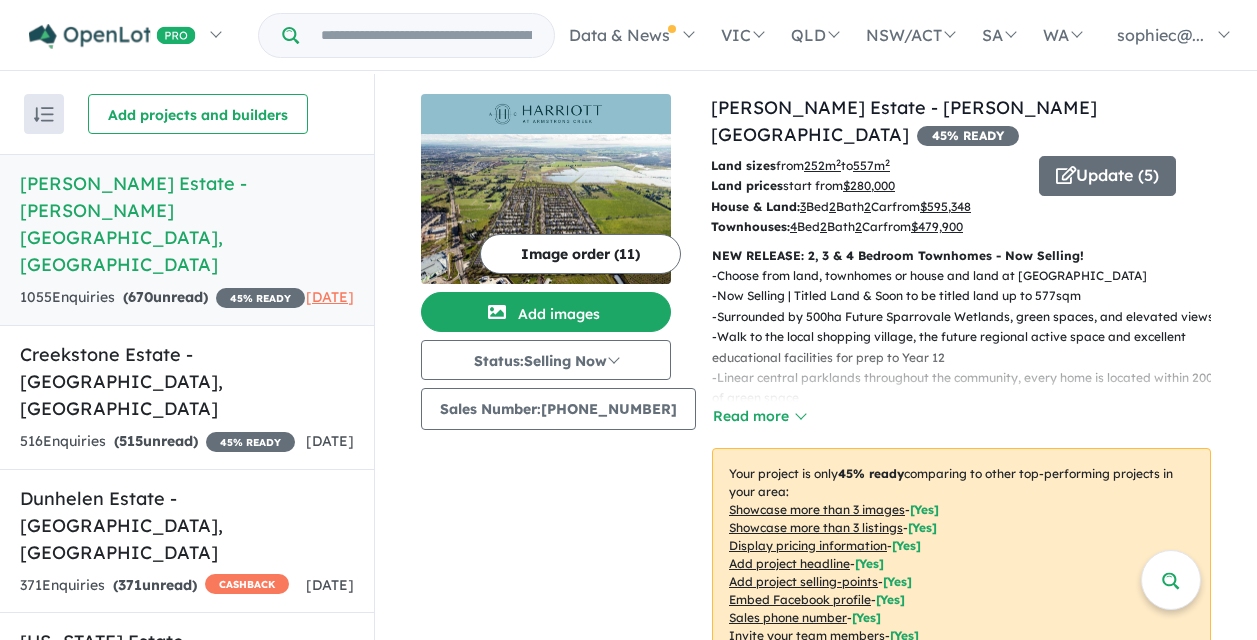 scroll, scrollTop: 0, scrollLeft: 0, axis: both 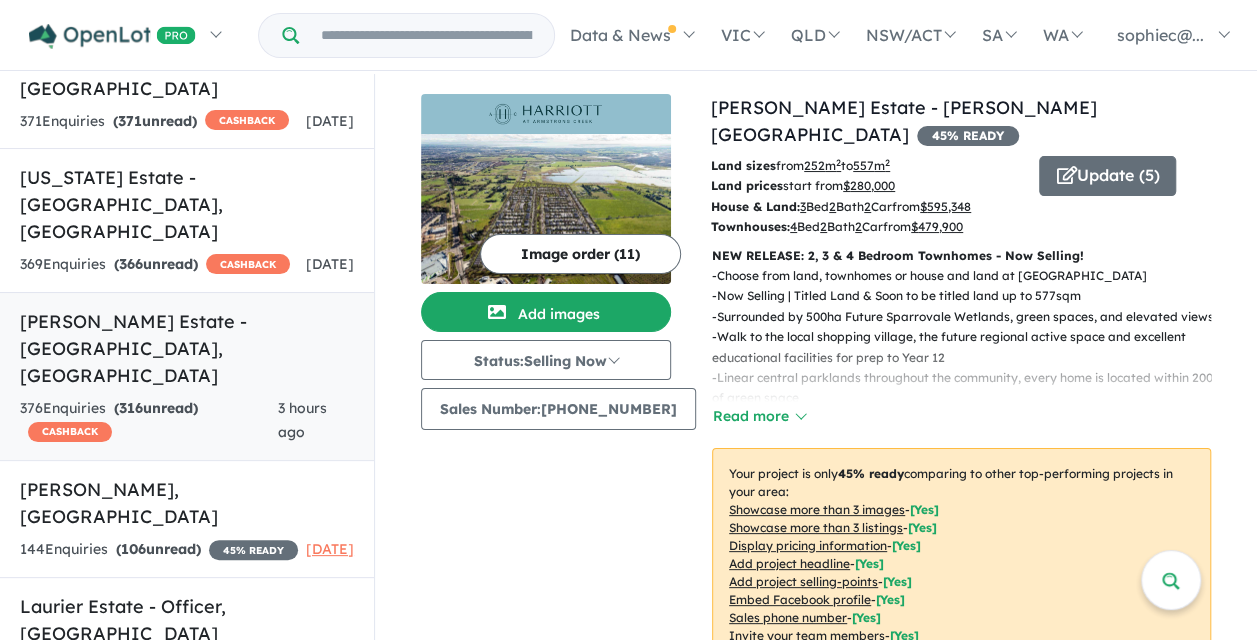 click on "376  Enquir ies ( 316  unread) CASHBACK" at bounding box center (149, 421) 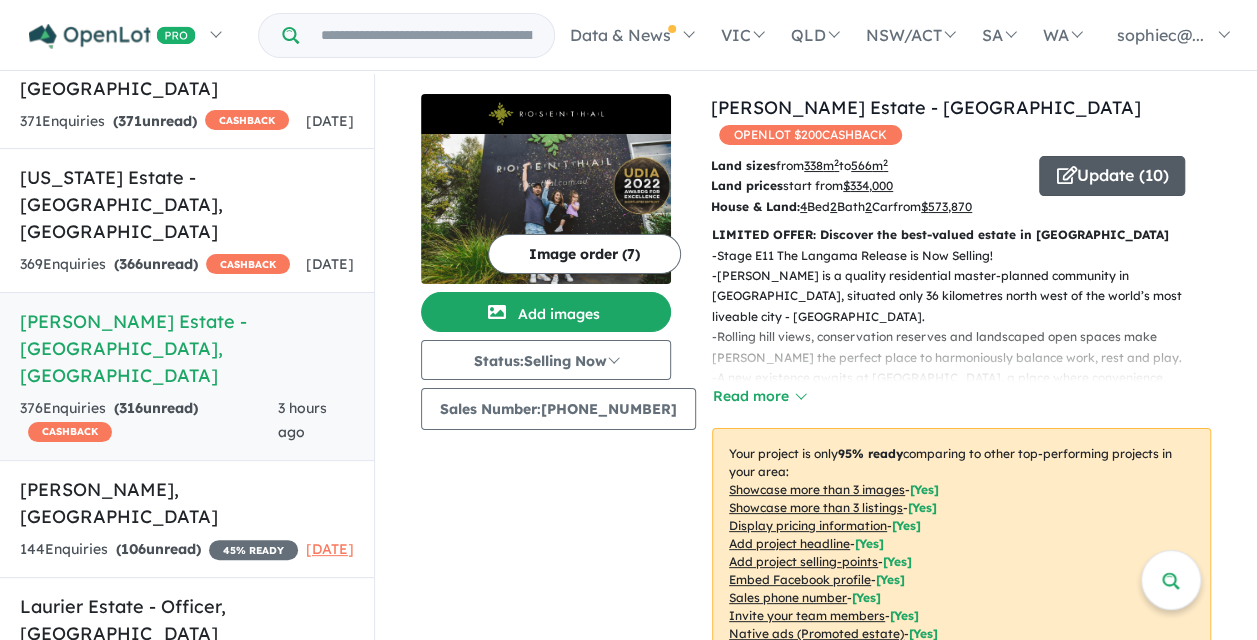 drag, startPoint x: 1109, startPoint y: 122, endPoint x: 1110, endPoint y: 156, distance: 34.0147 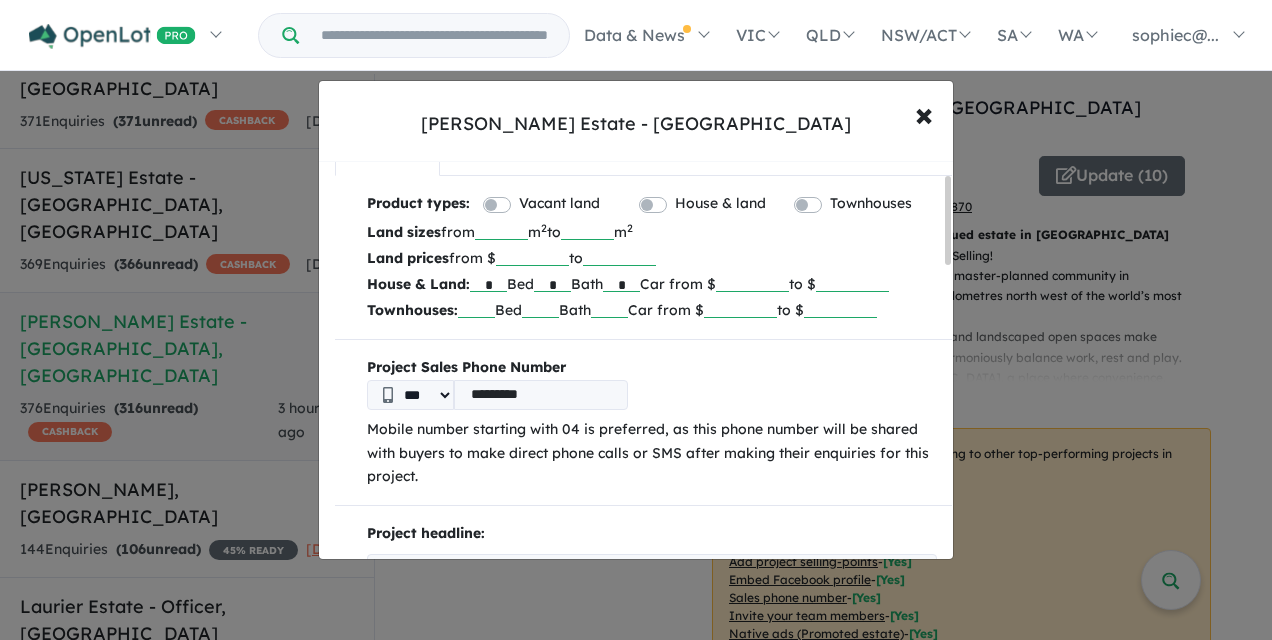 scroll, scrollTop: 39, scrollLeft: 0, axis: vertical 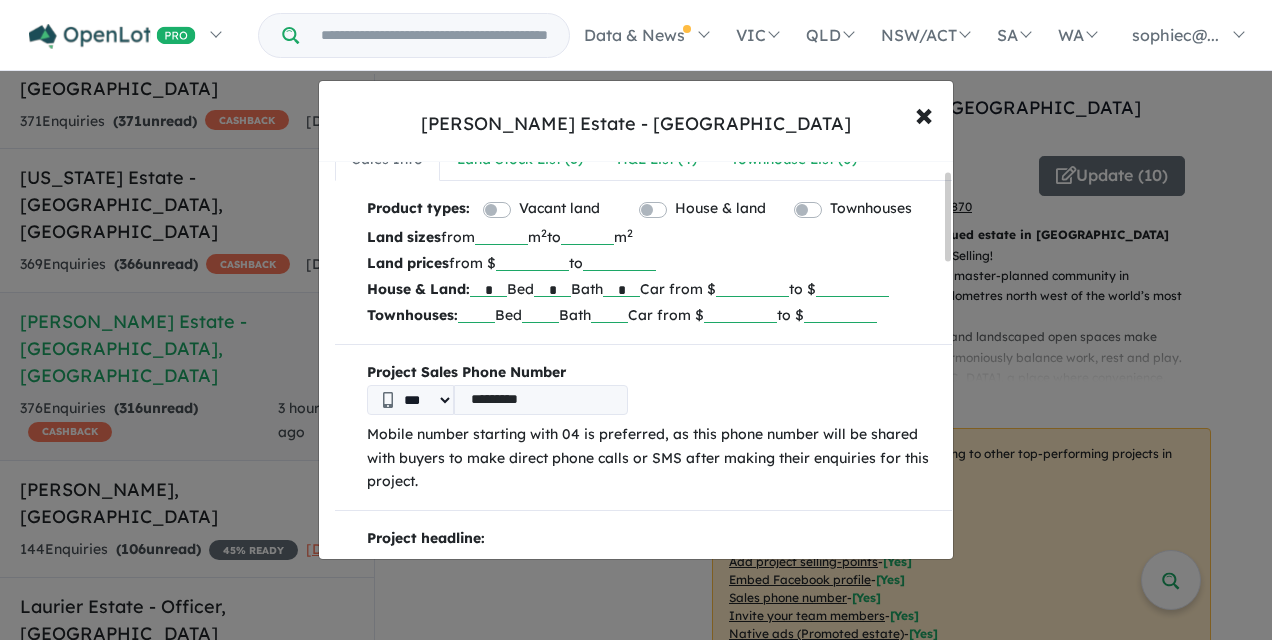 drag, startPoint x: 818, startPoint y: 284, endPoint x: 762, endPoint y: 282, distance: 56.0357 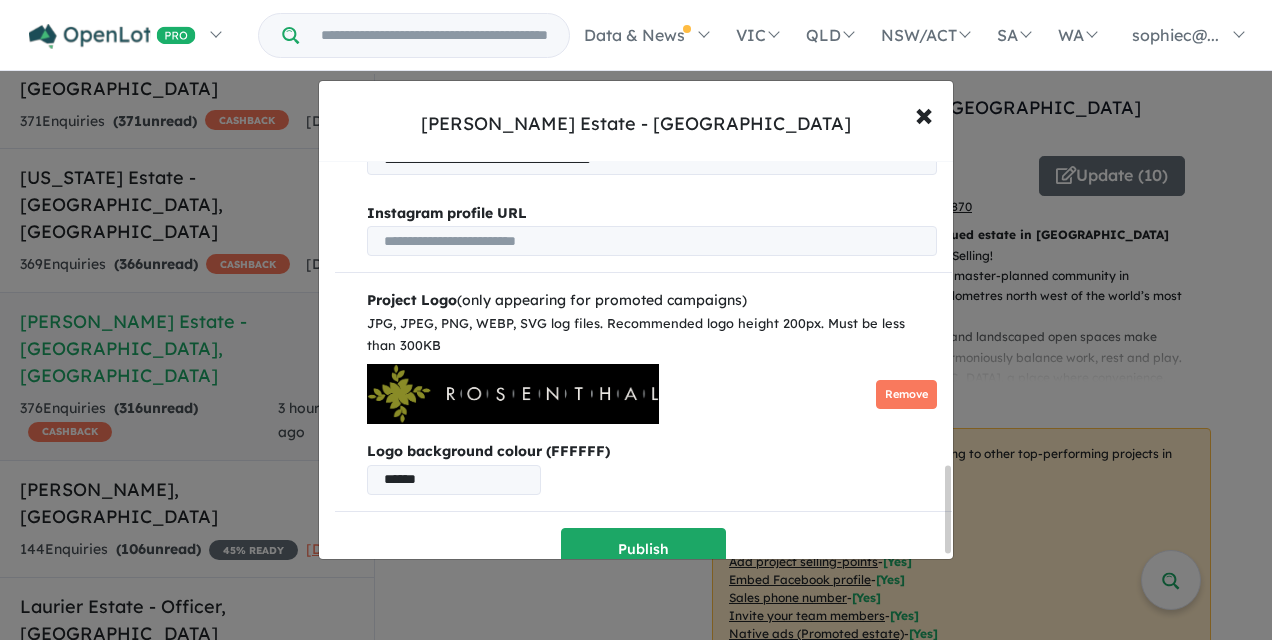 scroll, scrollTop: 1422, scrollLeft: 0, axis: vertical 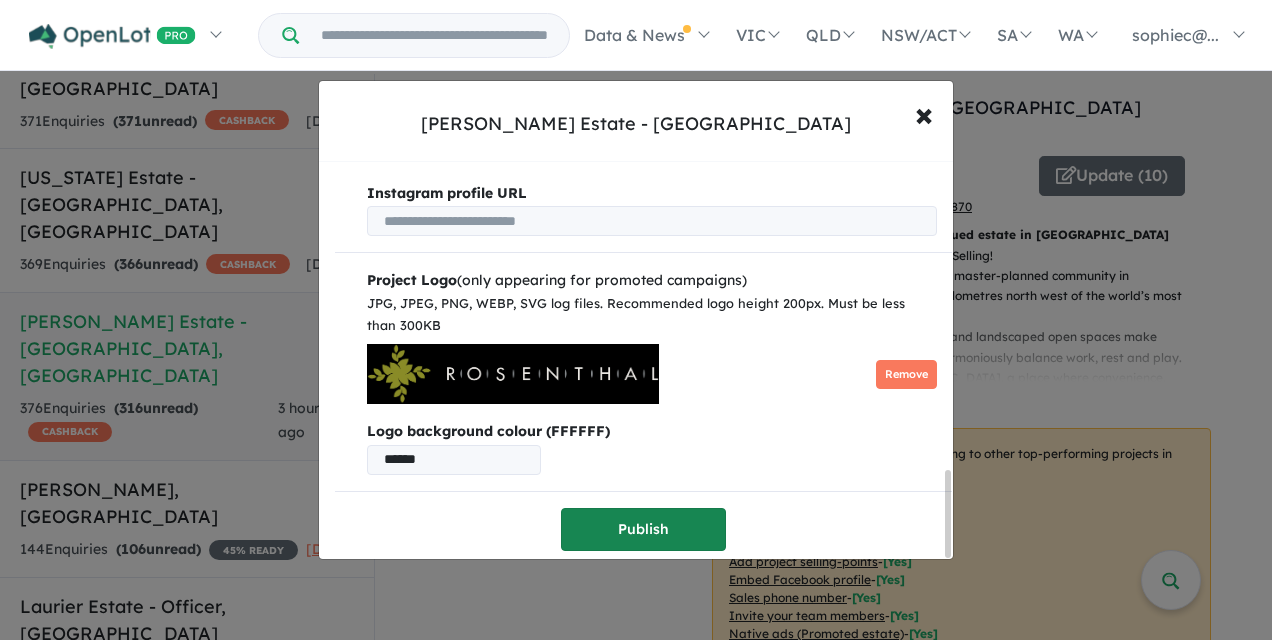 type on "******" 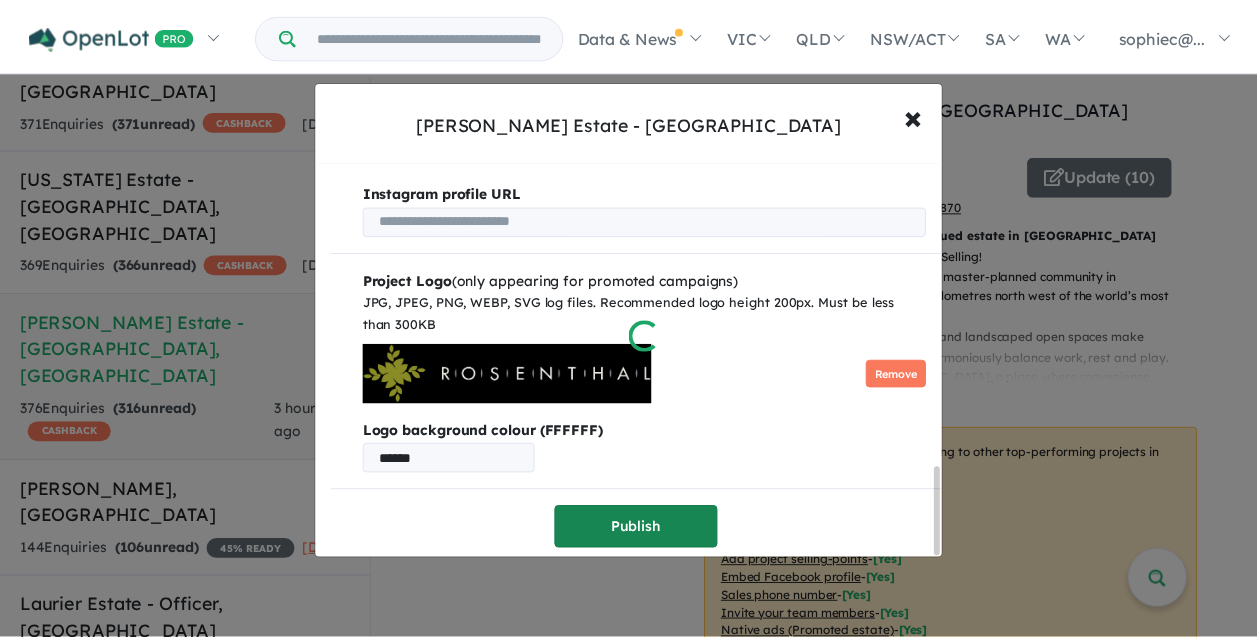 scroll, scrollTop: 0, scrollLeft: 0, axis: both 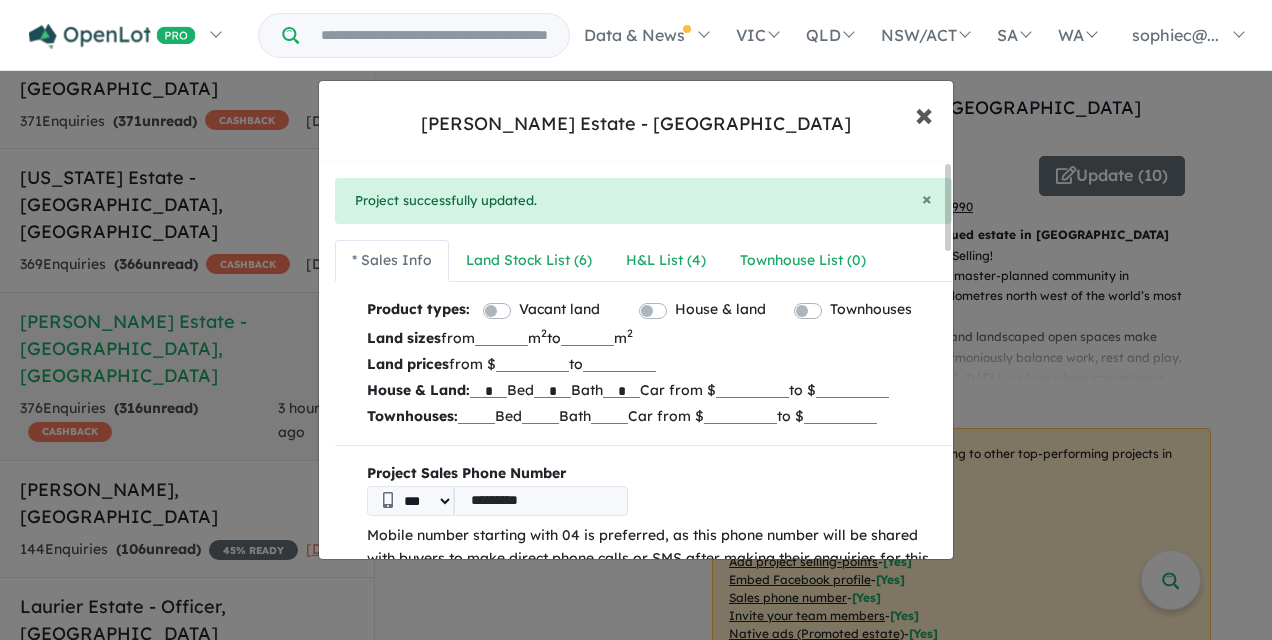 click on "×" at bounding box center (924, 113) 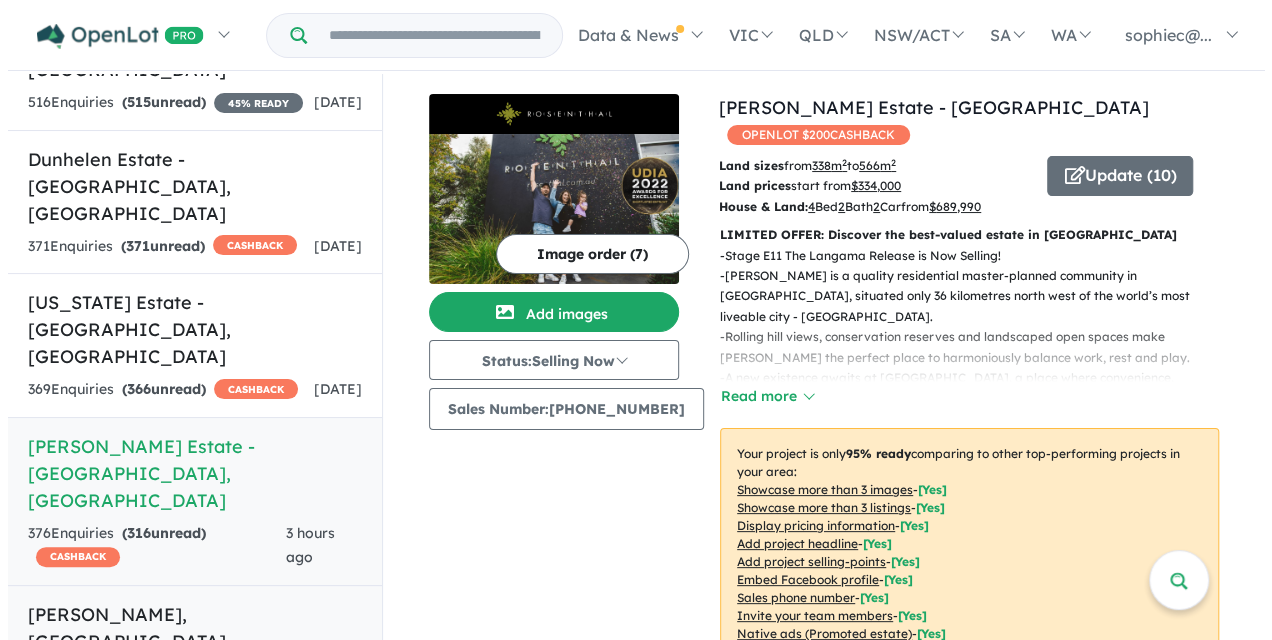 scroll, scrollTop: 336, scrollLeft: 0, axis: vertical 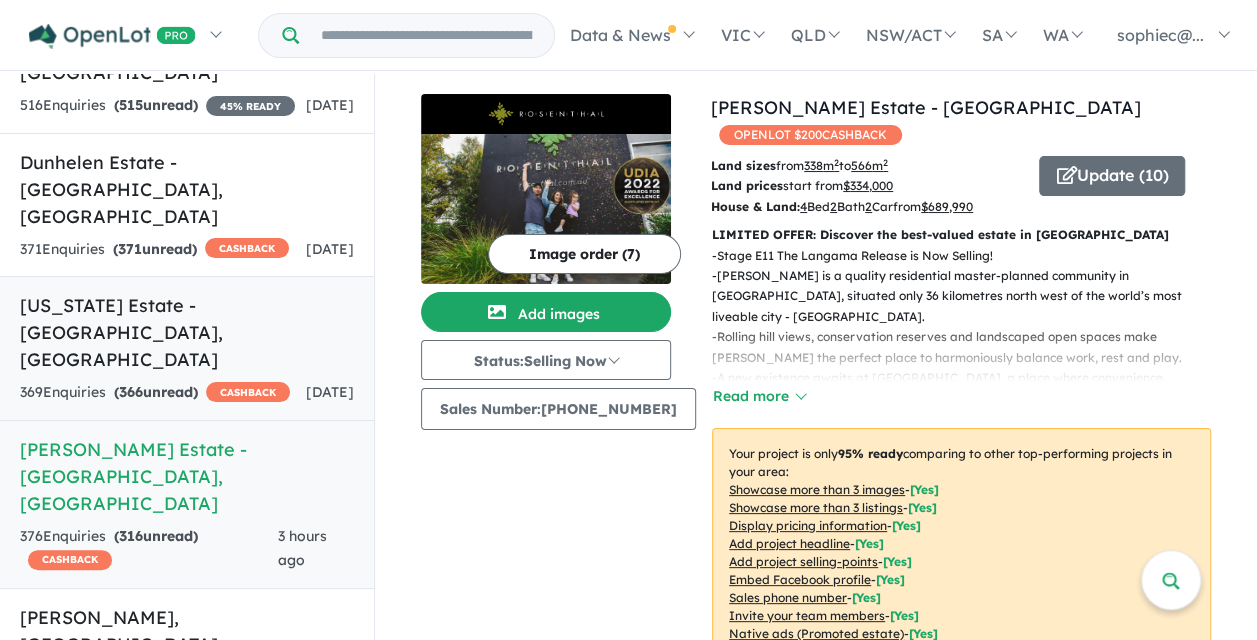 click on "[US_STATE] Estate - [GEOGRAPHIC_DATA] , [GEOGRAPHIC_DATA] 369  Enquir ies ( 366  unread) CASHBACK [DATE]" at bounding box center (187, 348) 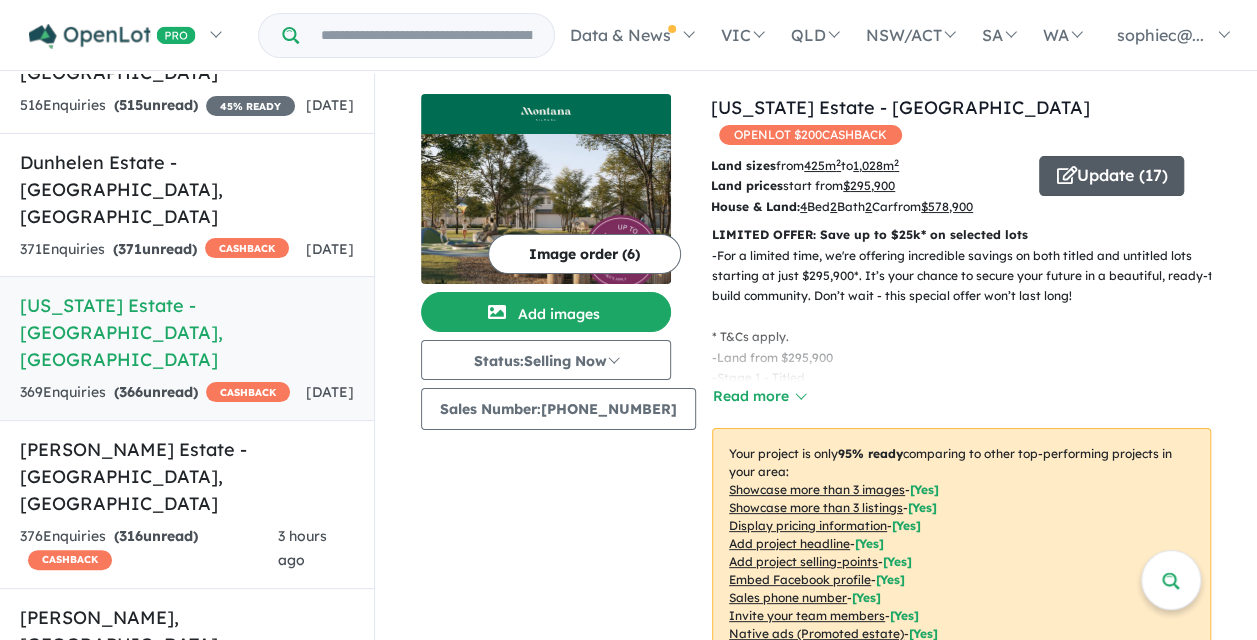 click on "Update ( 17 )" at bounding box center (1111, 176) 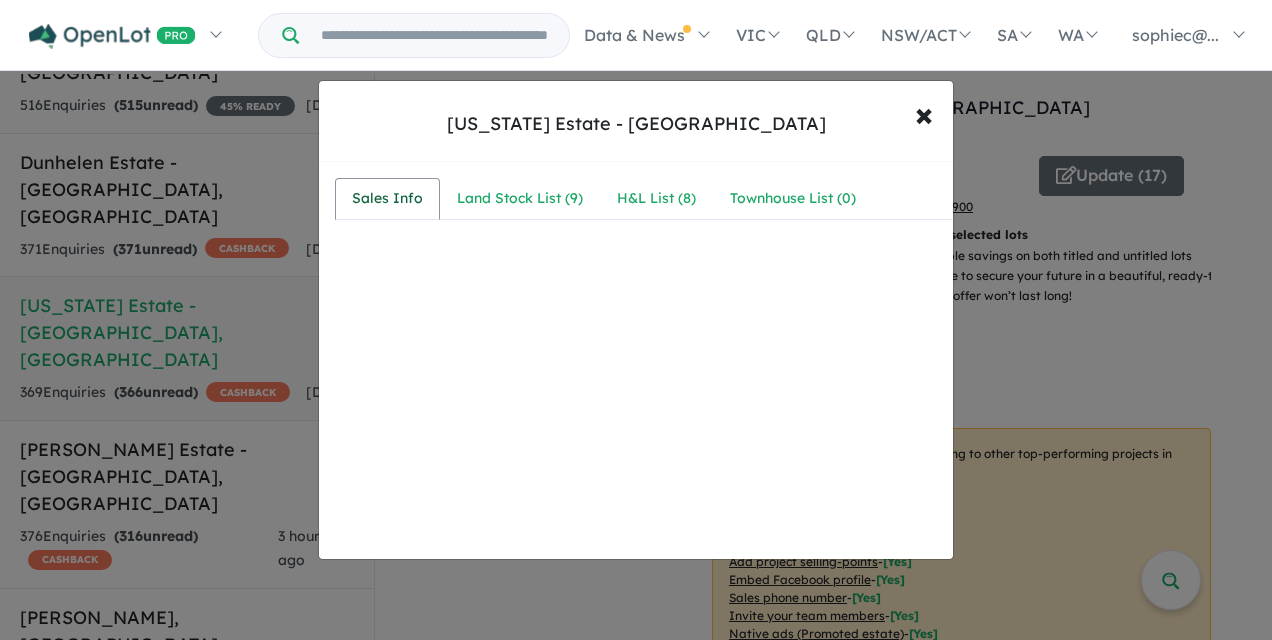 click on "Sales Info" at bounding box center [387, 199] 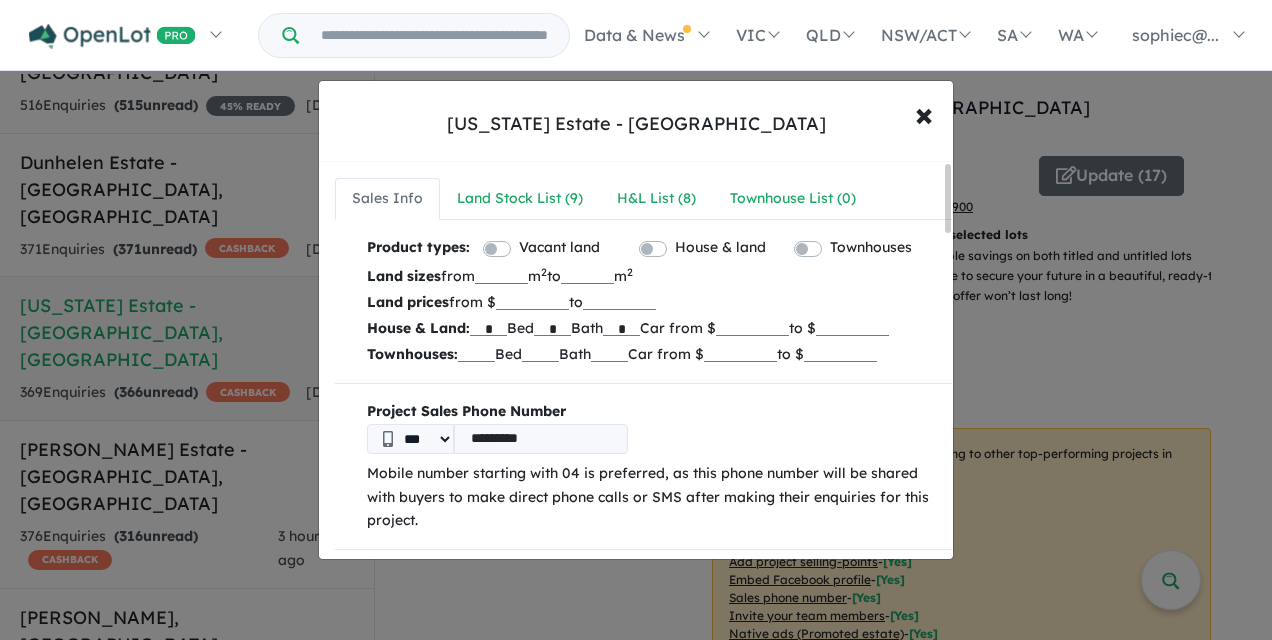 drag, startPoint x: 578, startPoint y: 304, endPoint x: 534, endPoint y: 304, distance: 44 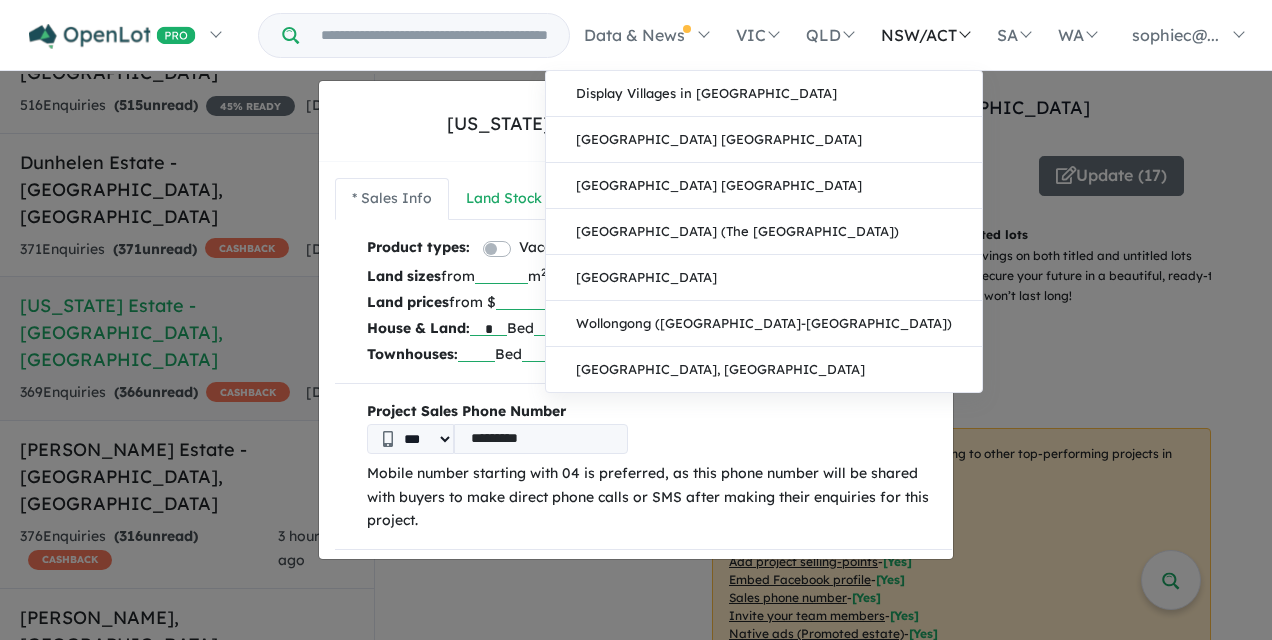 type on "******" 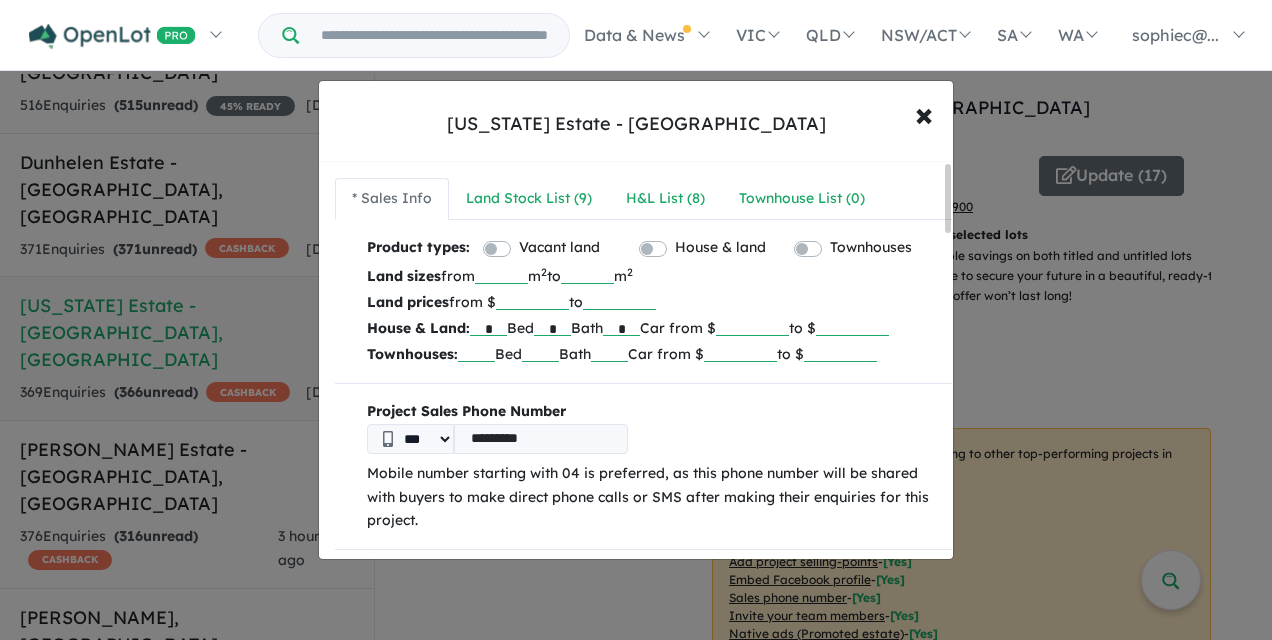 drag, startPoint x: 818, startPoint y: 325, endPoint x: 752, endPoint y: 322, distance: 66.068146 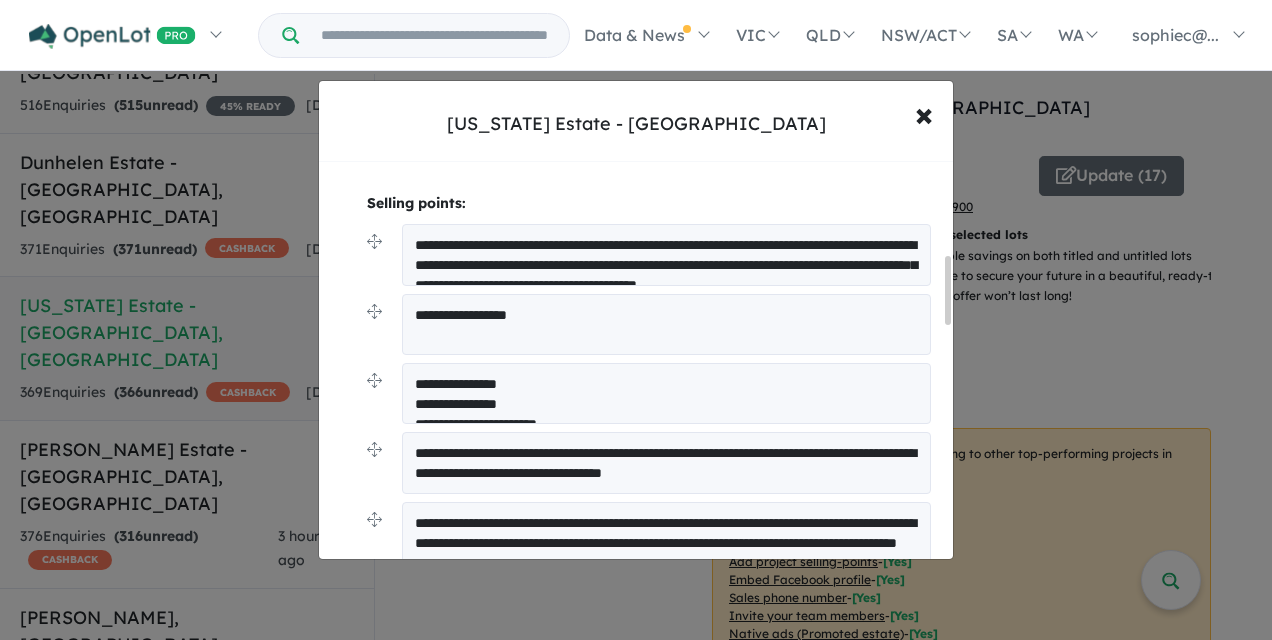 scroll, scrollTop: 549, scrollLeft: 0, axis: vertical 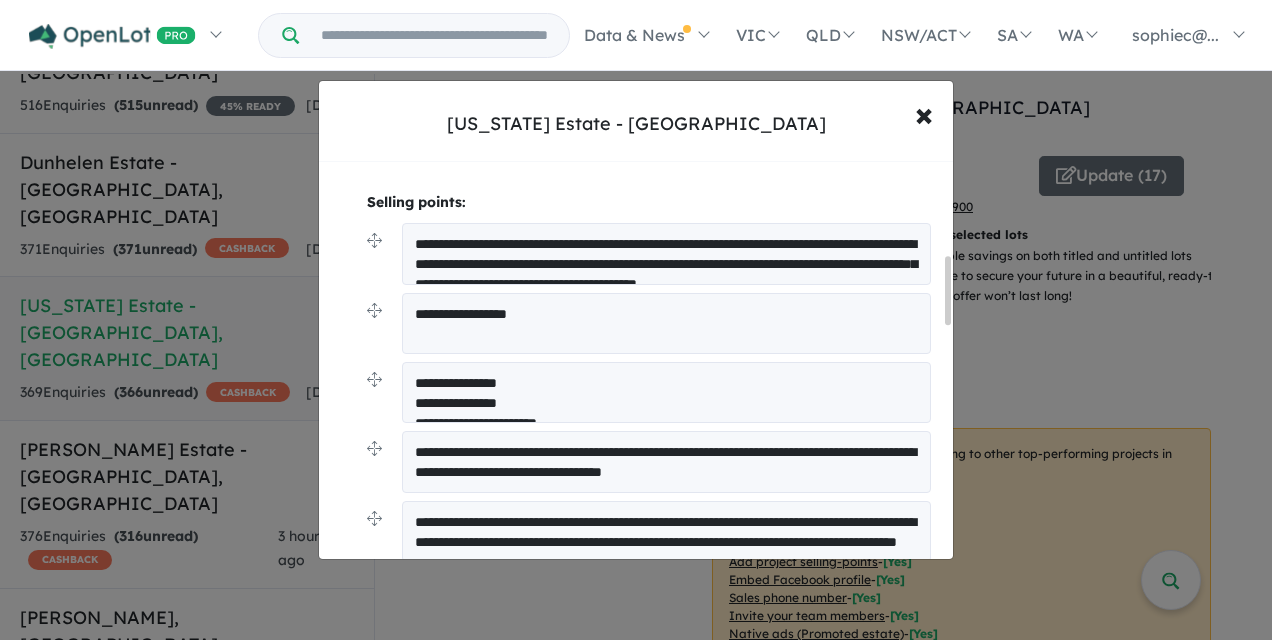 type on "******" 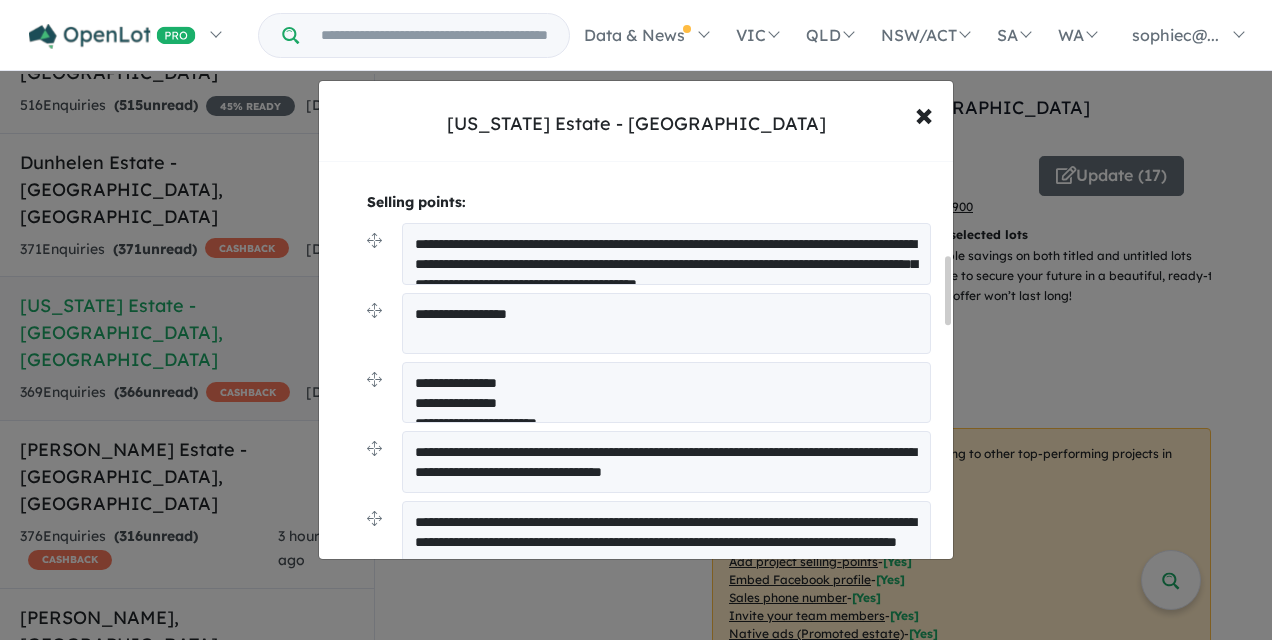 click on "**********" at bounding box center (666, 253) 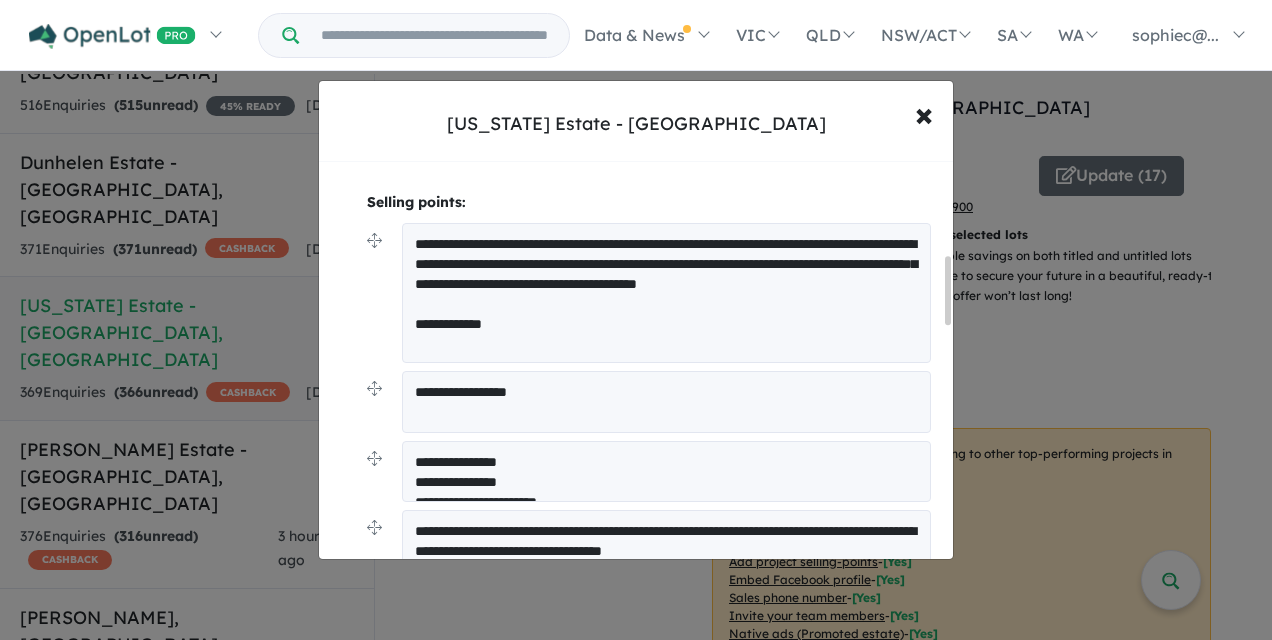 type on "**********" 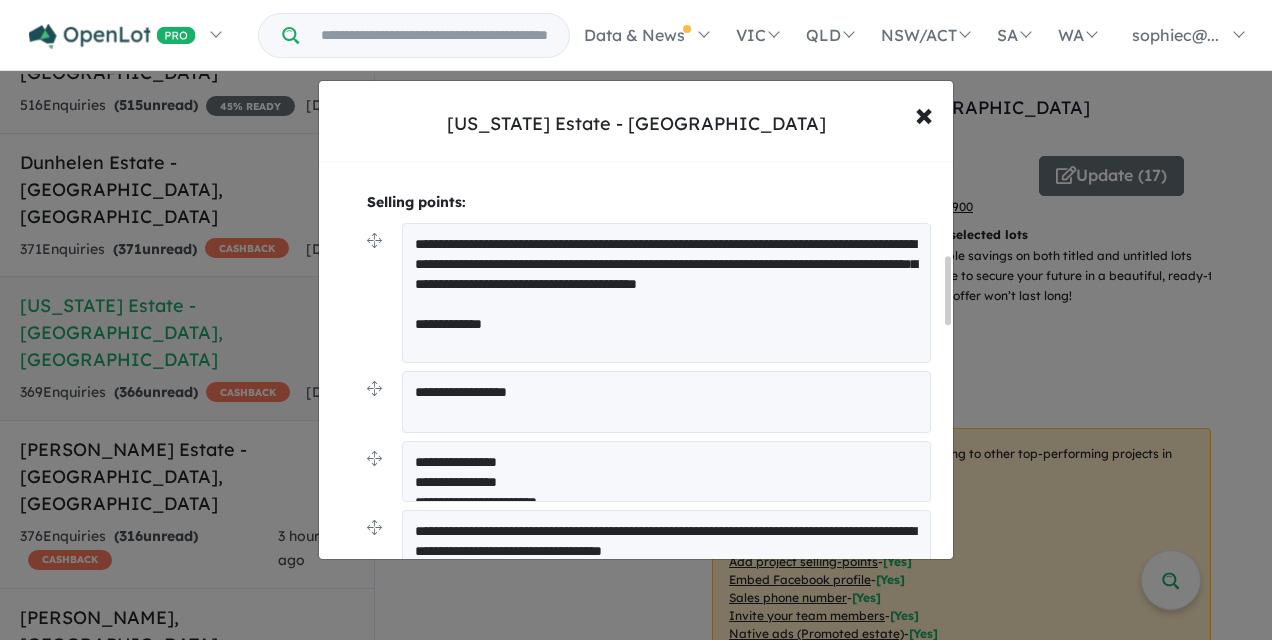click on "**********" at bounding box center (666, 401) 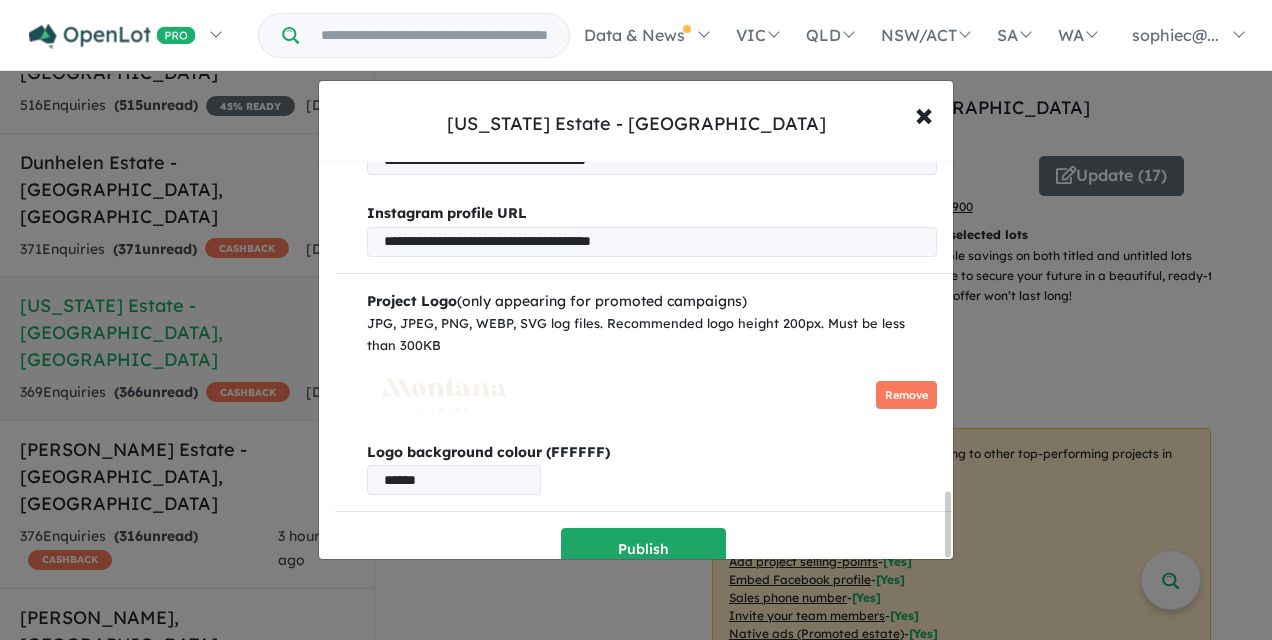 scroll, scrollTop: 2043, scrollLeft: 0, axis: vertical 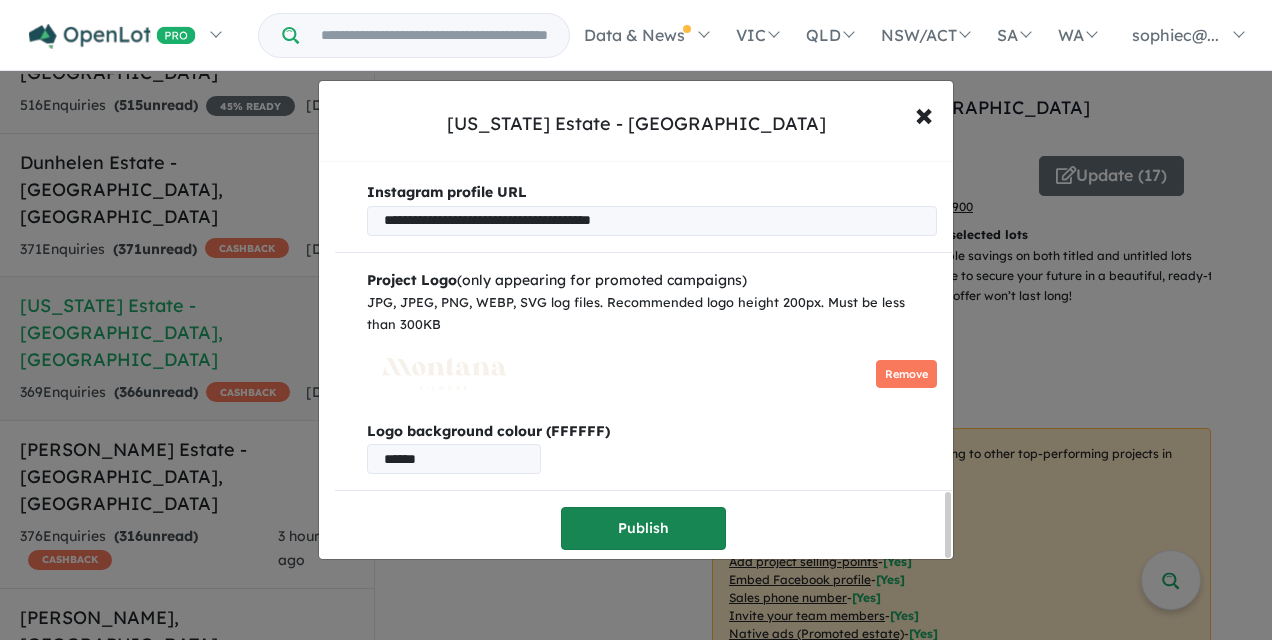 type on "**********" 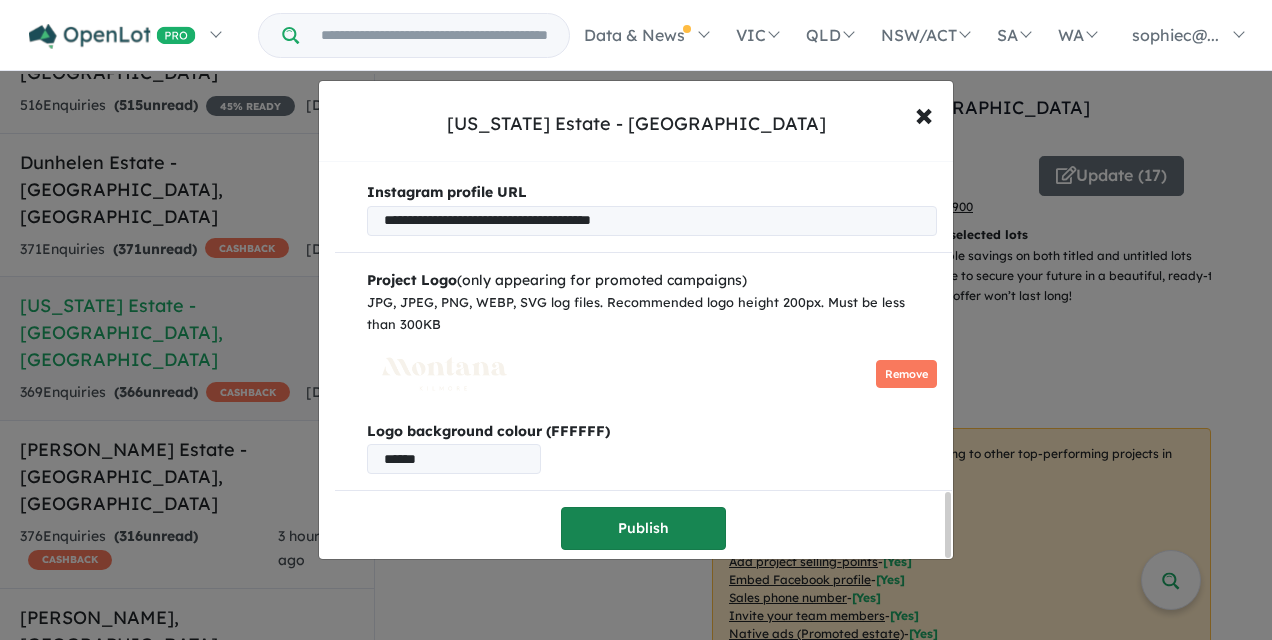 click on "Publish" at bounding box center (643, 528) 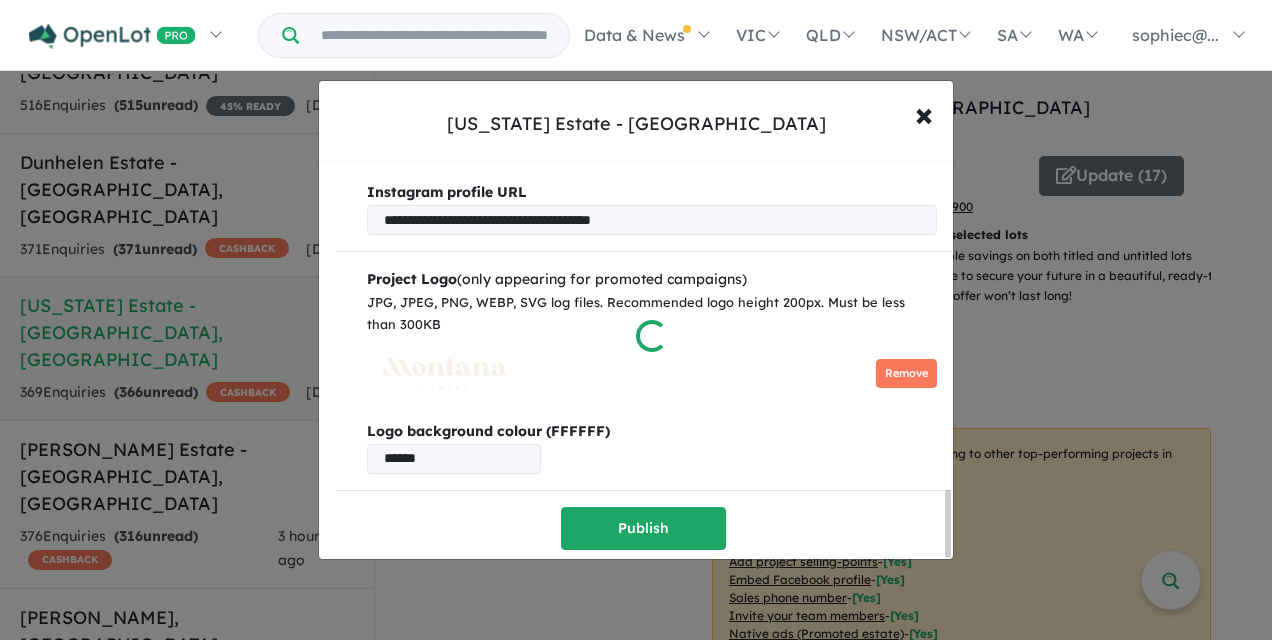 scroll, scrollTop: 0, scrollLeft: 0, axis: both 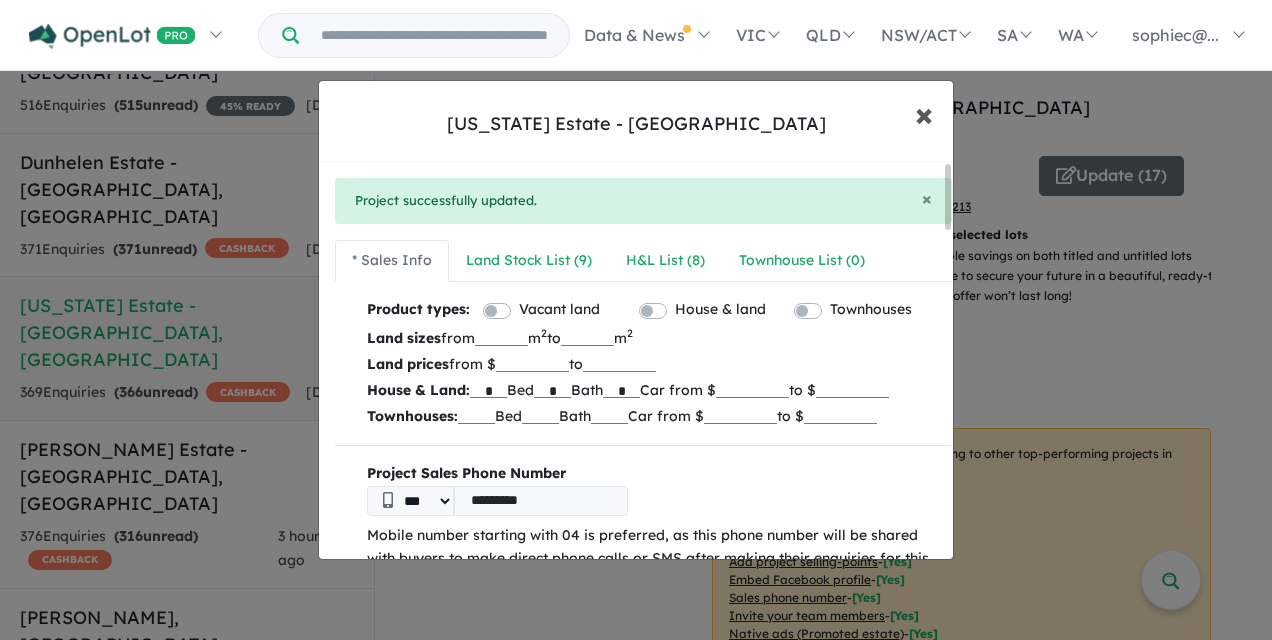 click on "×" at bounding box center [924, 113] 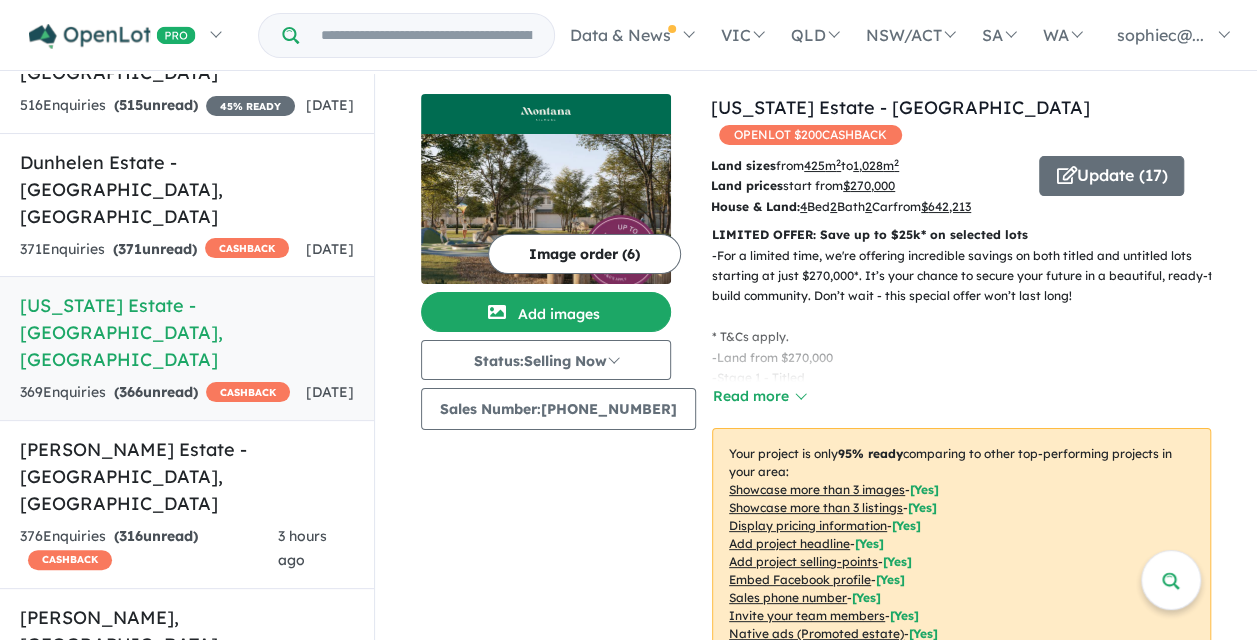 click at bounding box center [546, 209] 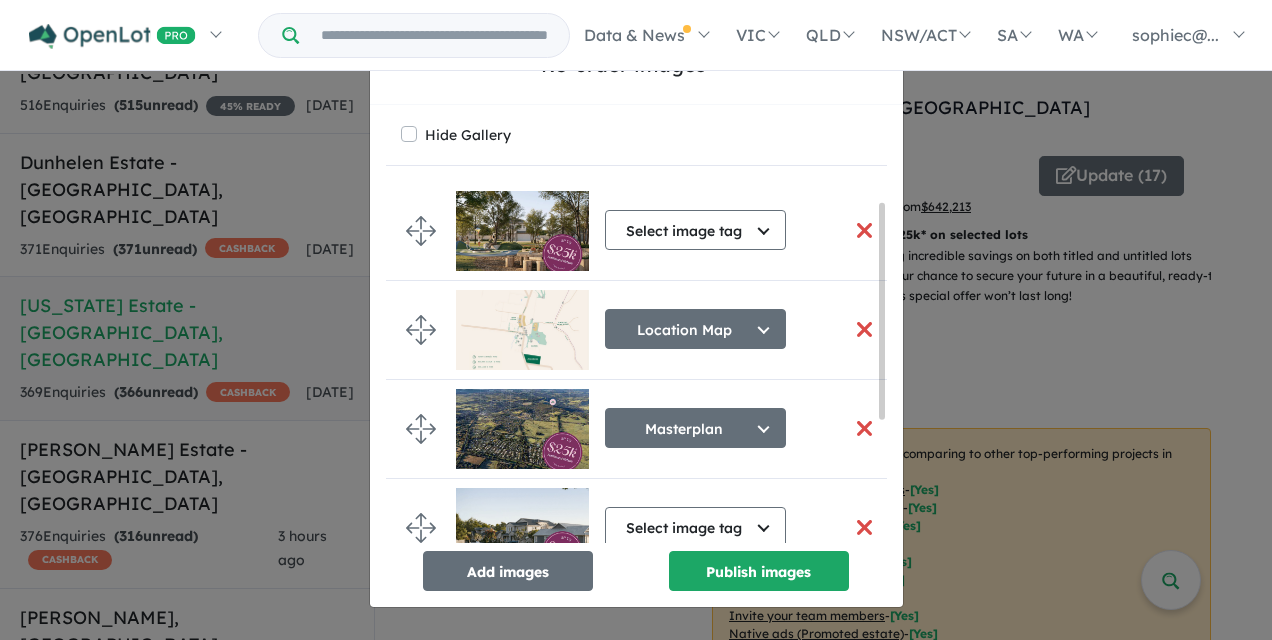 scroll, scrollTop: 56, scrollLeft: 0, axis: vertical 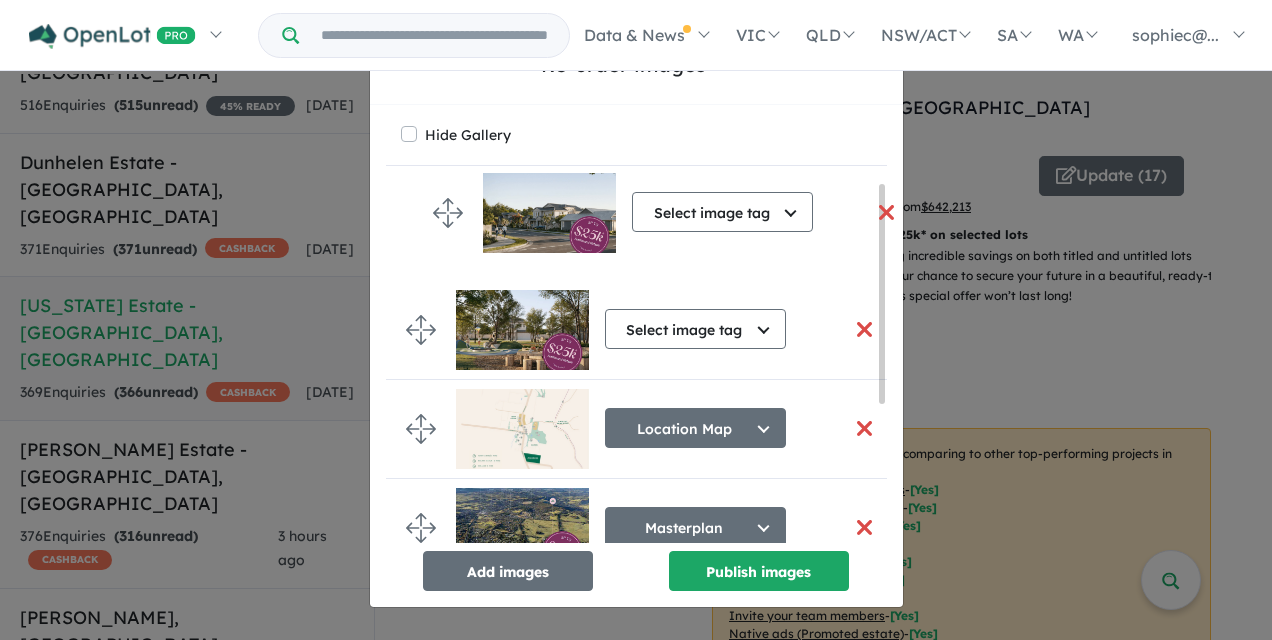 drag, startPoint x: 422, startPoint y: 468, endPoint x: 450, endPoint y: 211, distance: 258.52078 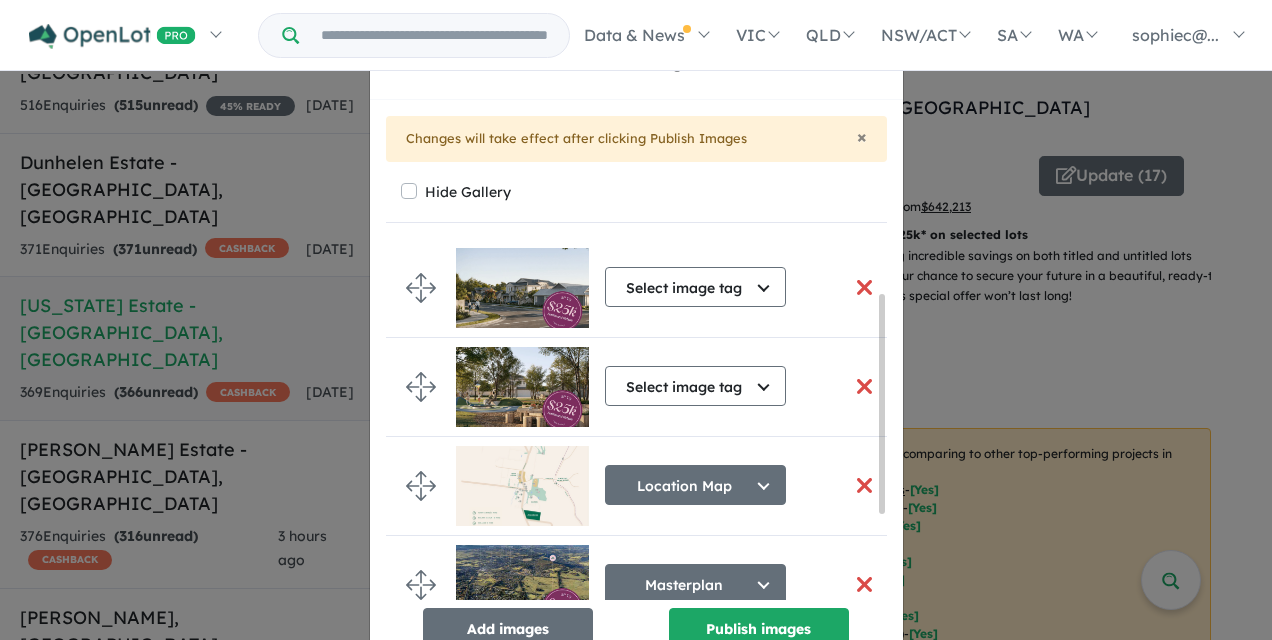 scroll, scrollTop: 130, scrollLeft: 0, axis: vertical 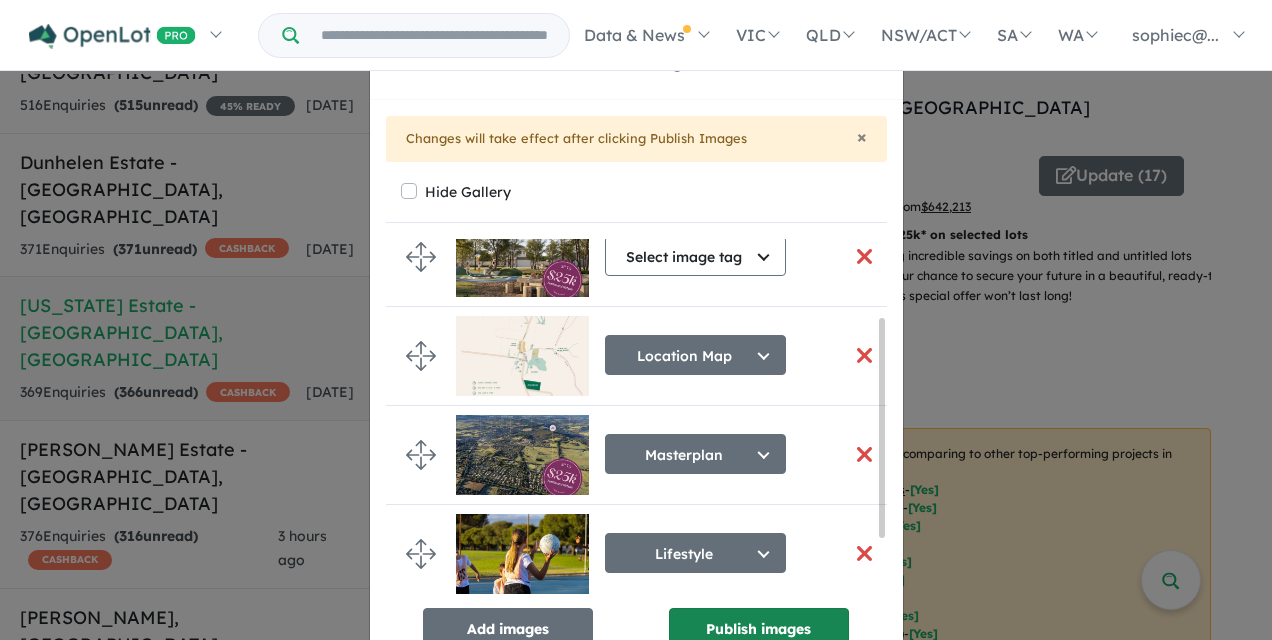 click on "Publish images" at bounding box center [759, 628] 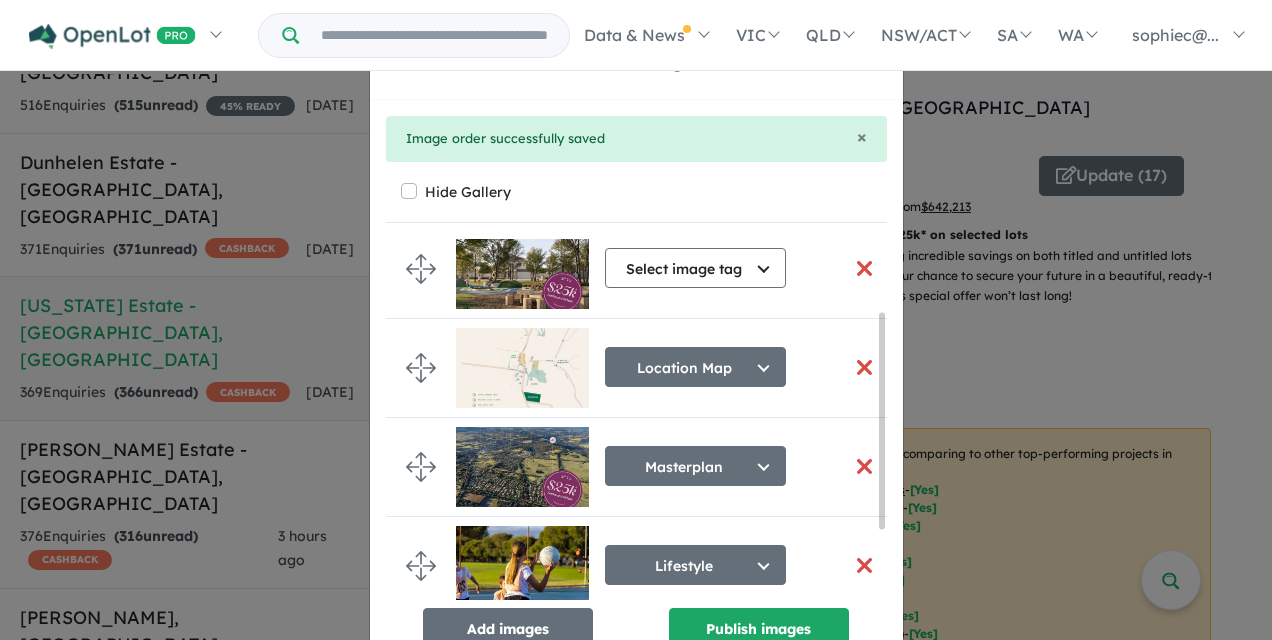 scroll, scrollTop: 122, scrollLeft: 0, axis: vertical 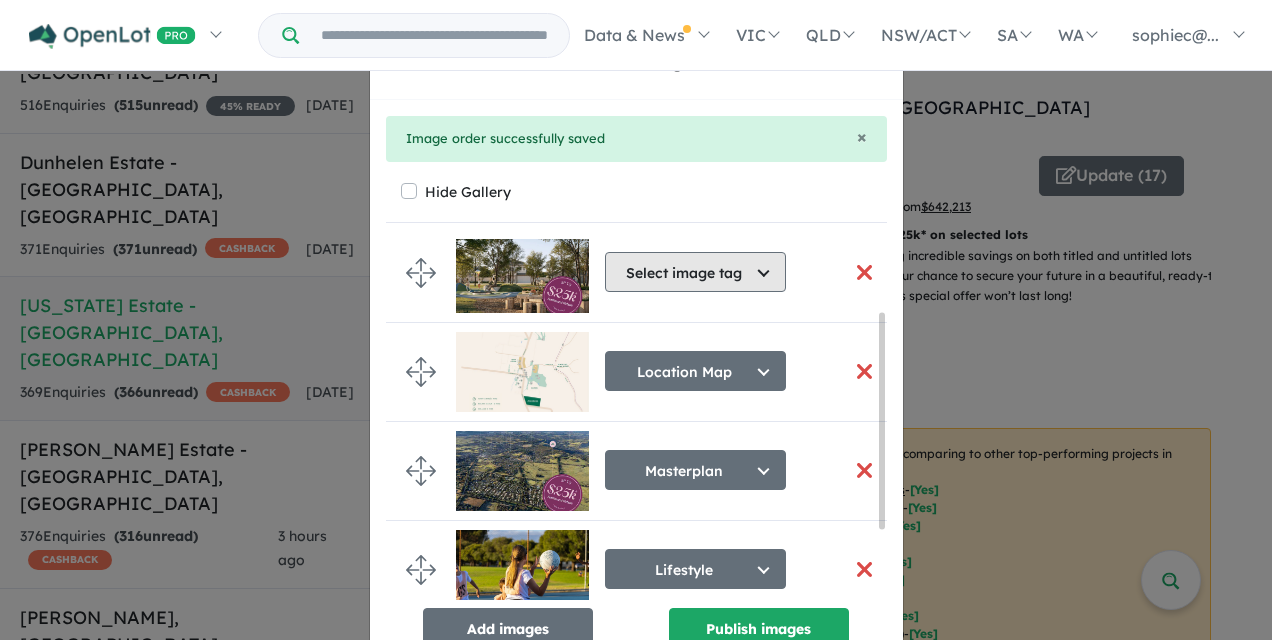 click on "Select image tag" at bounding box center [695, 272] 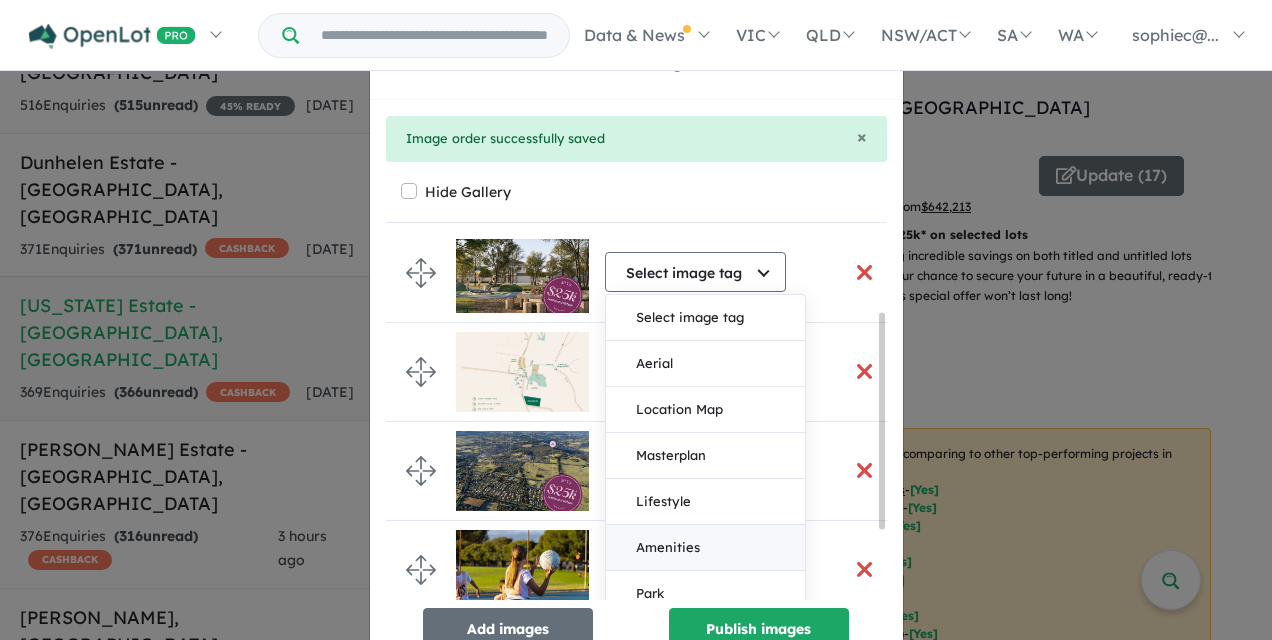 click on "Amenities" at bounding box center (705, 548) 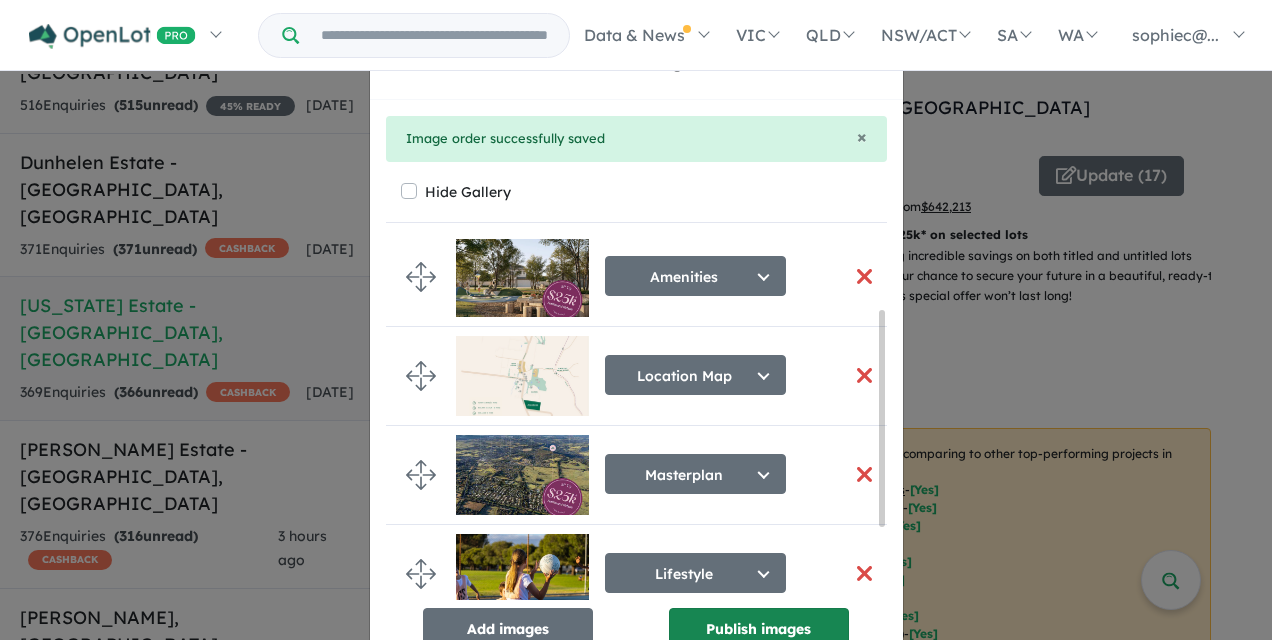 click on "Publish images" at bounding box center [759, 628] 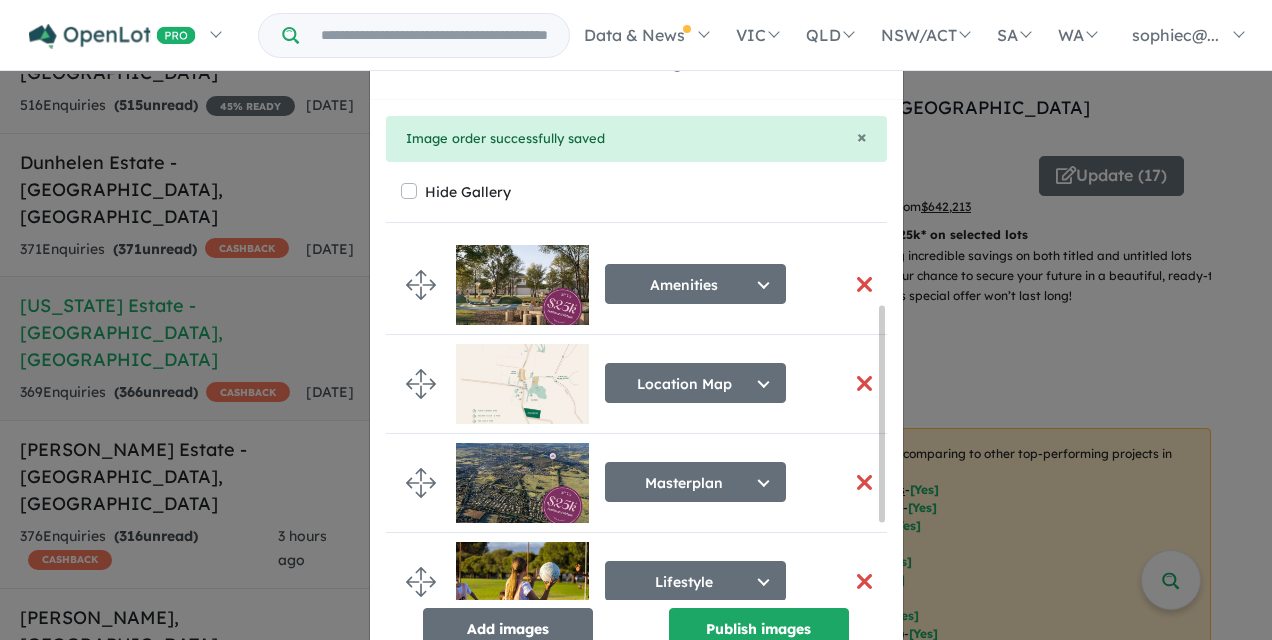scroll, scrollTop: 0, scrollLeft: 0, axis: both 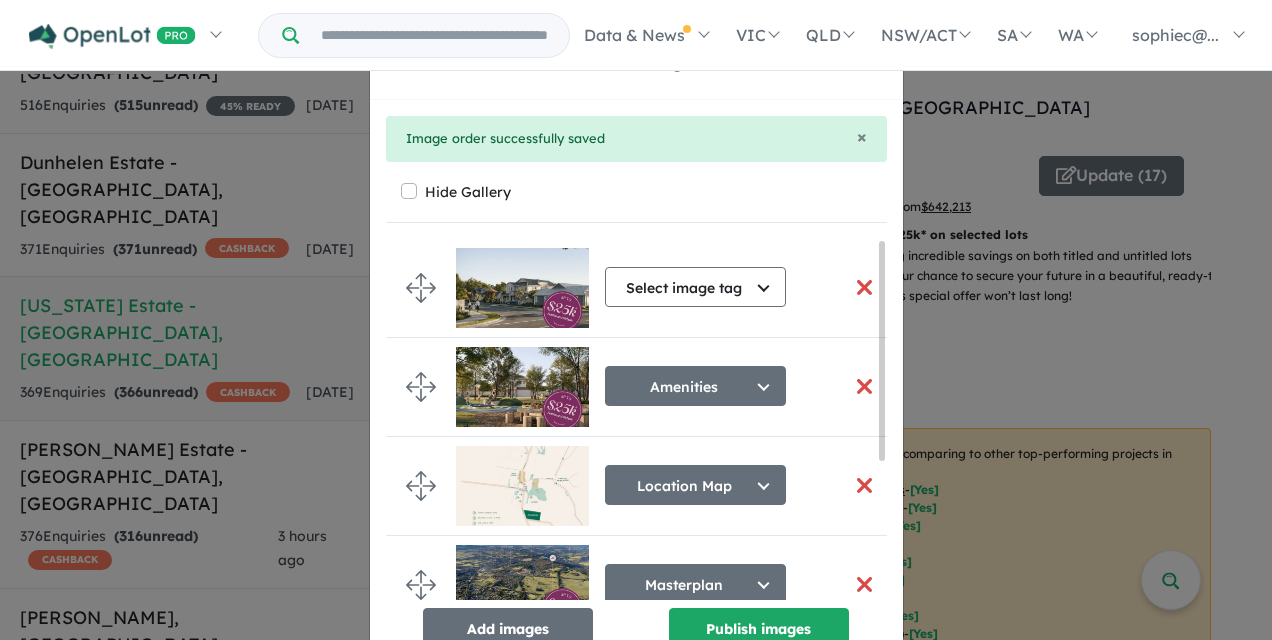 click on "Re-order images × Close × Image order successfully saved Hide Gallery Select image tag Select image tag Aerial Location Map Masterplan Lifestyle Amenities Park Playground Release Map Promotion/Offer Construction Progress Render Streetscape External Façade Kitchen Study Hallway Living Dining Bedroom Ensuite Bathroom Landscaping Backyard Floorplan Other   Amenities Select image tag Aerial Location Map Masterplan Lifestyle Amenities Park Playground Release Map Promotion/Offer Construction Progress Render Streetscape External Façade Kitchen Study Hallway Living Dining Bedroom Ensuite Bathroom Landscaping Backyard Floorplan Other   Location Map Select image tag Aerial Location Map Masterplan Lifestyle Amenities Park Playground Release Map Promotion/Offer Construction Progress Render Streetscape External Façade Kitchen Study Hallway Living Dining Bedroom Ensuite Bathroom Landscaping Backyard Floorplan Other   Masterplan Select image tag Aerial Location Map Masterplan Lifestyle Amenities Park Playground" at bounding box center (636, 320) 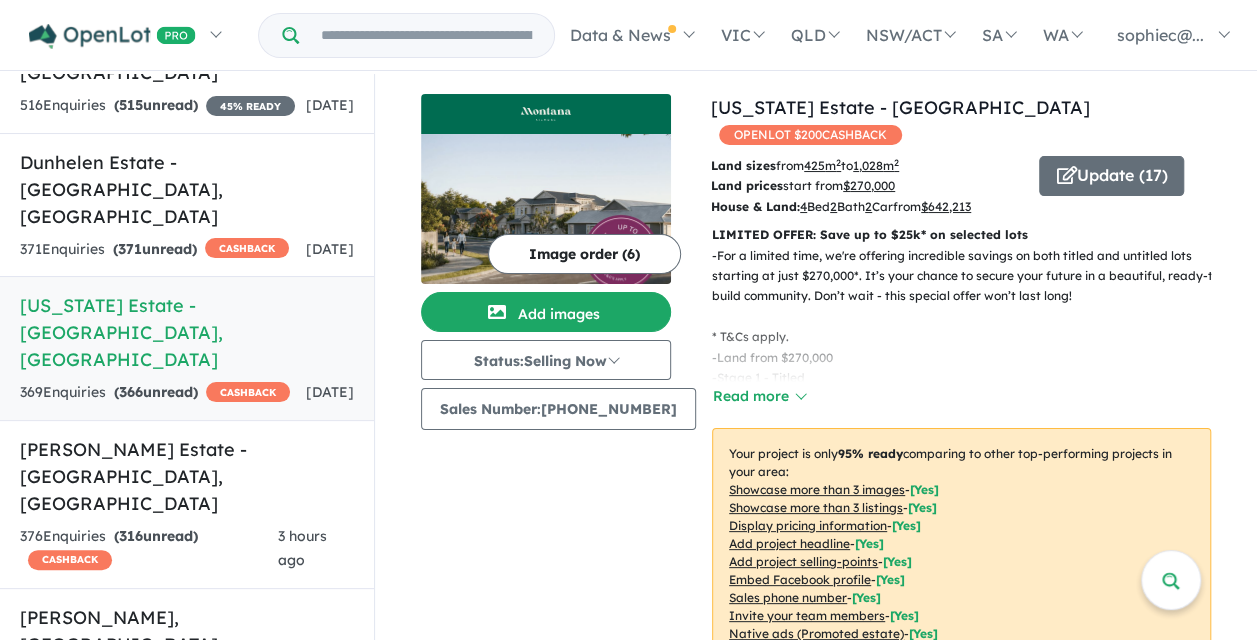 click on "Showcase more than 3 images" at bounding box center [817, 489] 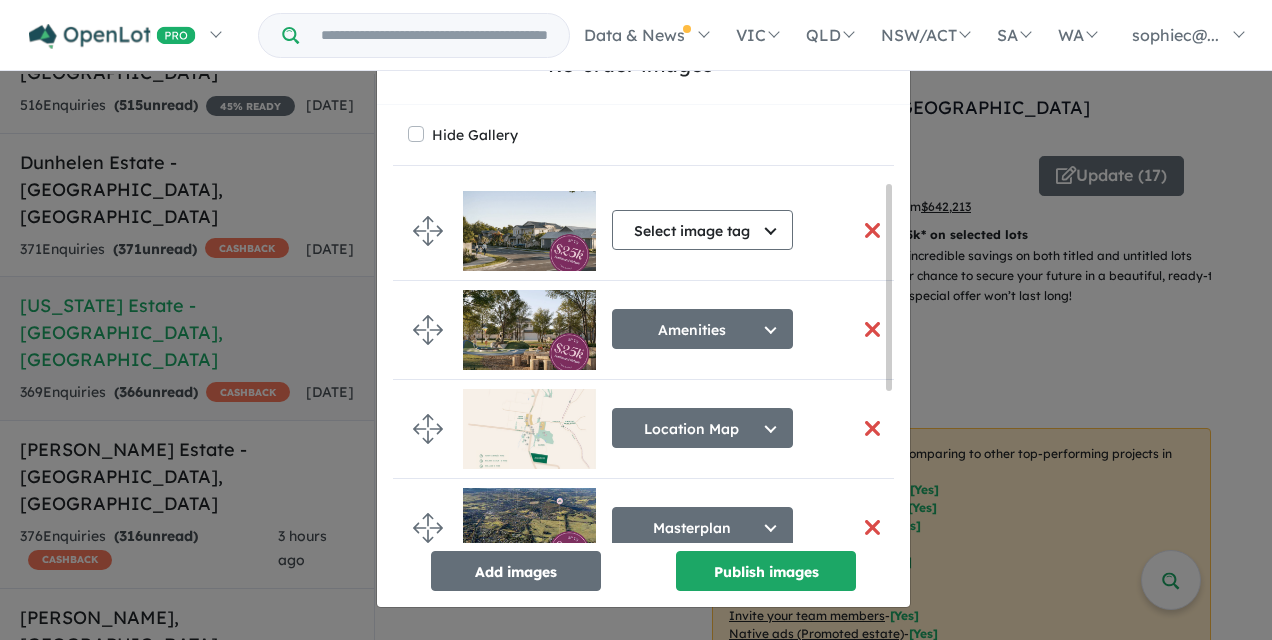 click on "Re-order images × Close Hide Gallery Select image tag Select image tag Aerial Location Map Masterplan Lifestyle Amenities Park Playground Release Map Promotion/Offer Construction Progress Render Streetscape External Façade Kitchen Study Hallway Living Dining Bedroom Ensuite Bathroom Landscaping Backyard Floorplan Other   Amenities Select image tag Aerial Location Map Masterplan Lifestyle Amenities Park Playground Release Map Promotion/Offer Construction Progress Render Streetscape External Façade Kitchen Study Hallway Living Dining Bedroom Ensuite Bathroom Landscaping Backyard Floorplan Other   Location Map Select image tag Aerial Location Map Masterplan Lifestyle Amenities Park Playground Release Map Promotion/Offer Construction Progress Render Streetscape External Façade Kitchen Study Hallway Living Dining Bedroom Ensuite Bathroom Landscaping Backyard Floorplan Other   Masterplan Select image tag Aerial Location Map Masterplan Lifestyle Amenities Park Playground Release Map Promotion/Offer Render" at bounding box center (636, 320) 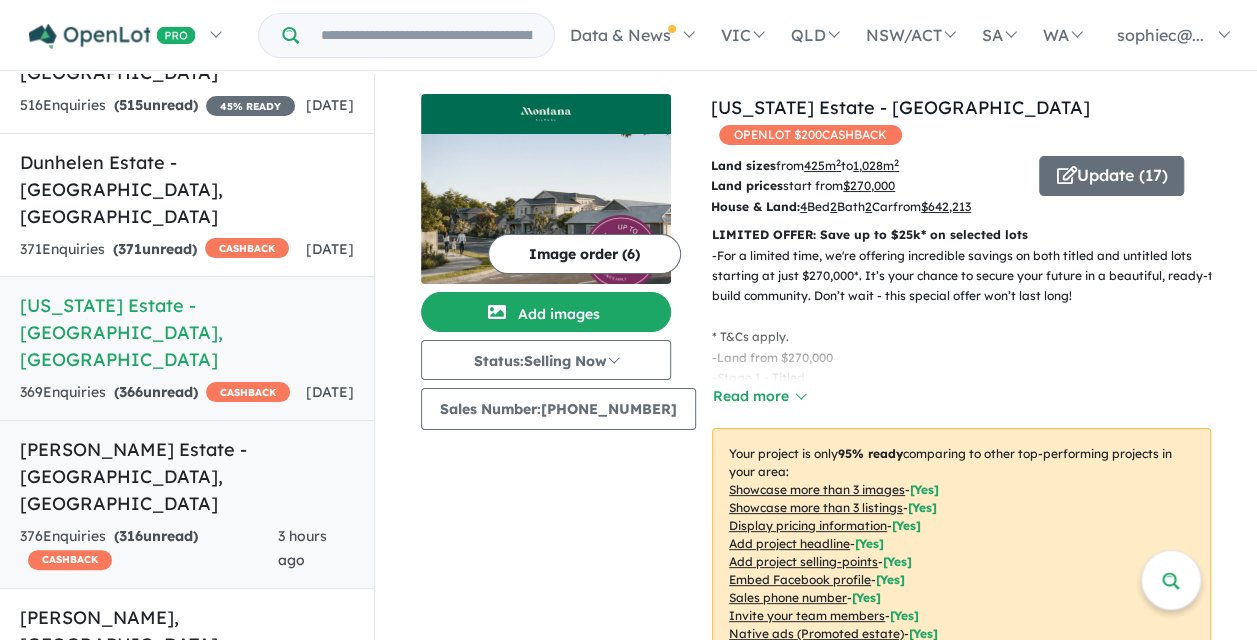 click on "316" at bounding box center [131, 536] 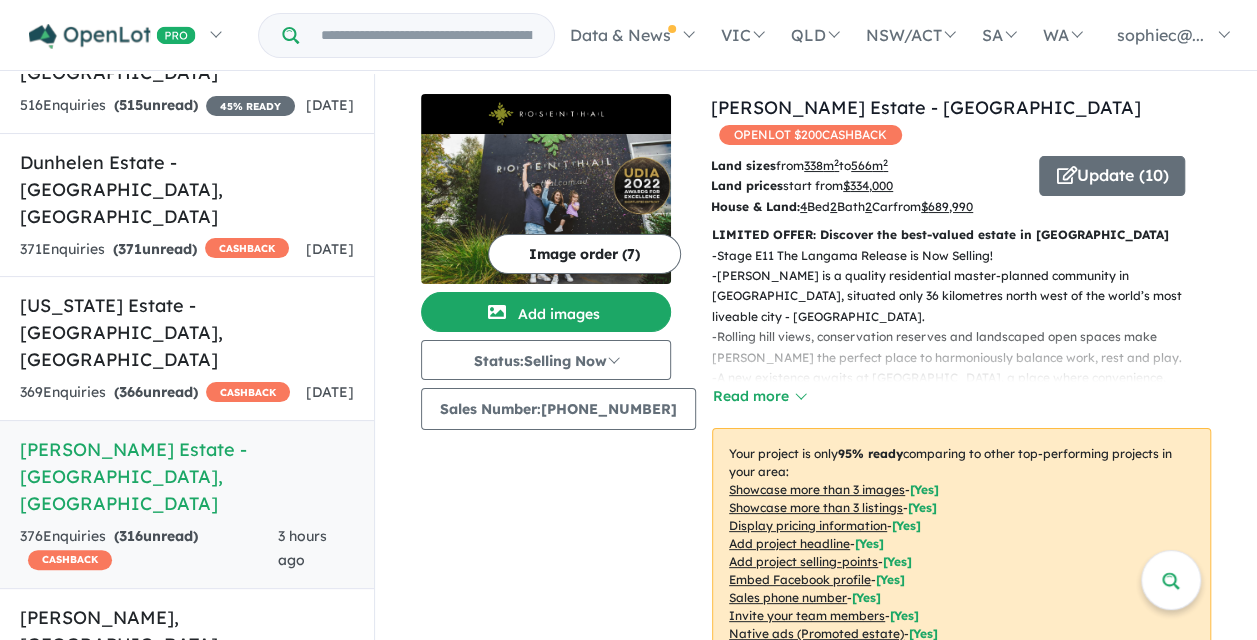 click on "Showcase more than 3 listings" at bounding box center [816, 507] 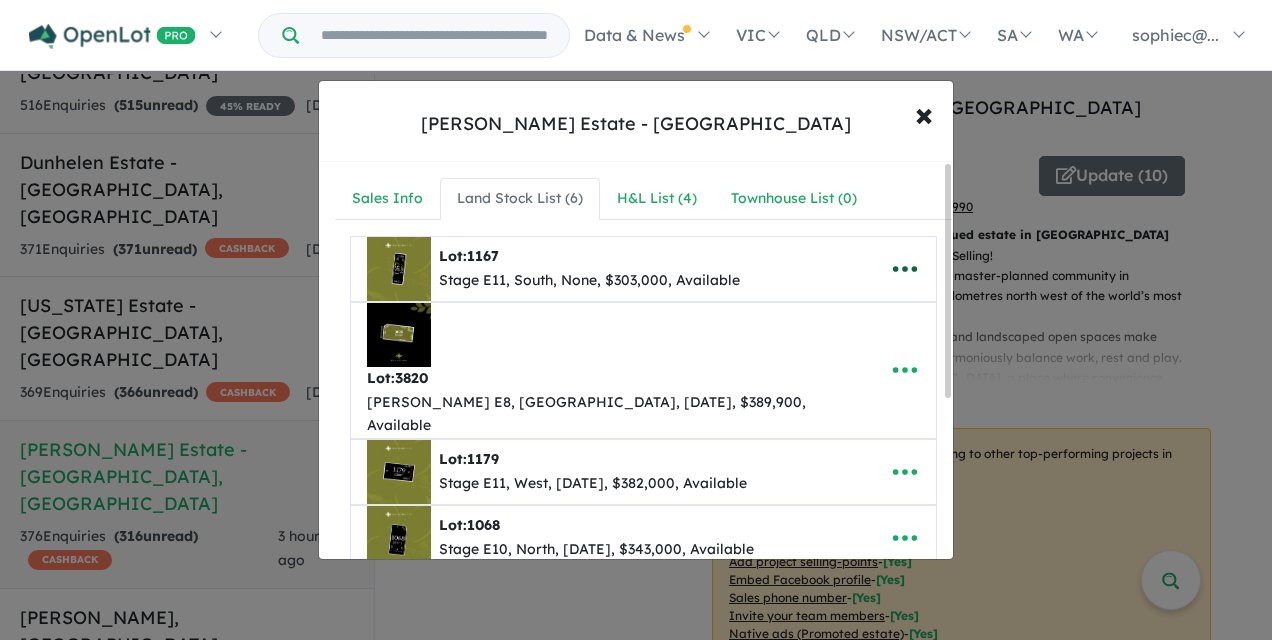 click 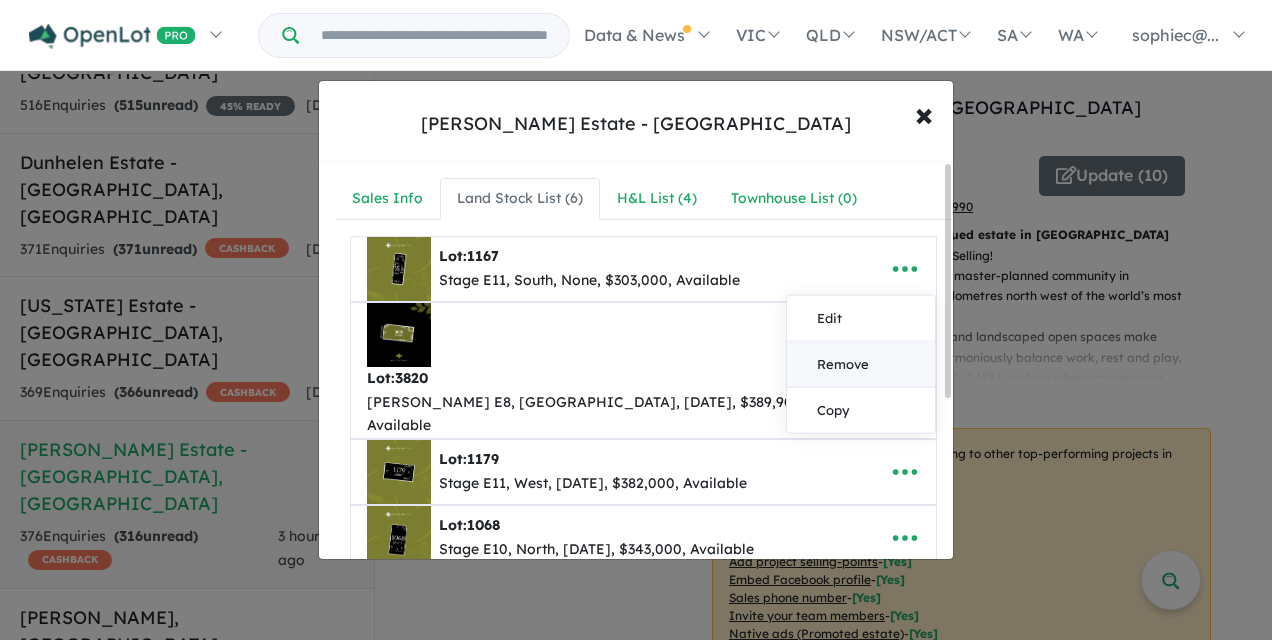 click on "Remove" at bounding box center (861, 364) 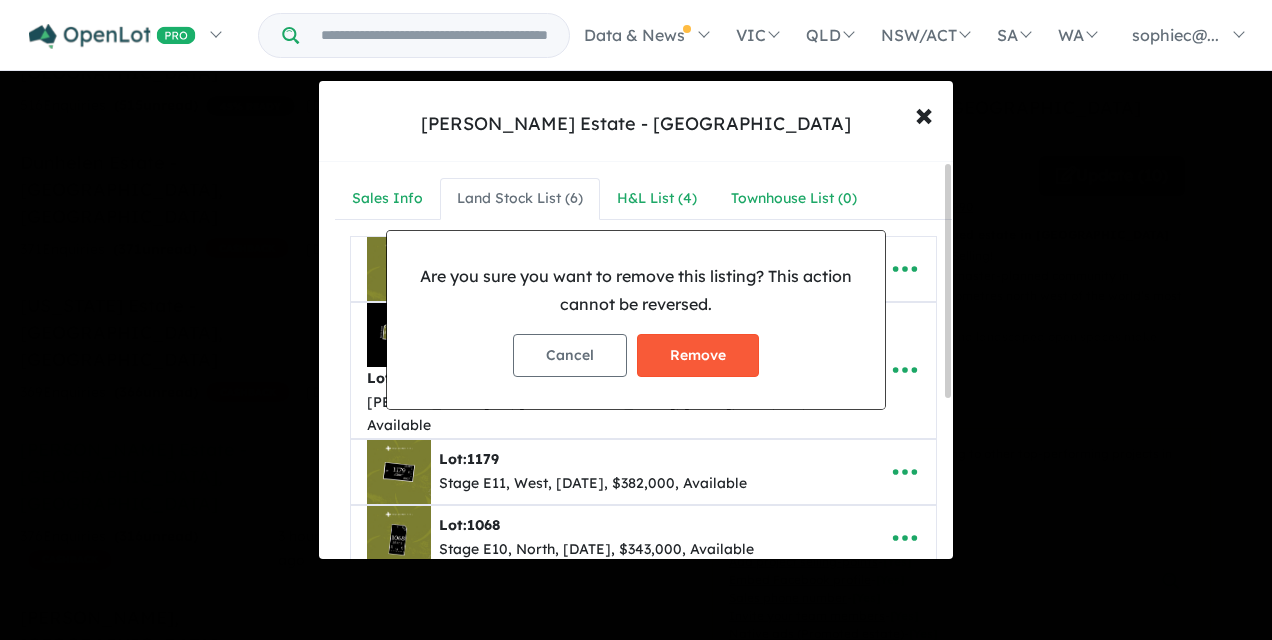 click on "Remove" at bounding box center [698, 355] 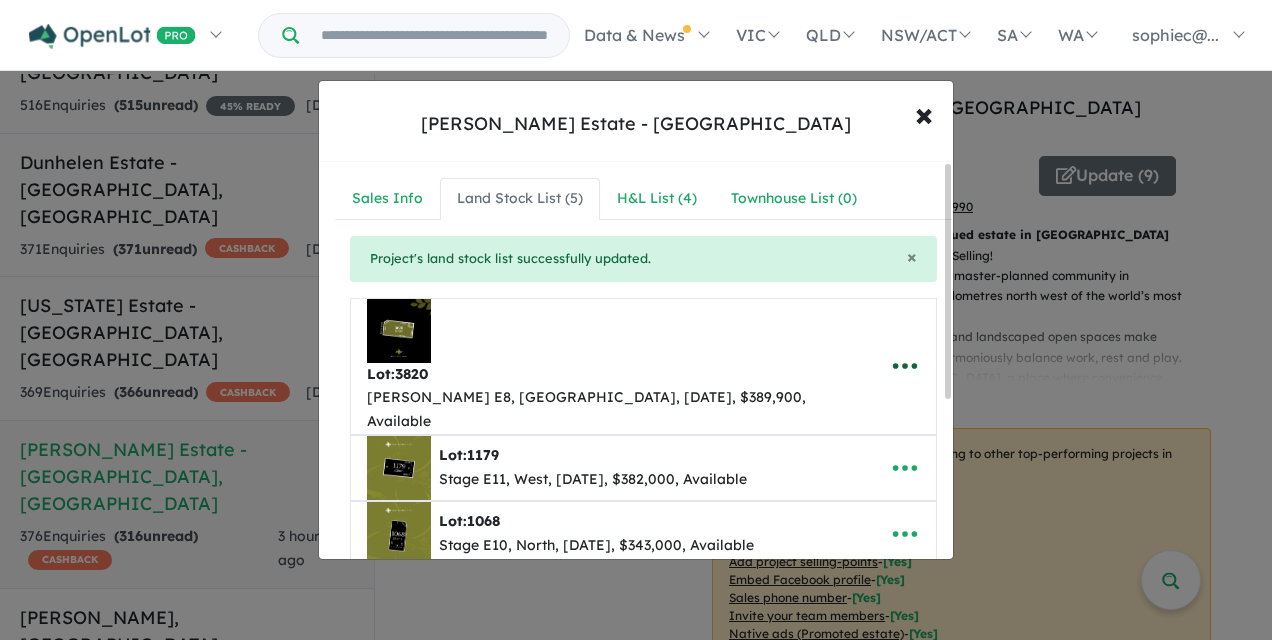 click 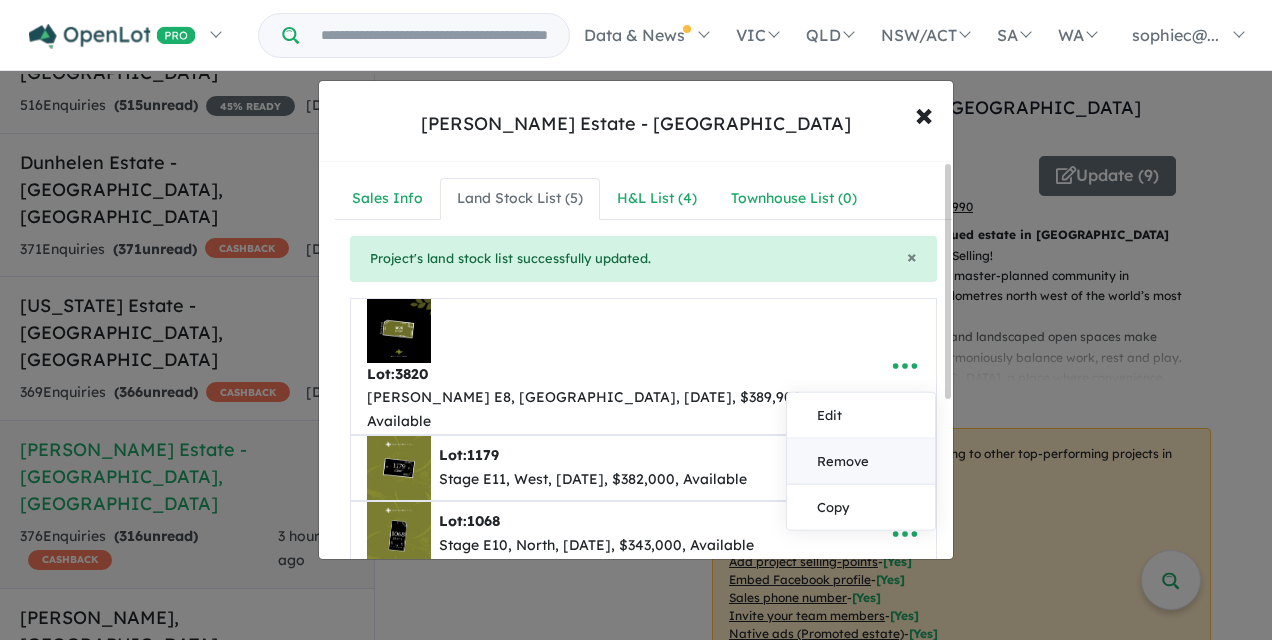 click on "Remove" at bounding box center [861, 462] 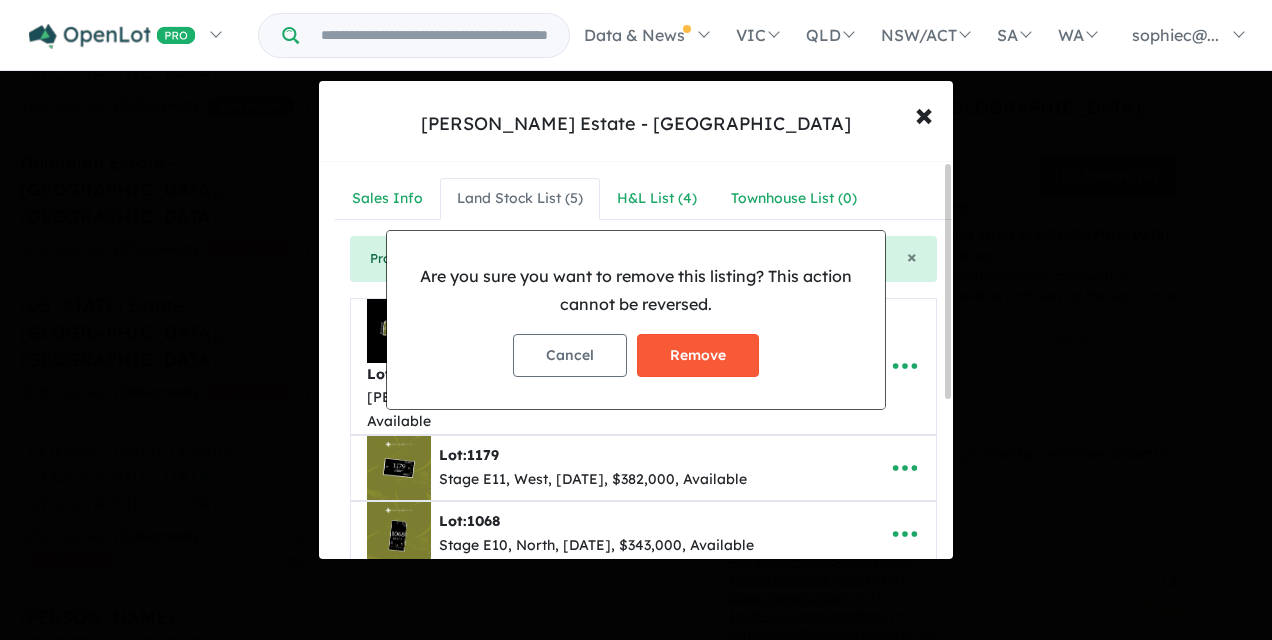 click on "Remove" at bounding box center (698, 355) 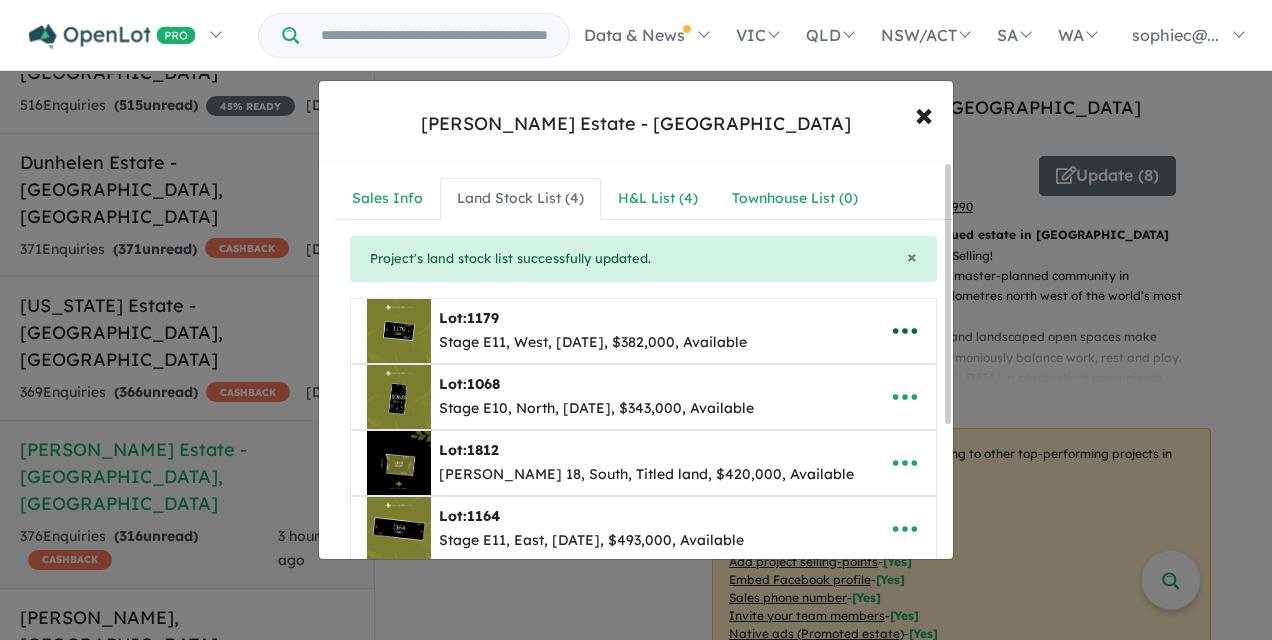 click 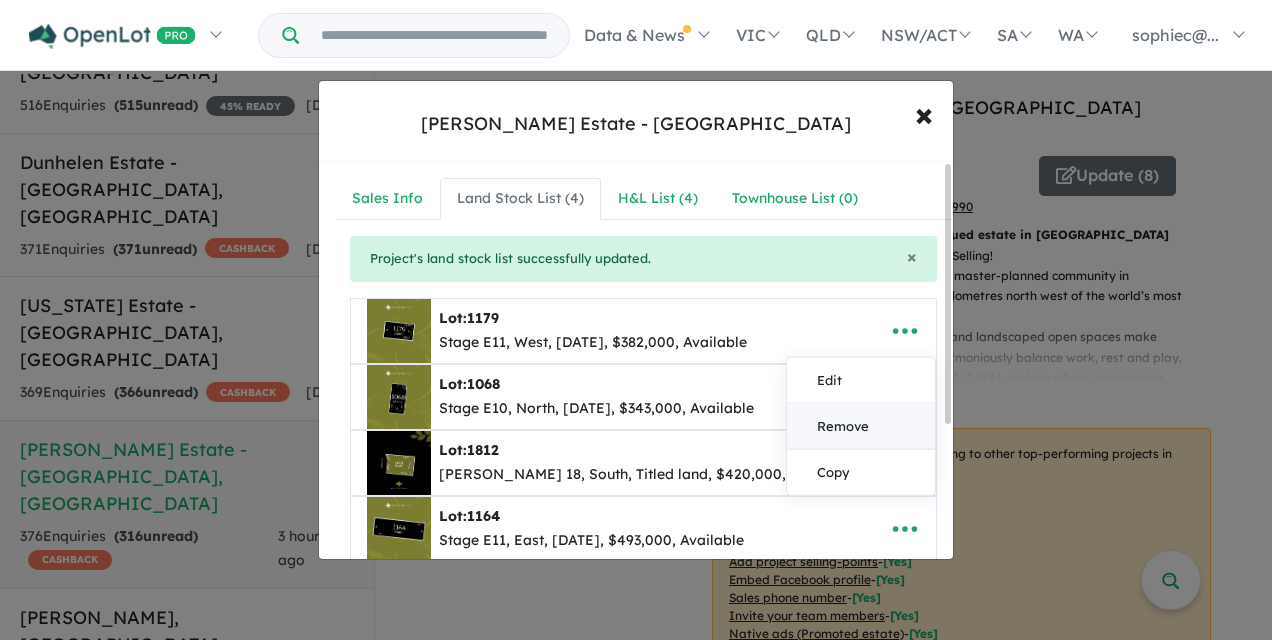 click on "Remove" at bounding box center (861, 426) 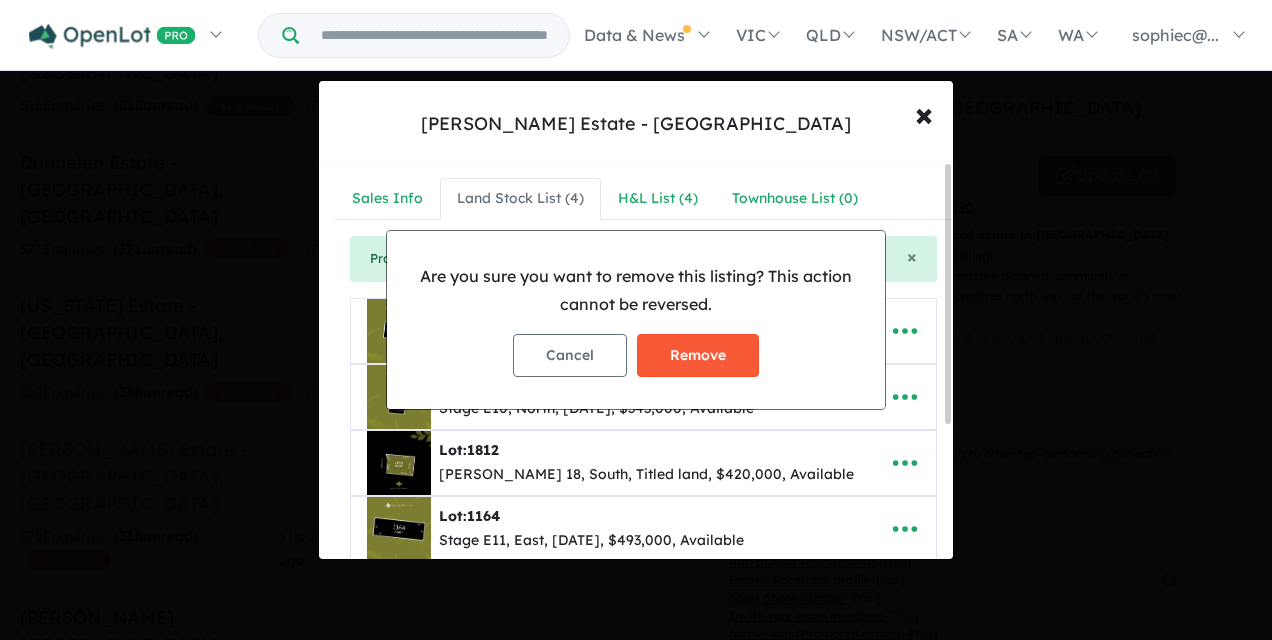 click on "Remove" at bounding box center [698, 355] 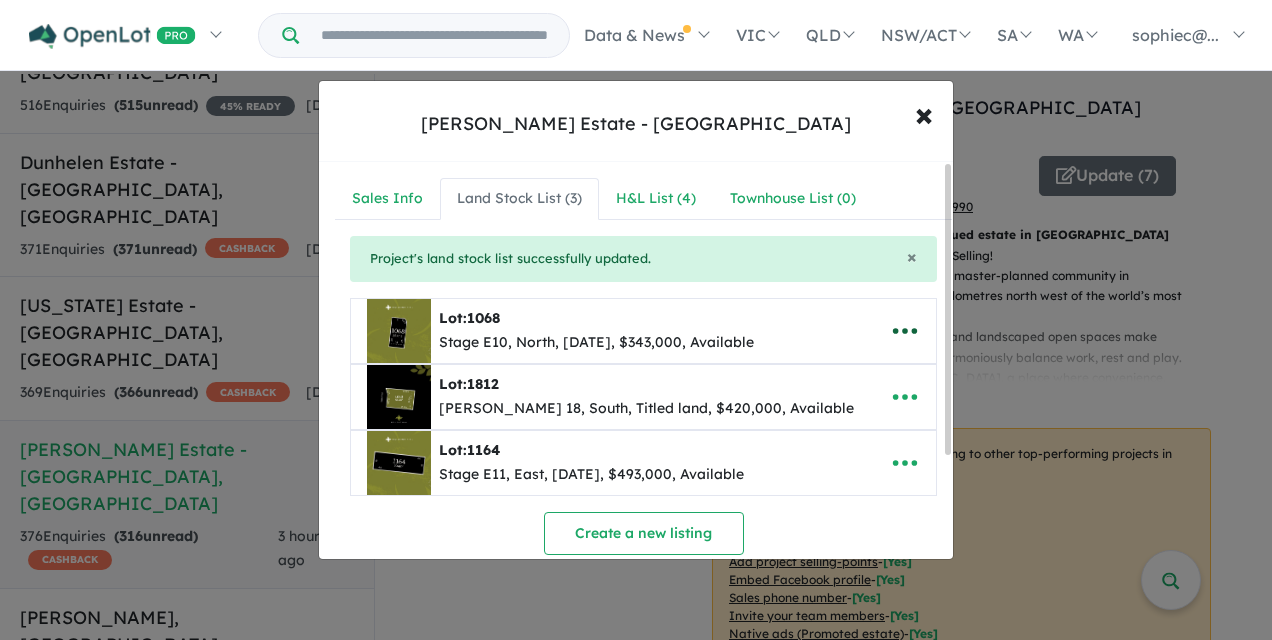 click 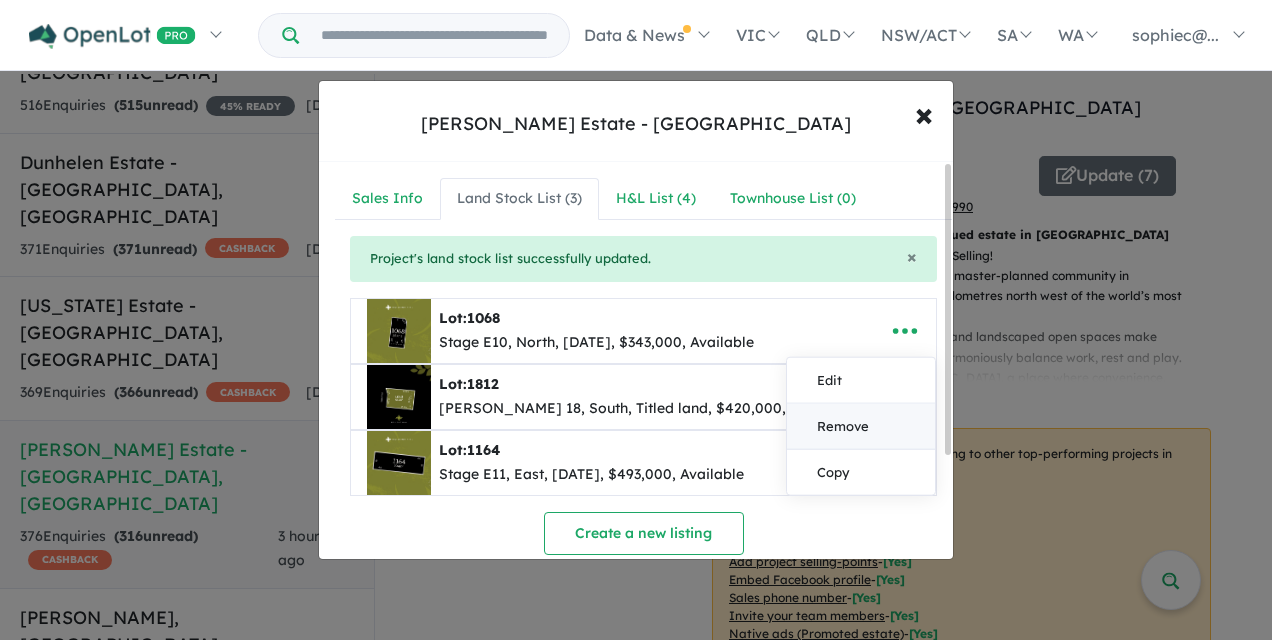 click on "Remove" at bounding box center [861, 426] 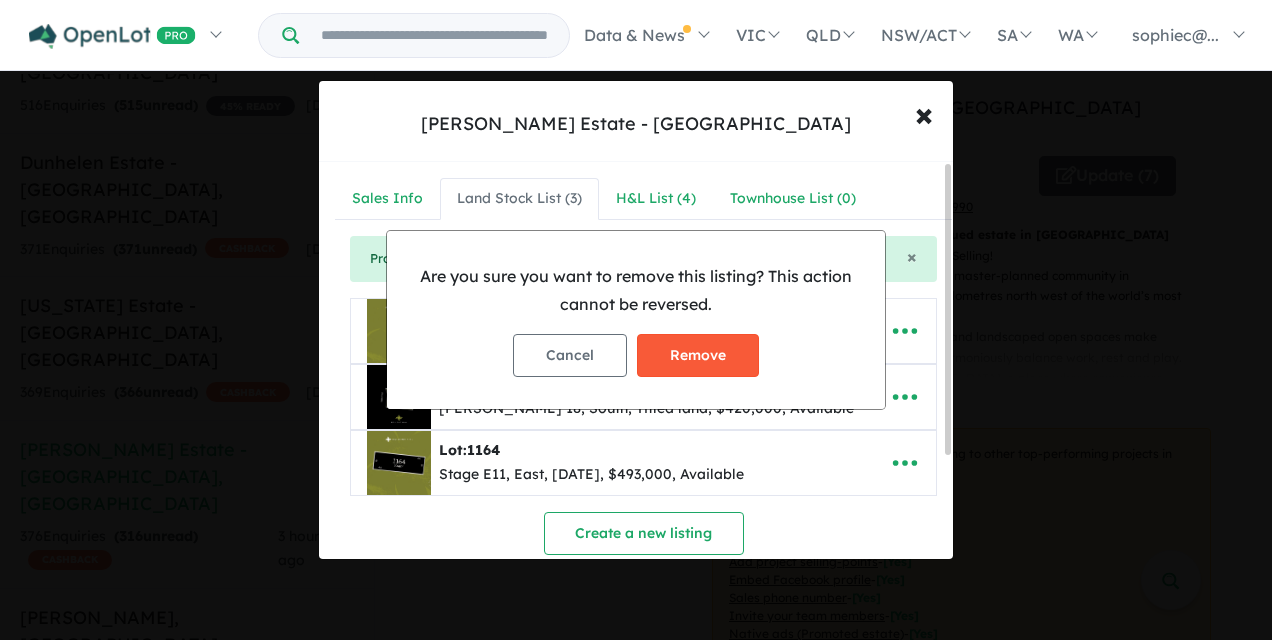 click on "Remove" at bounding box center [698, 355] 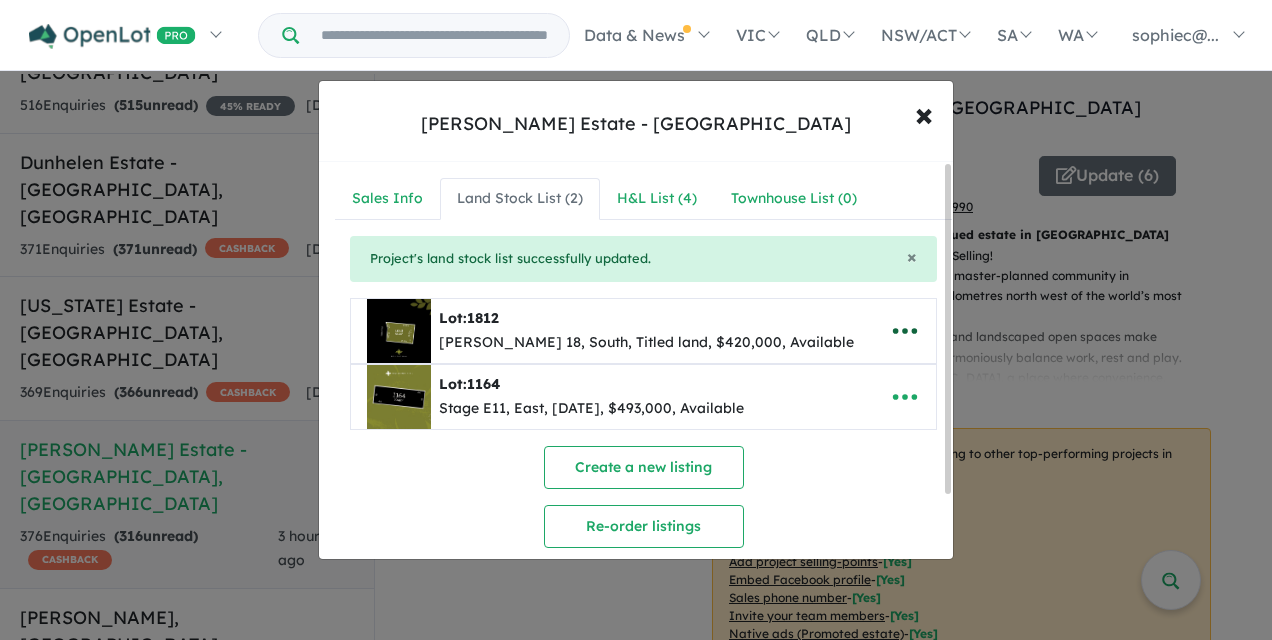 click 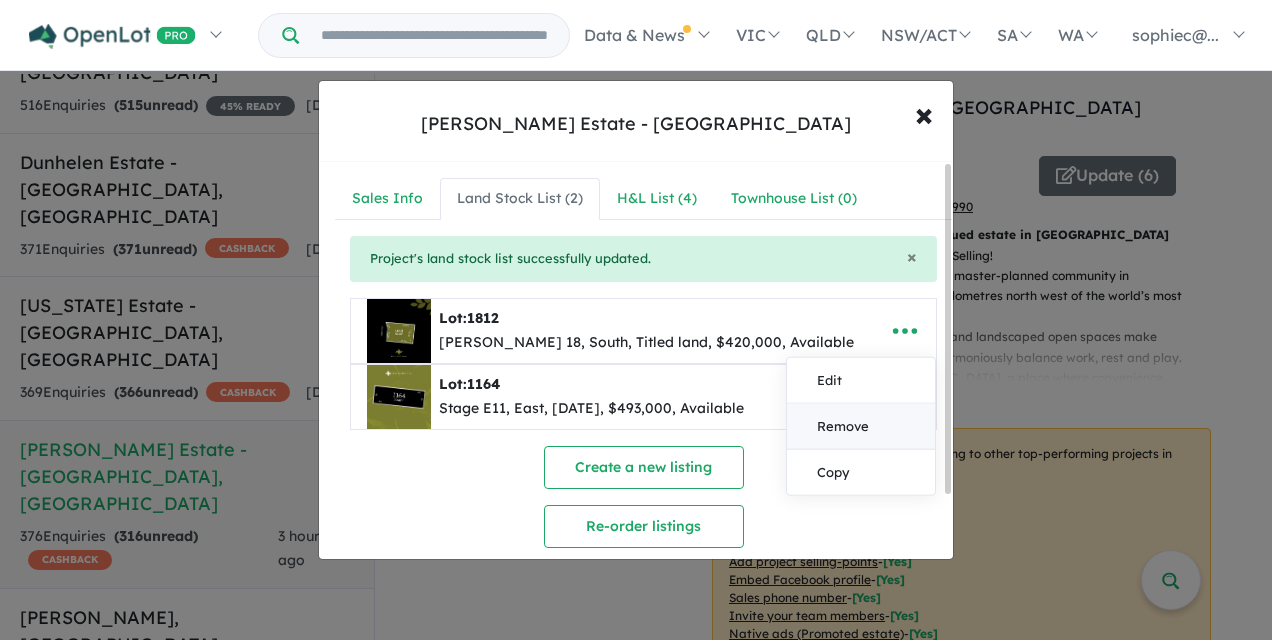 click on "Remove" at bounding box center (861, 426) 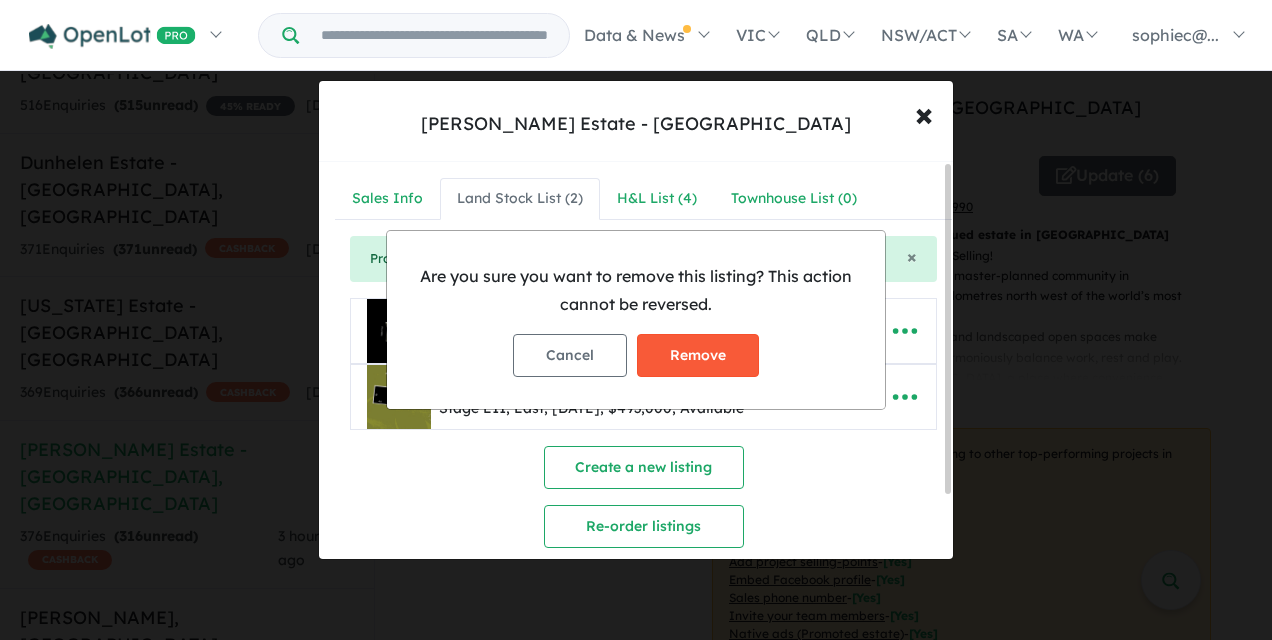 click on "Remove" at bounding box center (698, 355) 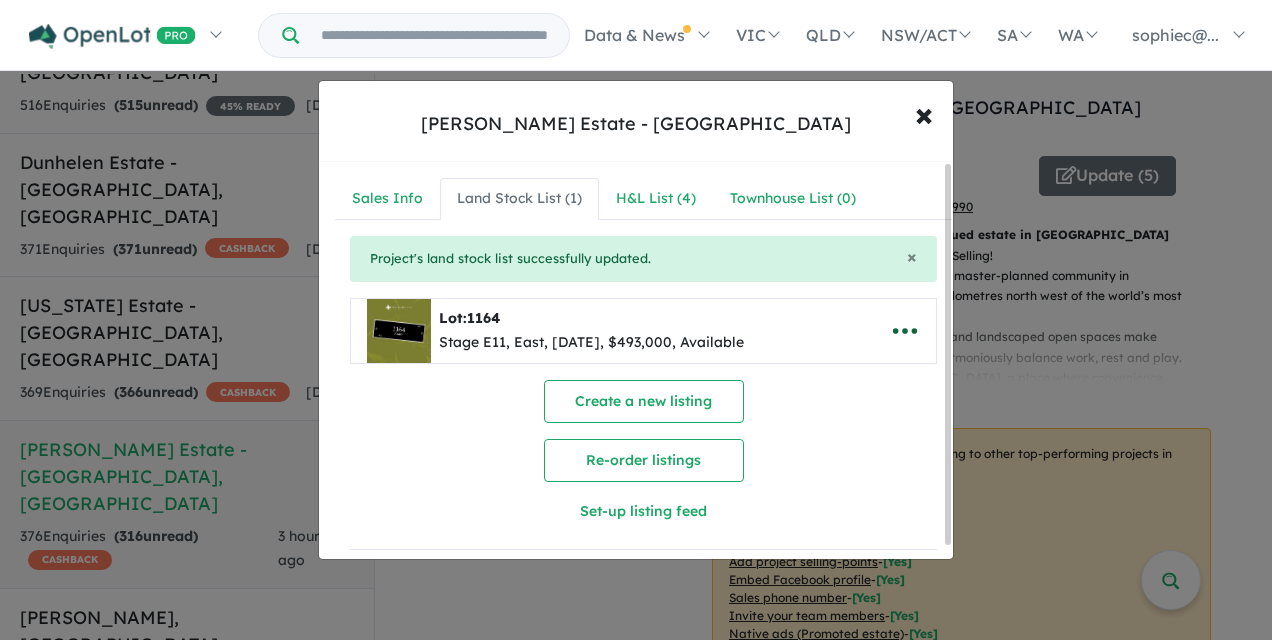 click 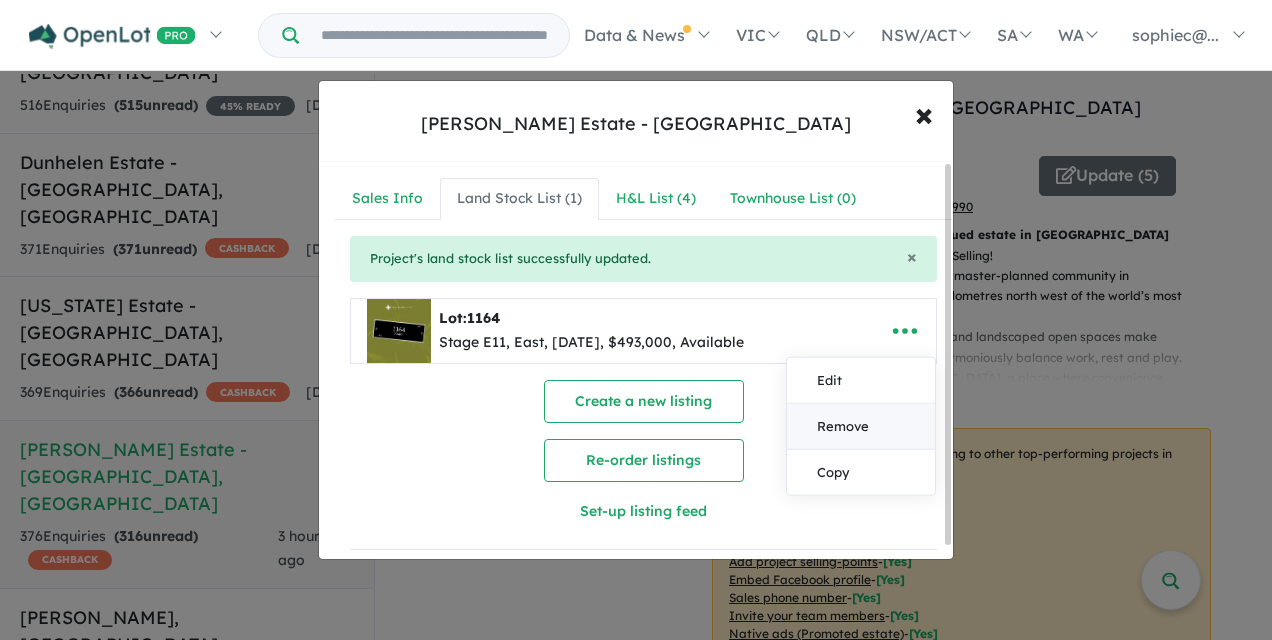 click on "Remove" at bounding box center (861, 426) 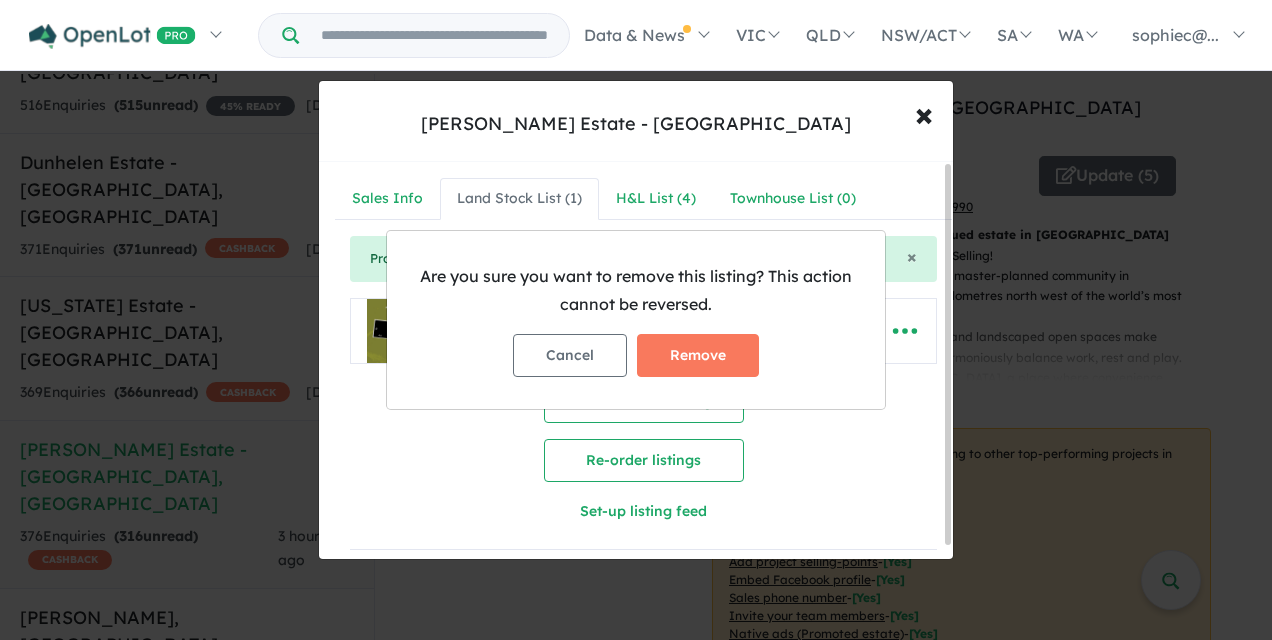 click on "Cancel Remove" at bounding box center (636, 355) 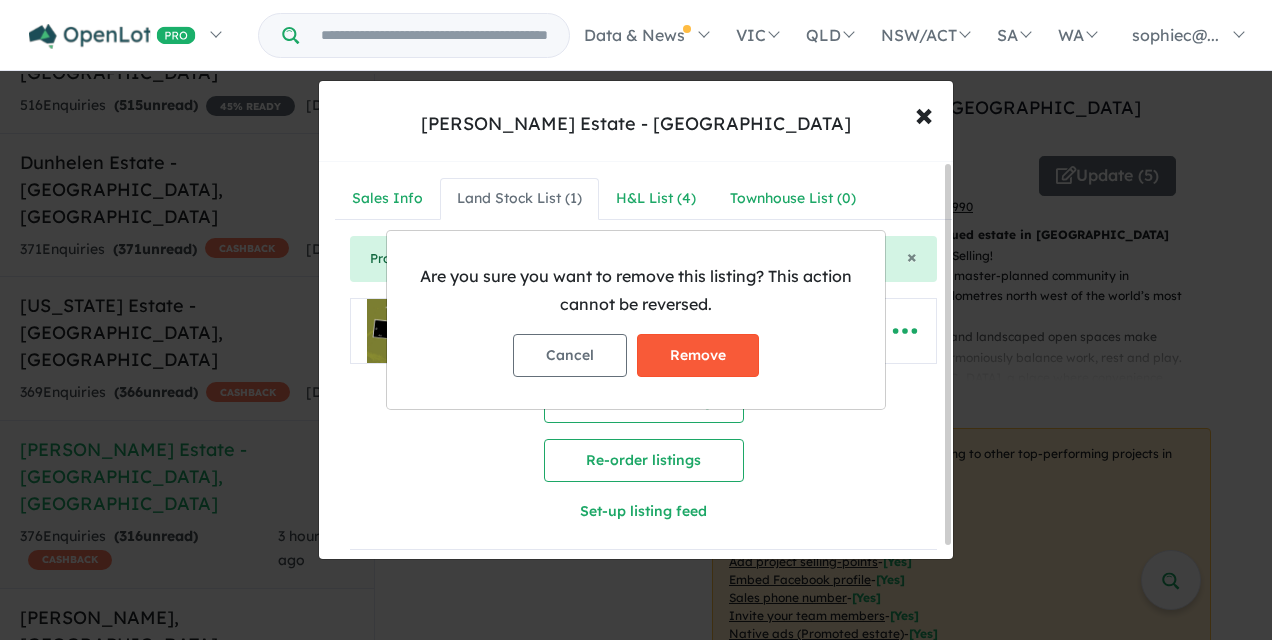 click on "Remove" at bounding box center [698, 355] 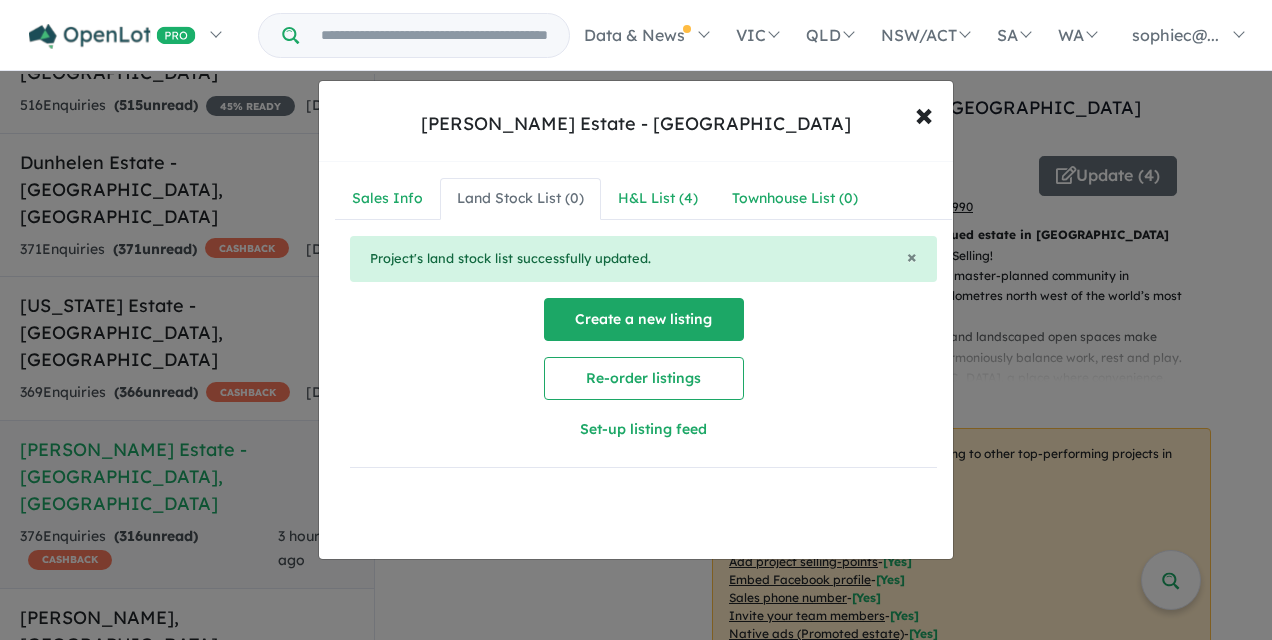 click on "Create a new listing" at bounding box center [644, 319] 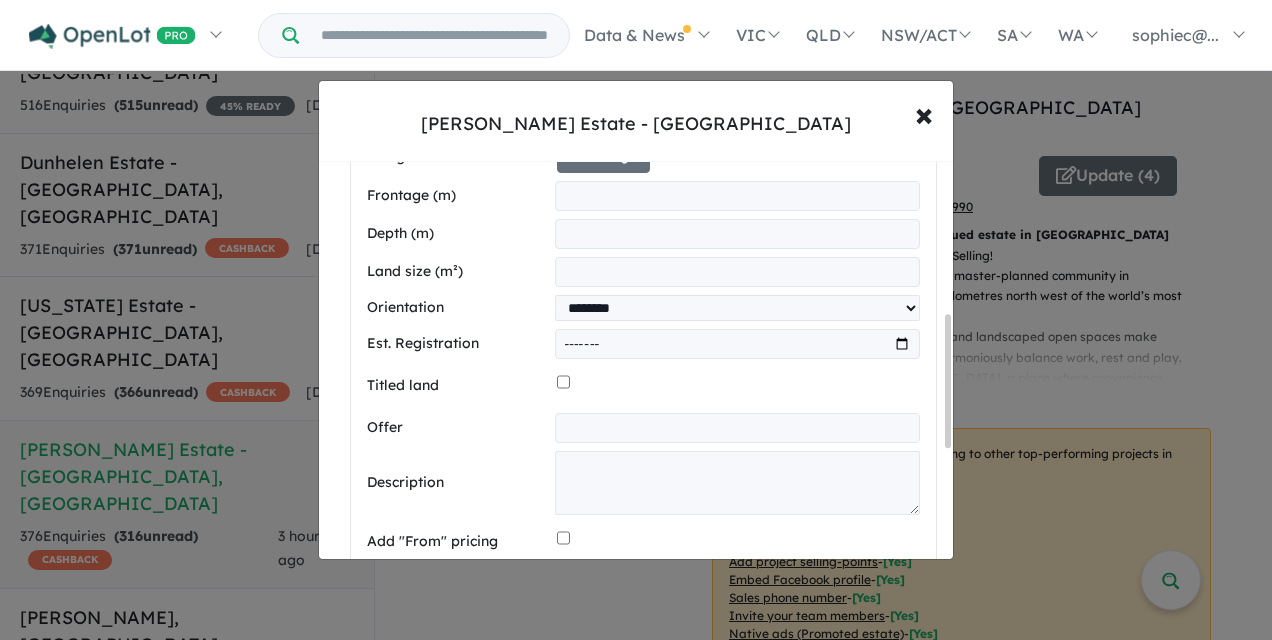 scroll, scrollTop: 462, scrollLeft: 0, axis: vertical 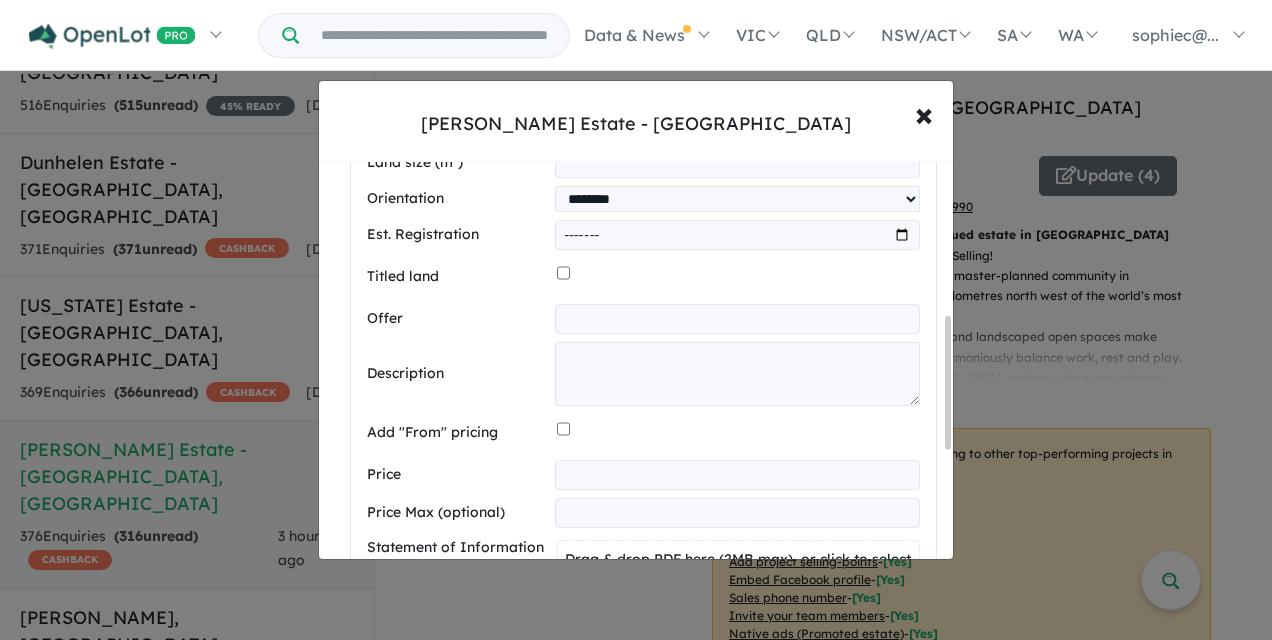 click at bounding box center (737, 319) 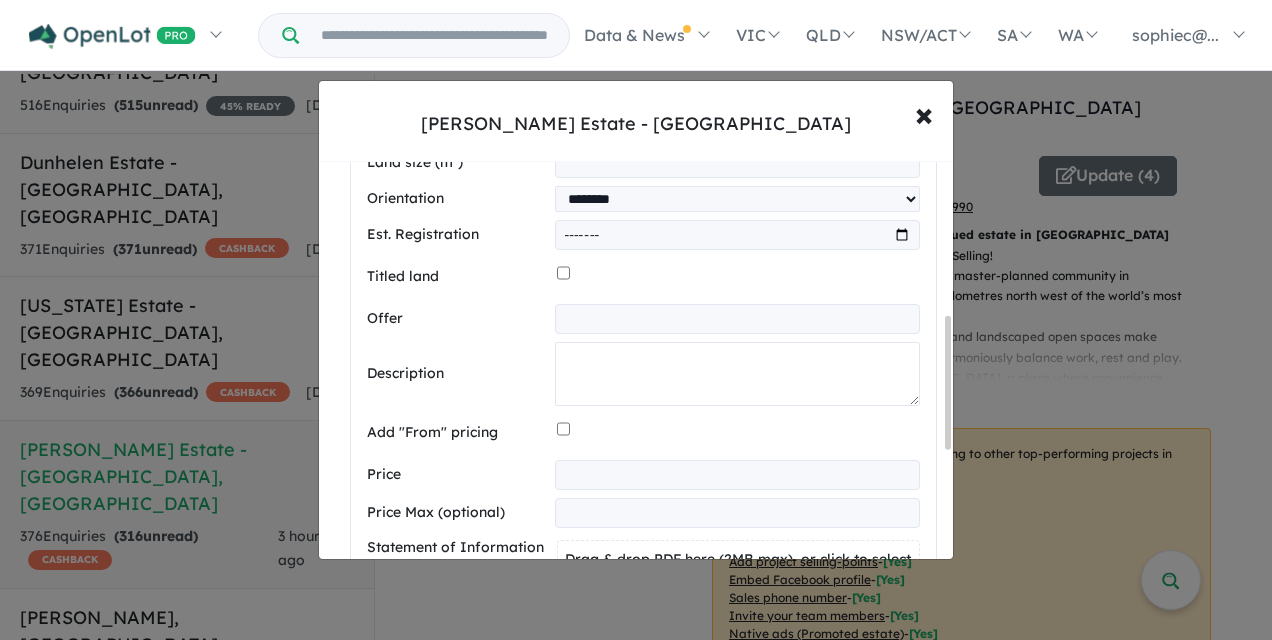 click at bounding box center (737, 374) 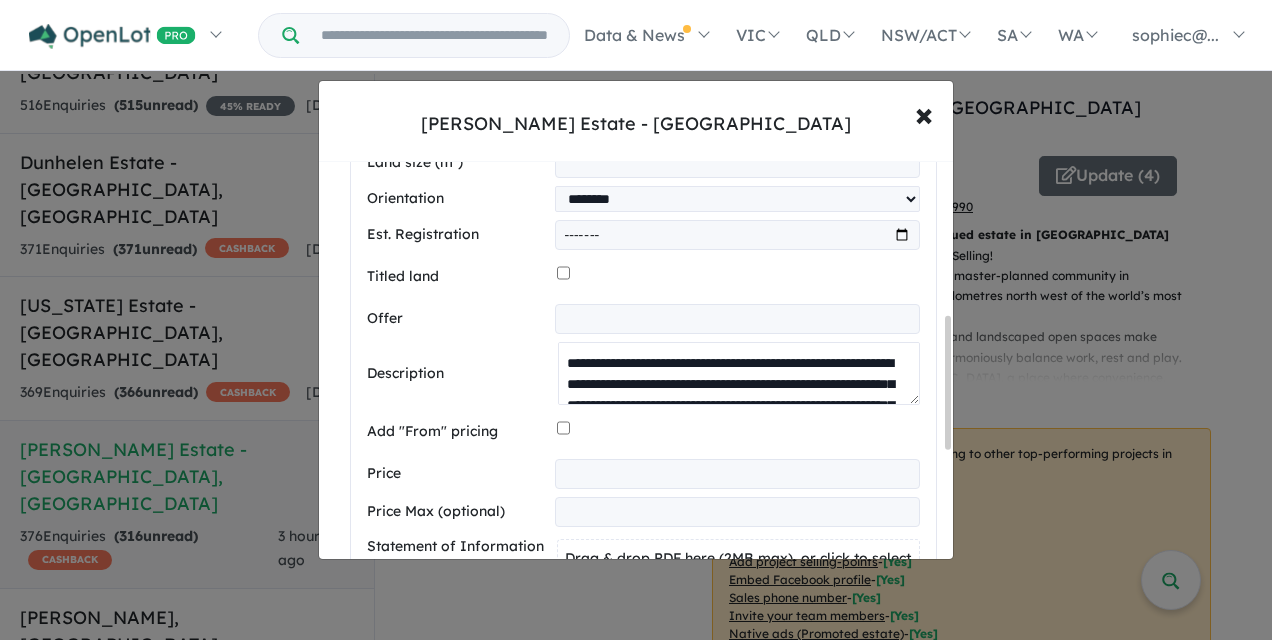 scroll, scrollTop: 282, scrollLeft: 0, axis: vertical 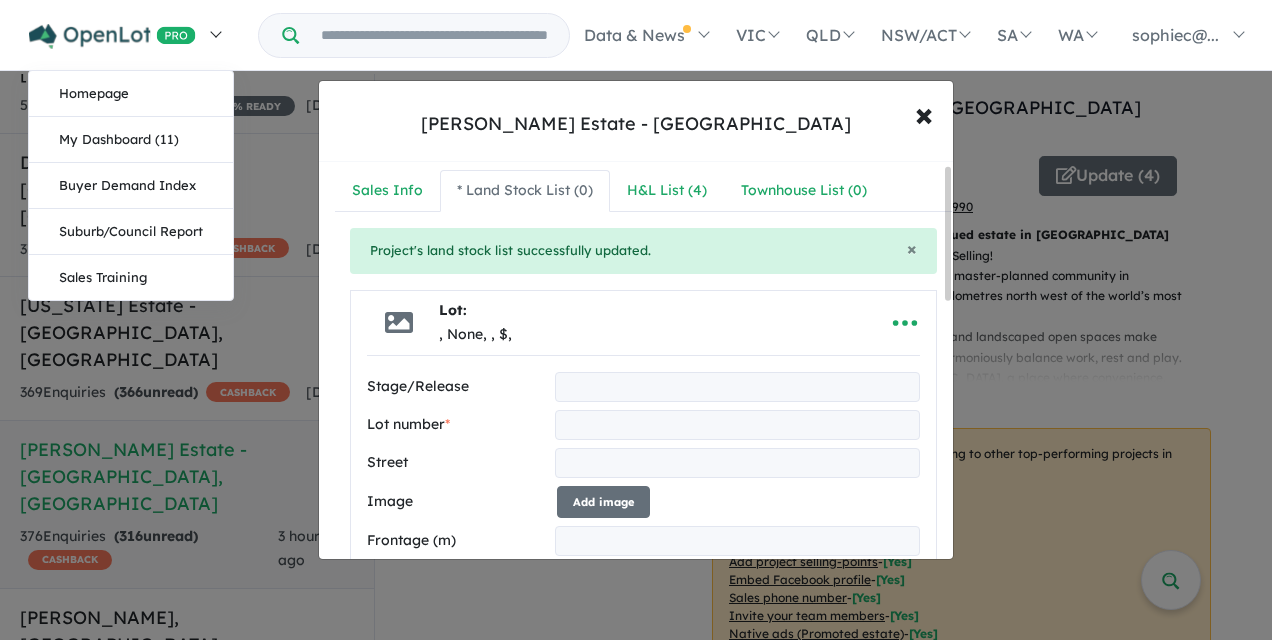 type on "**********" 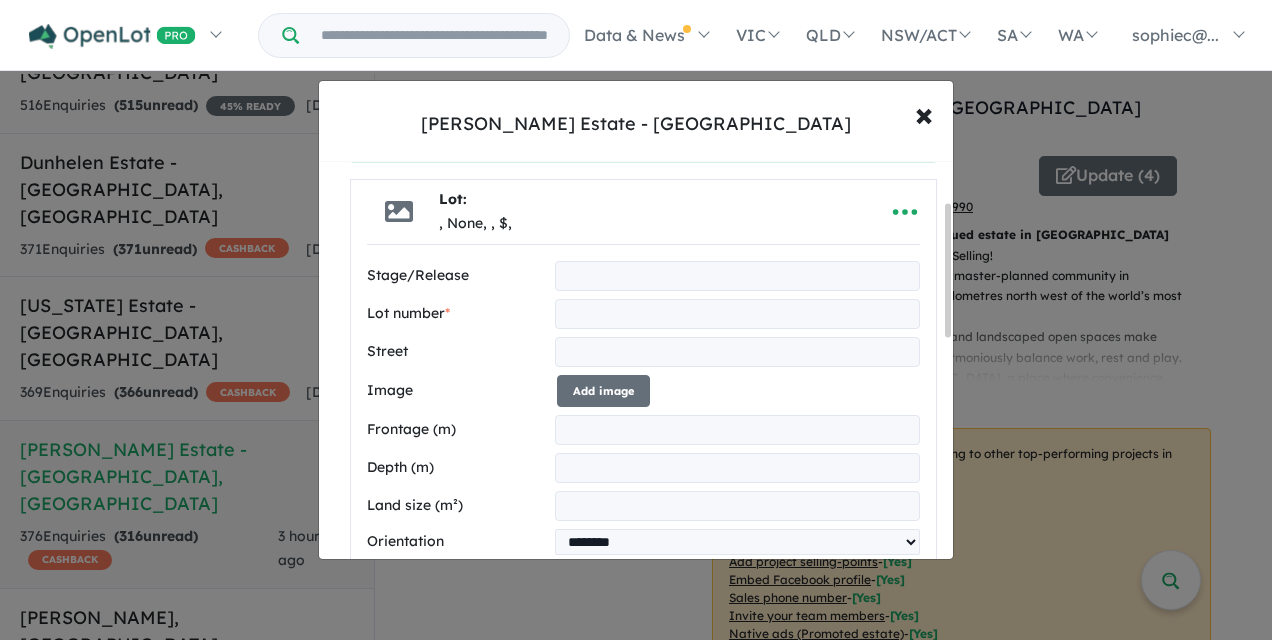 scroll, scrollTop: 120, scrollLeft: 0, axis: vertical 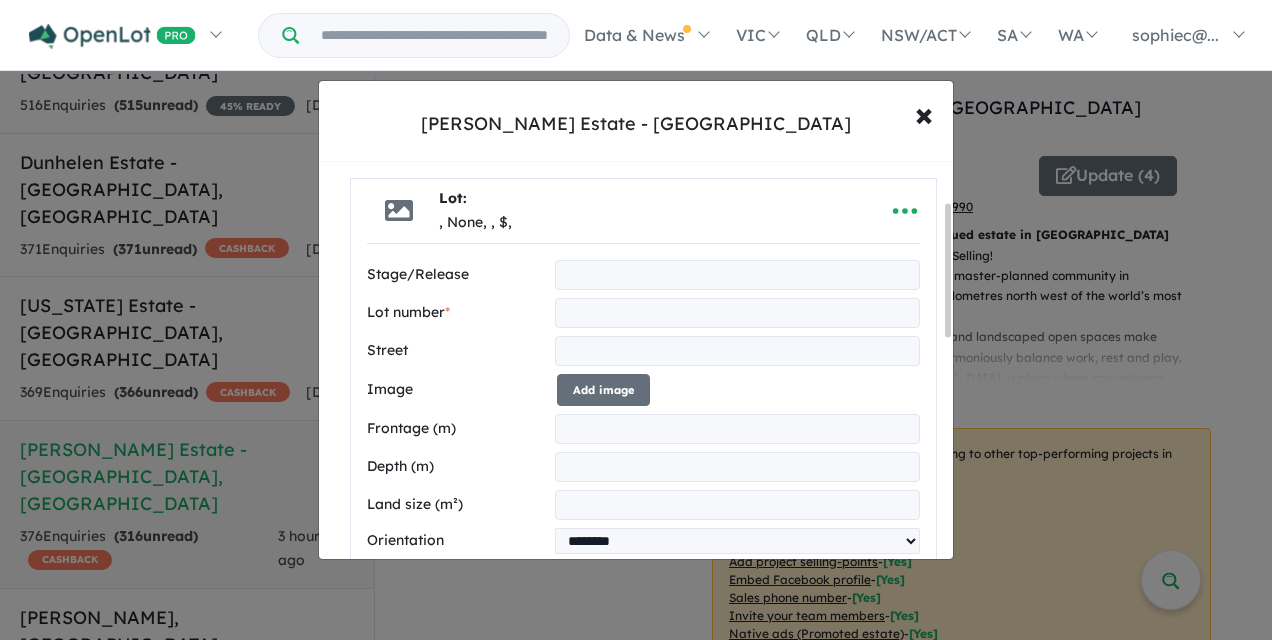 click at bounding box center (737, 275) 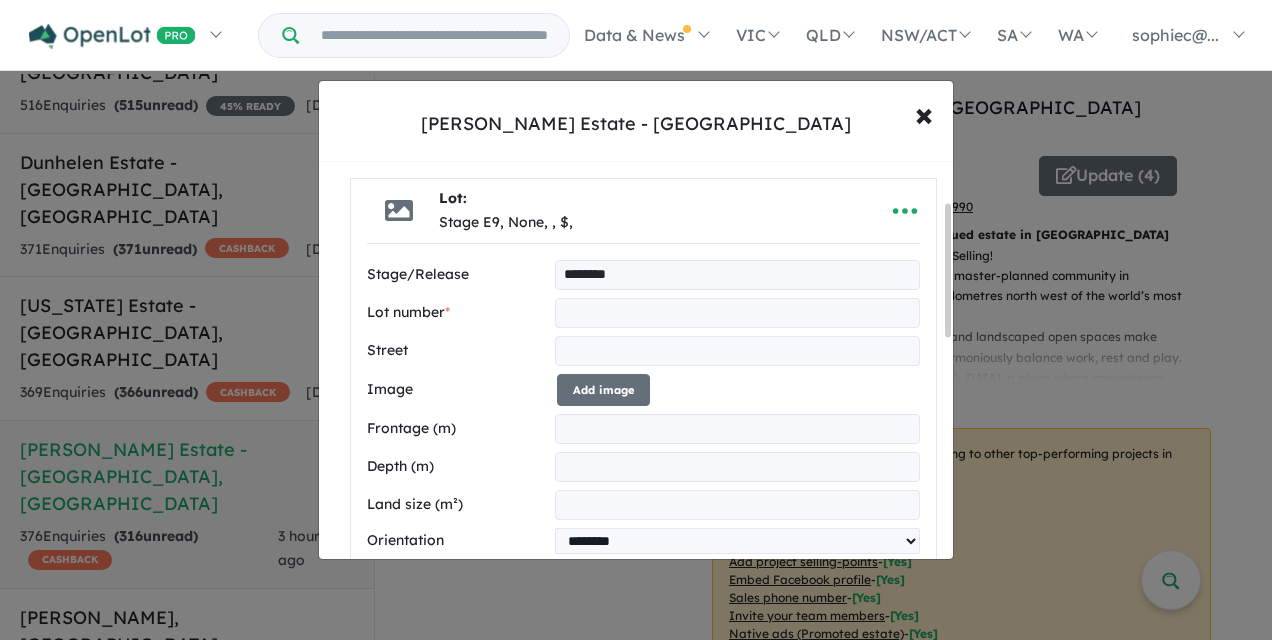 type on "********" 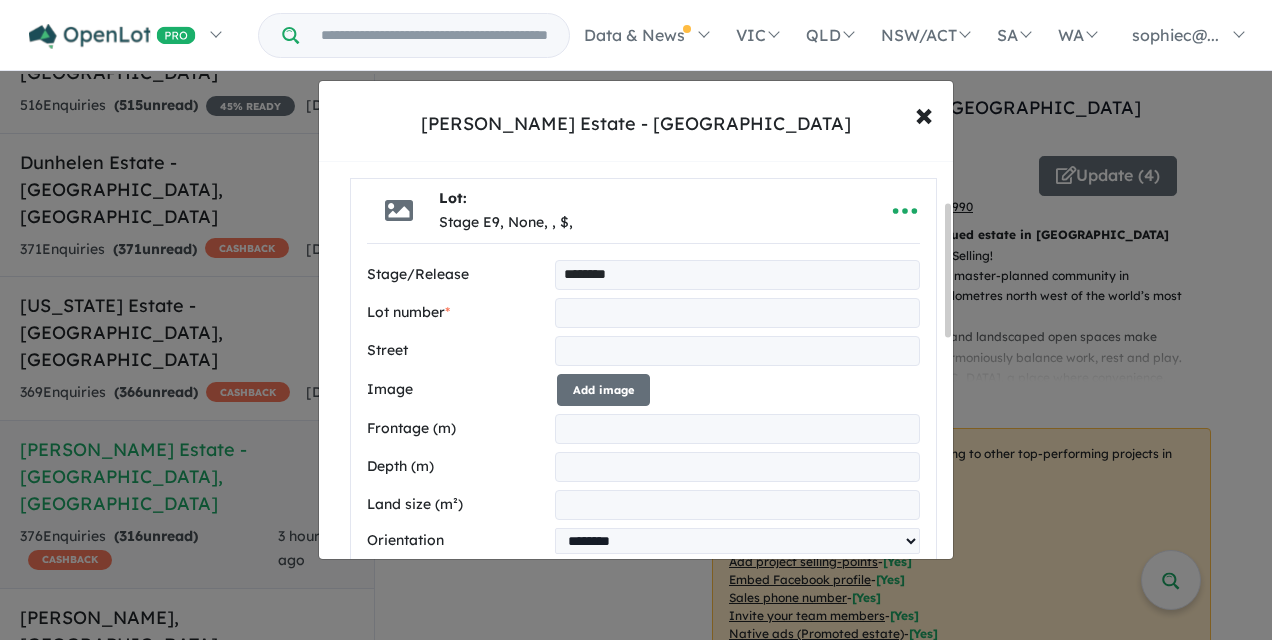 click at bounding box center (737, 313) 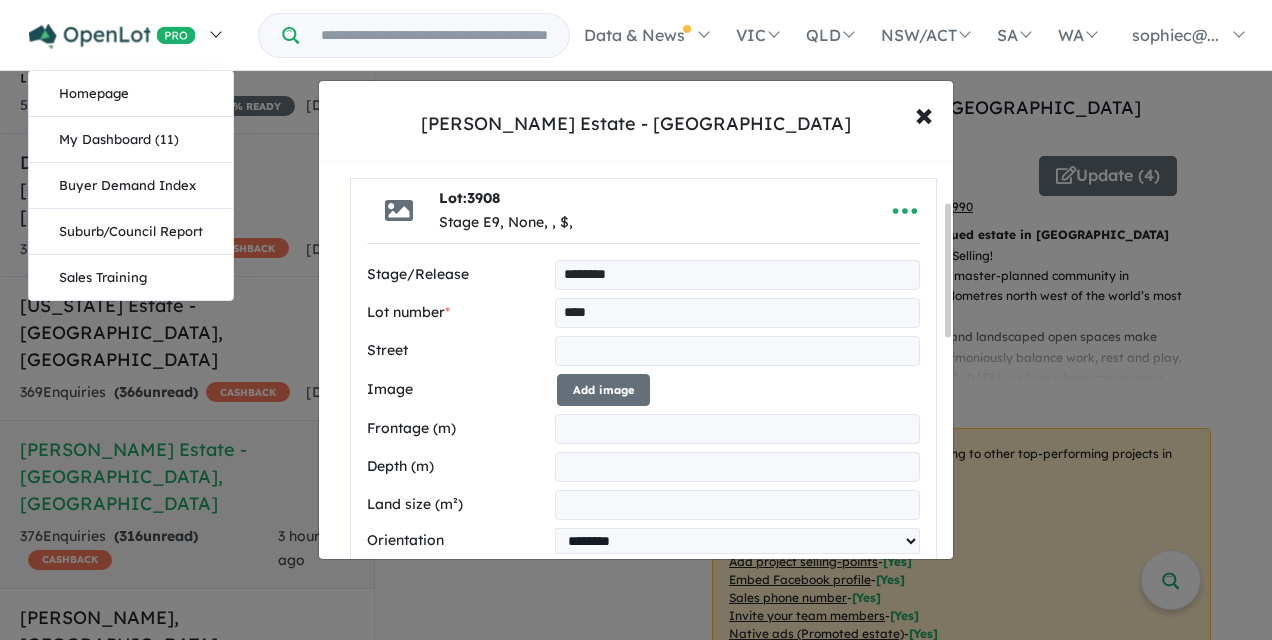 type on "****" 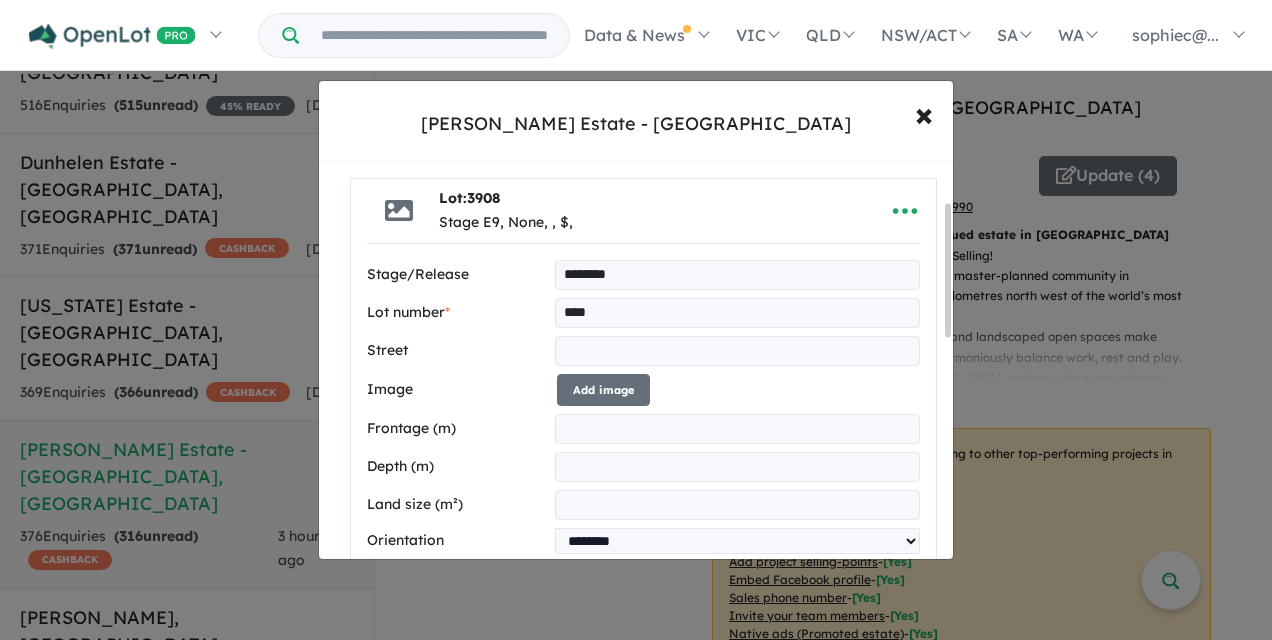 click at bounding box center [737, 351] 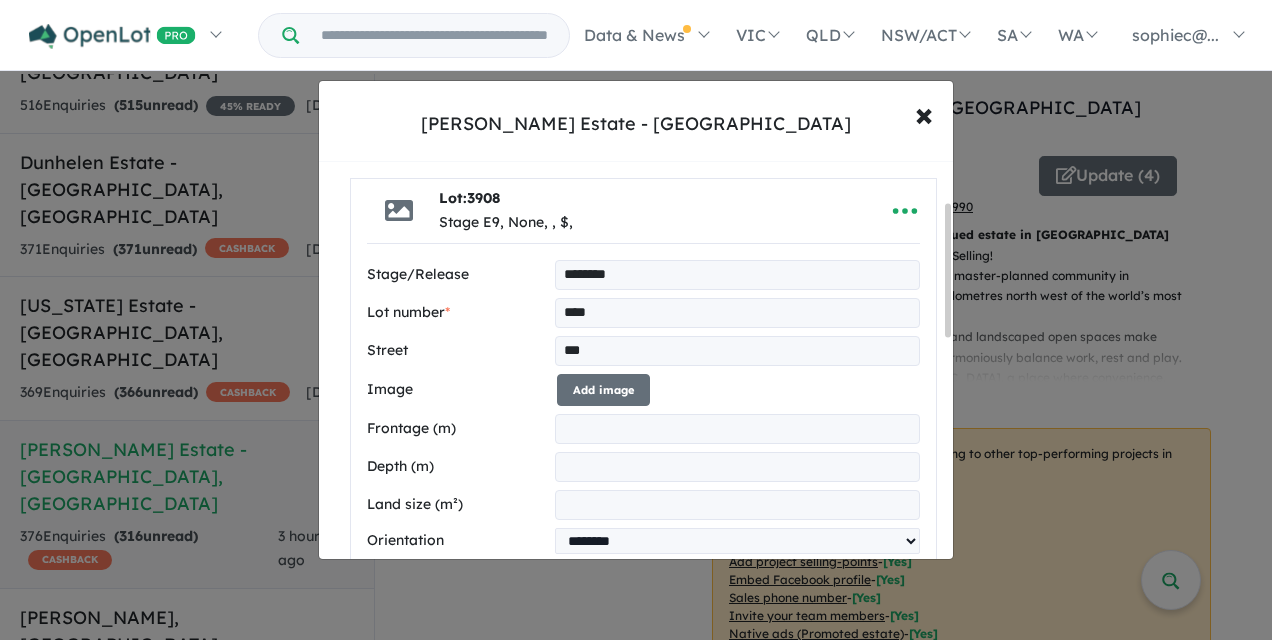 type on "**********" 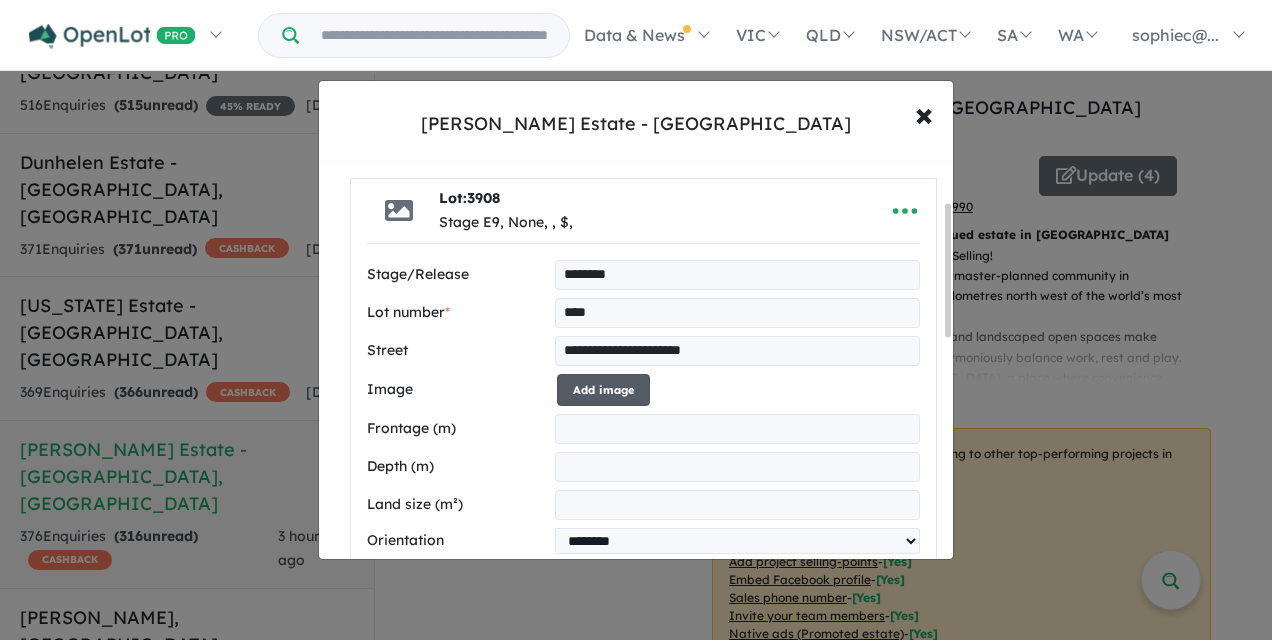 click on "Add image" at bounding box center (603, 390) 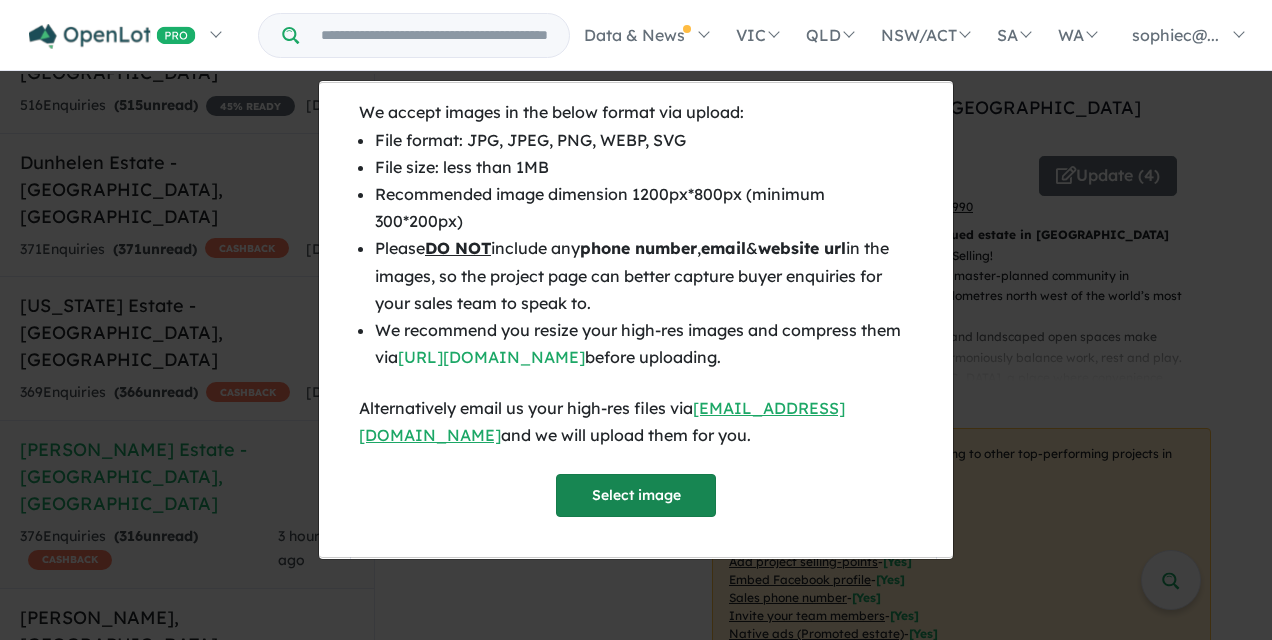click on "Select image" at bounding box center [636, 495] 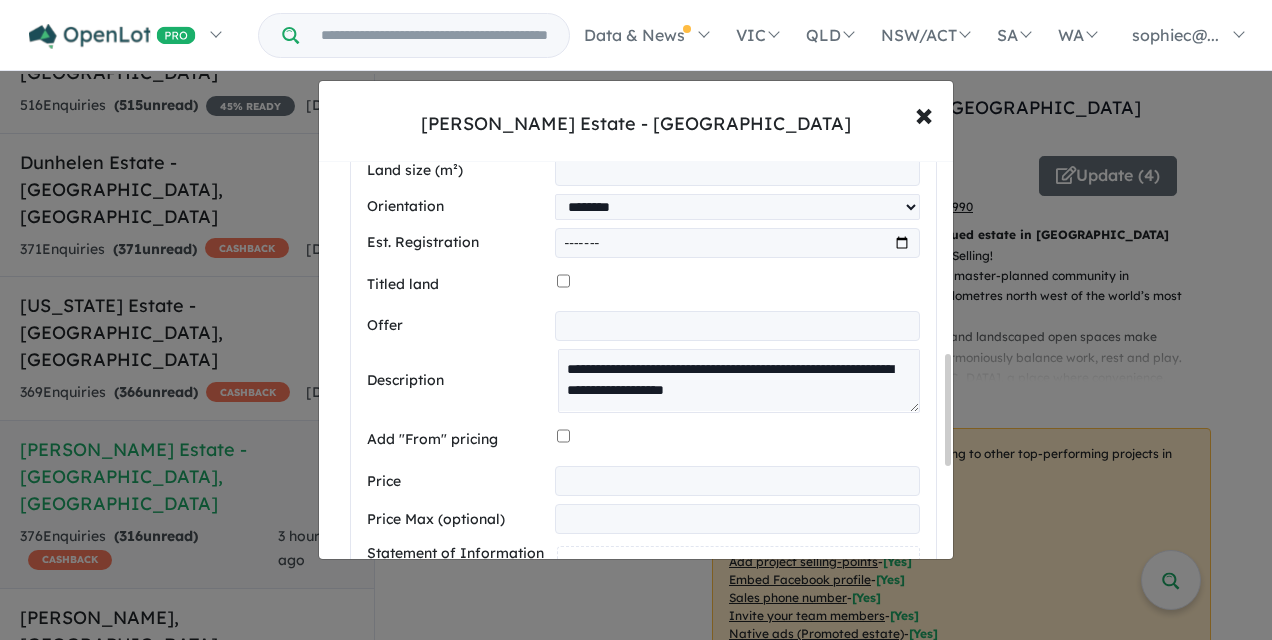 scroll, scrollTop: 692, scrollLeft: 0, axis: vertical 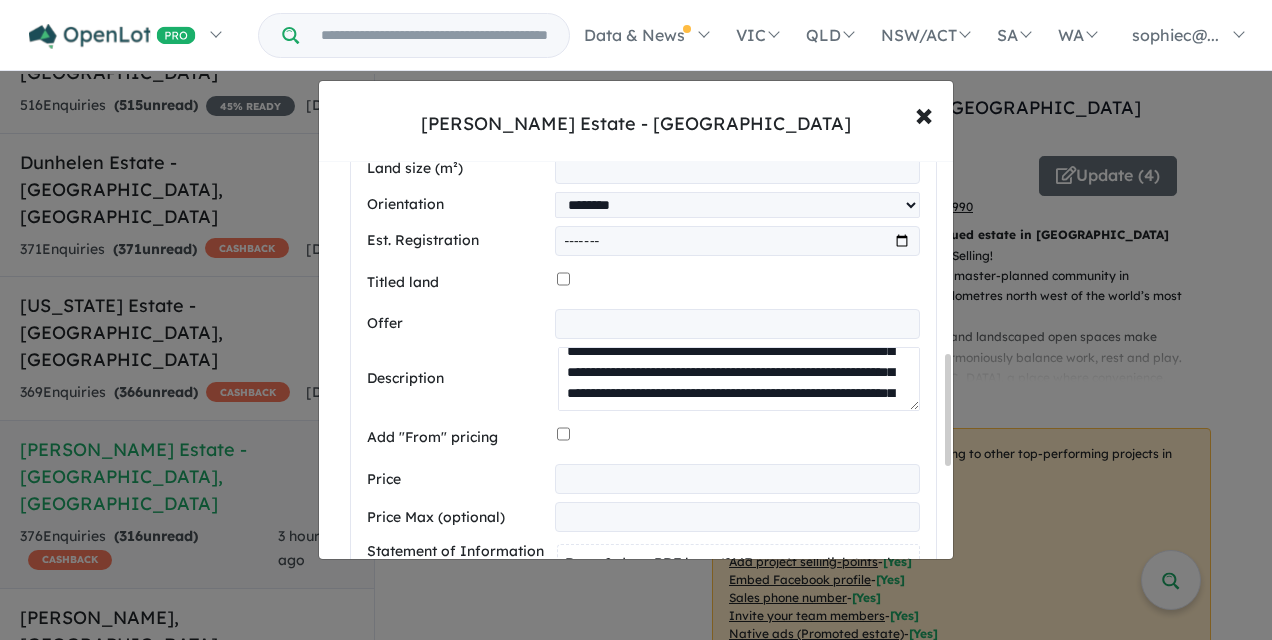 click on "**********" at bounding box center [739, 378] 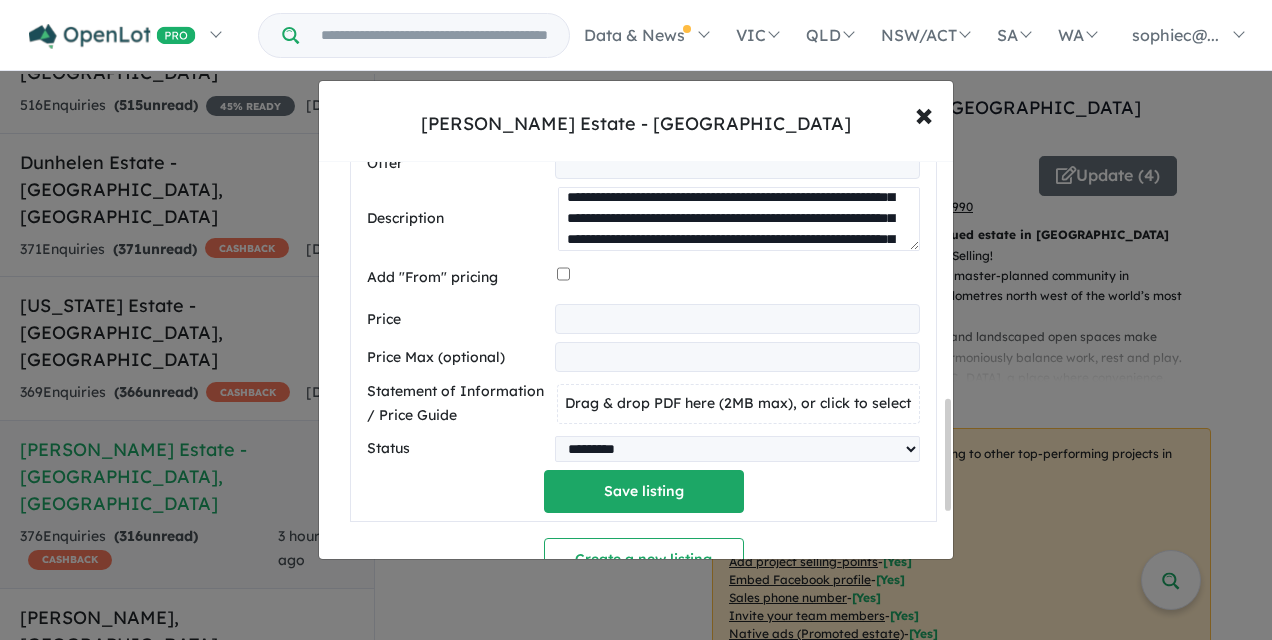 scroll, scrollTop: 855, scrollLeft: 0, axis: vertical 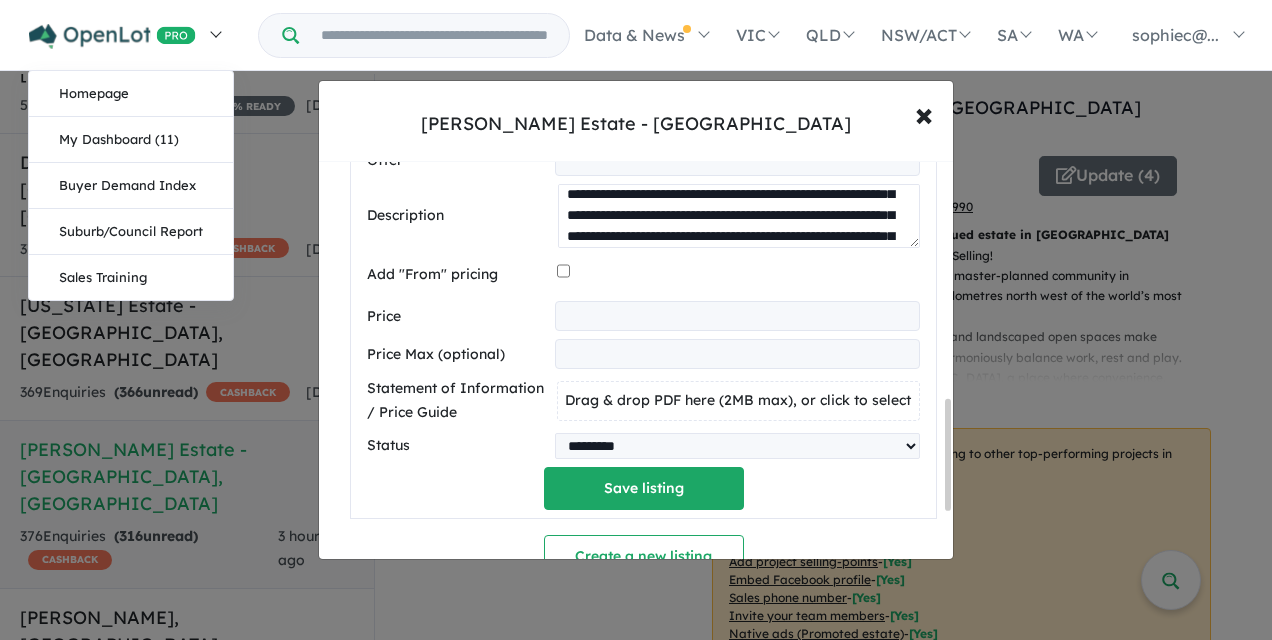 type on "**********" 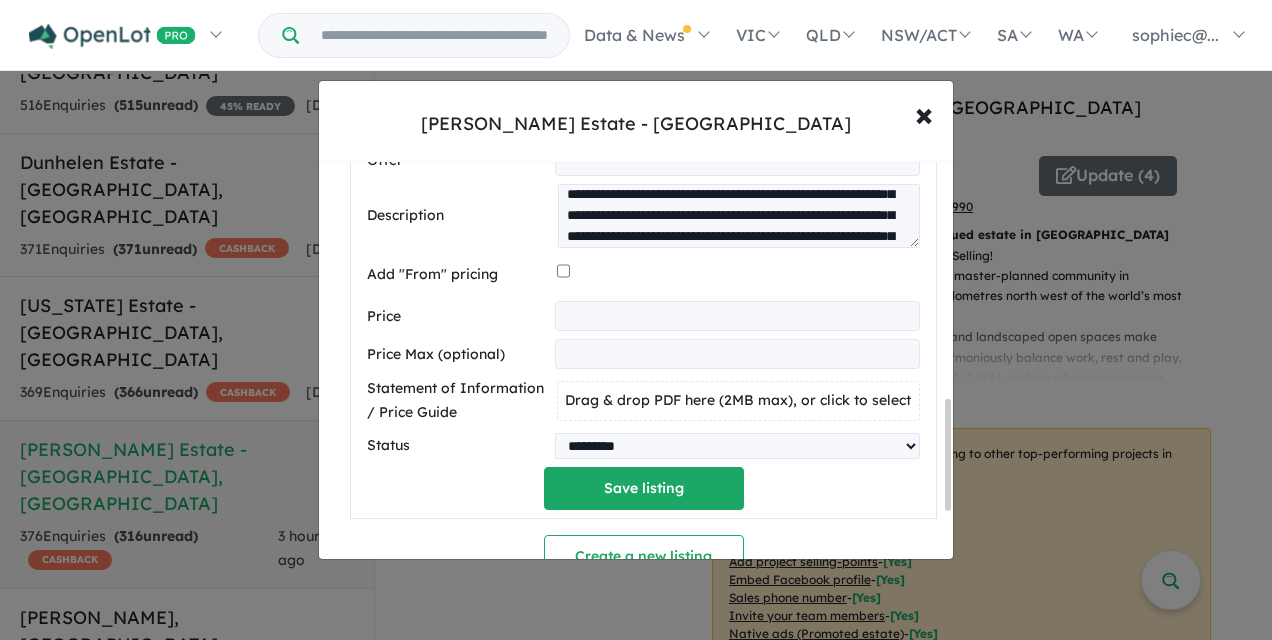 click at bounding box center [737, 316] 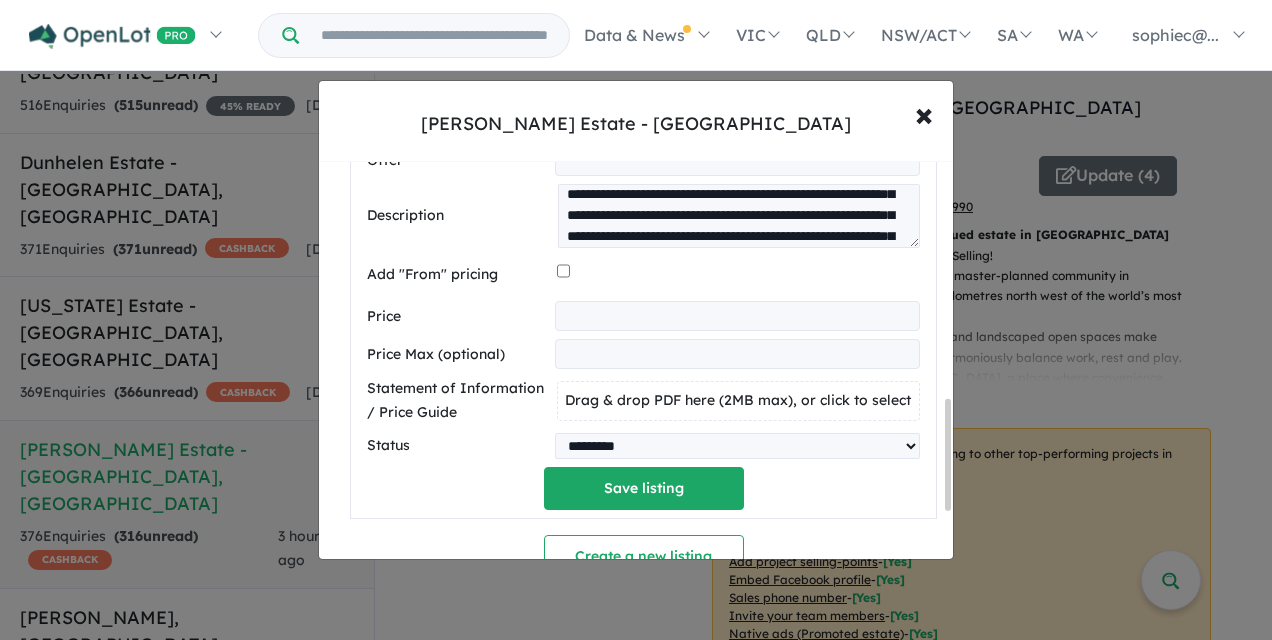 type on "******" 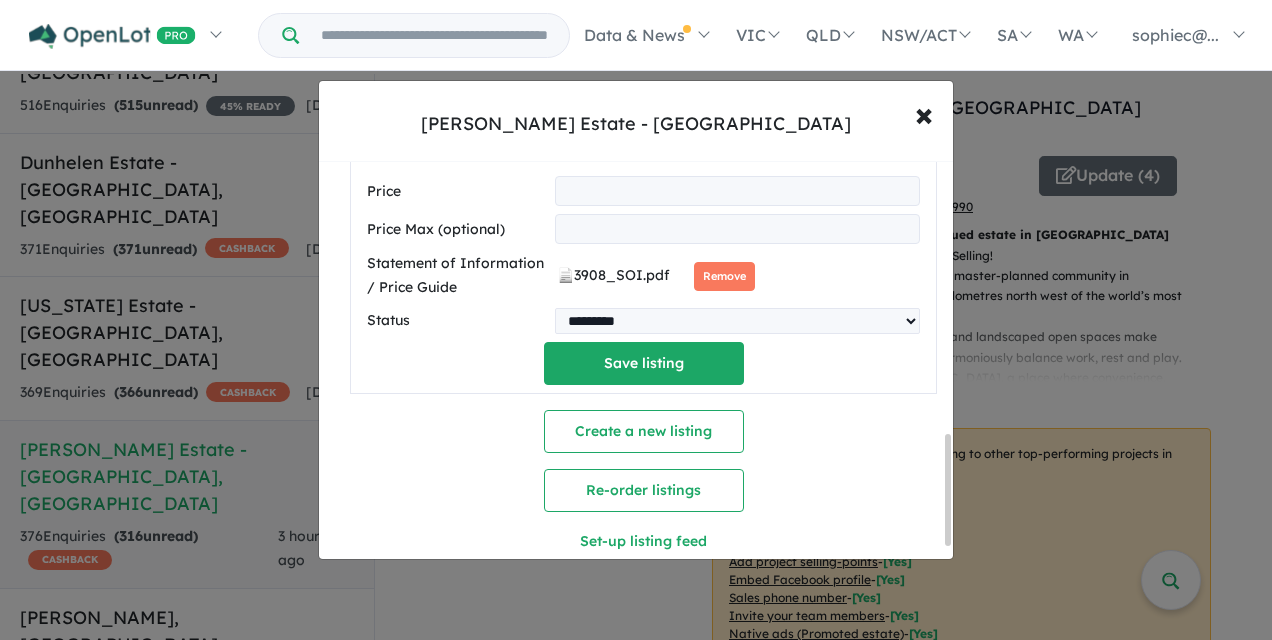 scroll, scrollTop: 983, scrollLeft: 0, axis: vertical 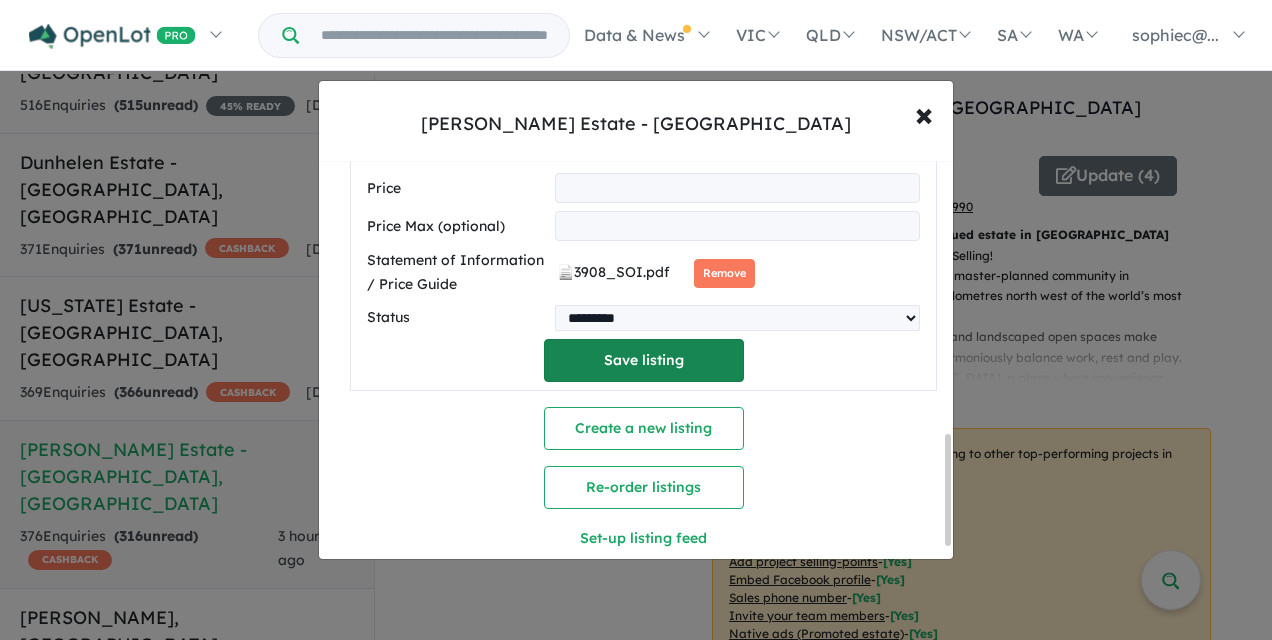 click on "Save listing" at bounding box center (644, 360) 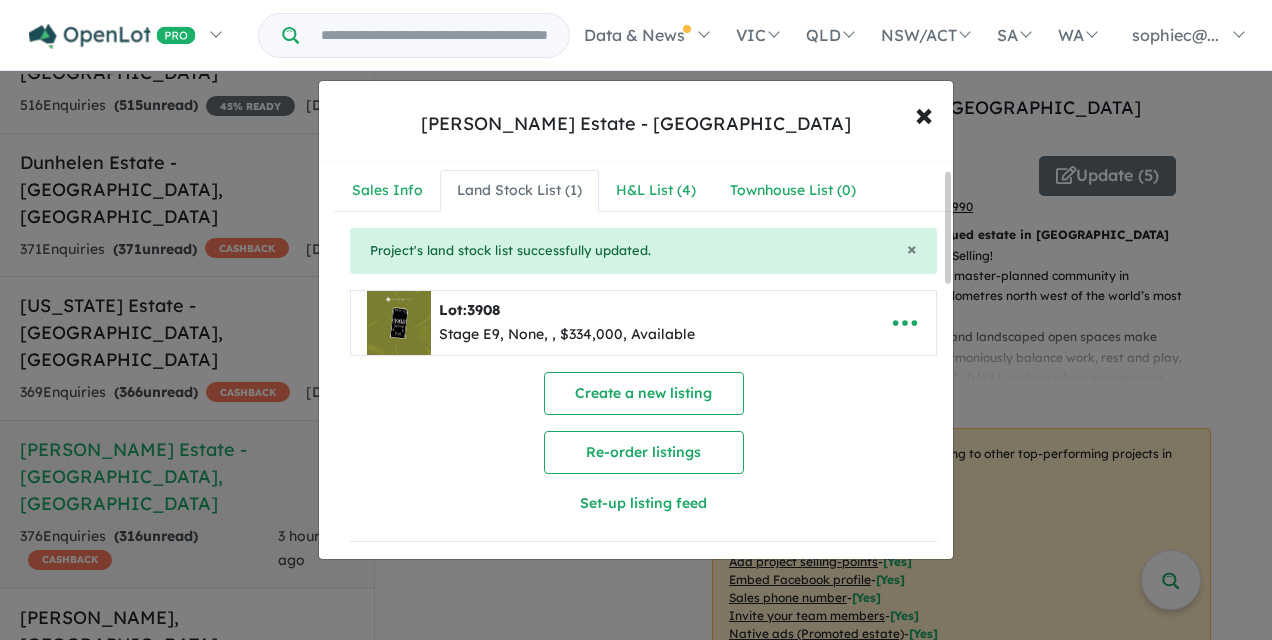 scroll, scrollTop: 0, scrollLeft: 0, axis: both 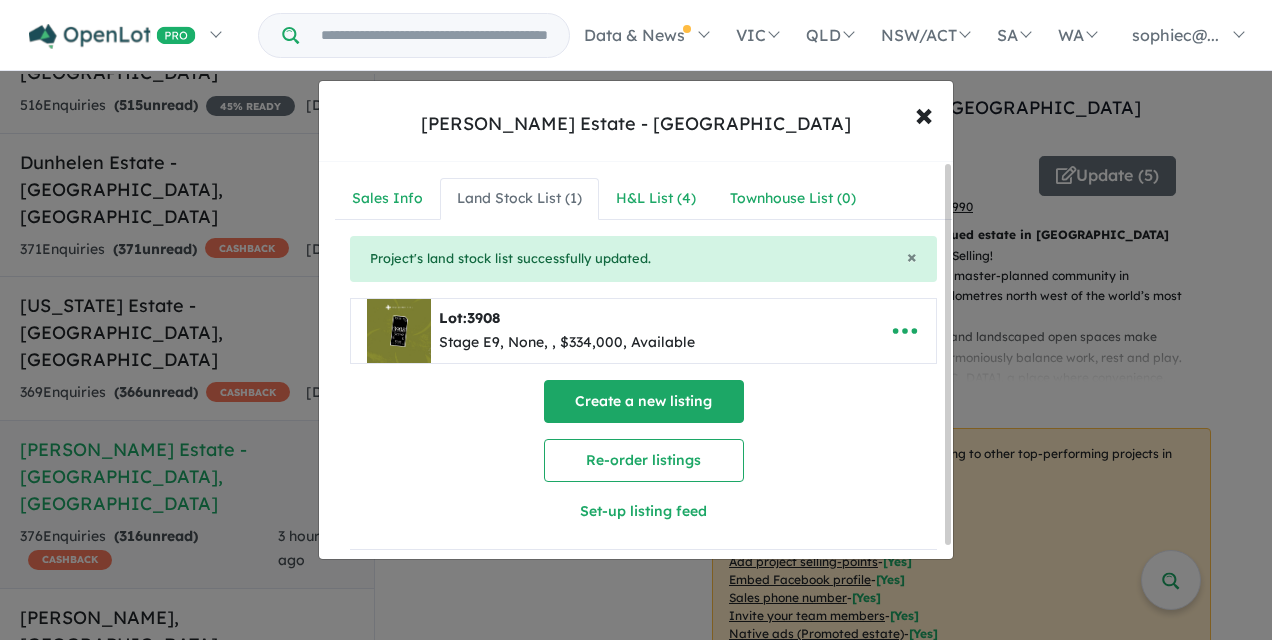 click on "Create a new listing" at bounding box center [644, 401] 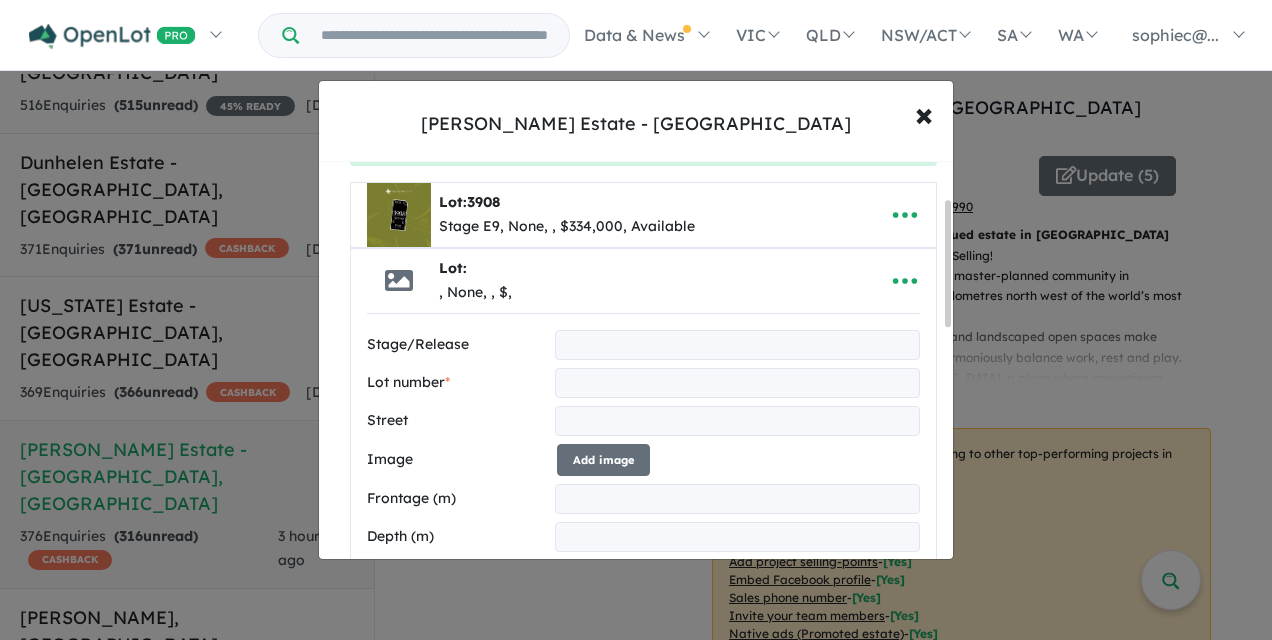 scroll, scrollTop: 144, scrollLeft: 0, axis: vertical 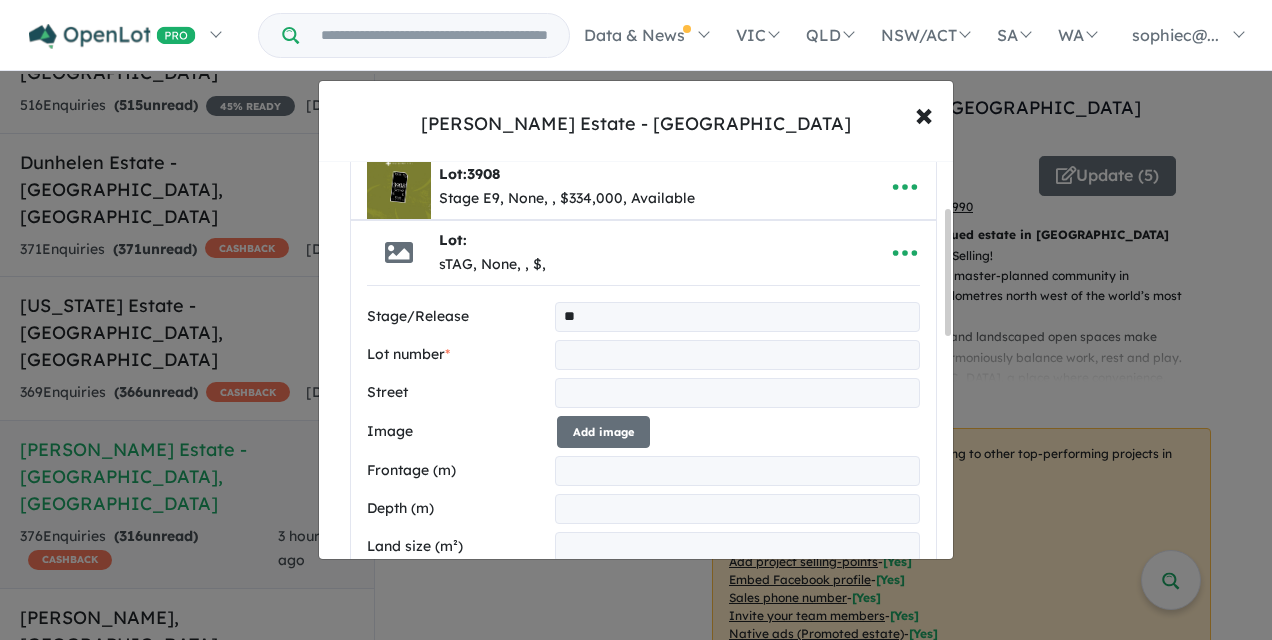 type on "*" 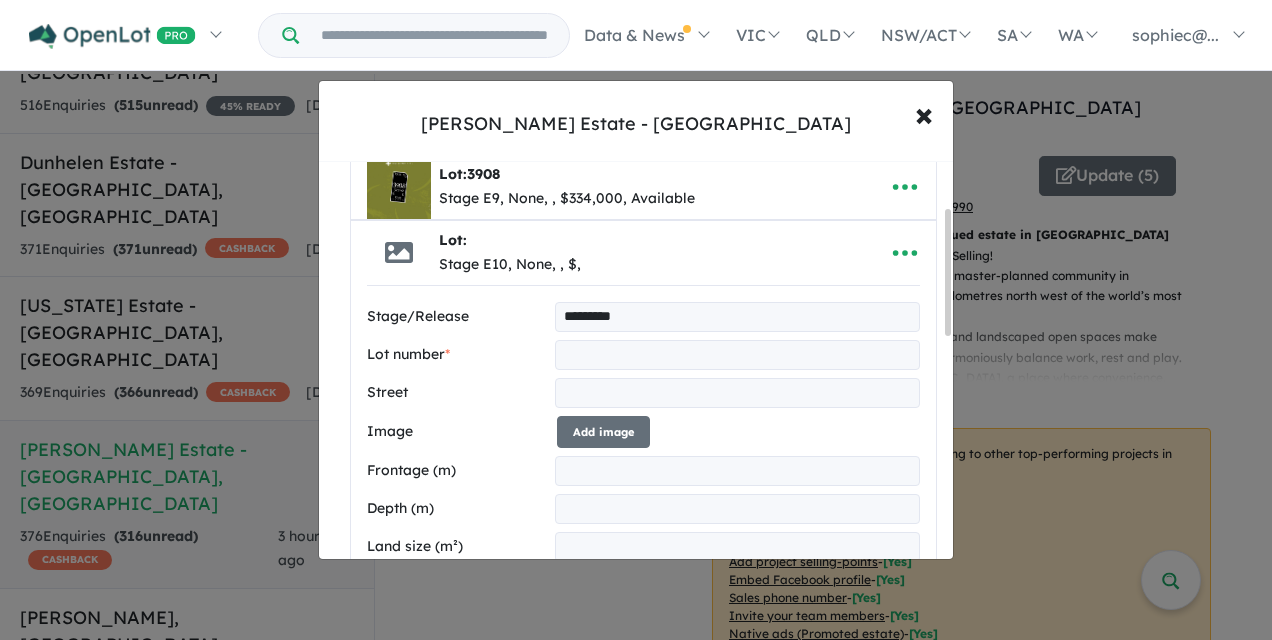 type on "*********" 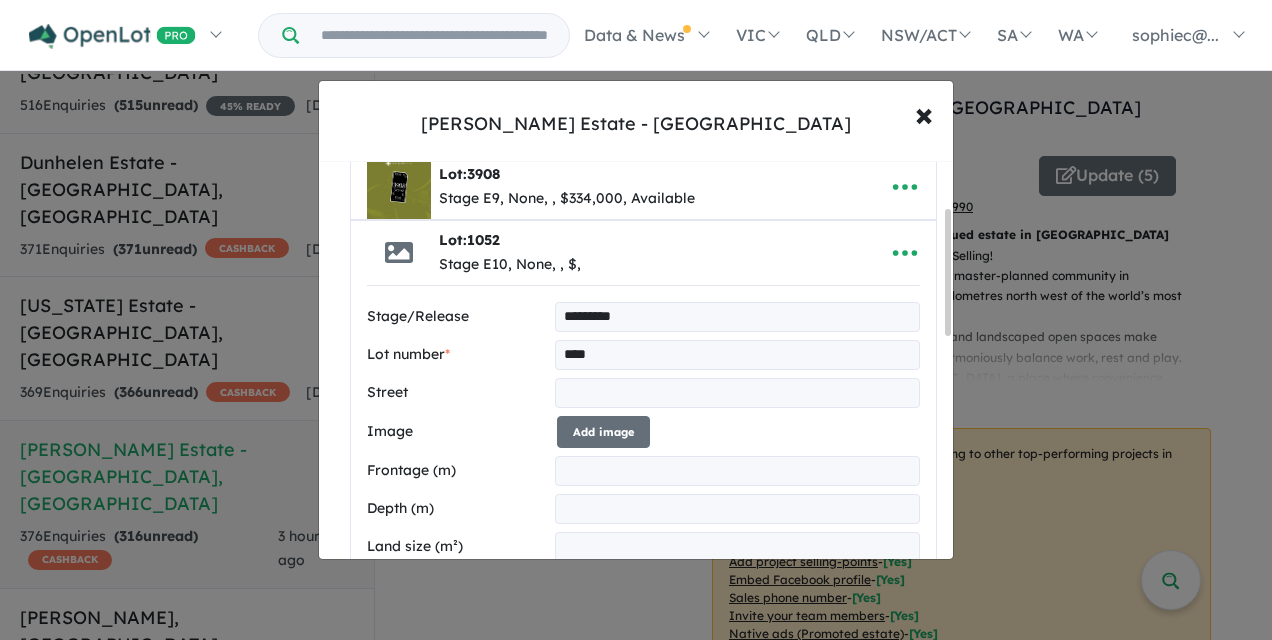 type on "****" 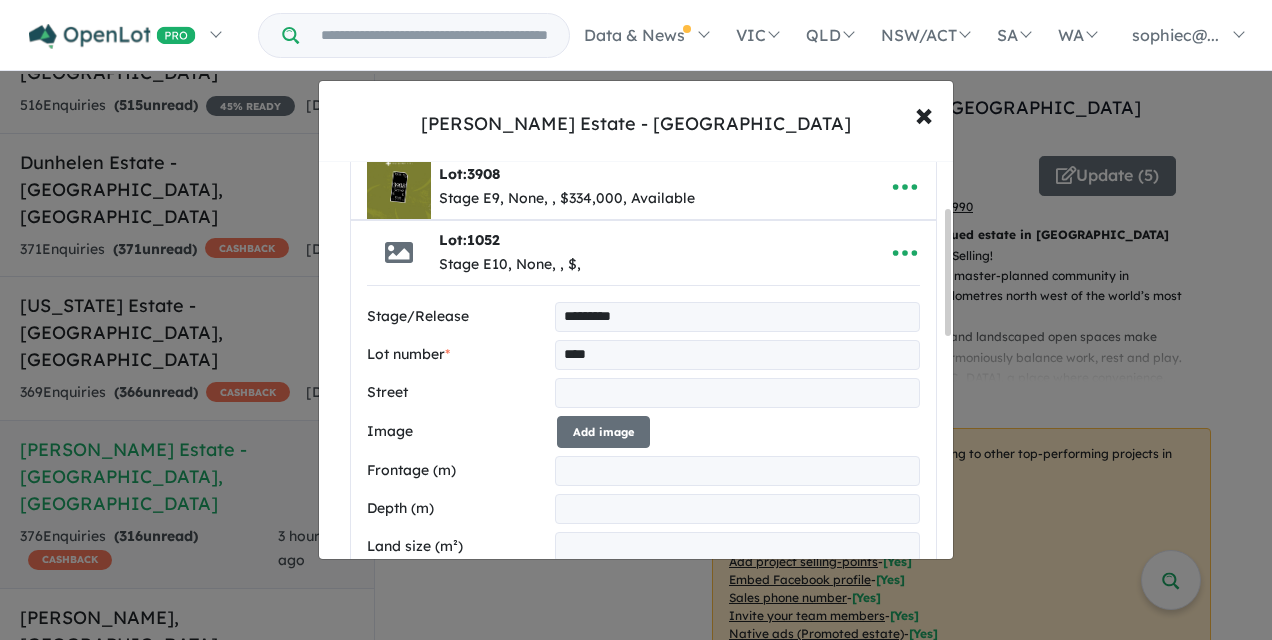 click at bounding box center [737, 393] 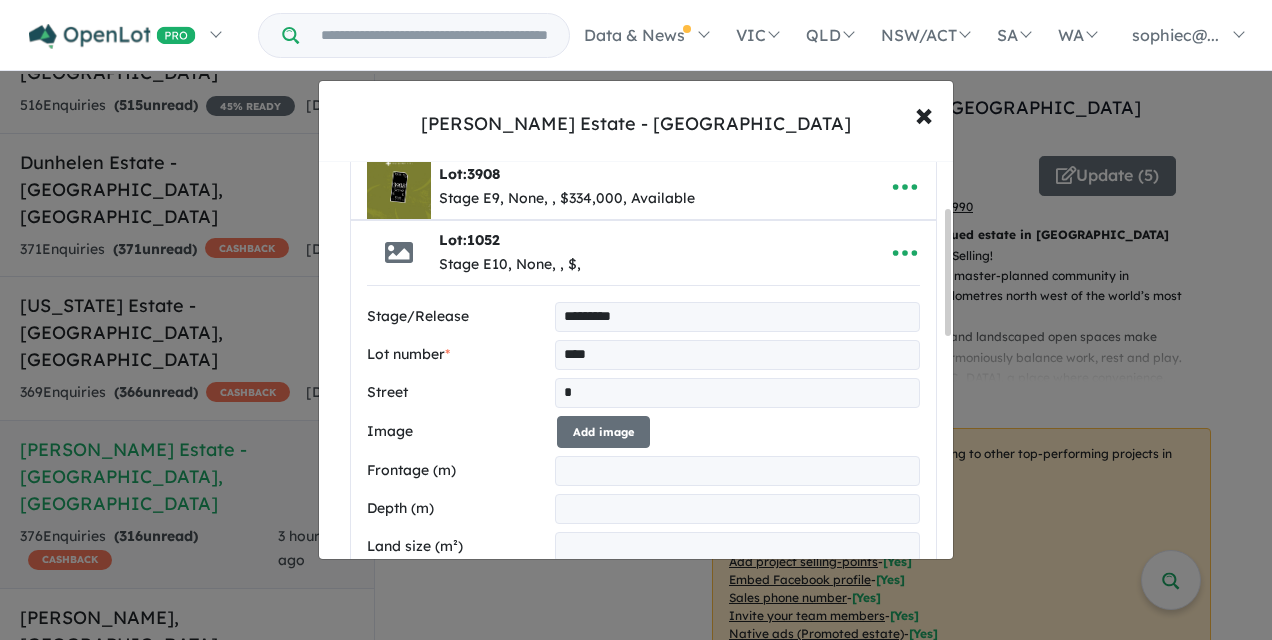 type on "**********" 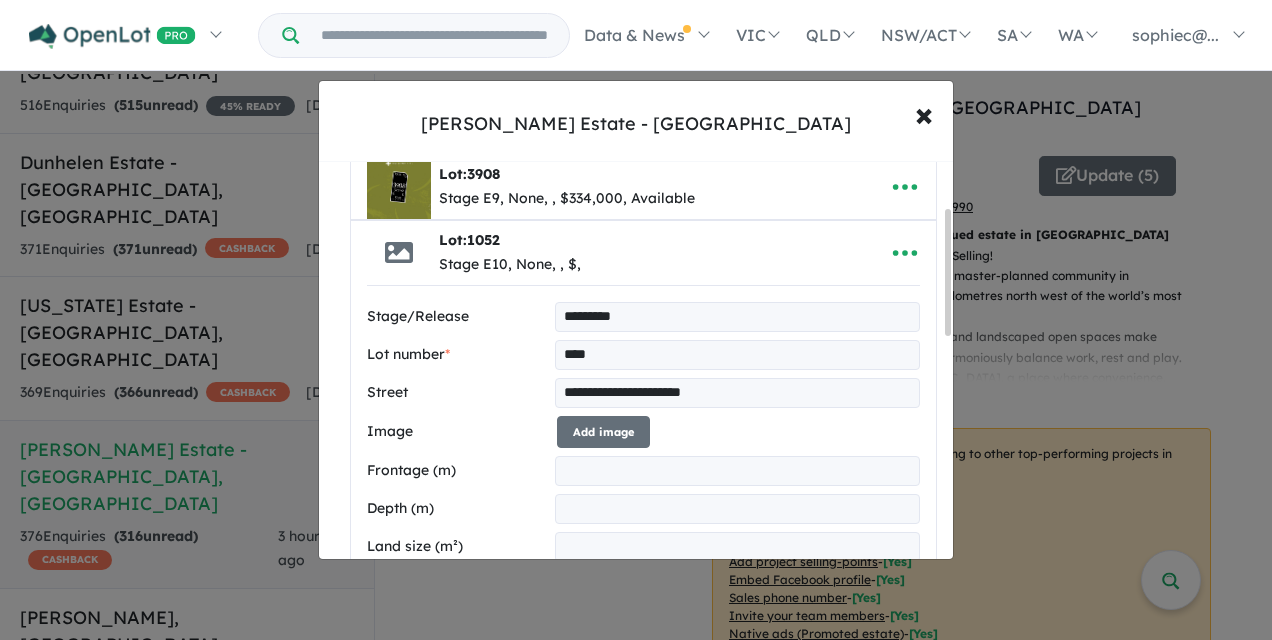 type on "******" 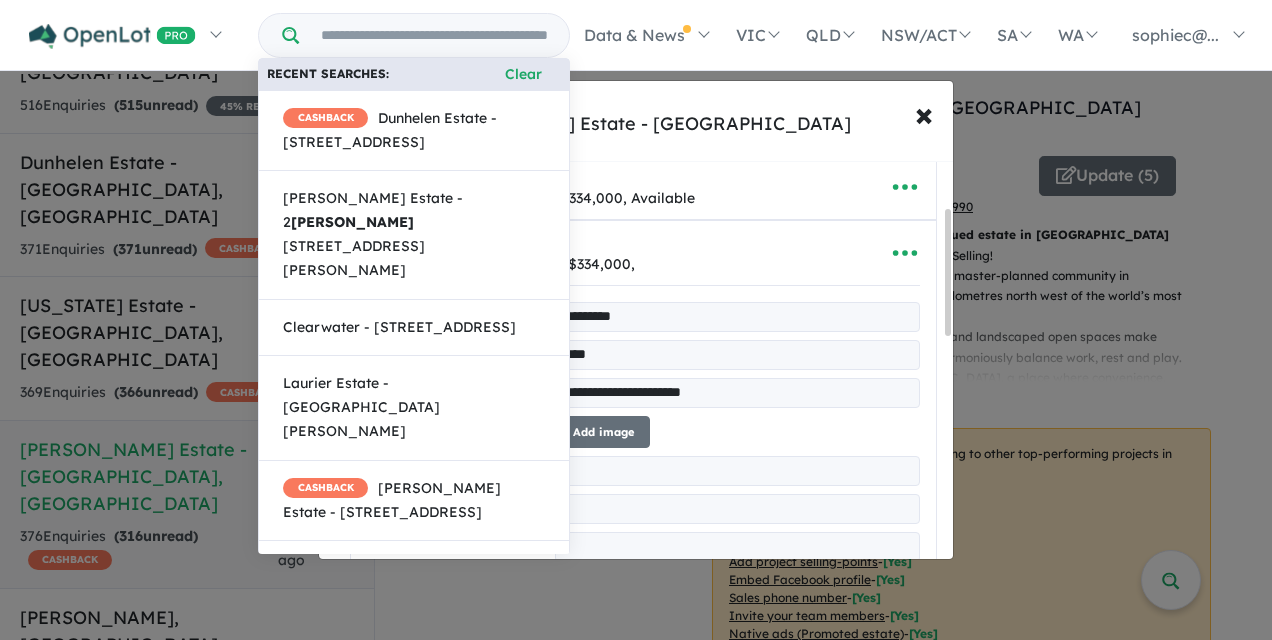 click on "Add image" at bounding box center (738, 432) 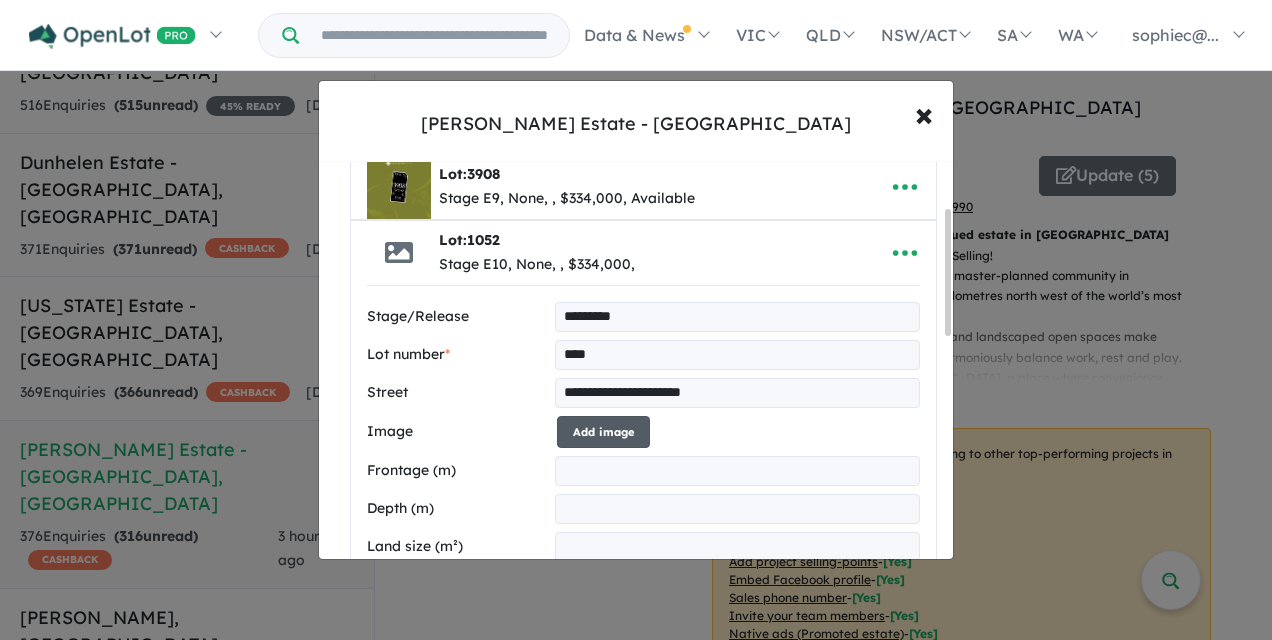 click on "Add image" at bounding box center (603, 432) 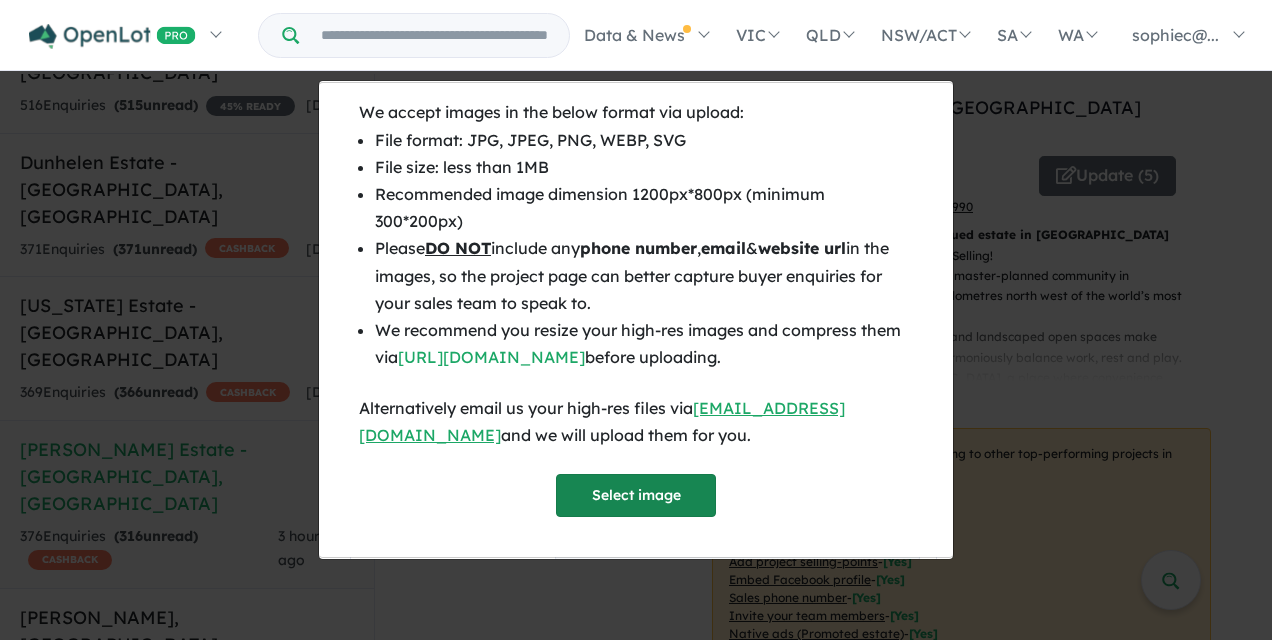 click on "Select image" at bounding box center (636, 495) 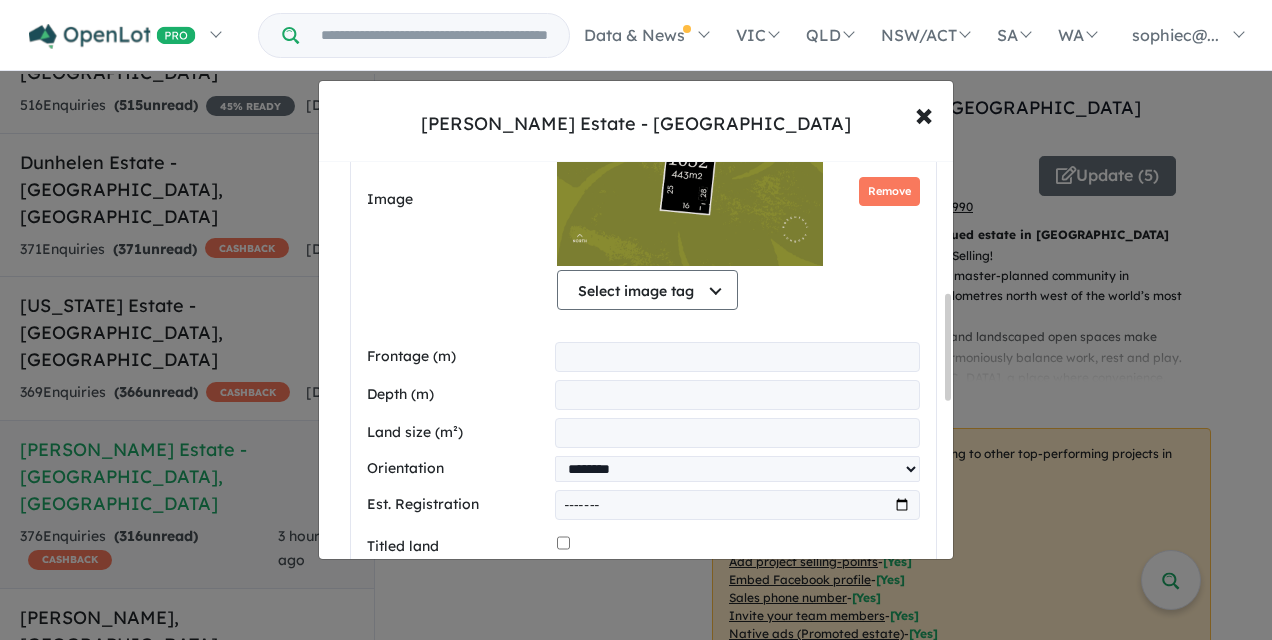 scroll, scrollTop: 540, scrollLeft: 0, axis: vertical 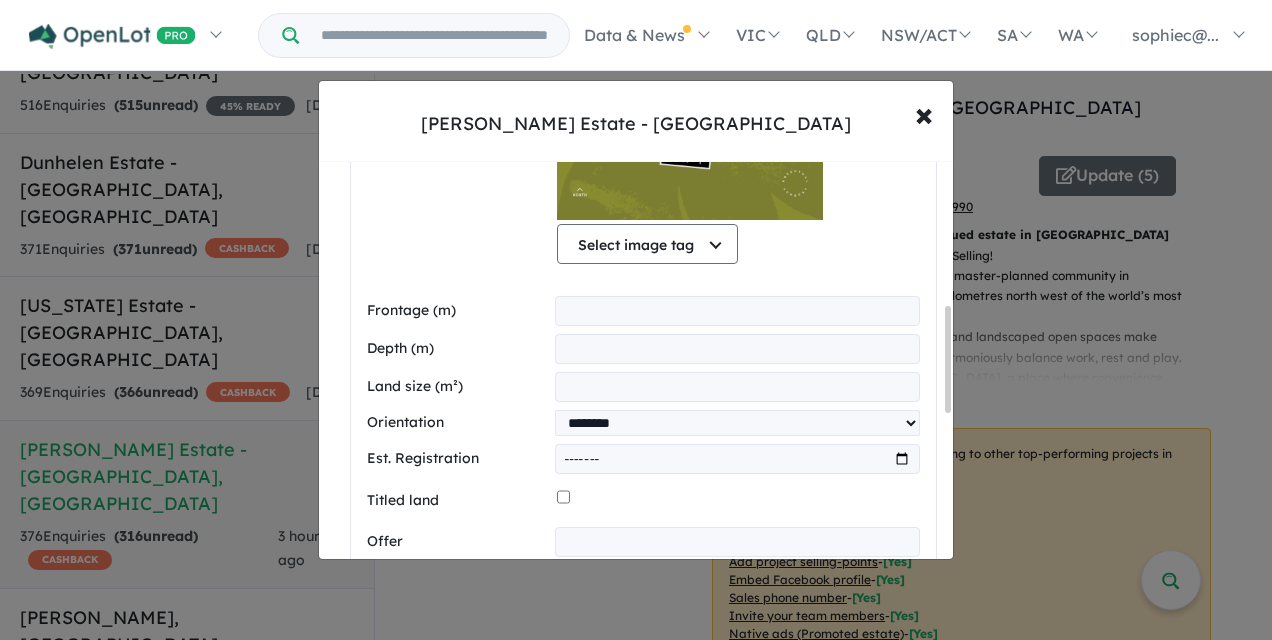 click at bounding box center (737, 311) 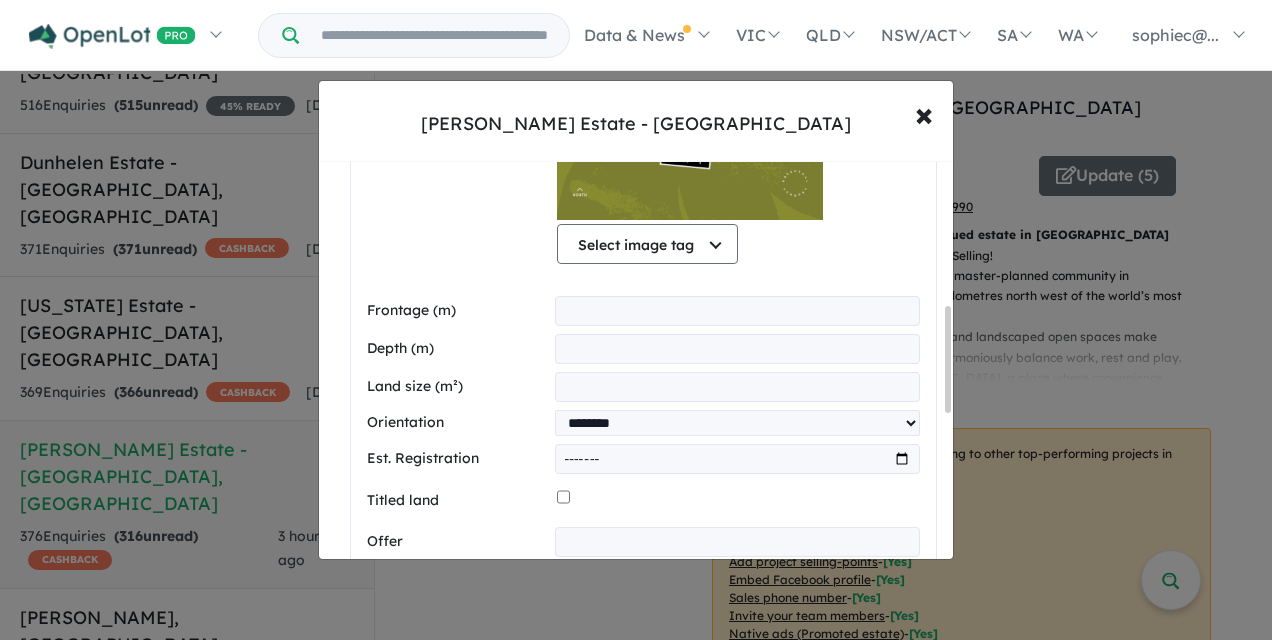 click at bounding box center (737, 349) 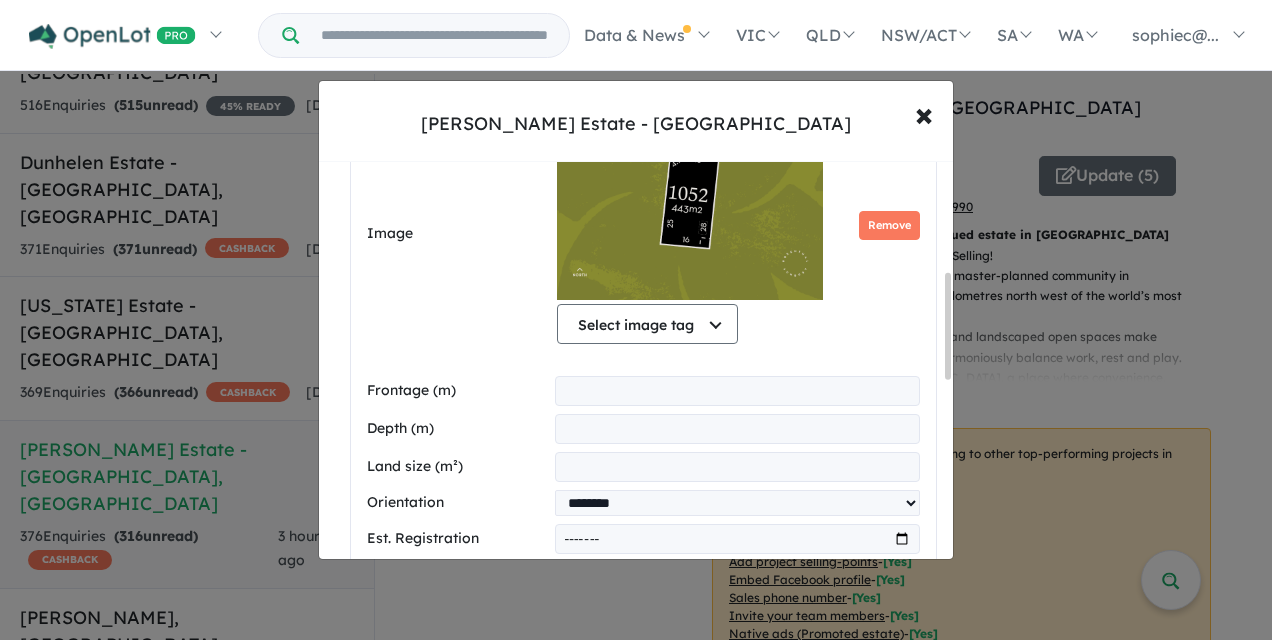 scroll, scrollTop: 499, scrollLeft: 0, axis: vertical 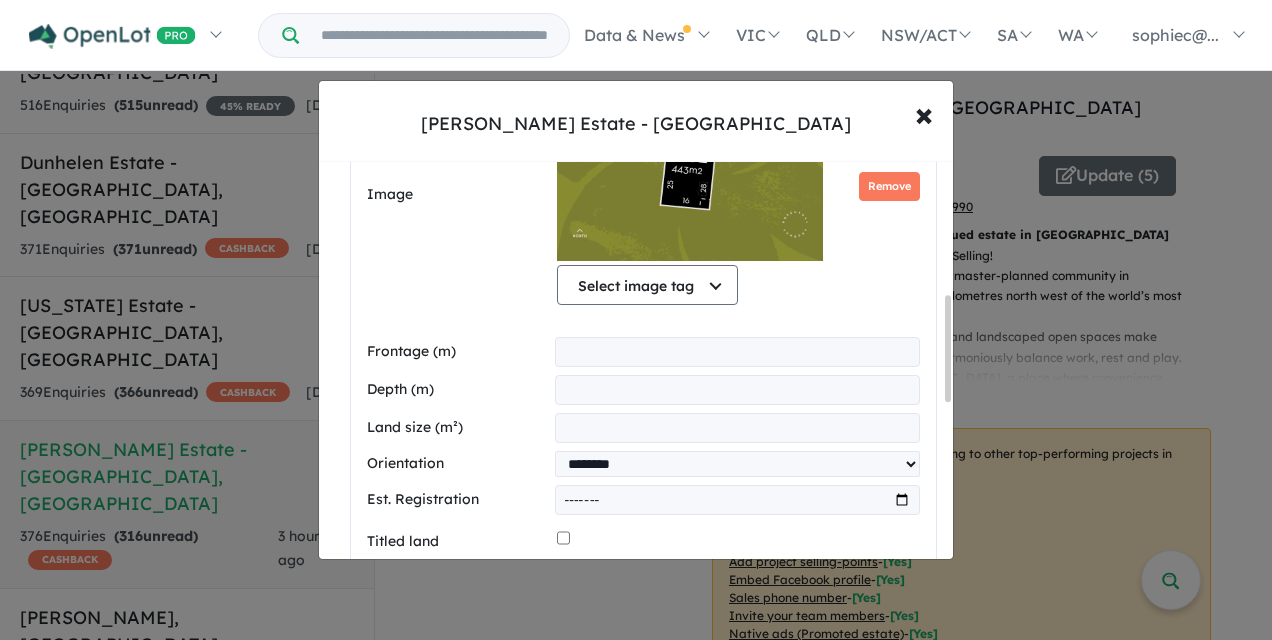 type on "**" 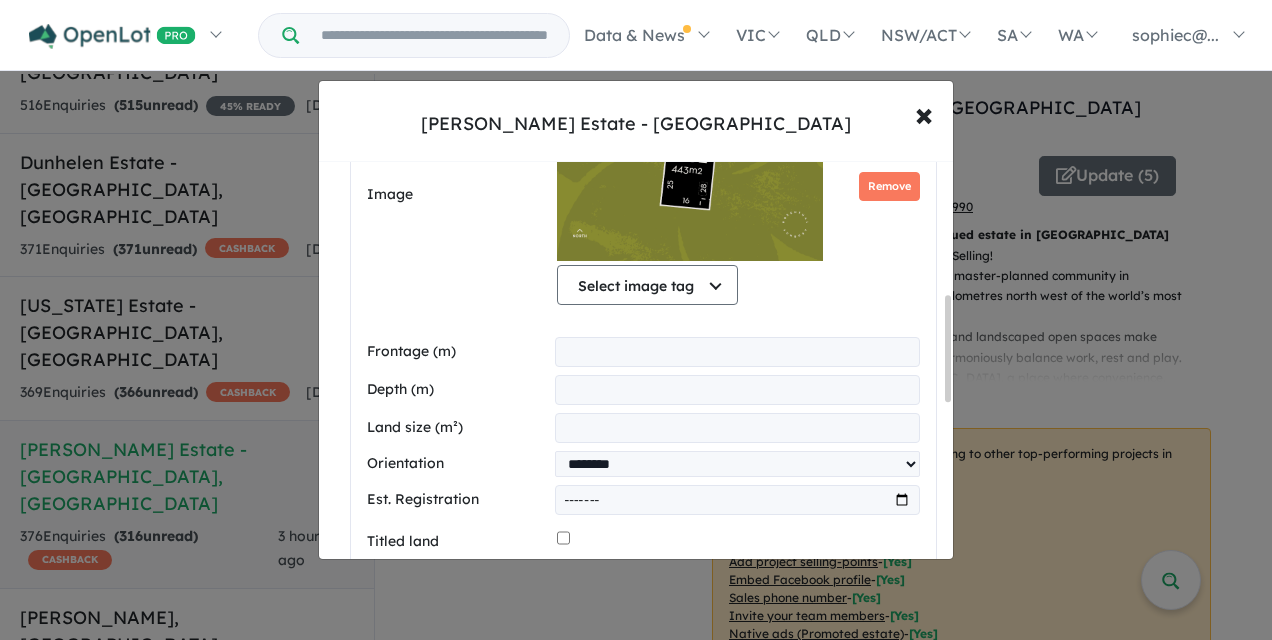 click at bounding box center [737, 428] 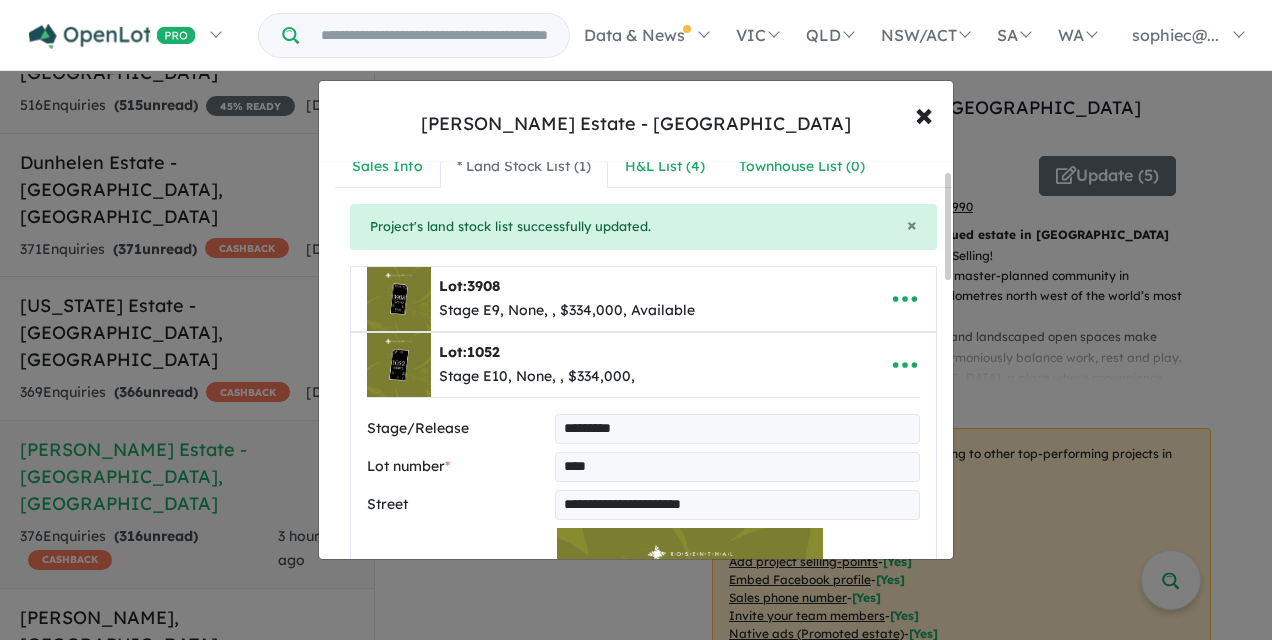scroll, scrollTop: 30, scrollLeft: 0, axis: vertical 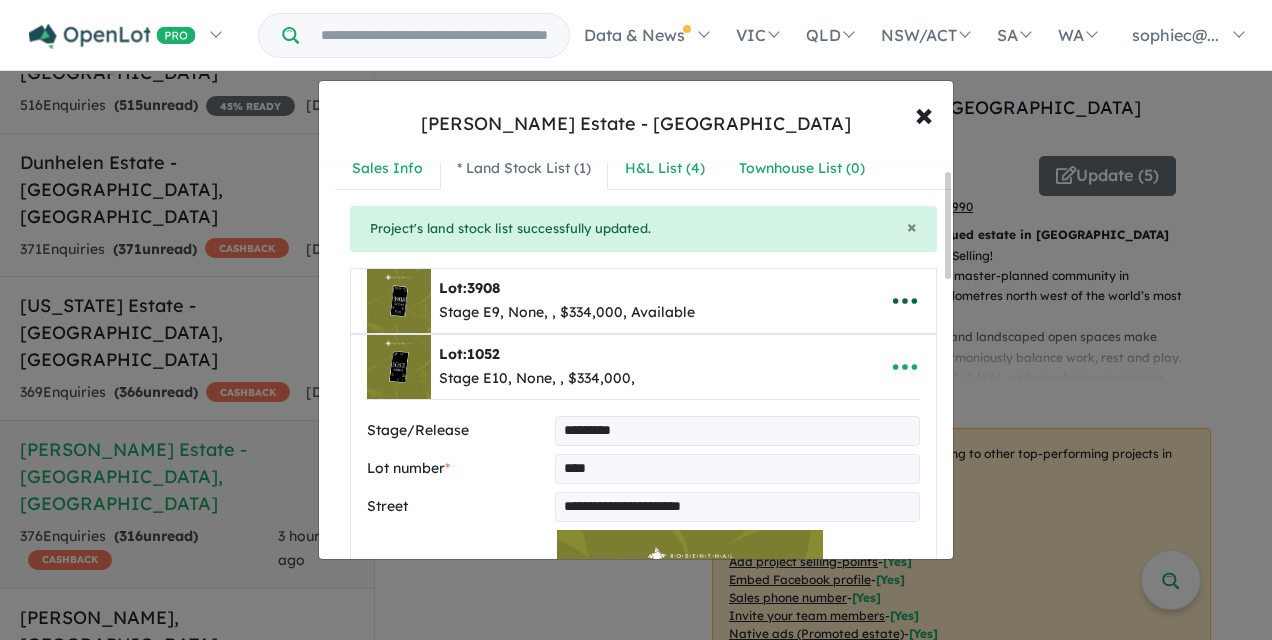 type on "***" 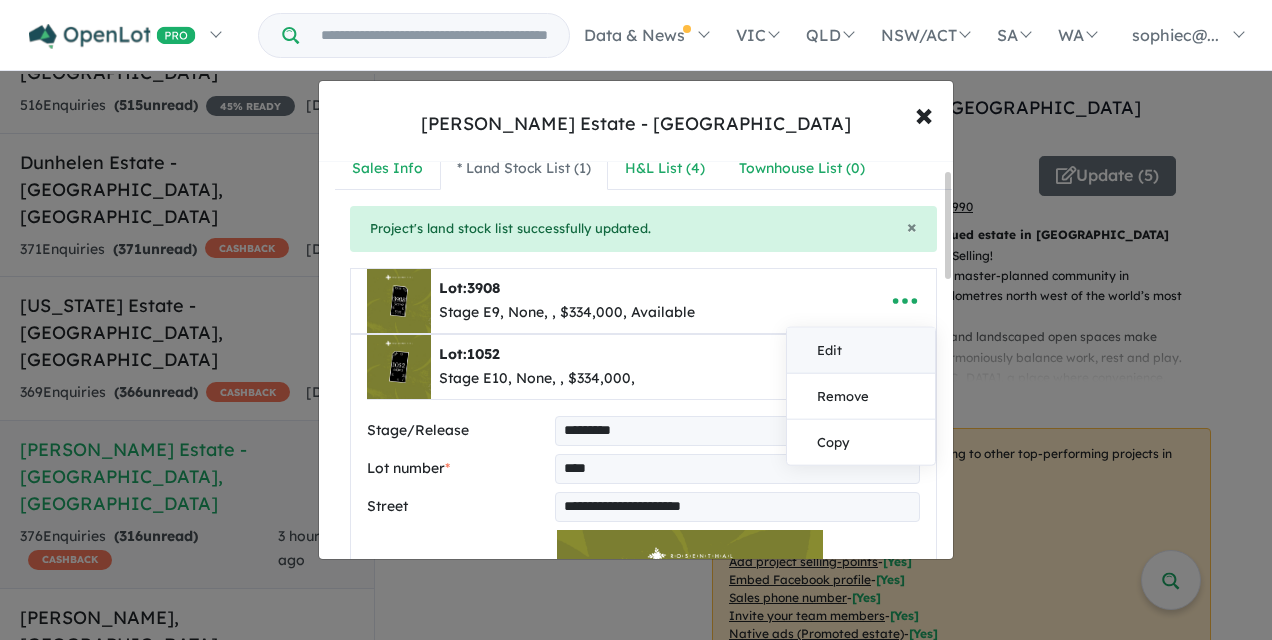 click on "Edit" at bounding box center [861, 350] 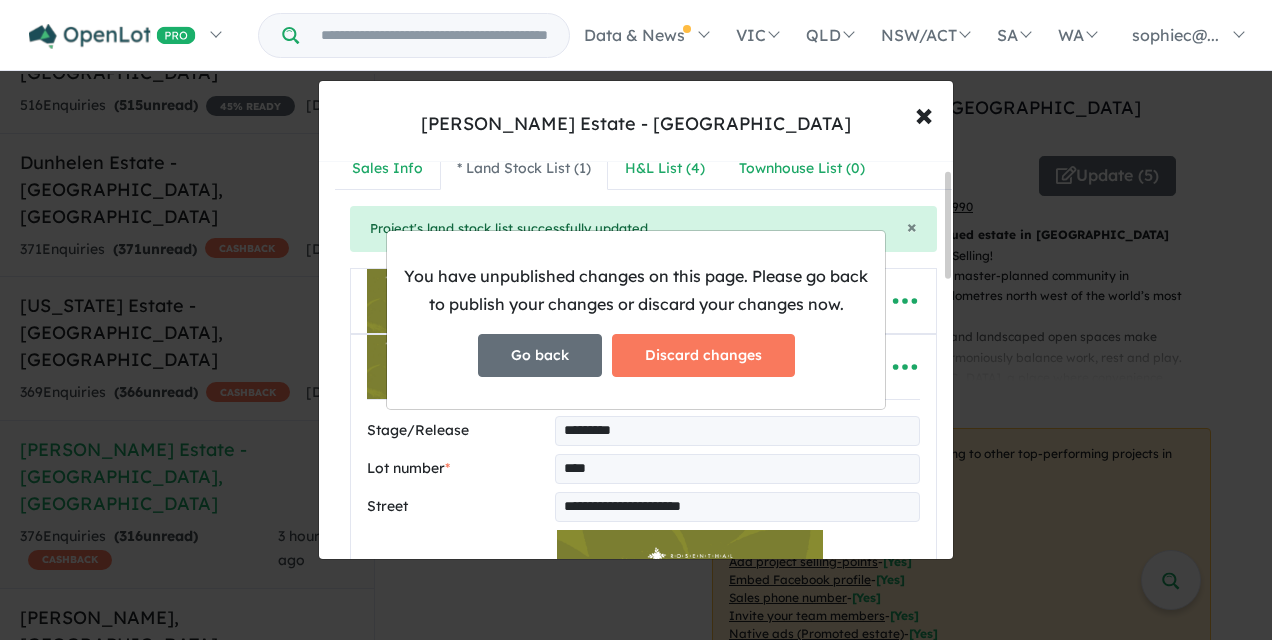 click on "Go back" at bounding box center (540, 355) 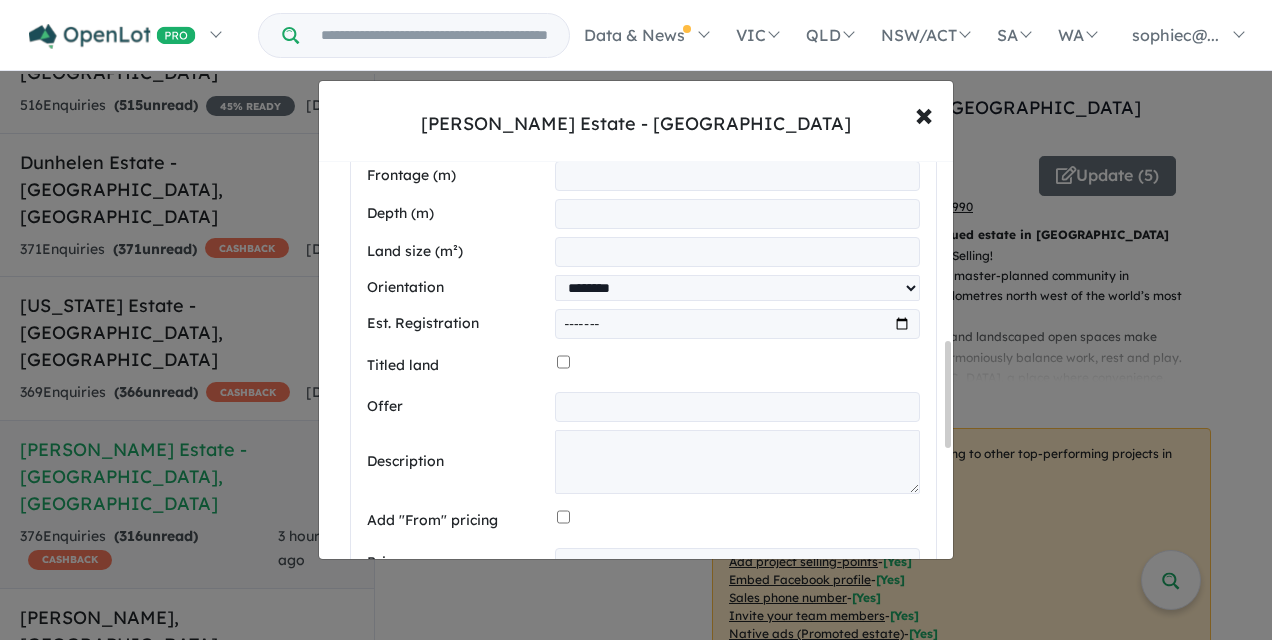 scroll, scrollTop: 682, scrollLeft: 0, axis: vertical 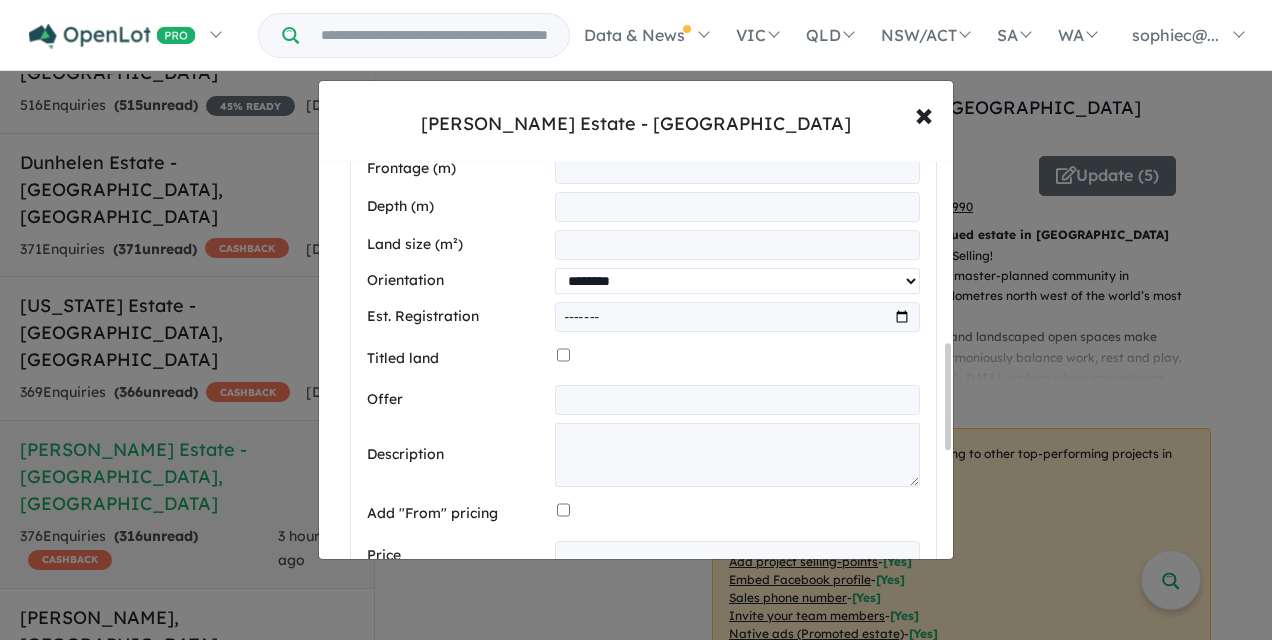 click on "**********" at bounding box center (737, 281) 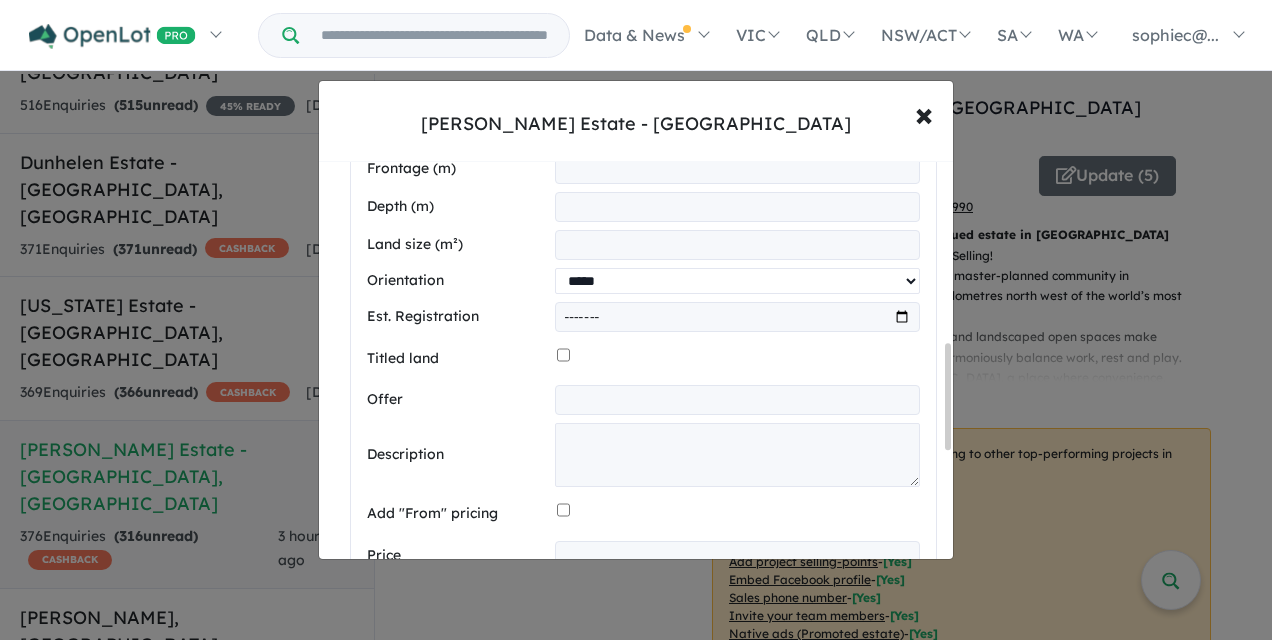 click on "**********" at bounding box center (737, 281) 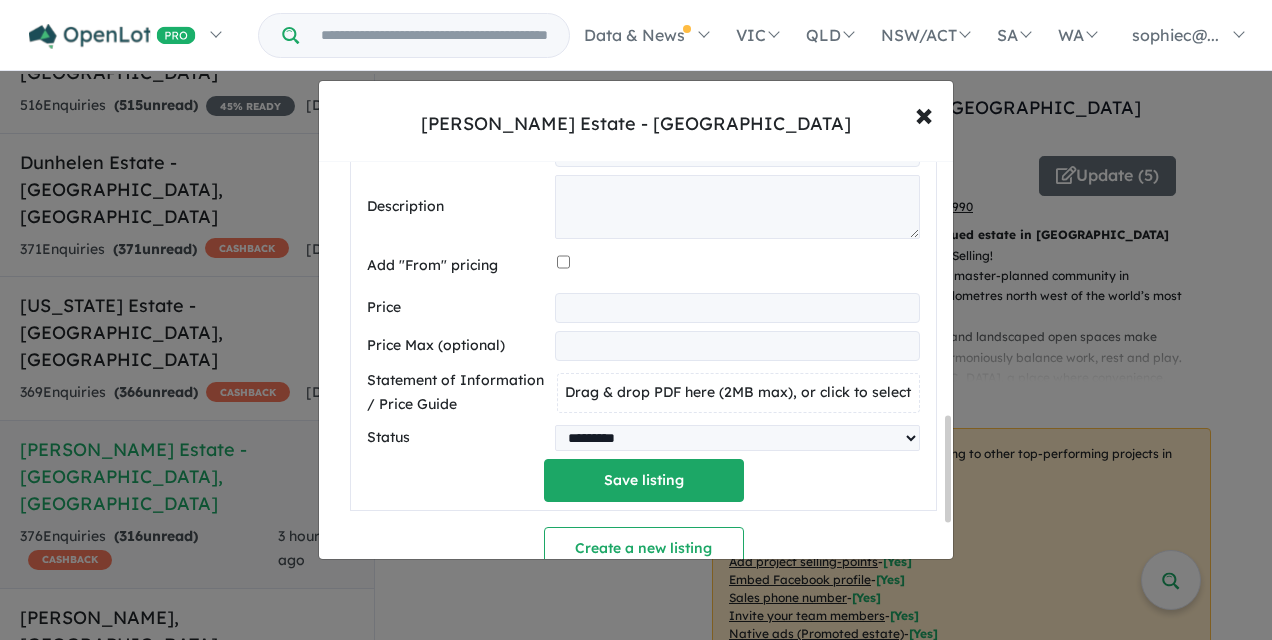 scroll, scrollTop: 963, scrollLeft: 0, axis: vertical 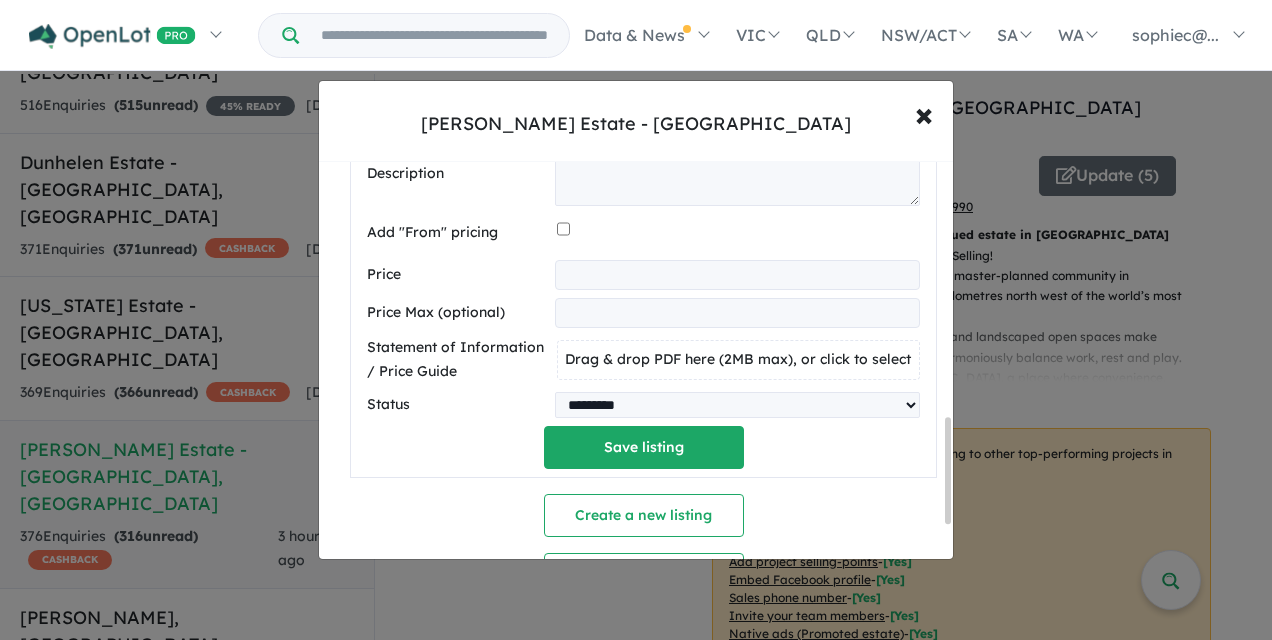 drag, startPoint x: 639, startPoint y: 276, endPoint x: 520, endPoint y: 256, distance: 120.66897 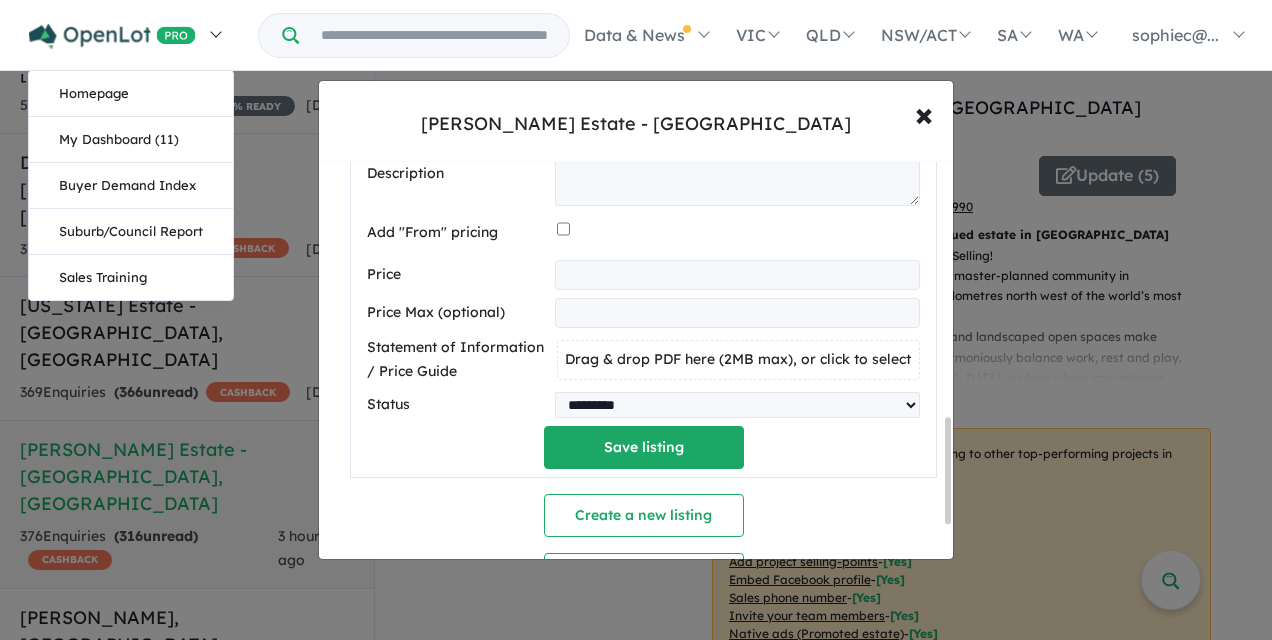 type on "*****" 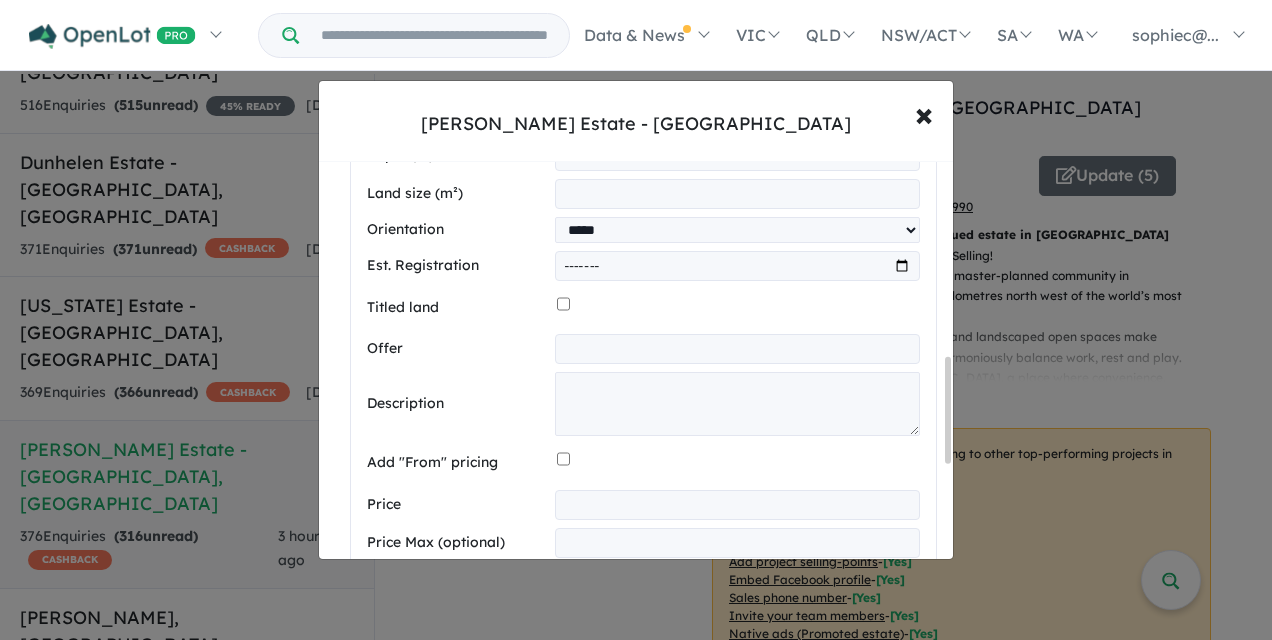 scroll, scrollTop: 748, scrollLeft: 0, axis: vertical 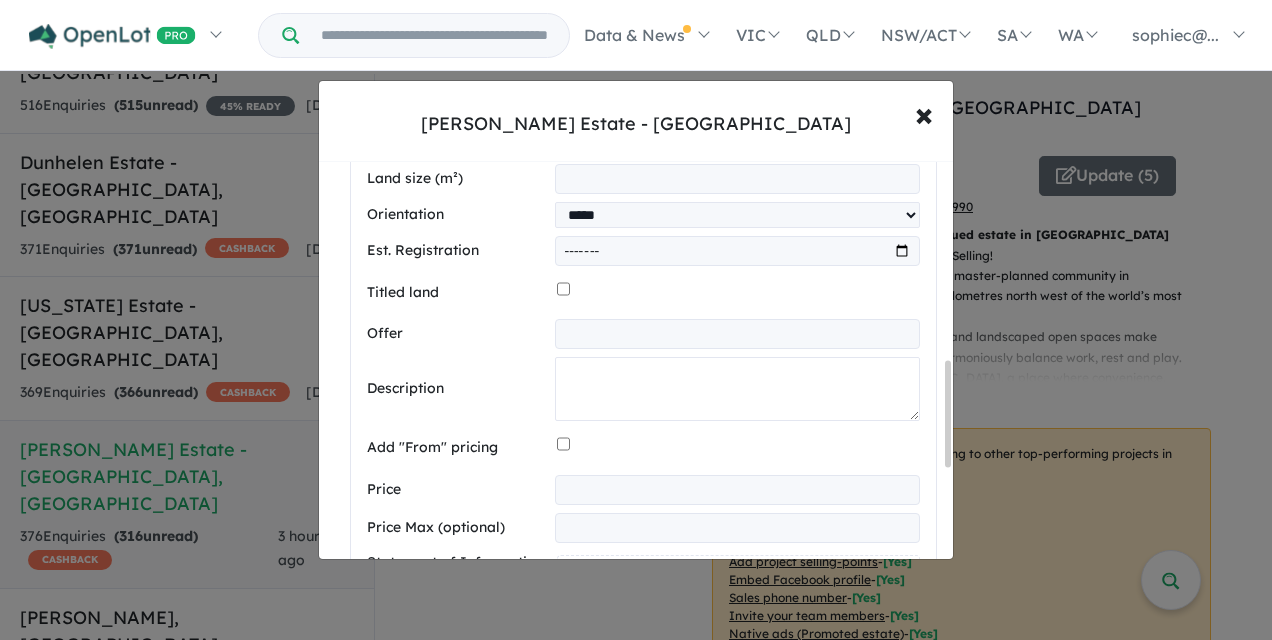 click at bounding box center (737, 389) 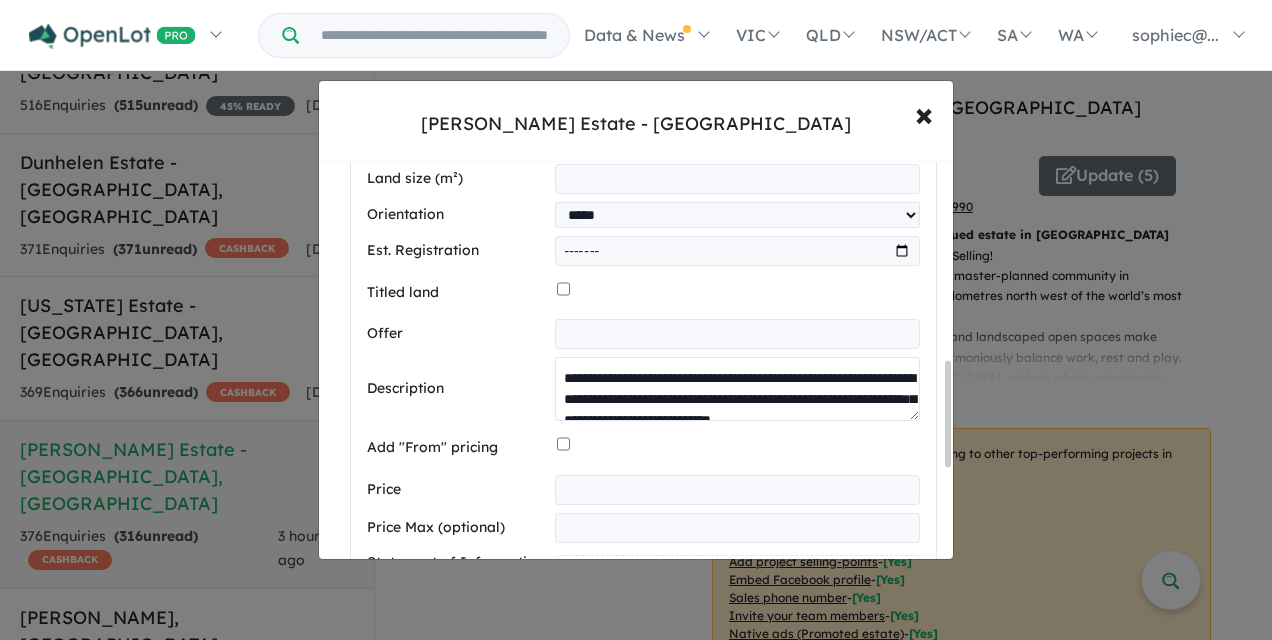 scroll, scrollTop: 260, scrollLeft: 0, axis: vertical 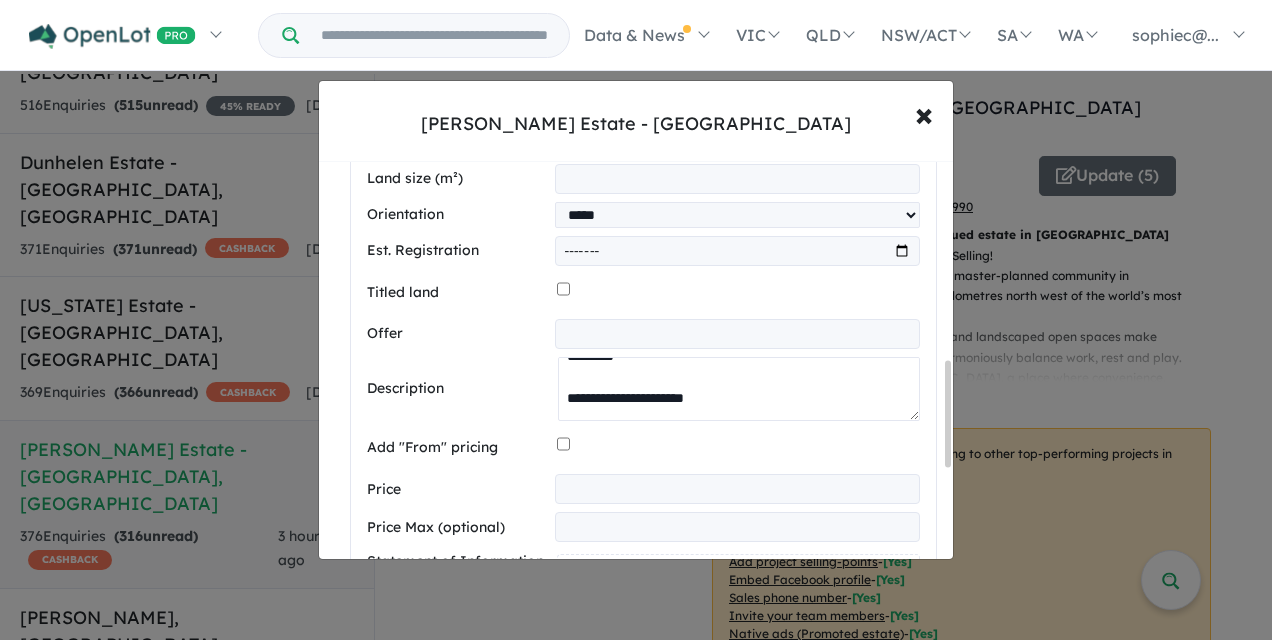 type on "**********" 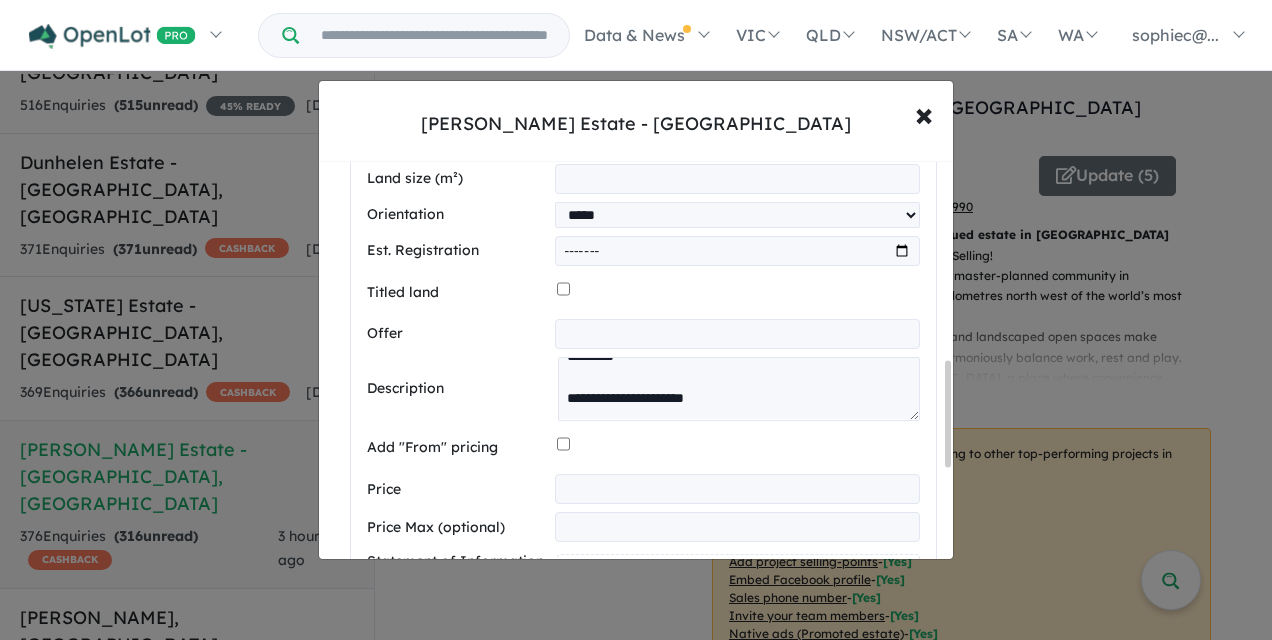 click on "*****" at bounding box center [737, 489] 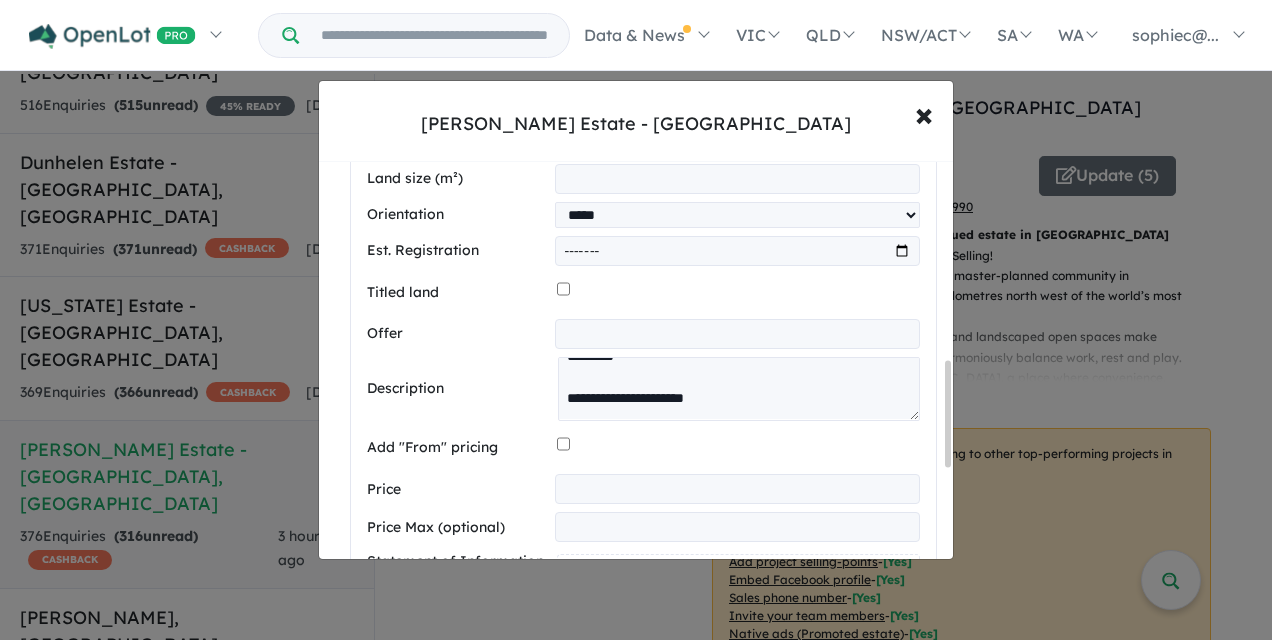 type on "******" 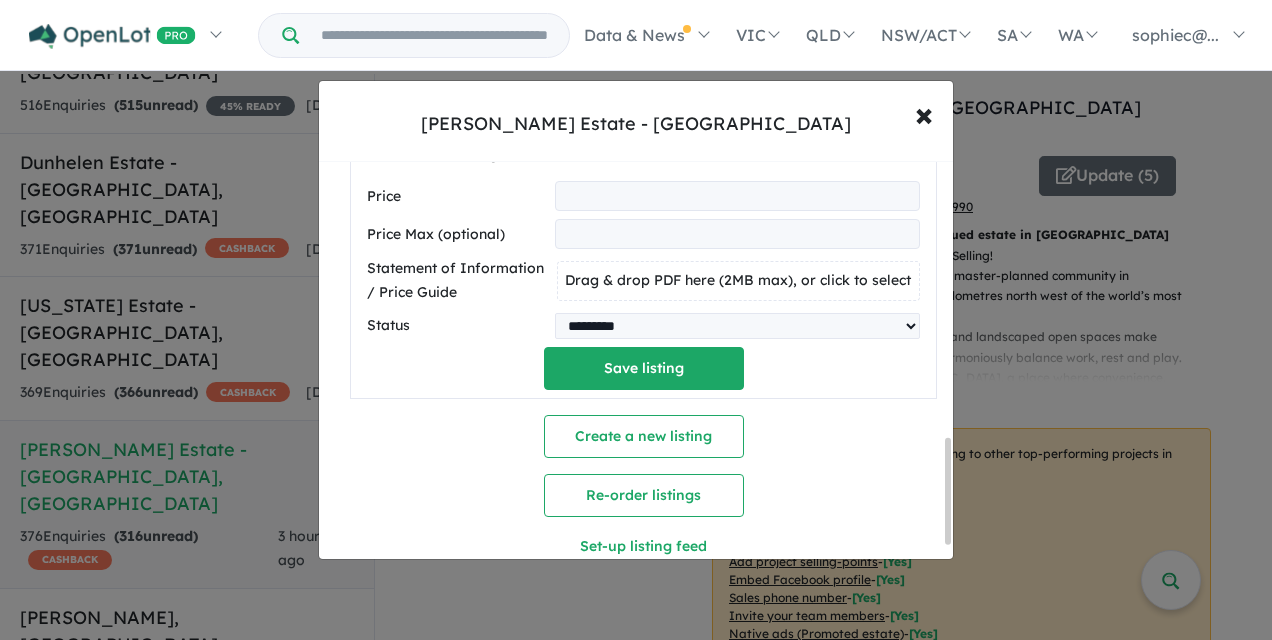 scroll, scrollTop: 1049, scrollLeft: 0, axis: vertical 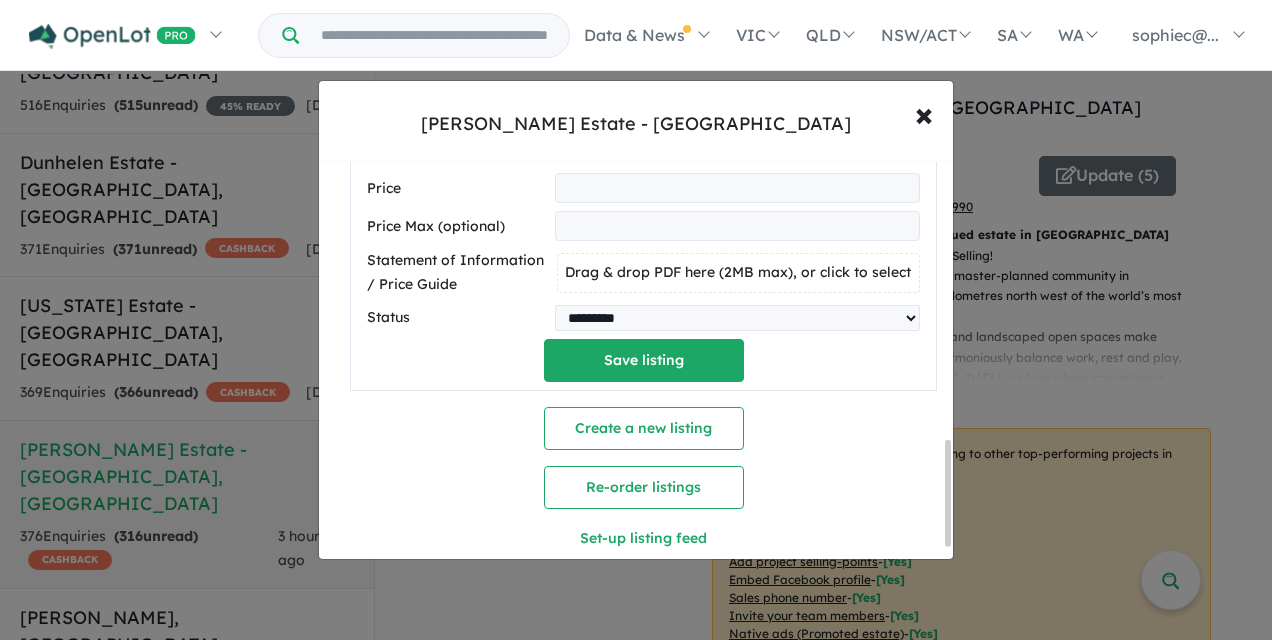 click on "Drag & drop PDF here (2MB max), or click to select" at bounding box center (738, 272) 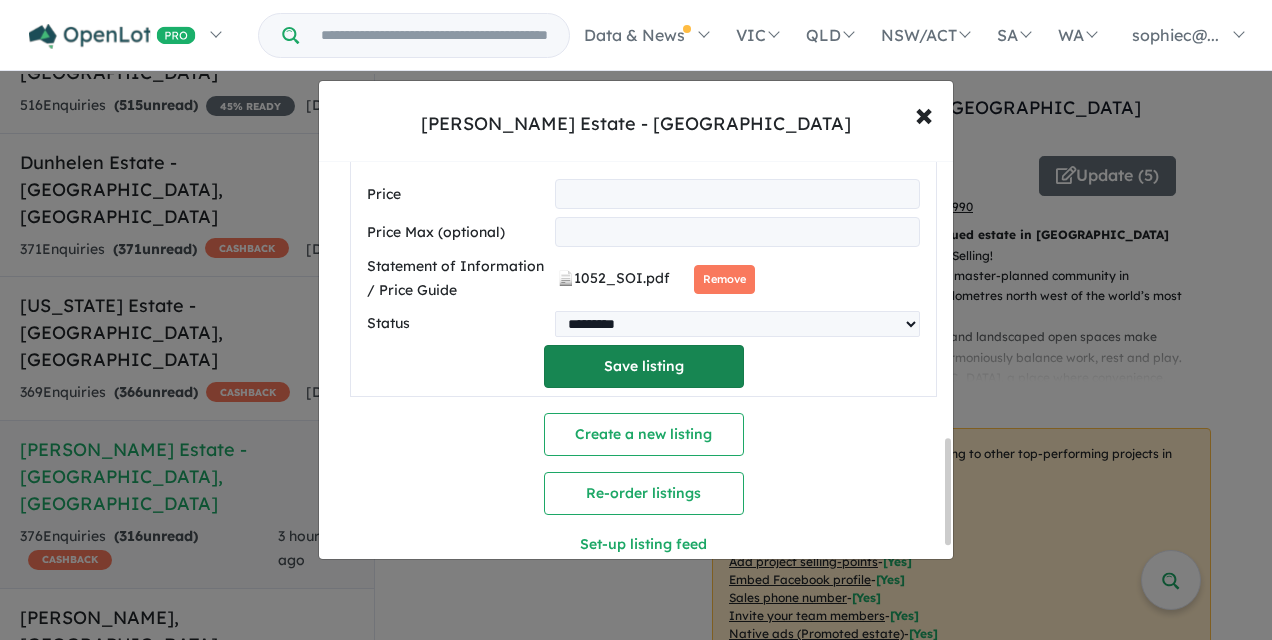 click on "Save listing" at bounding box center (644, 366) 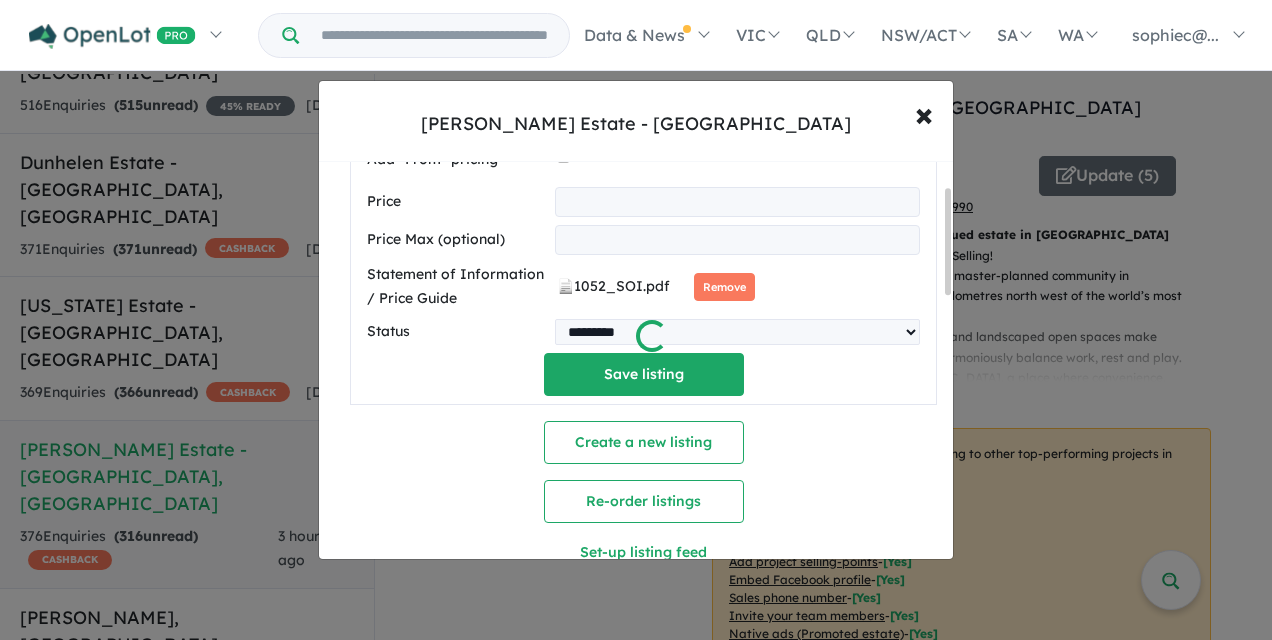 scroll, scrollTop: 93, scrollLeft: 0, axis: vertical 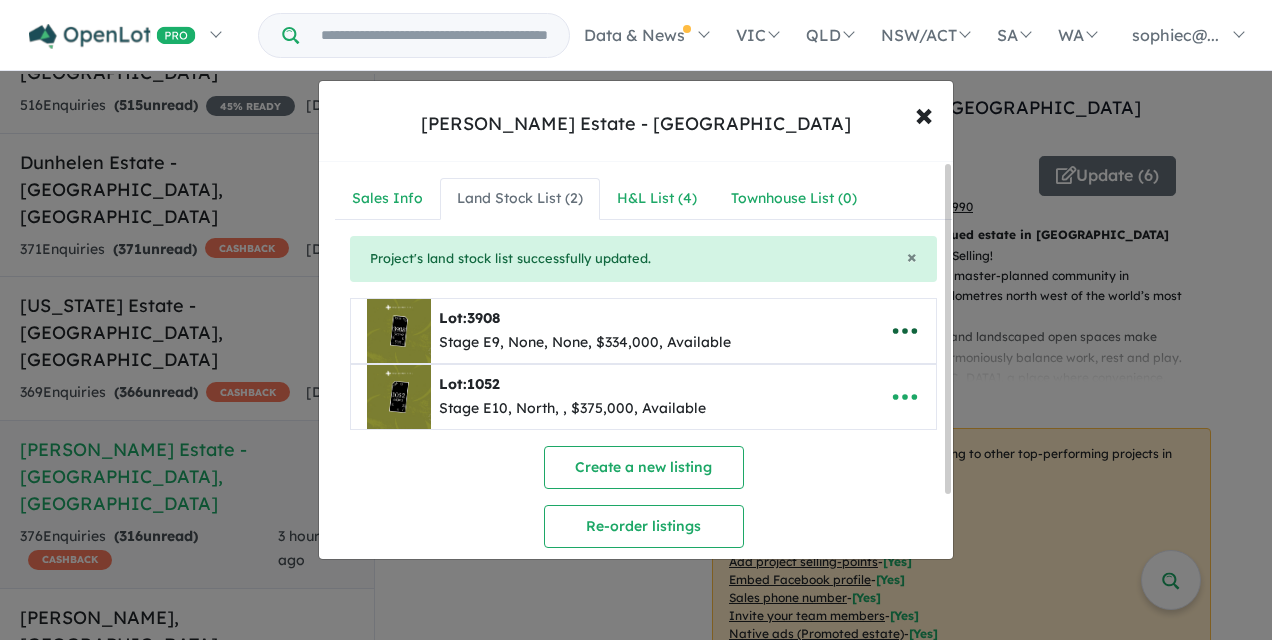 click 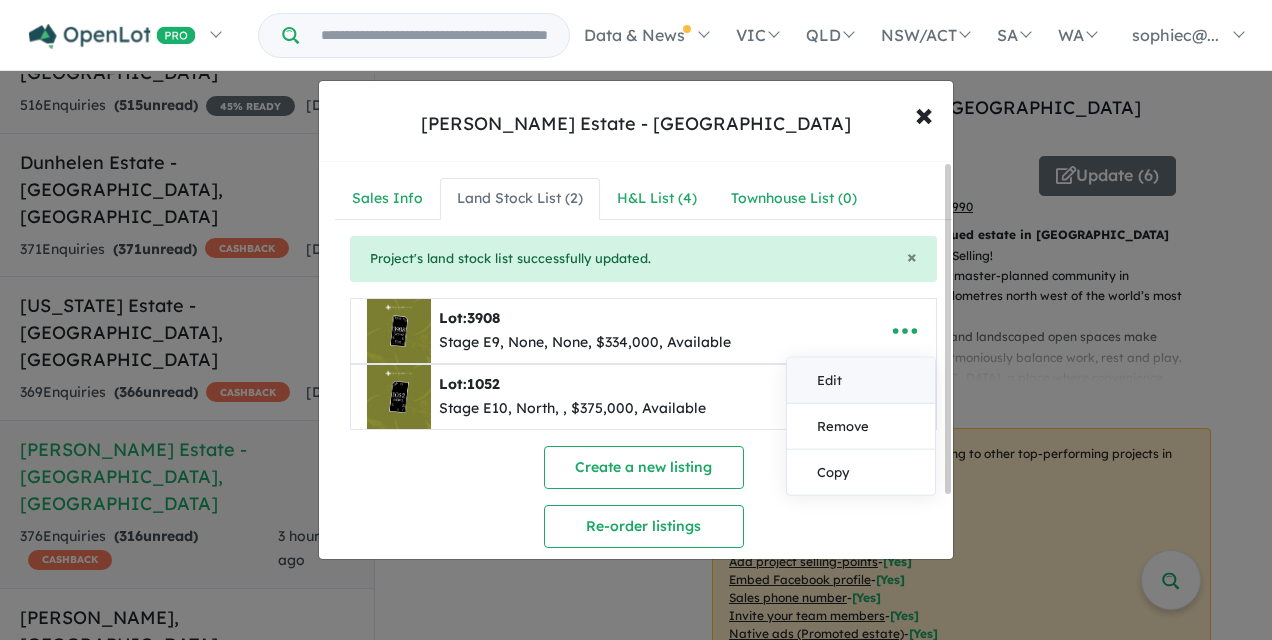 click on "Edit" at bounding box center (861, 380) 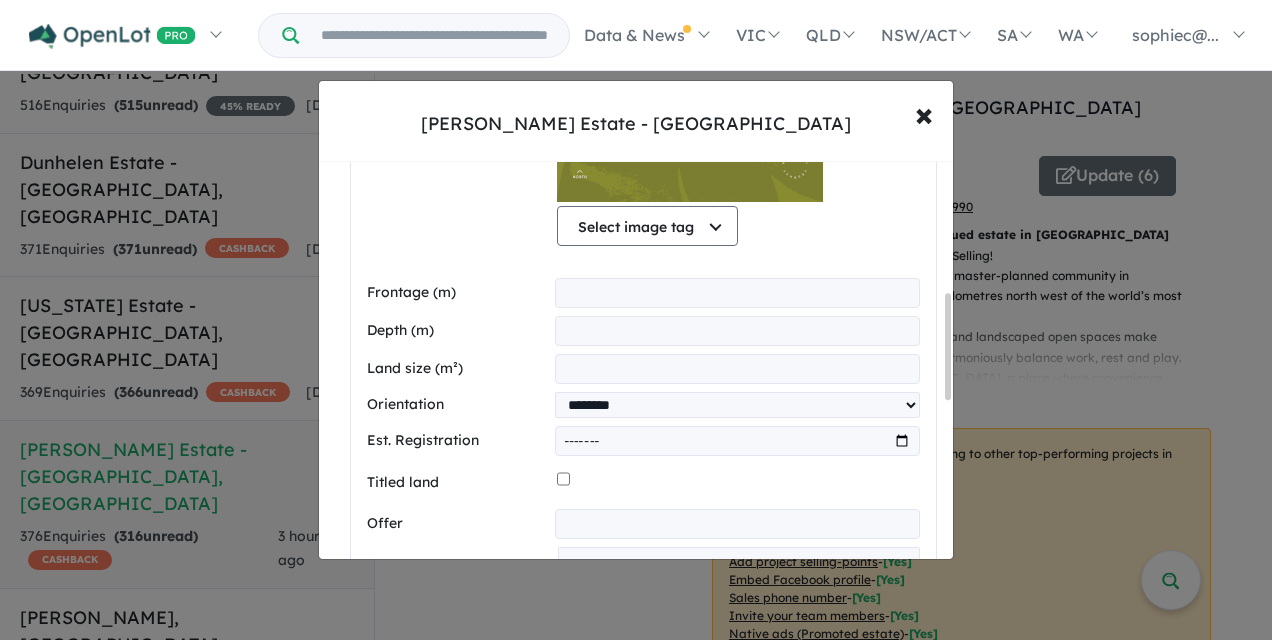 scroll, scrollTop: 454, scrollLeft: 0, axis: vertical 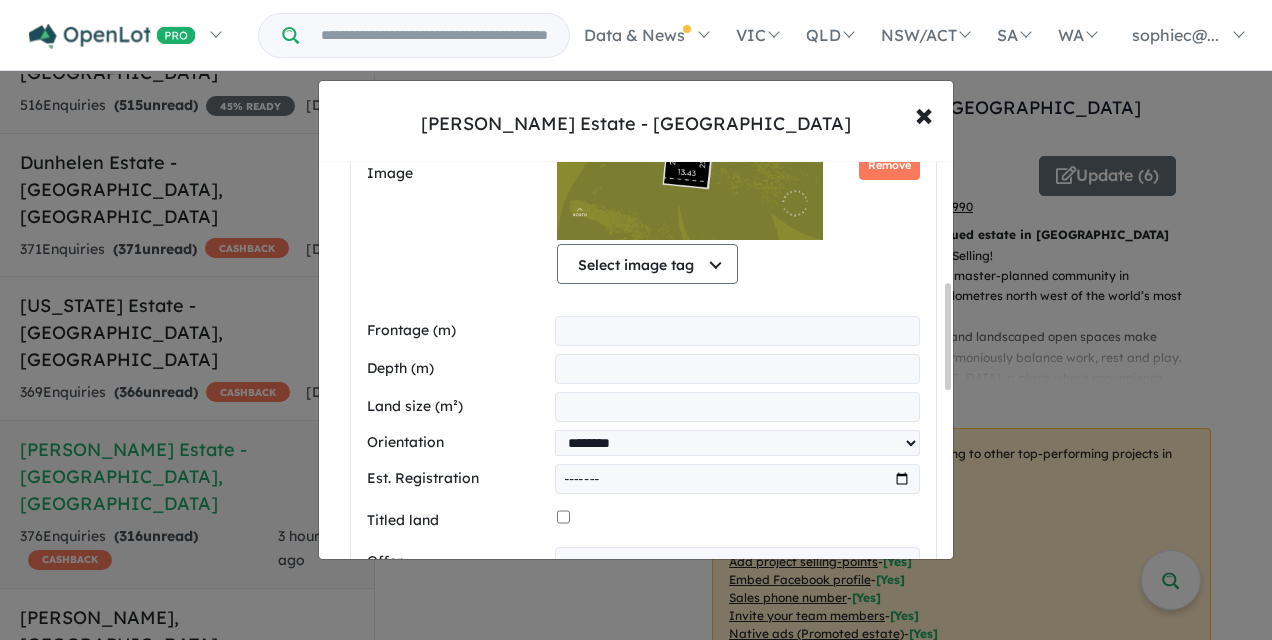 click at bounding box center (737, 331) 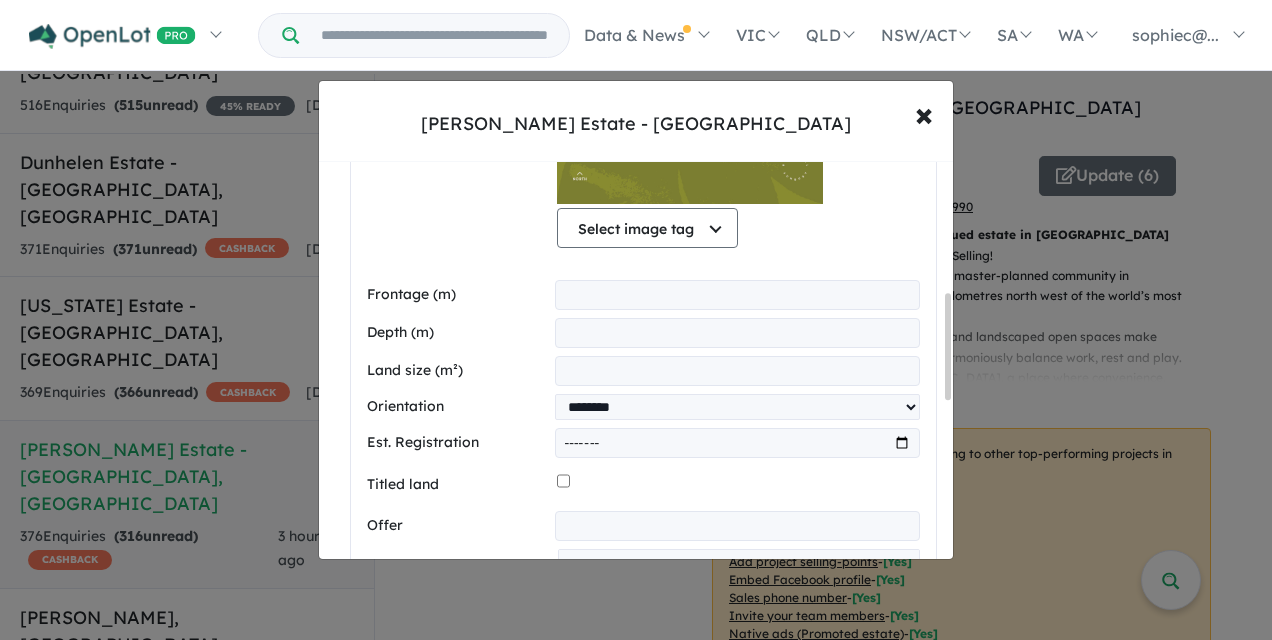 scroll, scrollTop: 492, scrollLeft: 0, axis: vertical 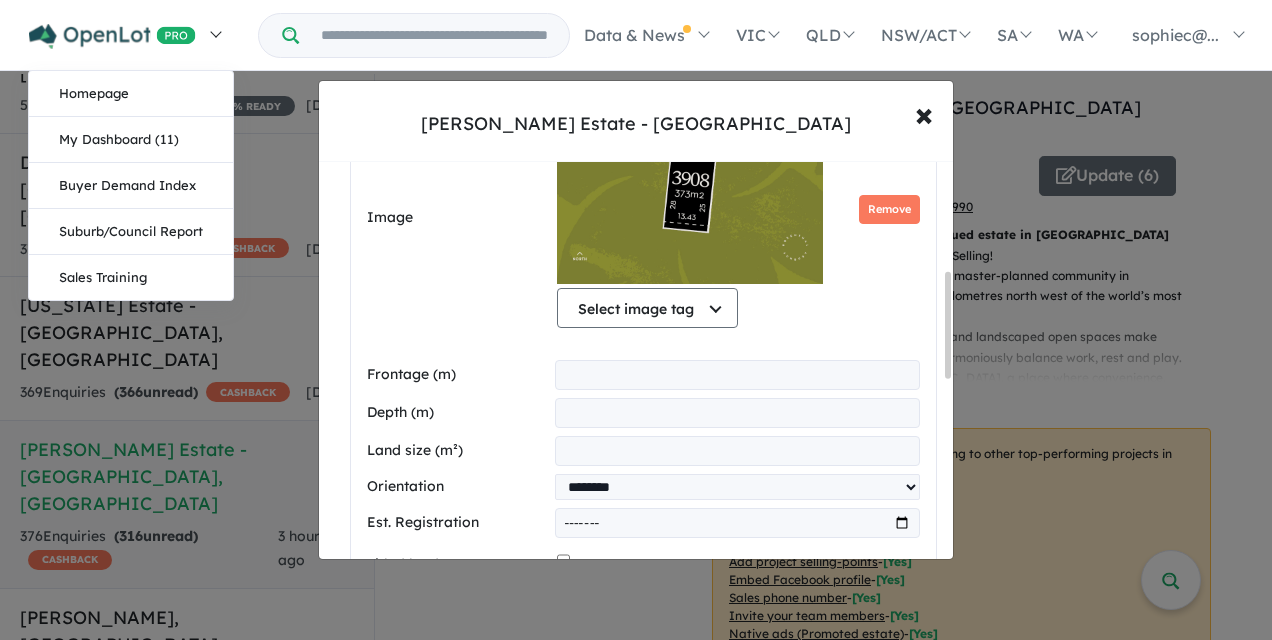 type on "*****" 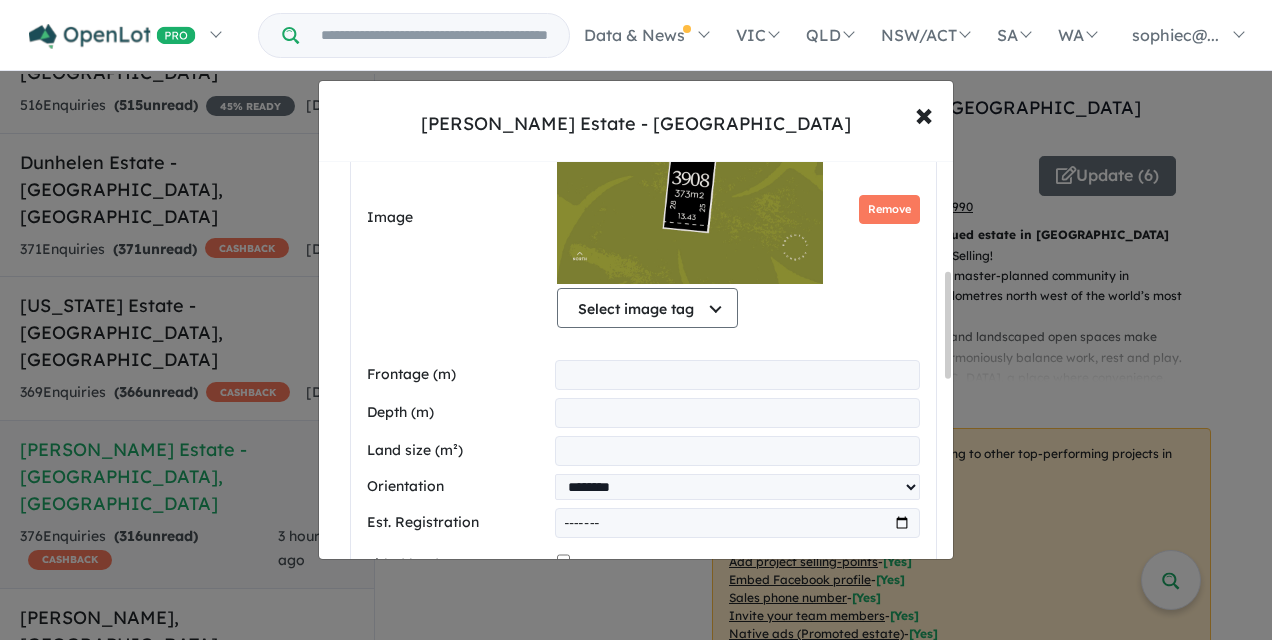 click at bounding box center [737, 413] 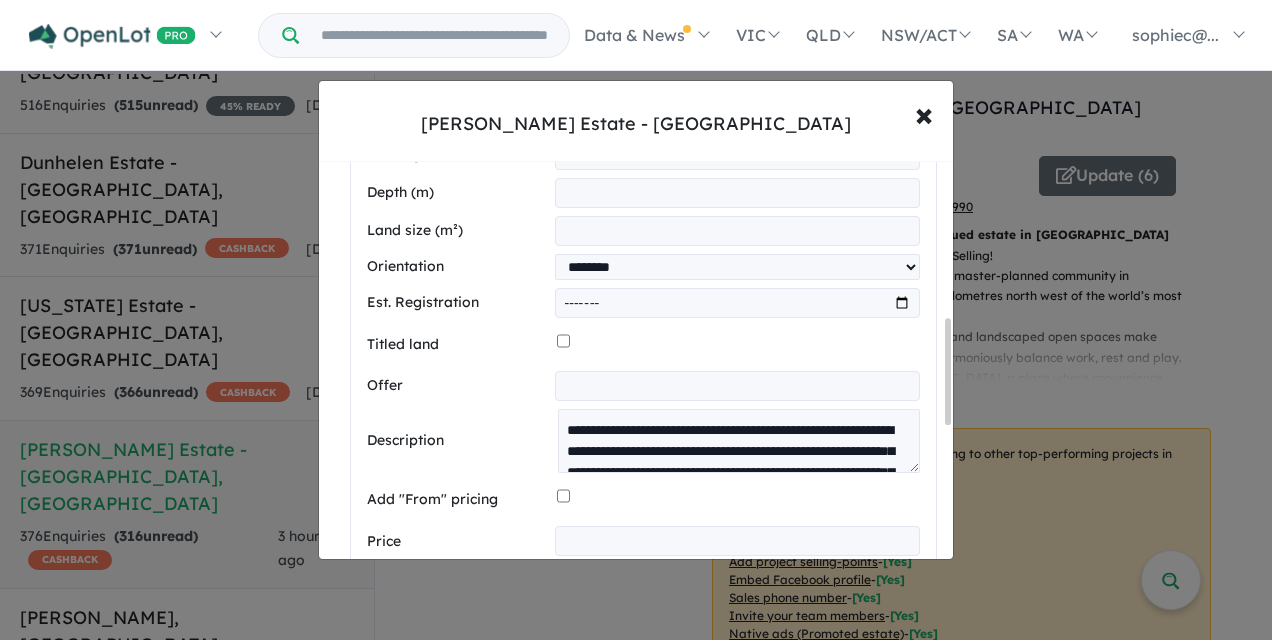 scroll, scrollTop: 636, scrollLeft: 0, axis: vertical 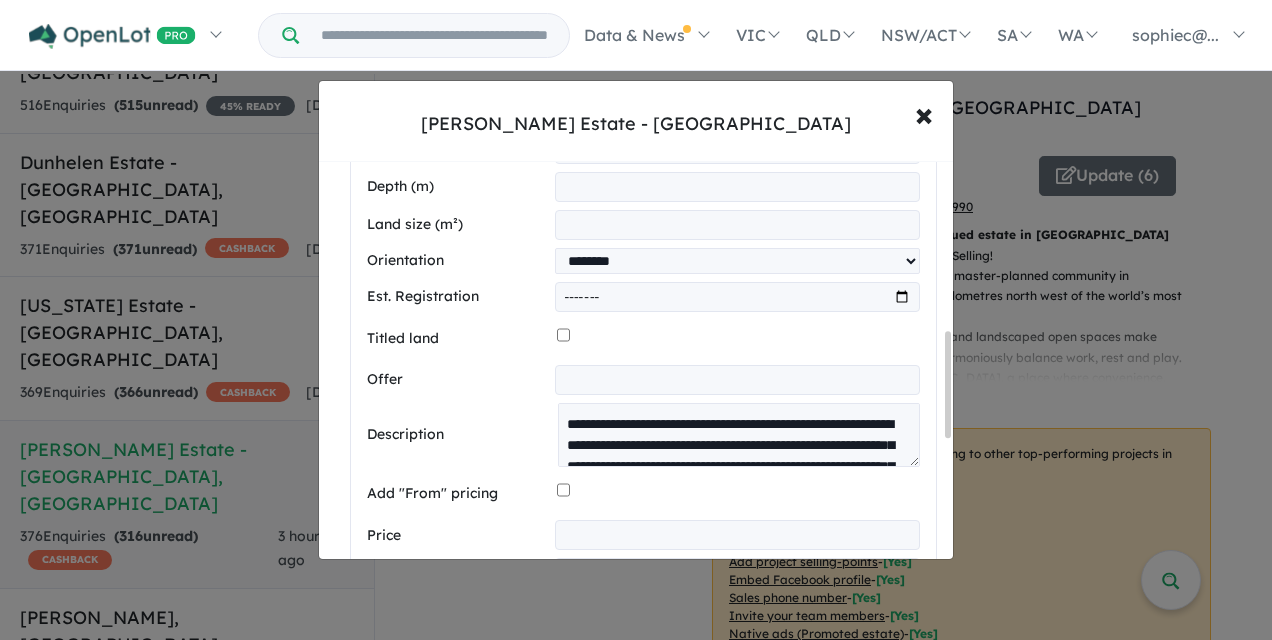 type on "***" 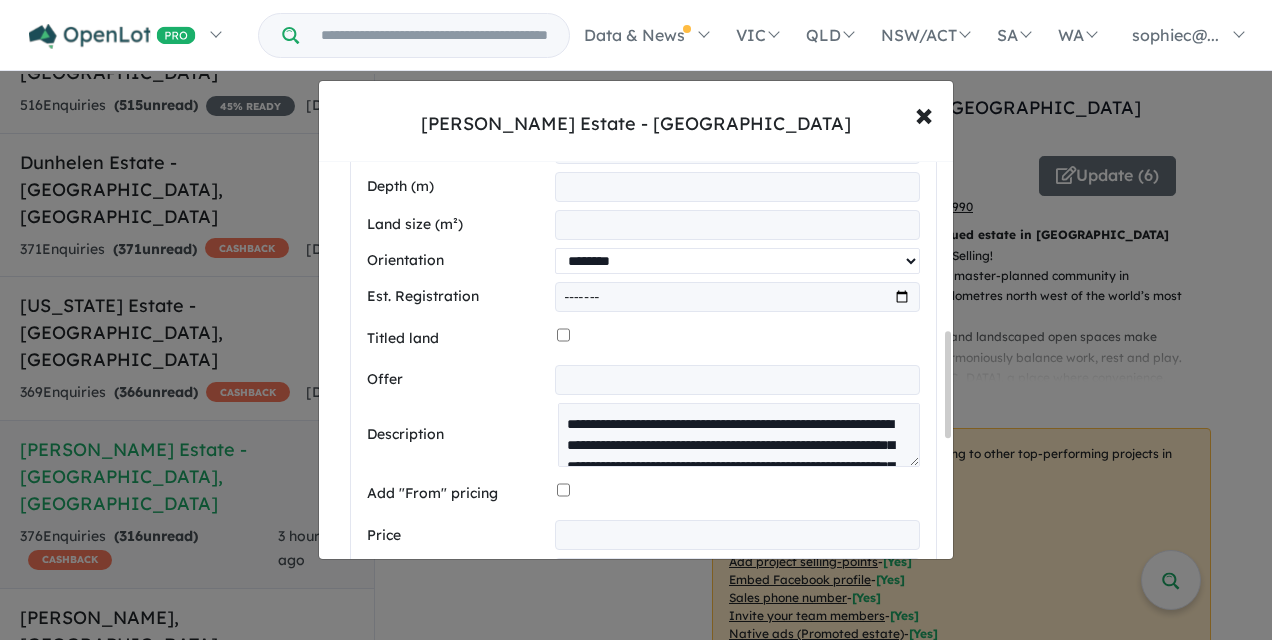 click on "**********" at bounding box center (737, 261) 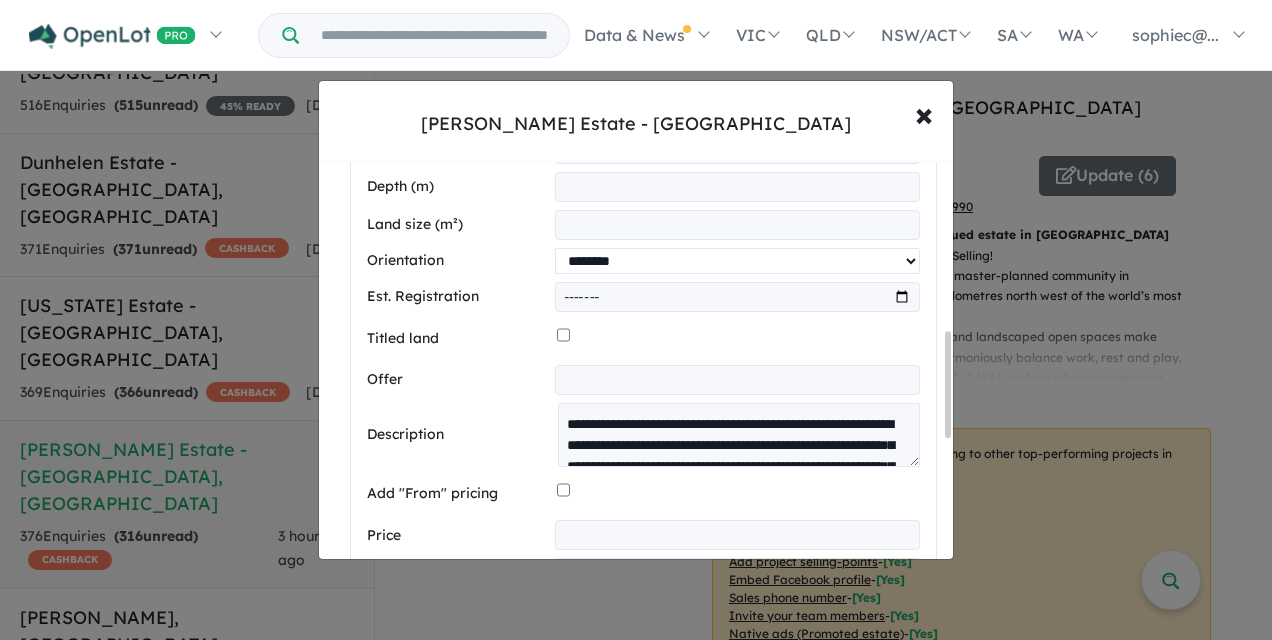 select on "*****" 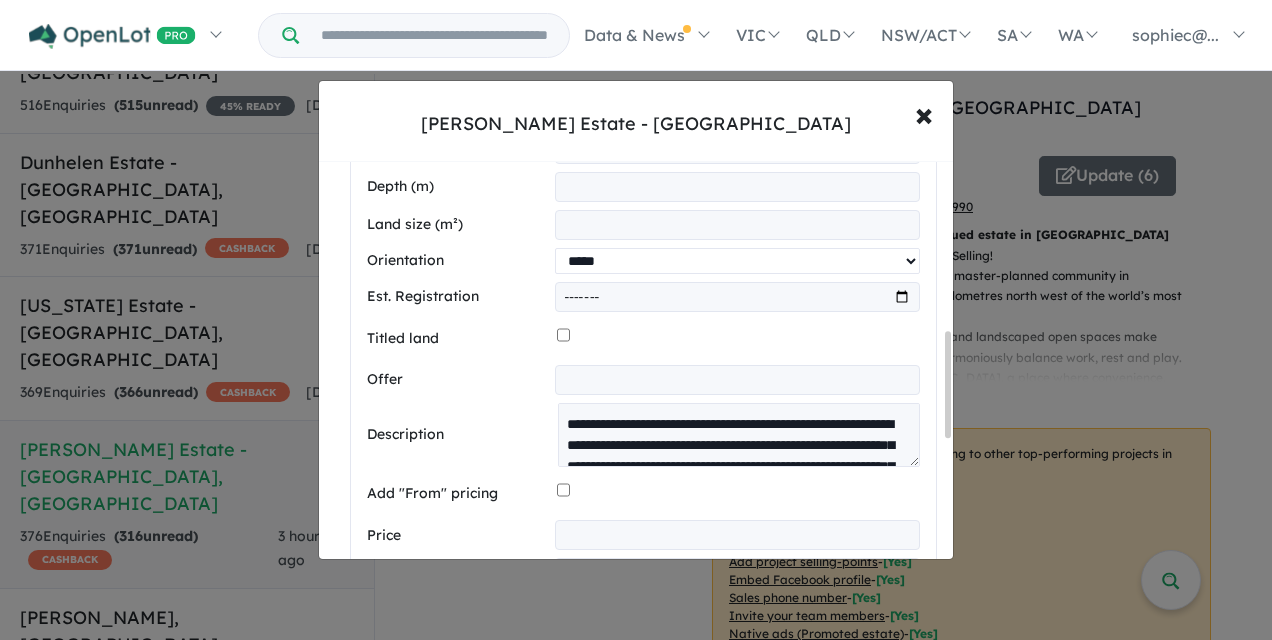 click on "**********" at bounding box center (737, 261) 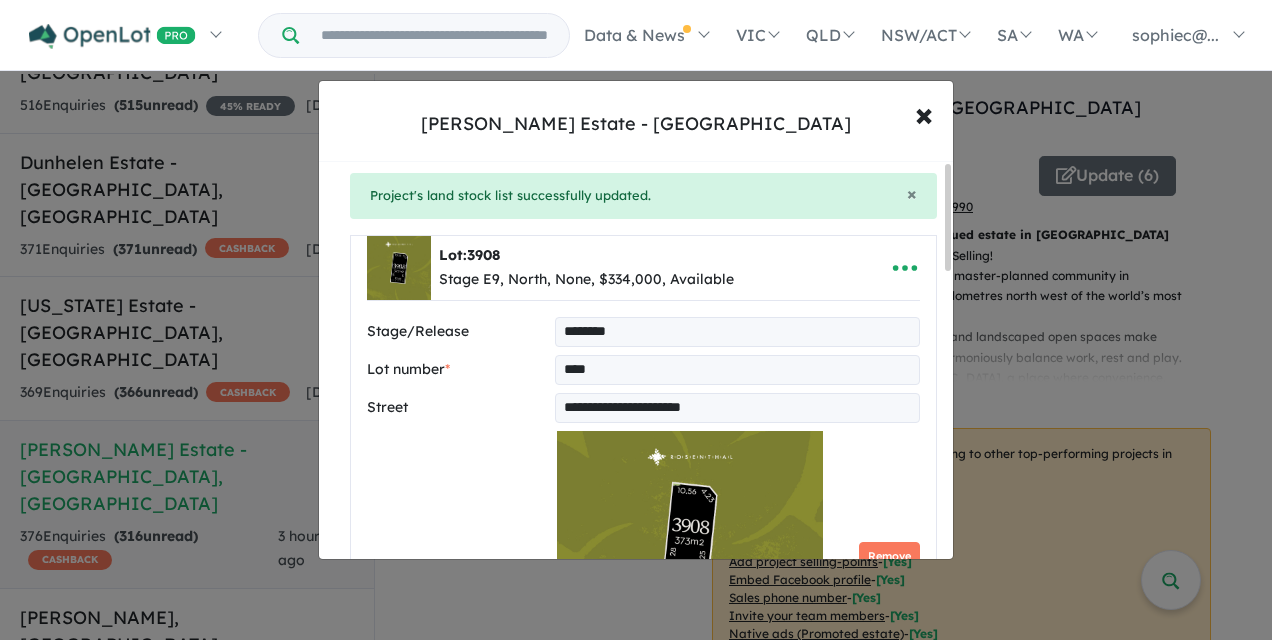scroll, scrollTop: 0, scrollLeft: 0, axis: both 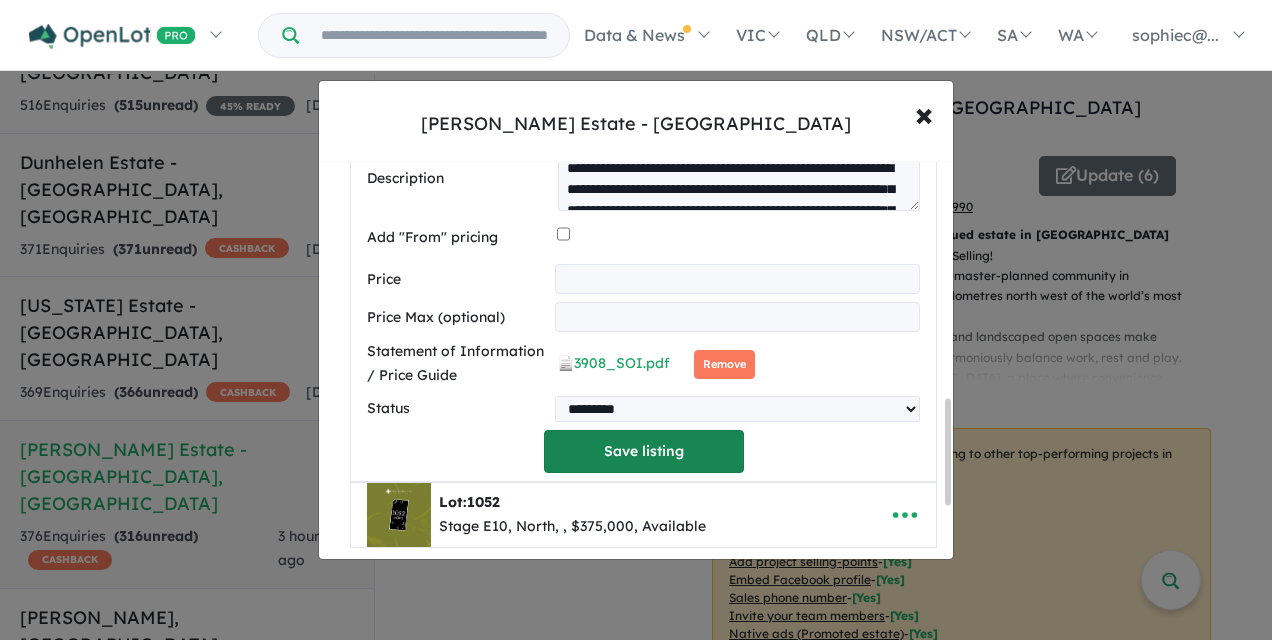 click on "Save listing" at bounding box center [644, 451] 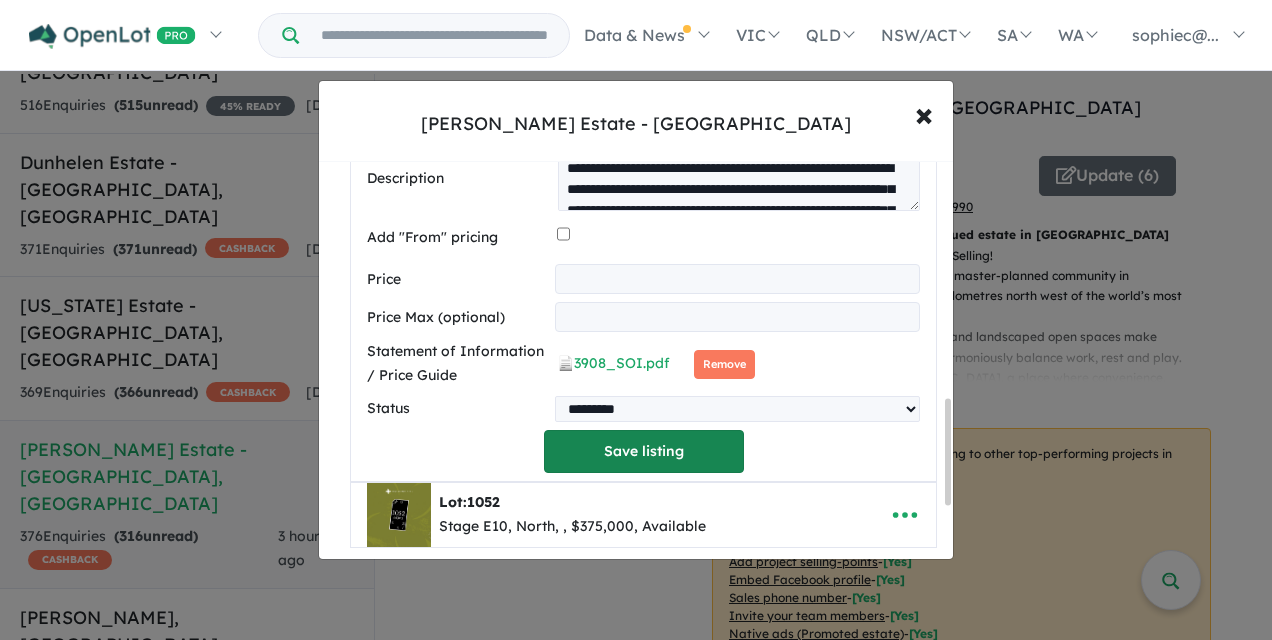 select on "*****" 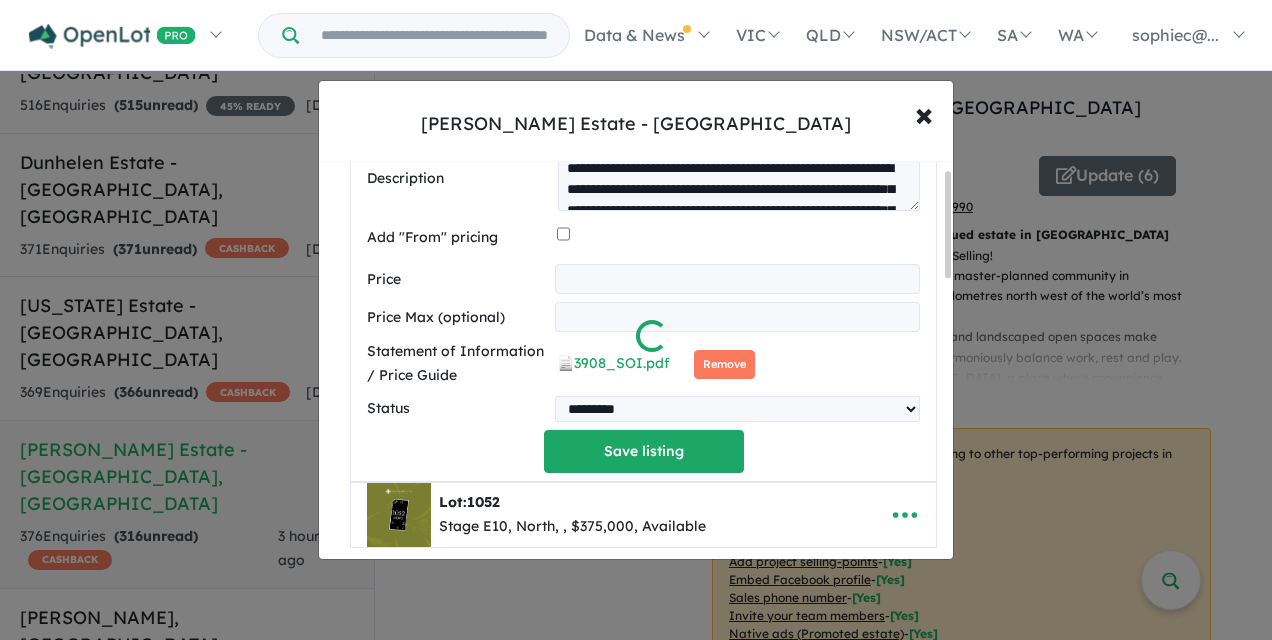 scroll, scrollTop: 28, scrollLeft: 0, axis: vertical 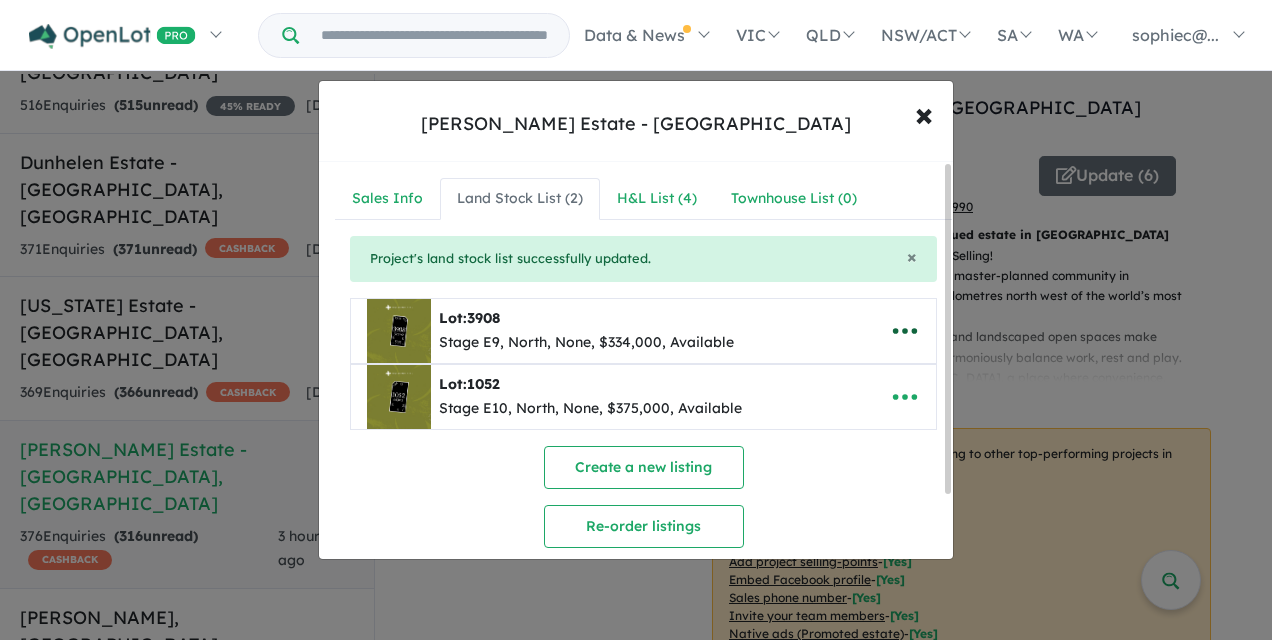 click 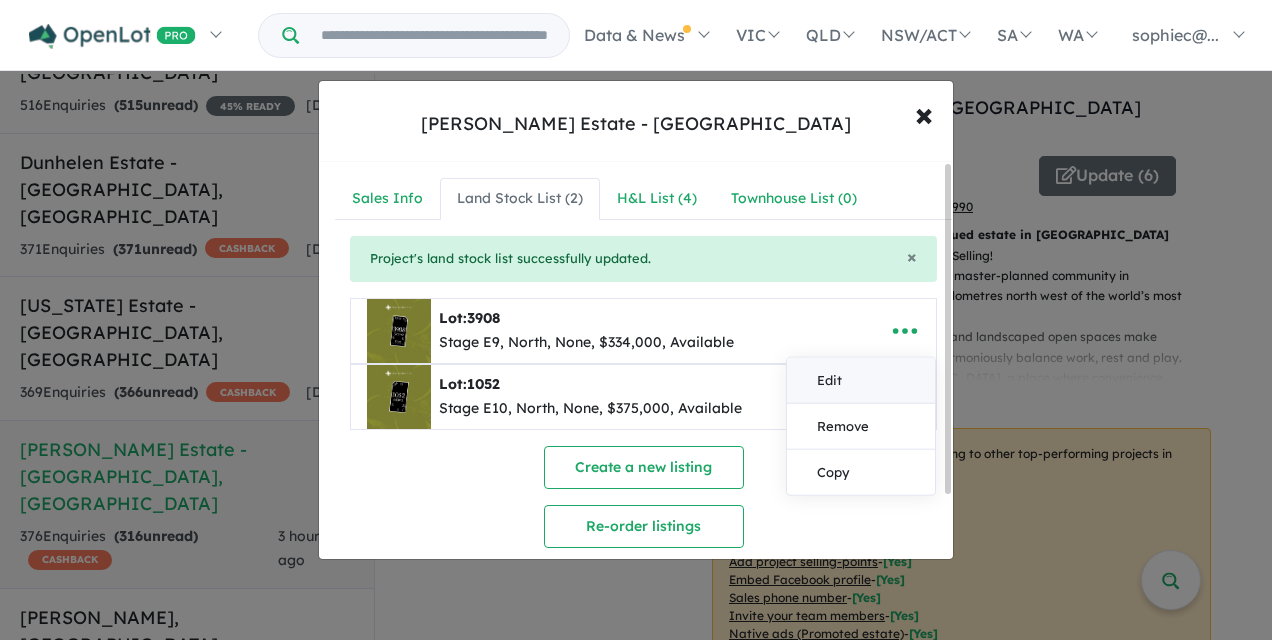 click on "Edit" at bounding box center (861, 380) 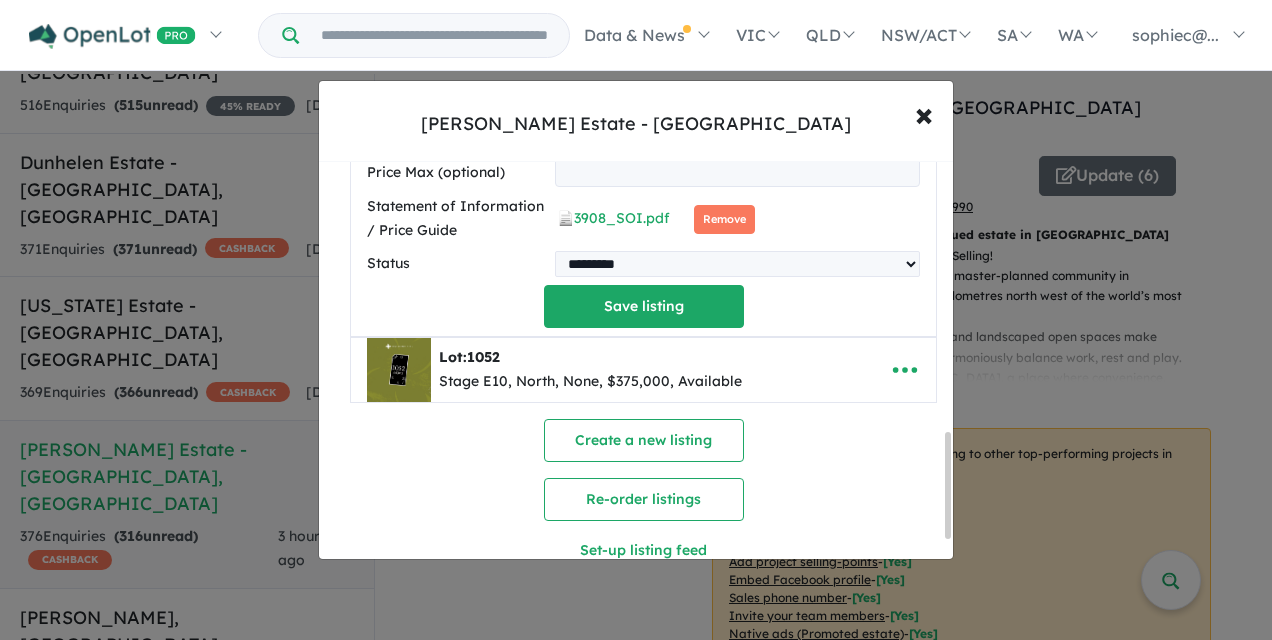 scroll, scrollTop: 1092, scrollLeft: 0, axis: vertical 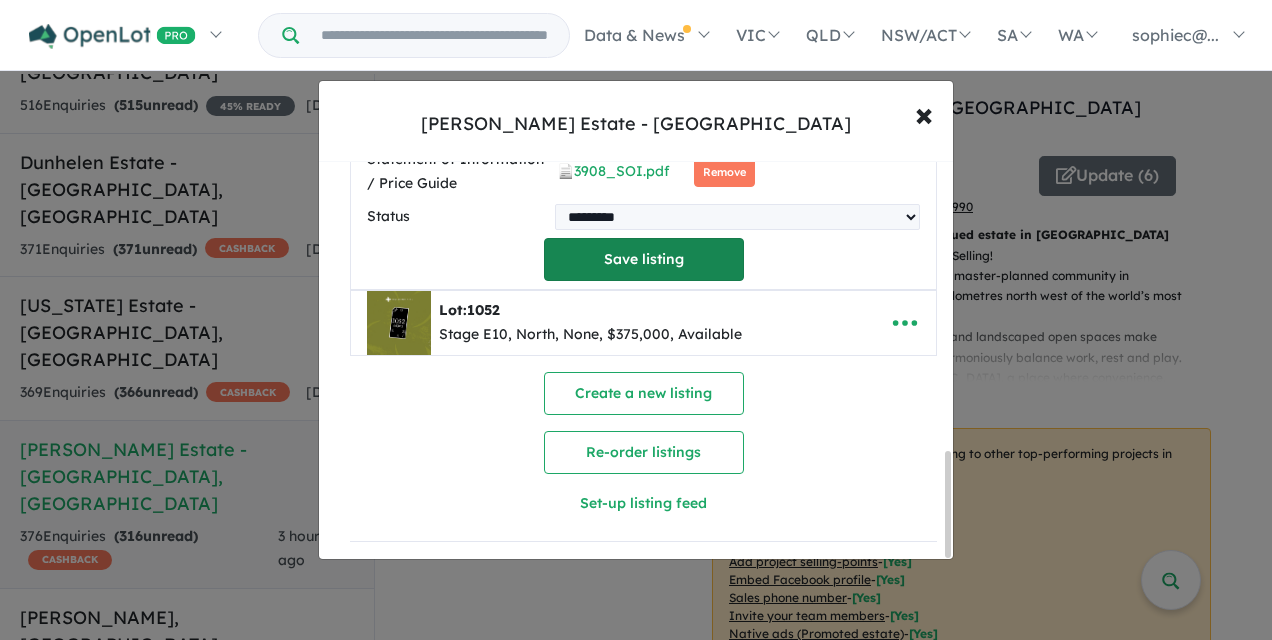 click on "Save listing" at bounding box center (644, 259) 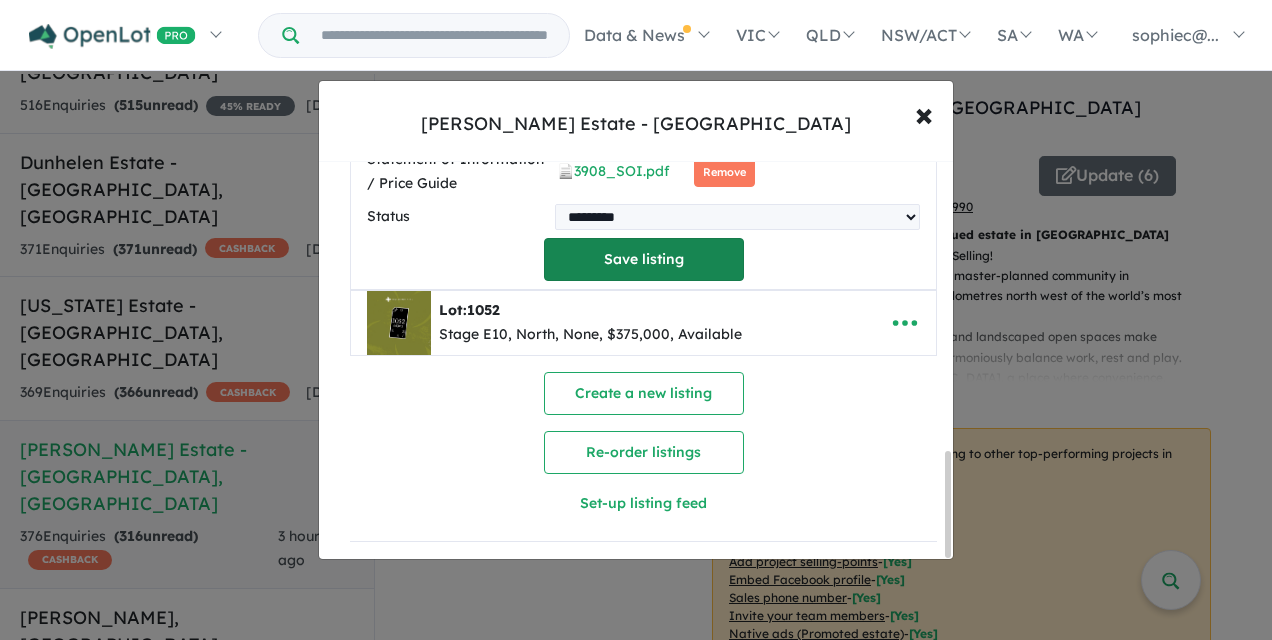 scroll, scrollTop: 28, scrollLeft: 0, axis: vertical 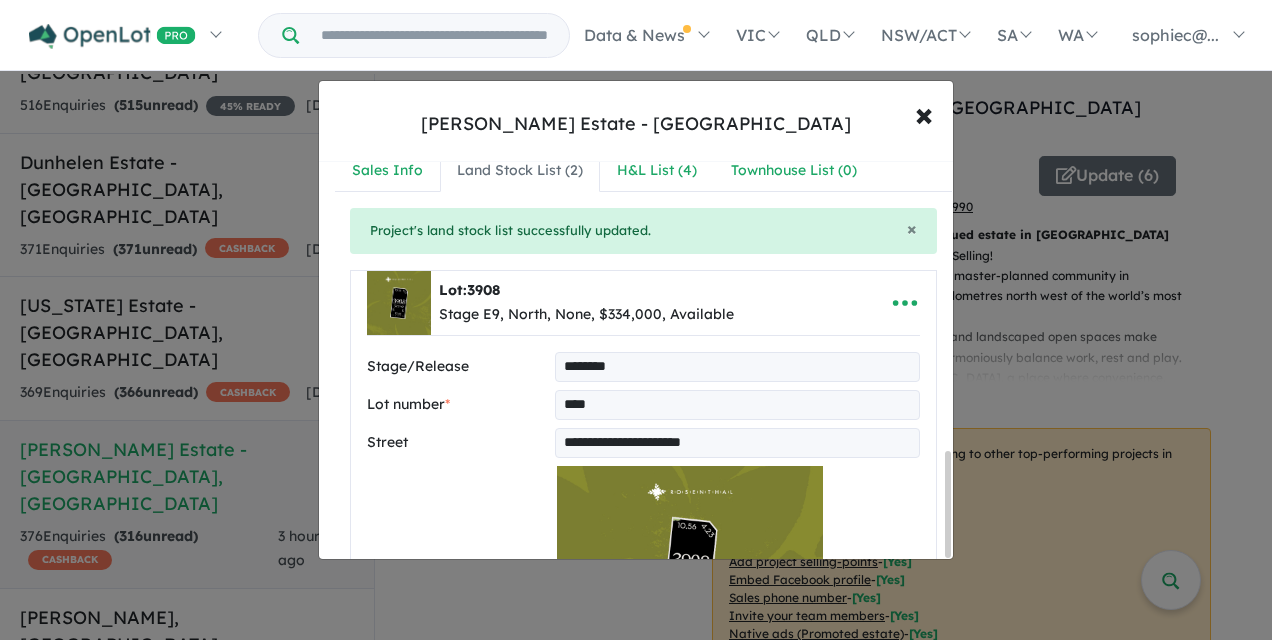 select on "*****" 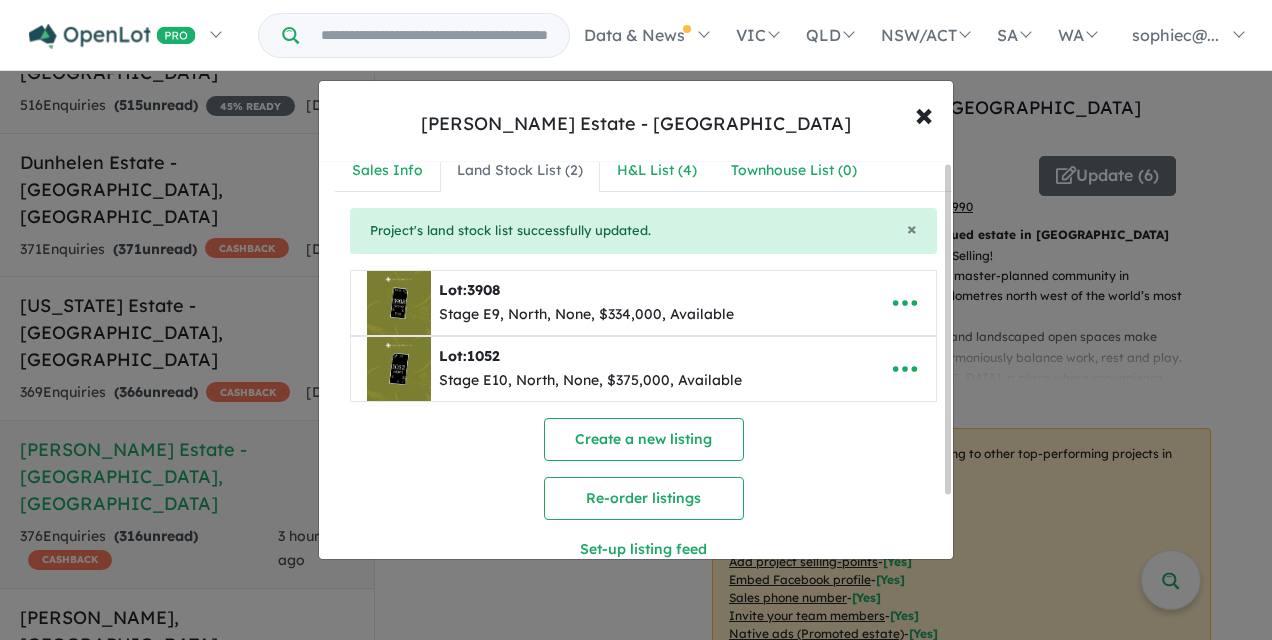 scroll, scrollTop: 0, scrollLeft: 0, axis: both 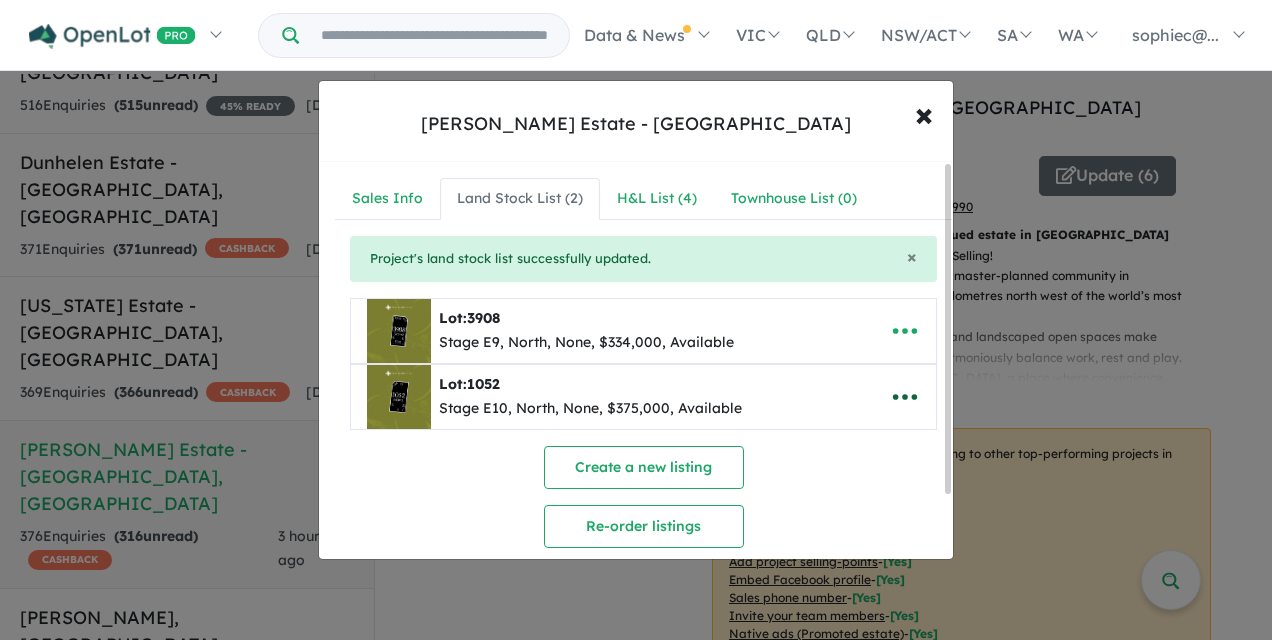 click 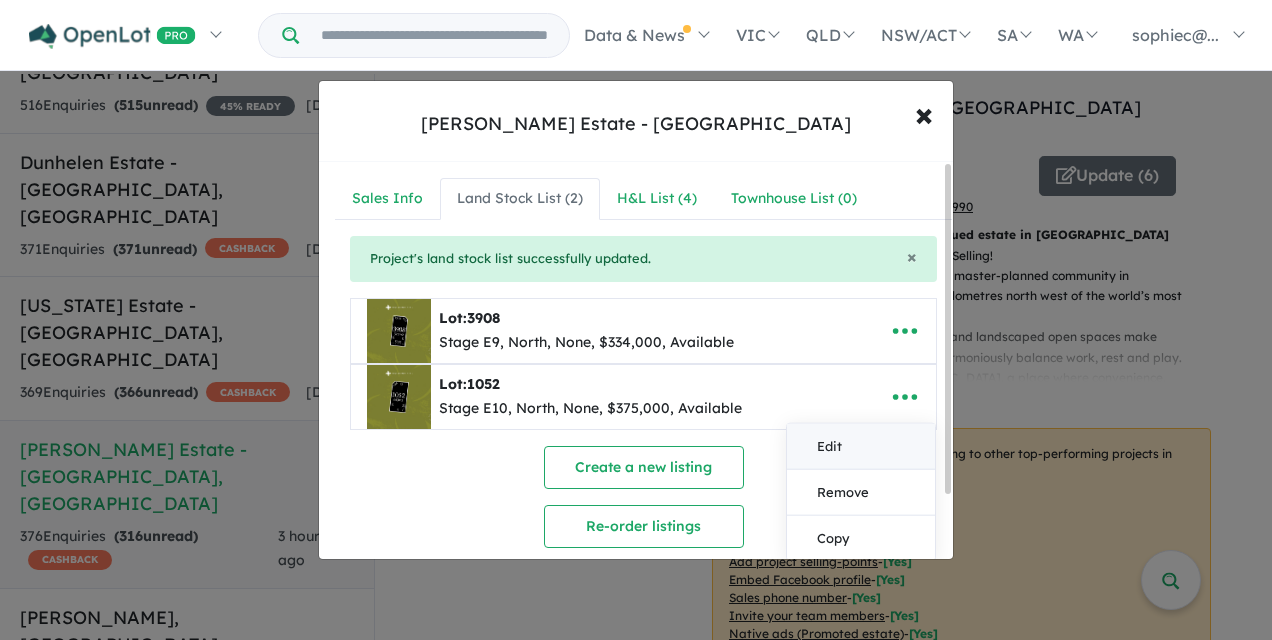 click on "Edit" at bounding box center [861, 446] 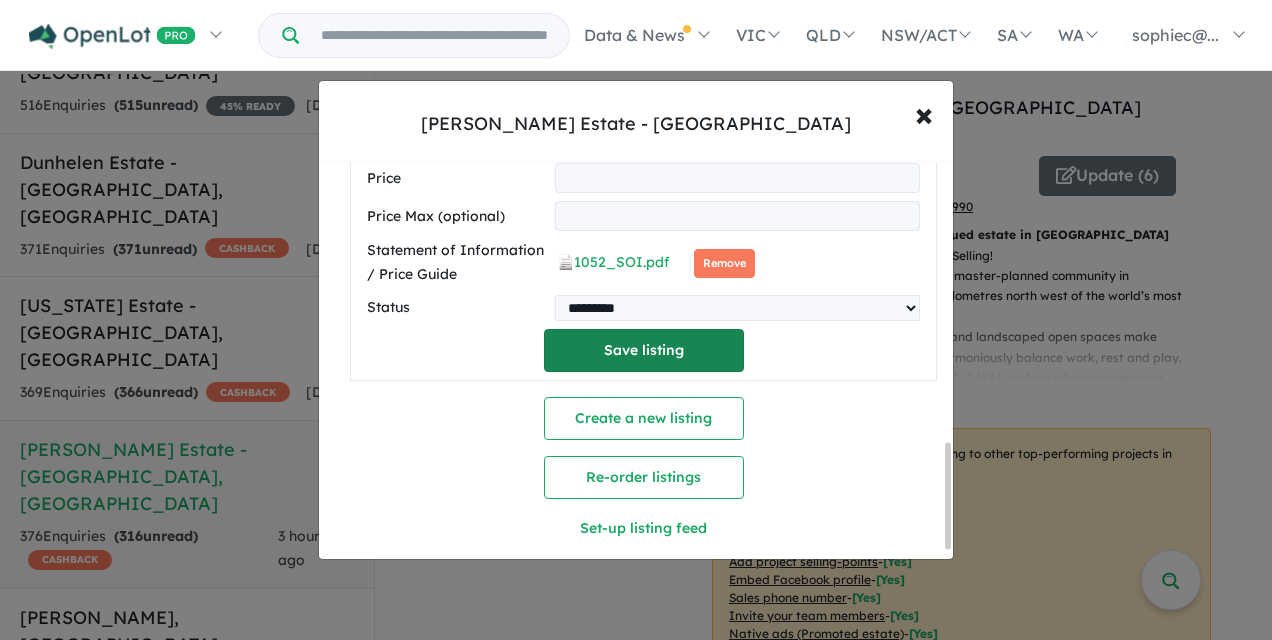 click on "Save listing" at bounding box center [644, 350] 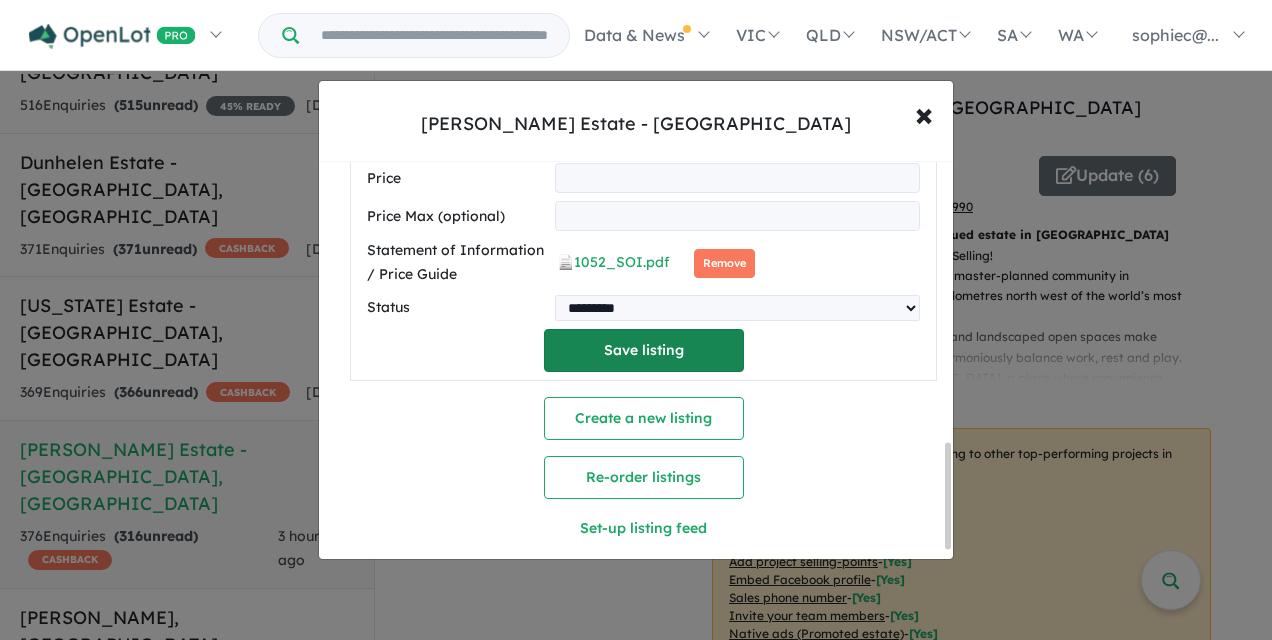 select on "*****" 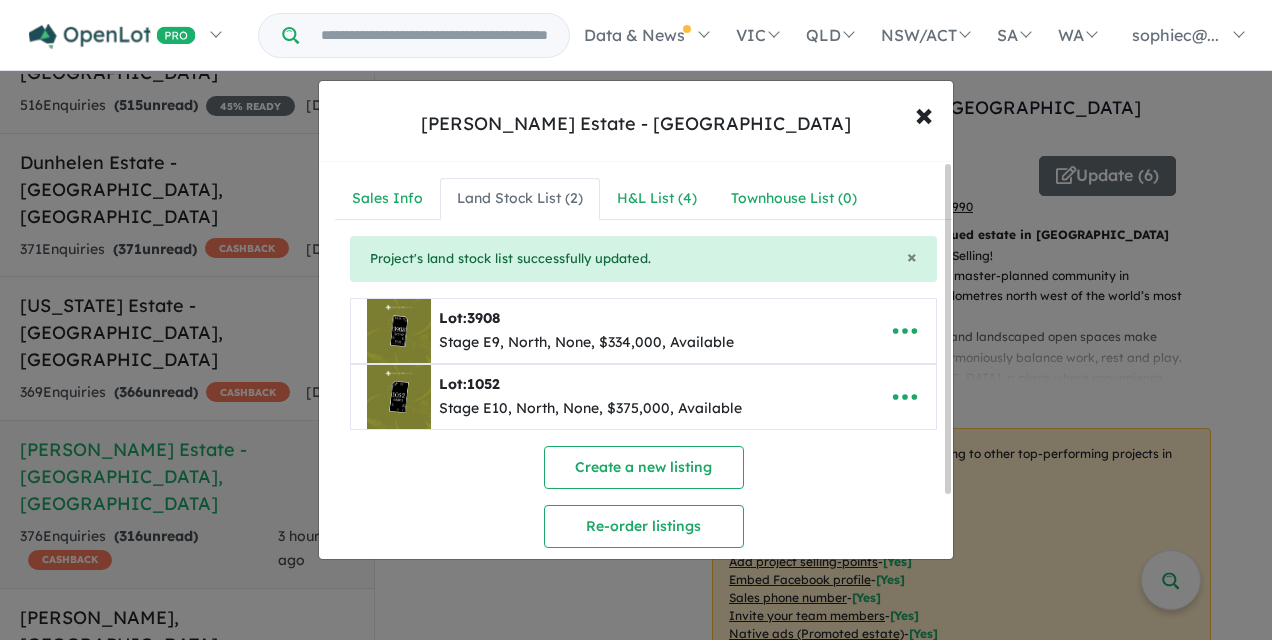 scroll, scrollTop: 78, scrollLeft: 0, axis: vertical 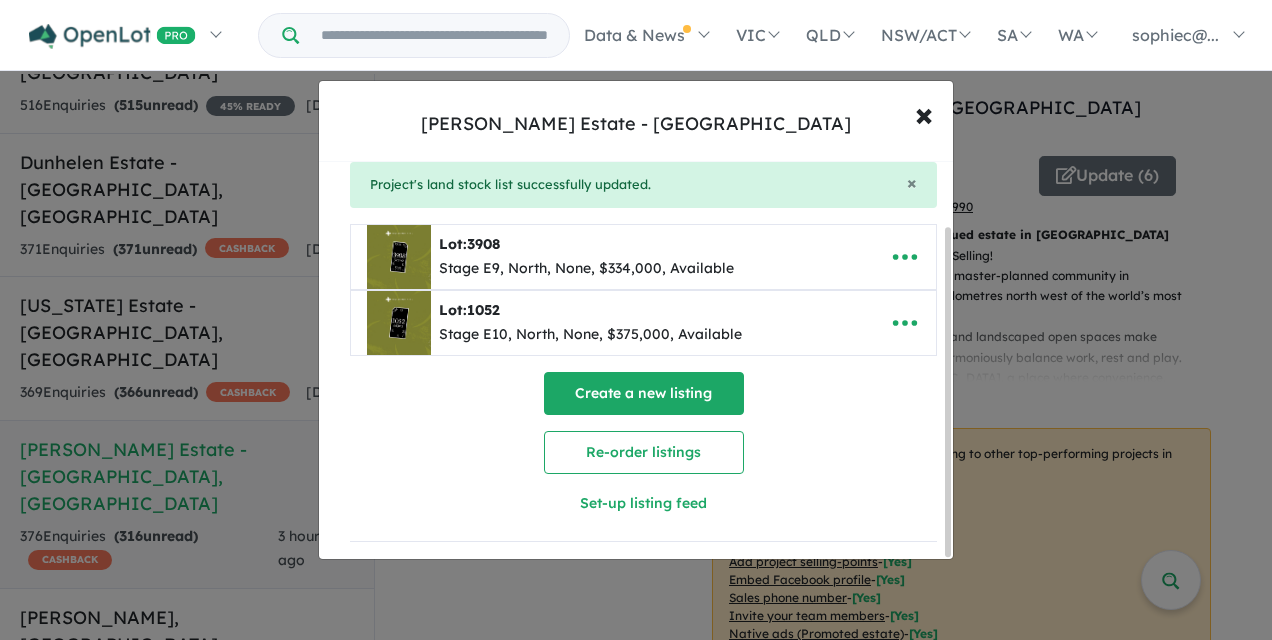 click on "Create a new listing" at bounding box center (644, 393) 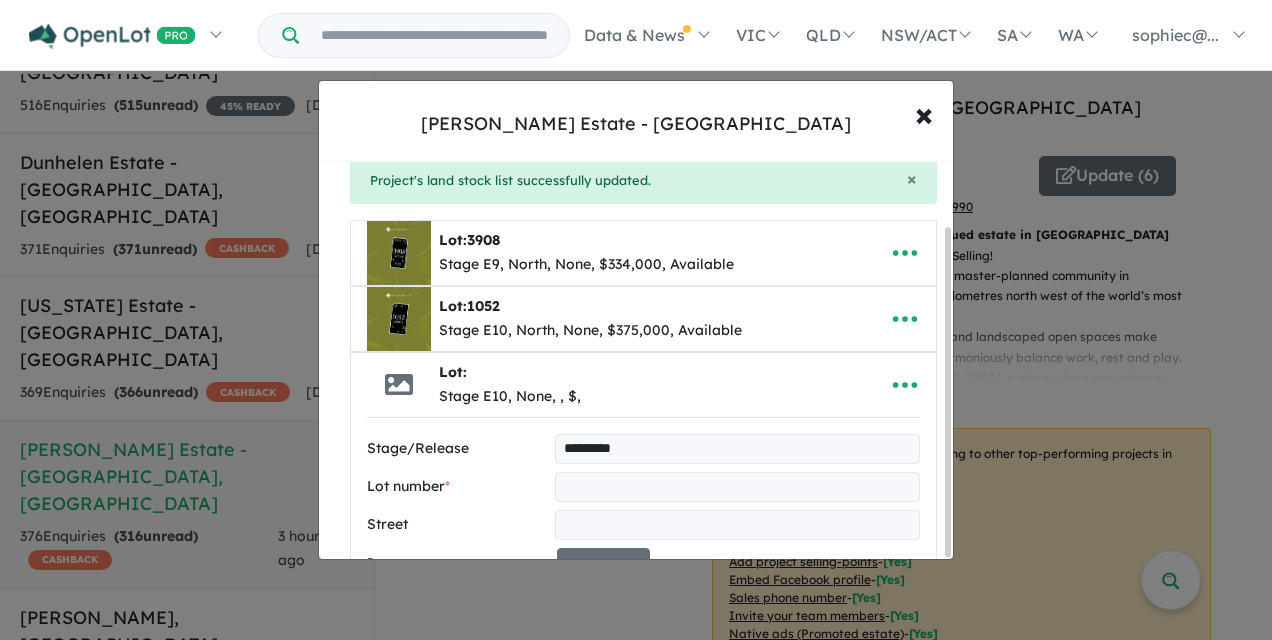 type on "*********" 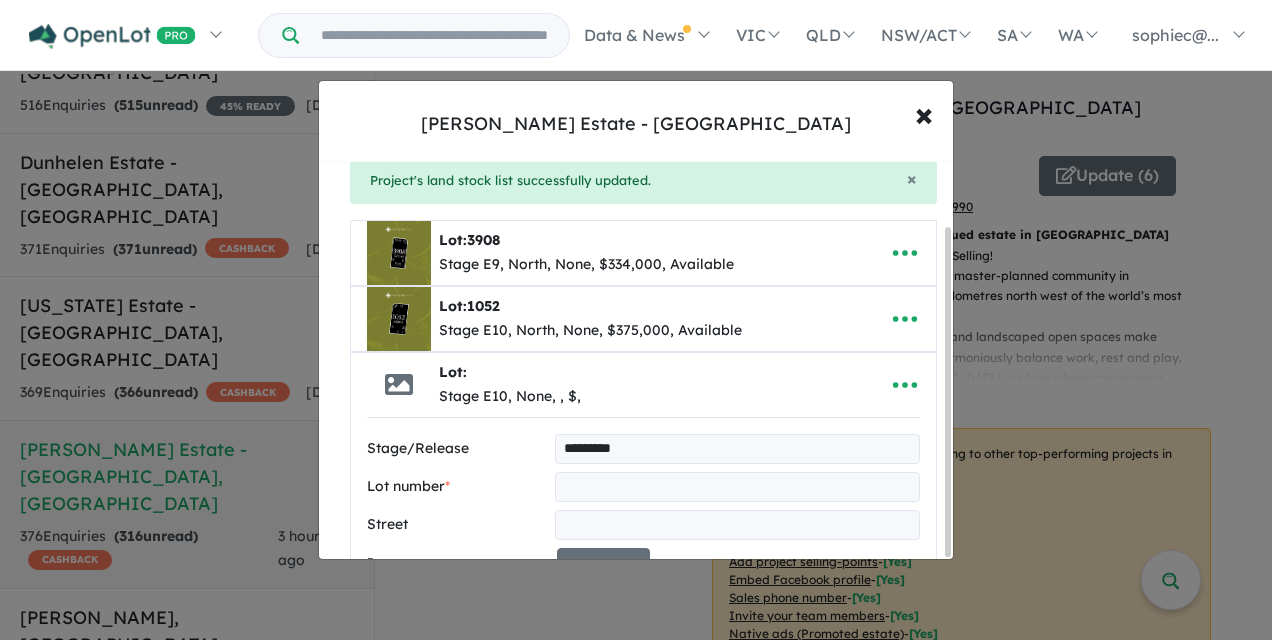 click at bounding box center (737, 487) 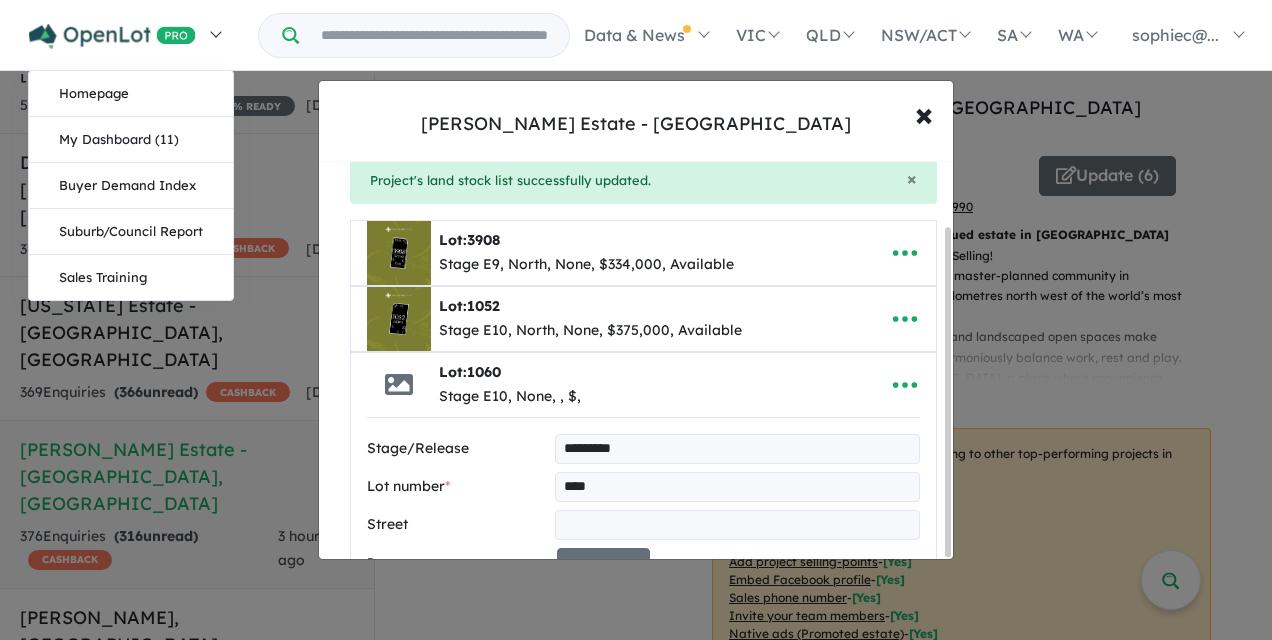 type on "****" 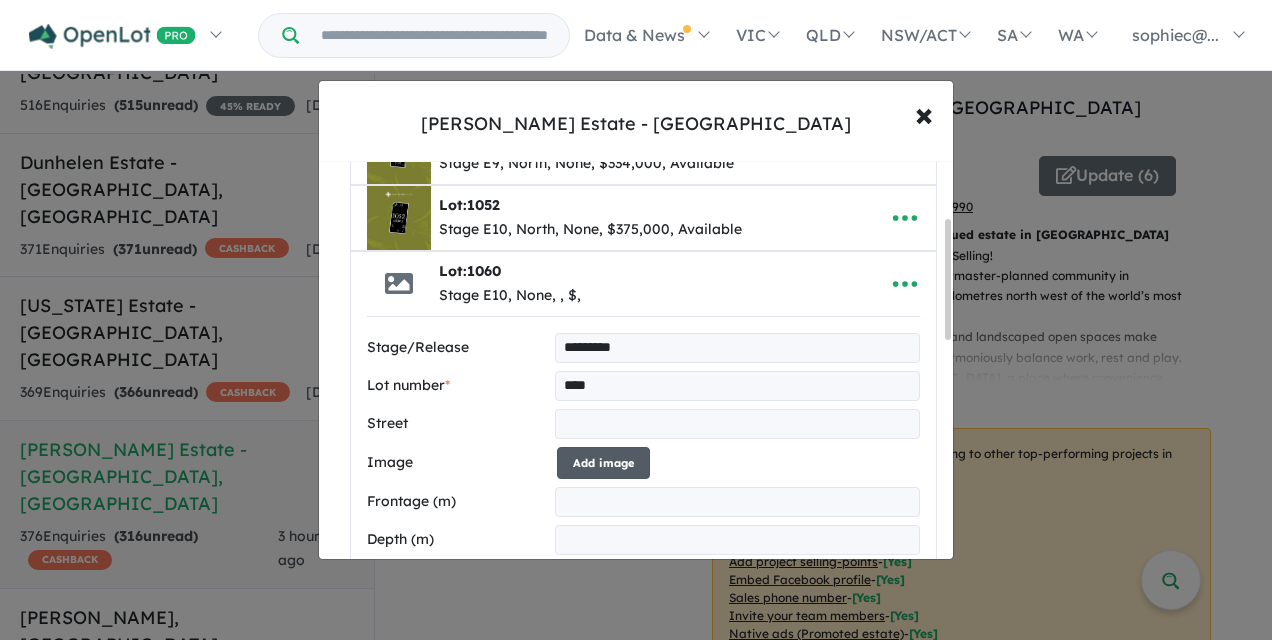 scroll, scrollTop: 186, scrollLeft: 0, axis: vertical 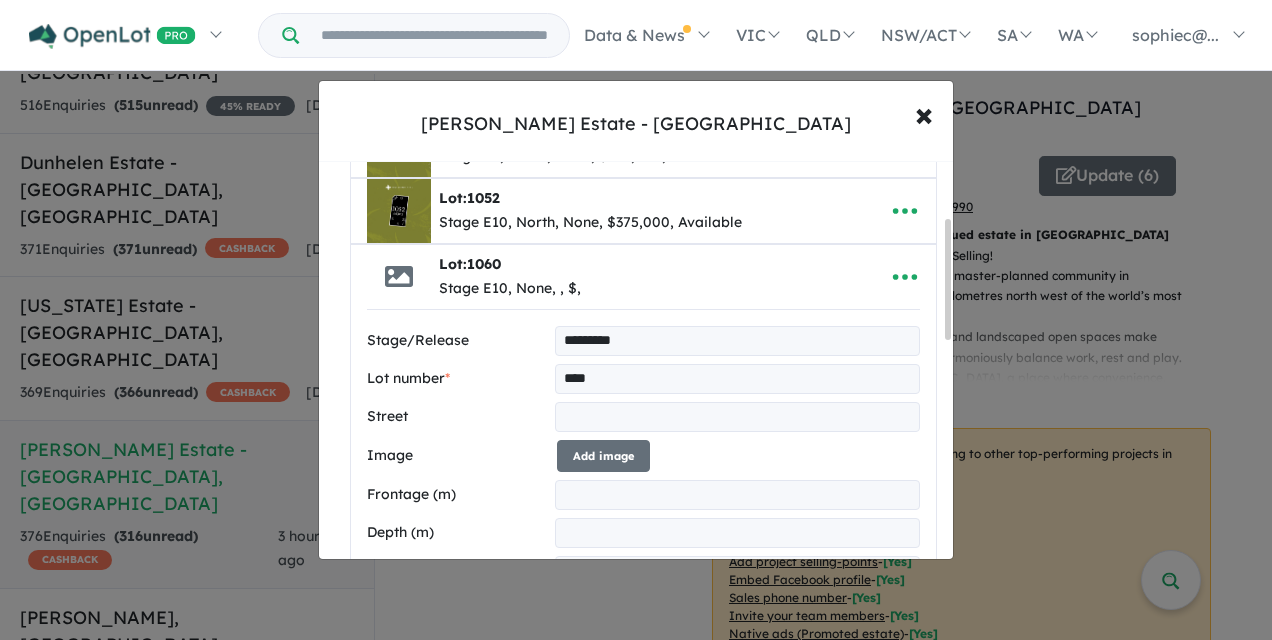 click at bounding box center (737, 417) 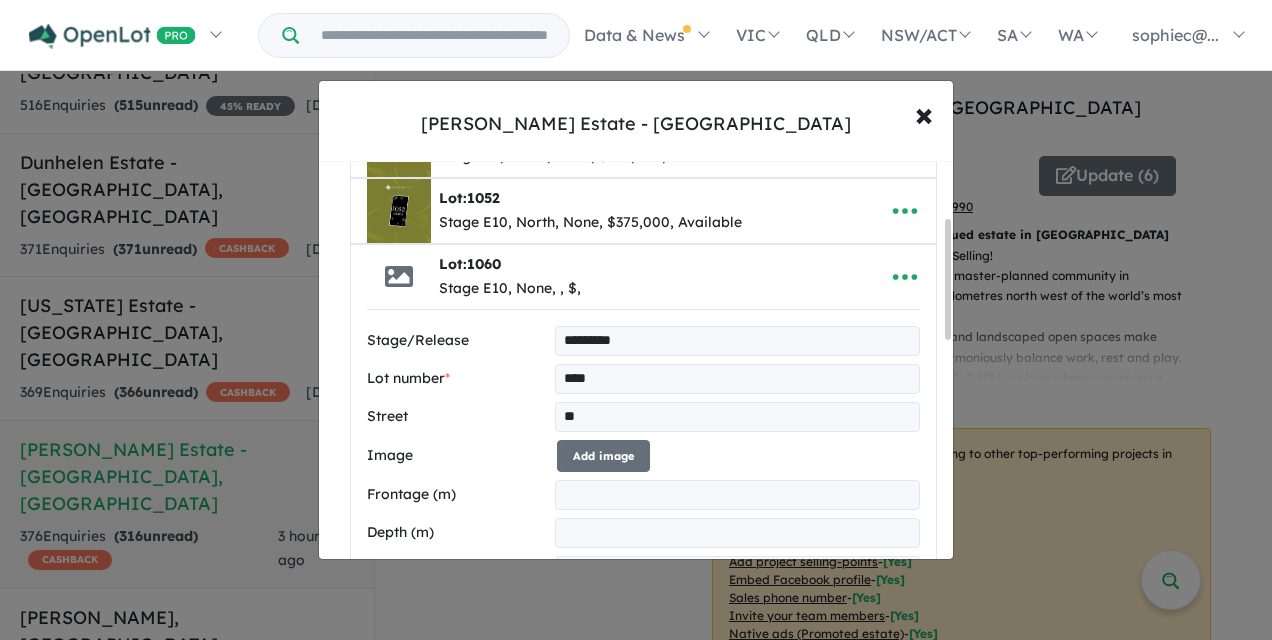 type on "*" 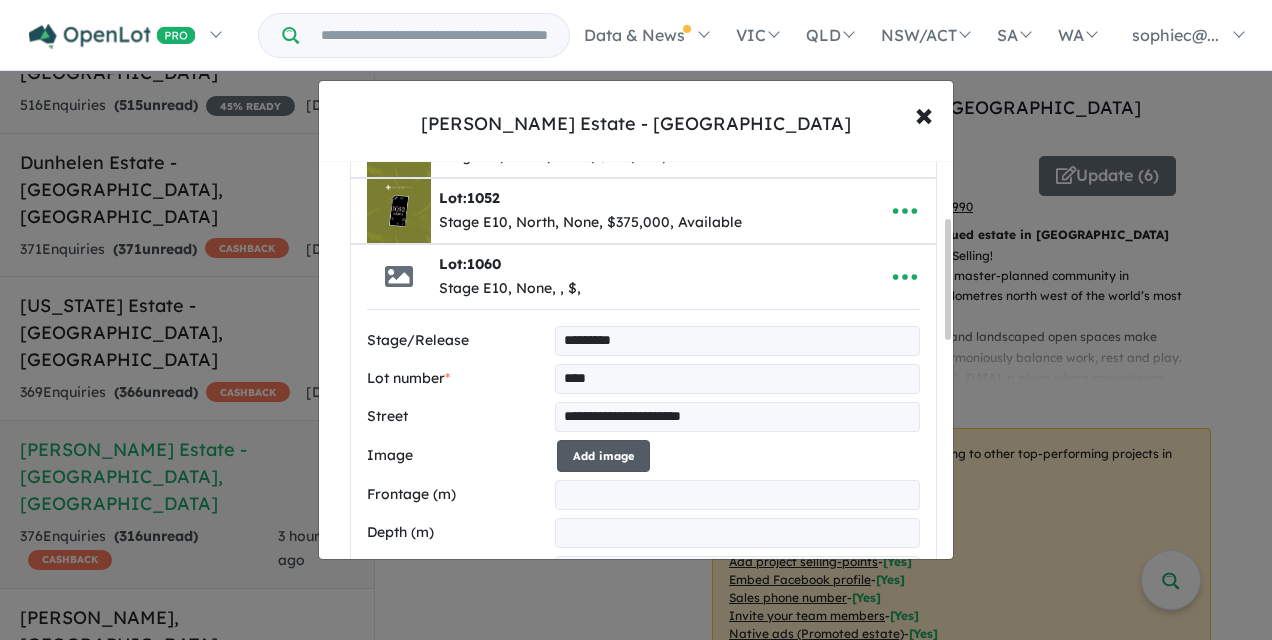 type on "**********" 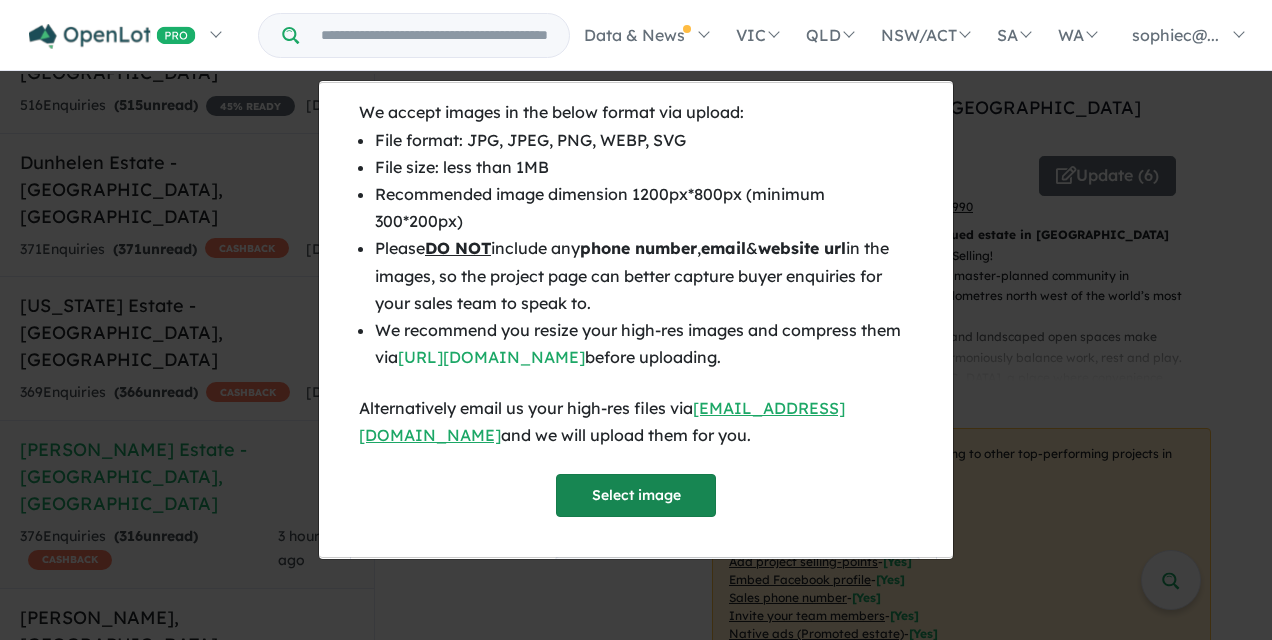 click on "Select image" at bounding box center [636, 495] 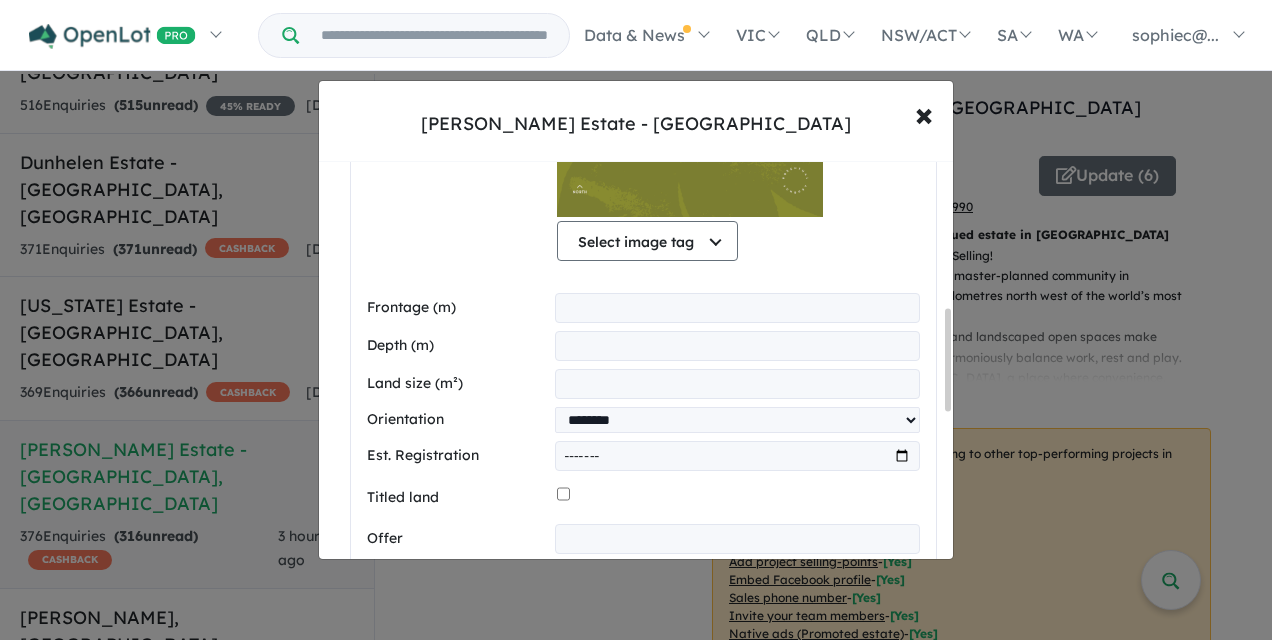 scroll, scrollTop: 622, scrollLeft: 0, axis: vertical 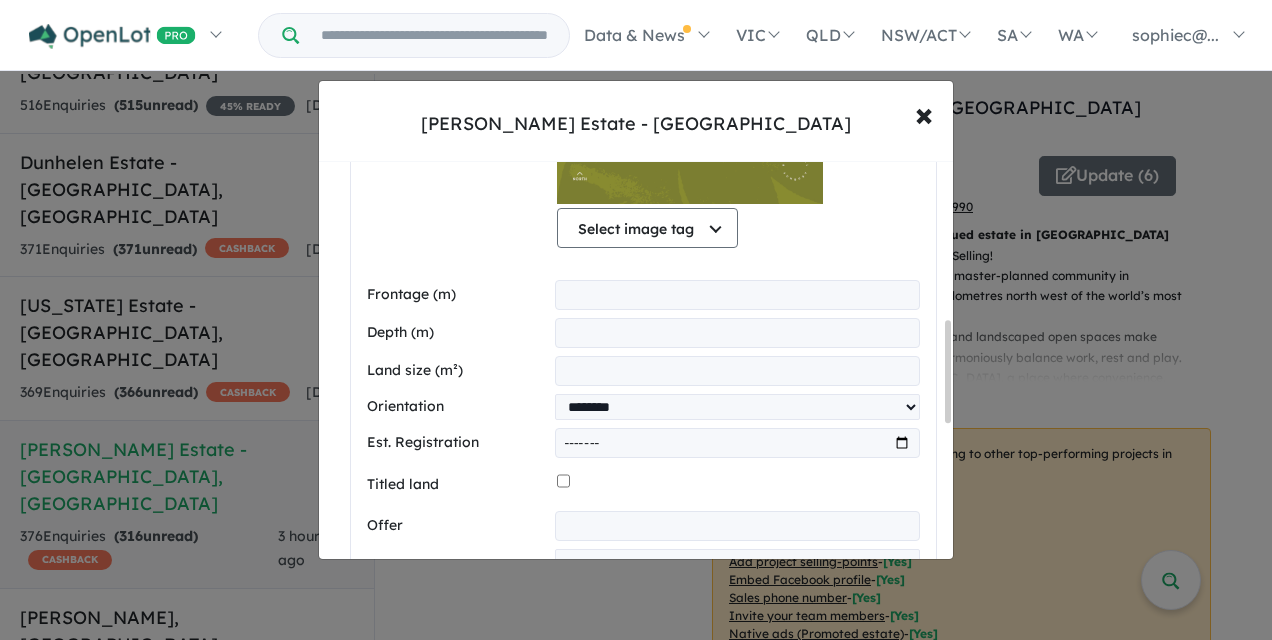 click at bounding box center [737, 295] 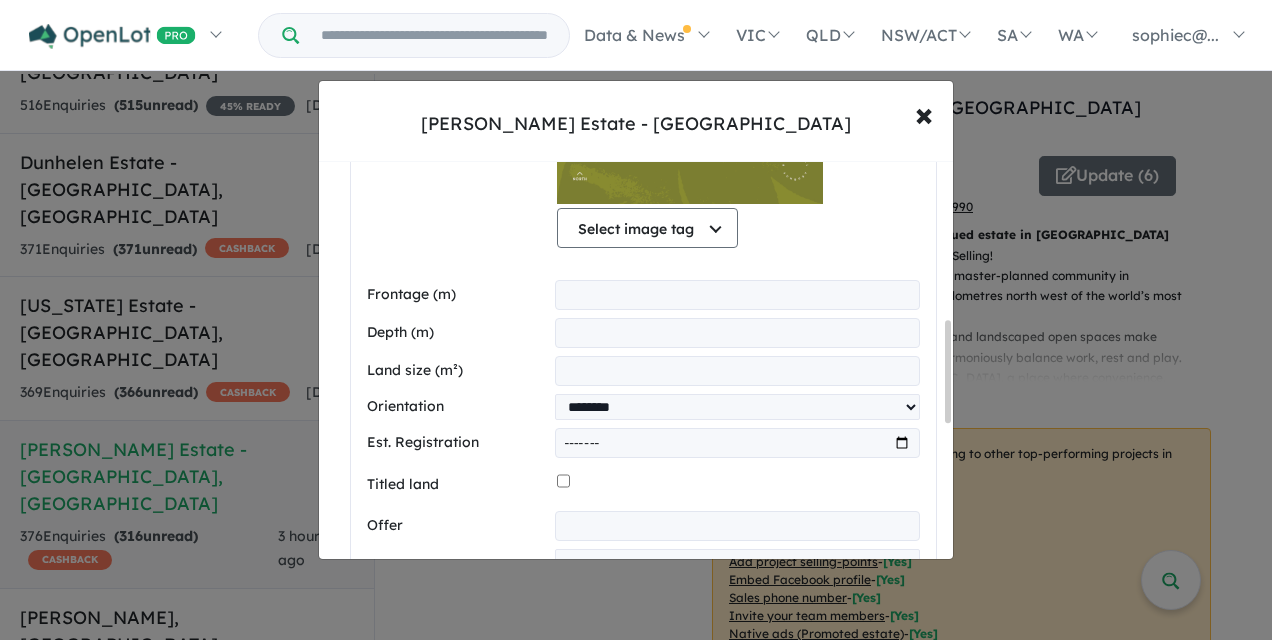 click at bounding box center [737, 333] 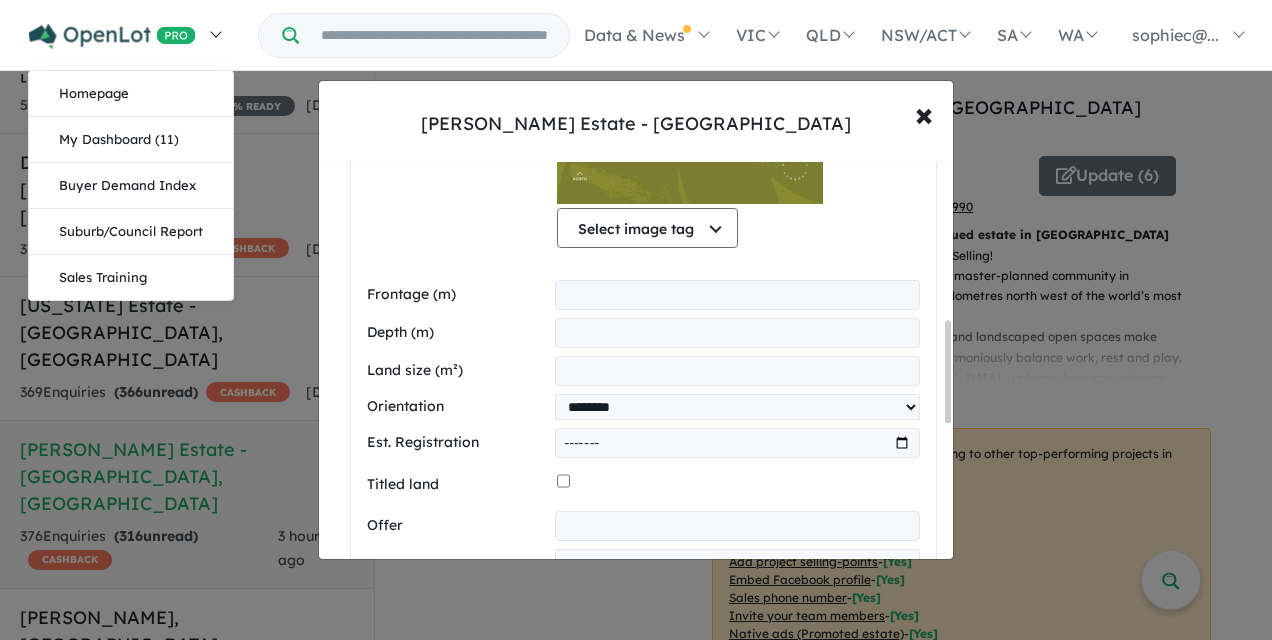 type on "**" 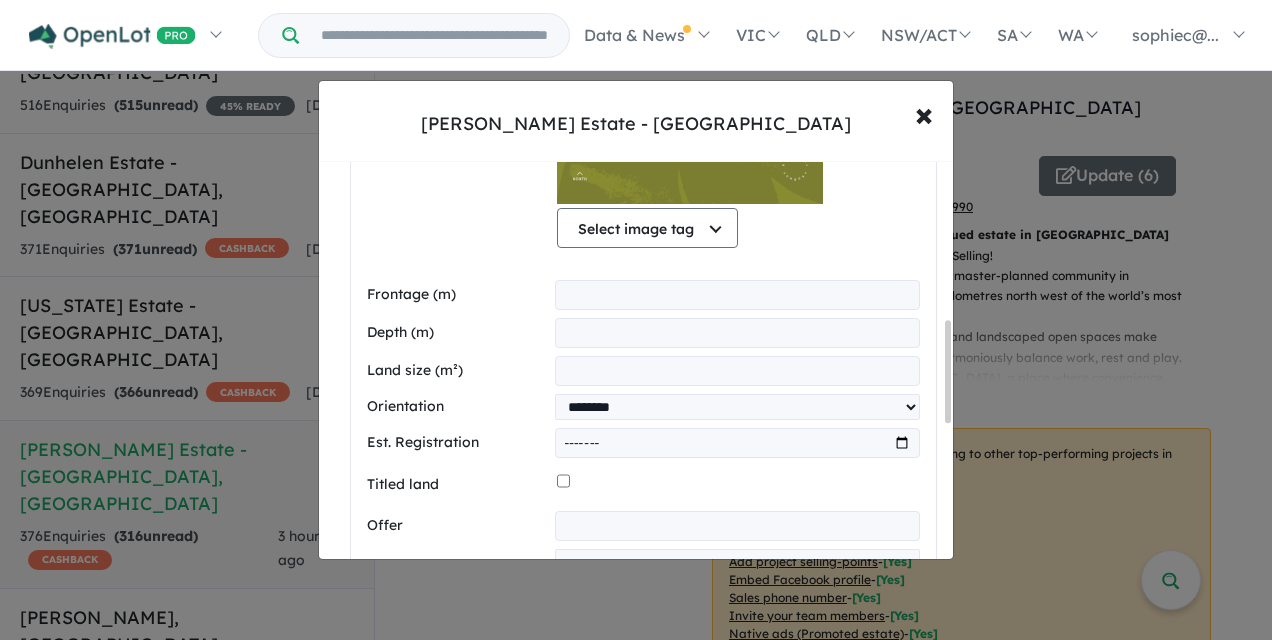 click at bounding box center (737, 371) 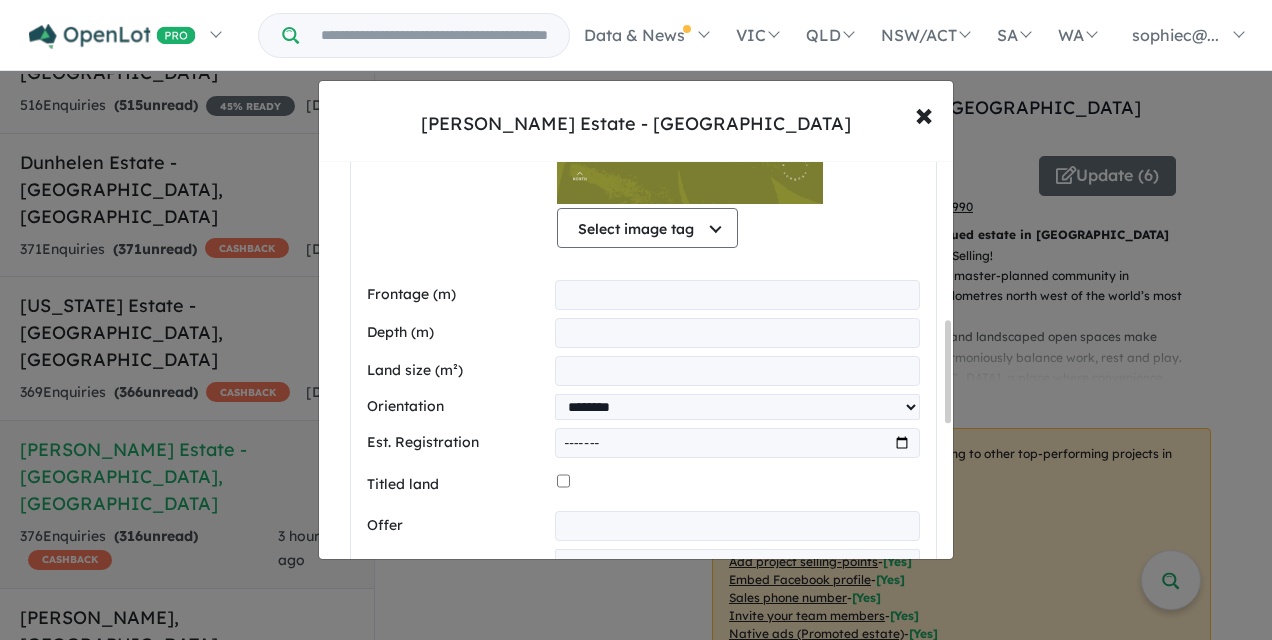 type on "***" 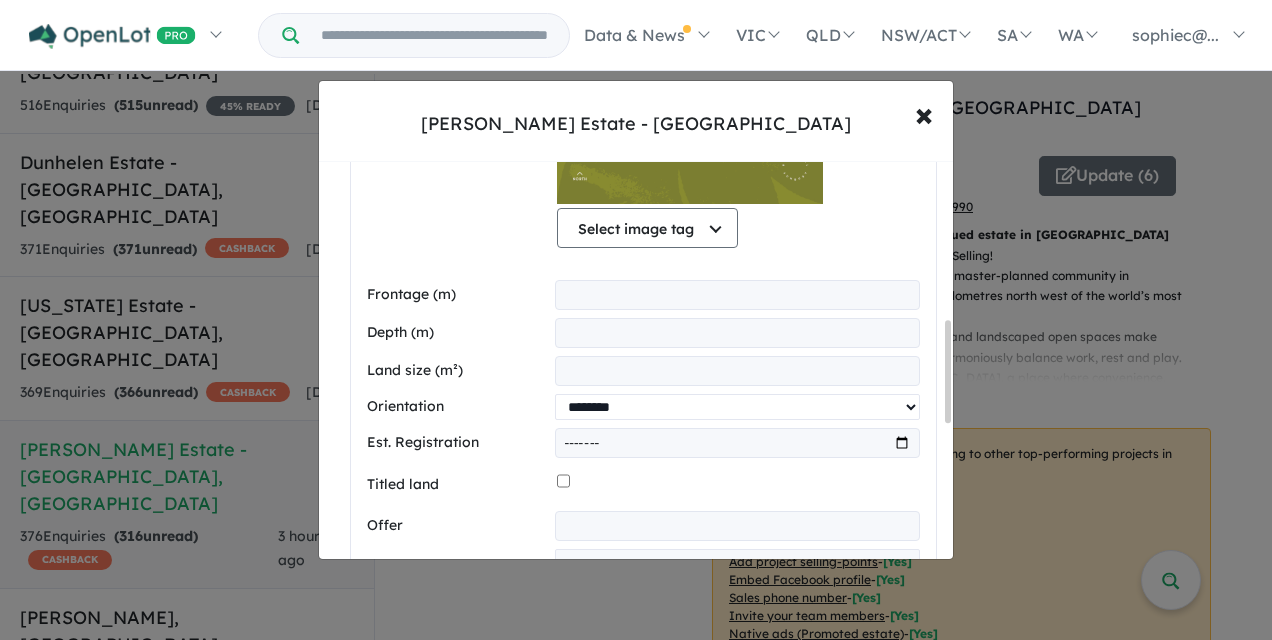 click on "**********" at bounding box center (737, 407) 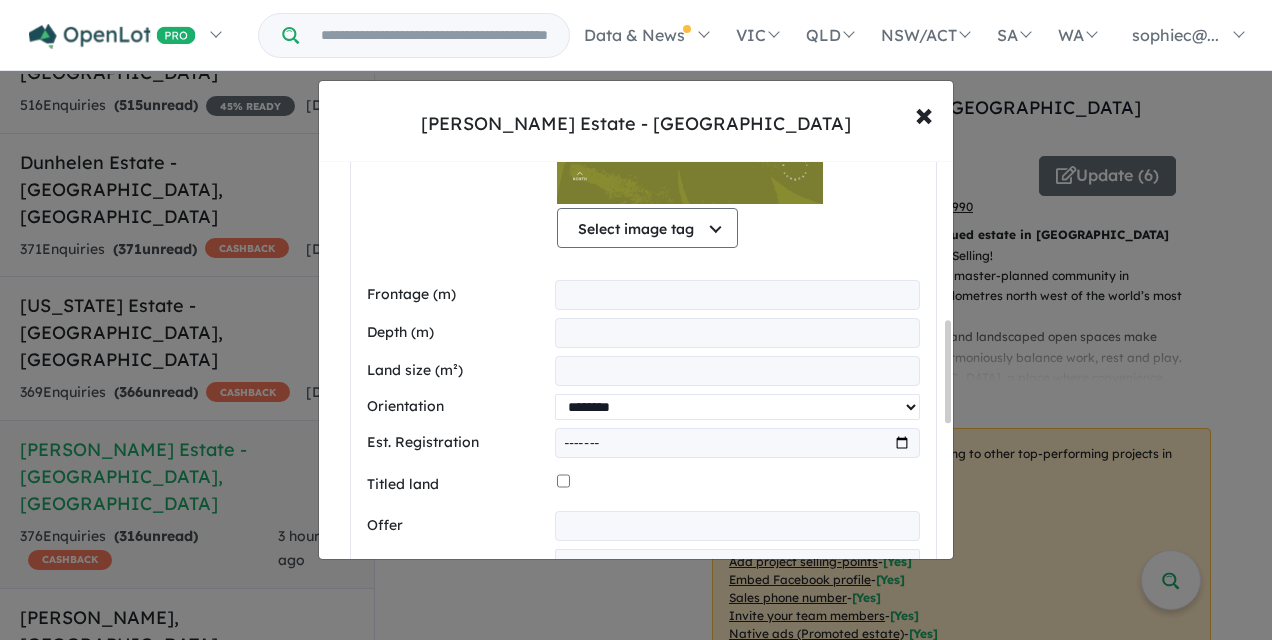 select on "****" 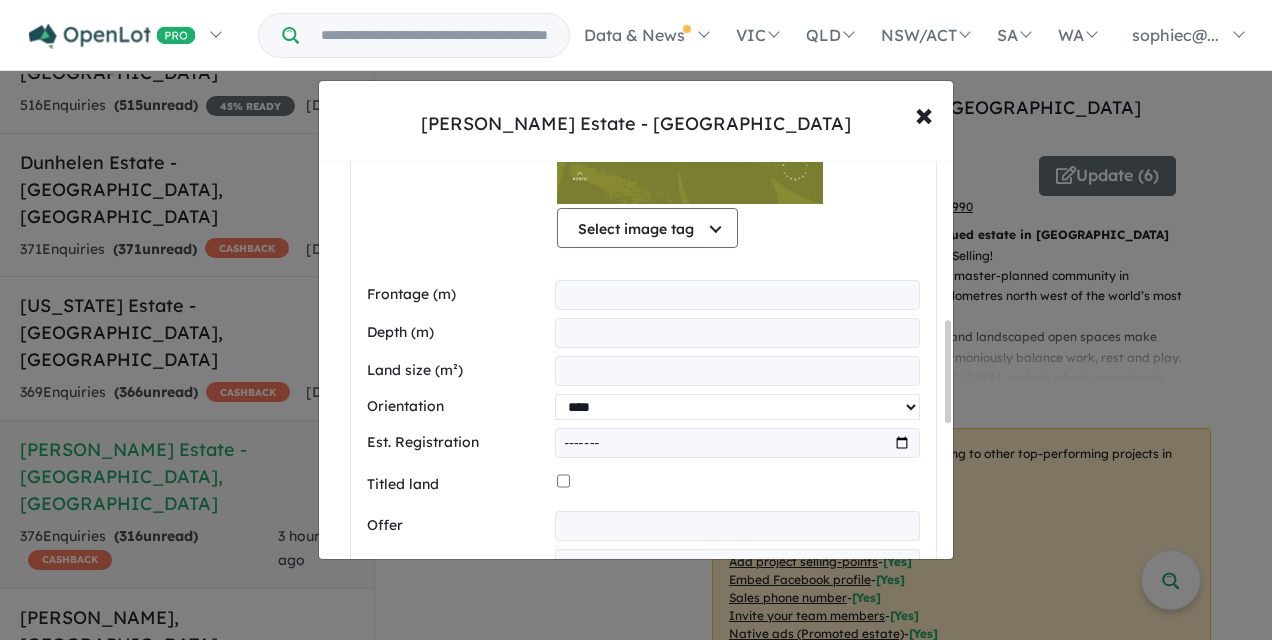 click on "**********" at bounding box center (737, 407) 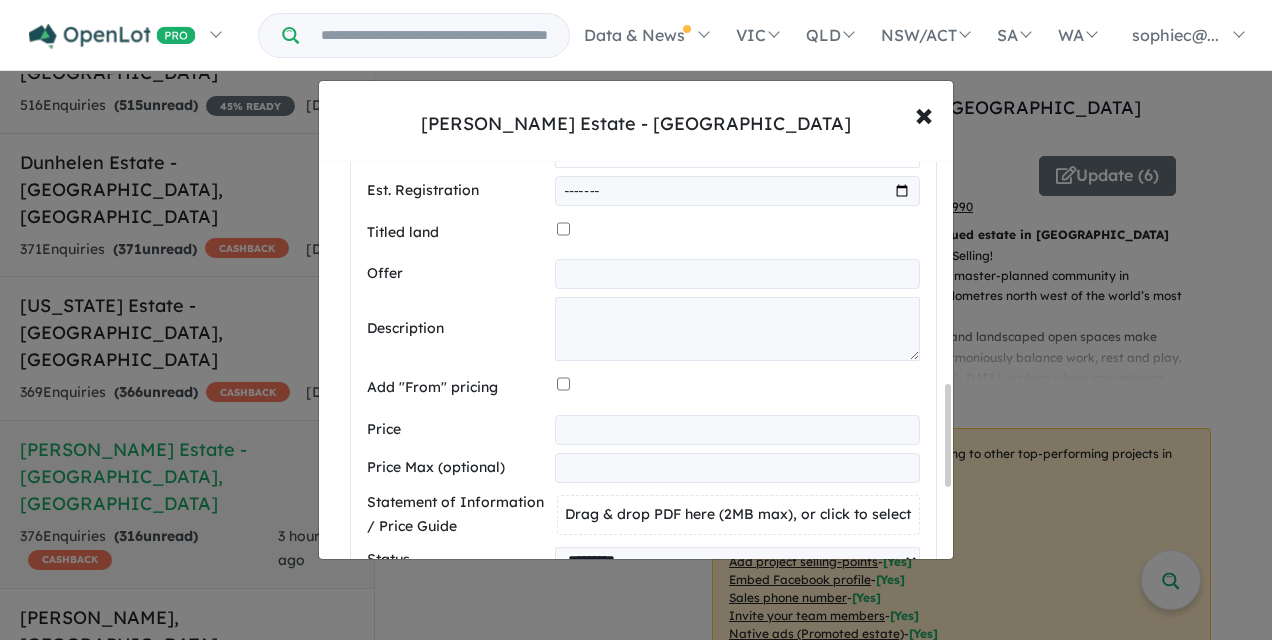 scroll, scrollTop: 874, scrollLeft: 0, axis: vertical 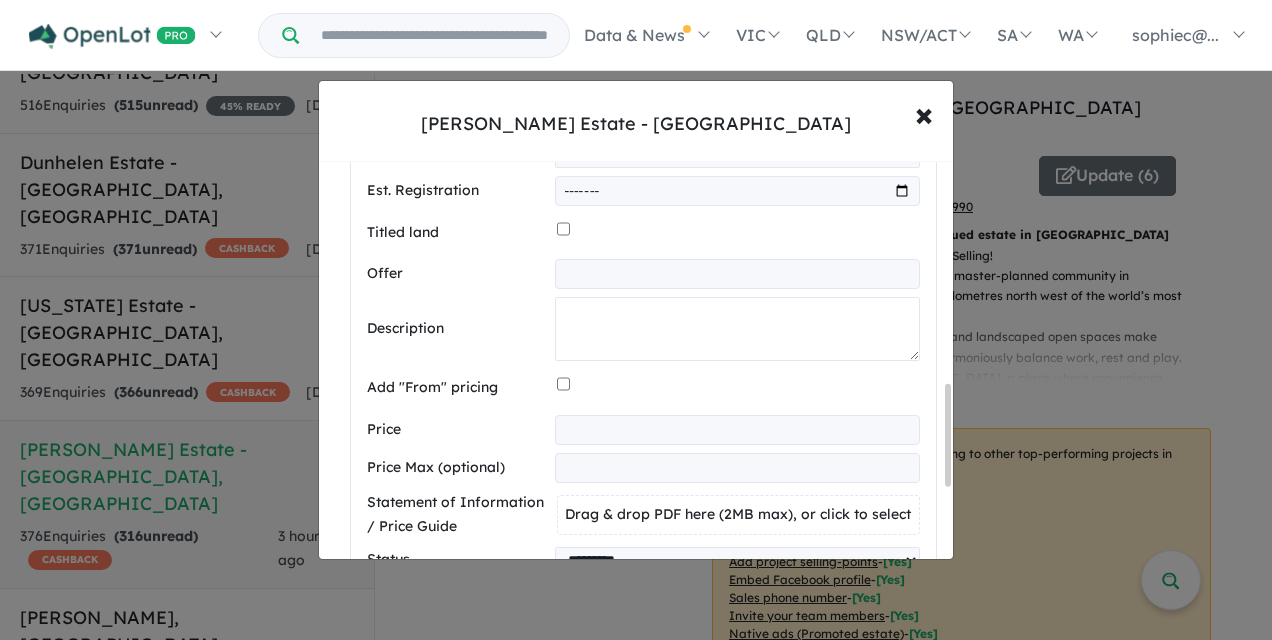 click at bounding box center [737, 329] 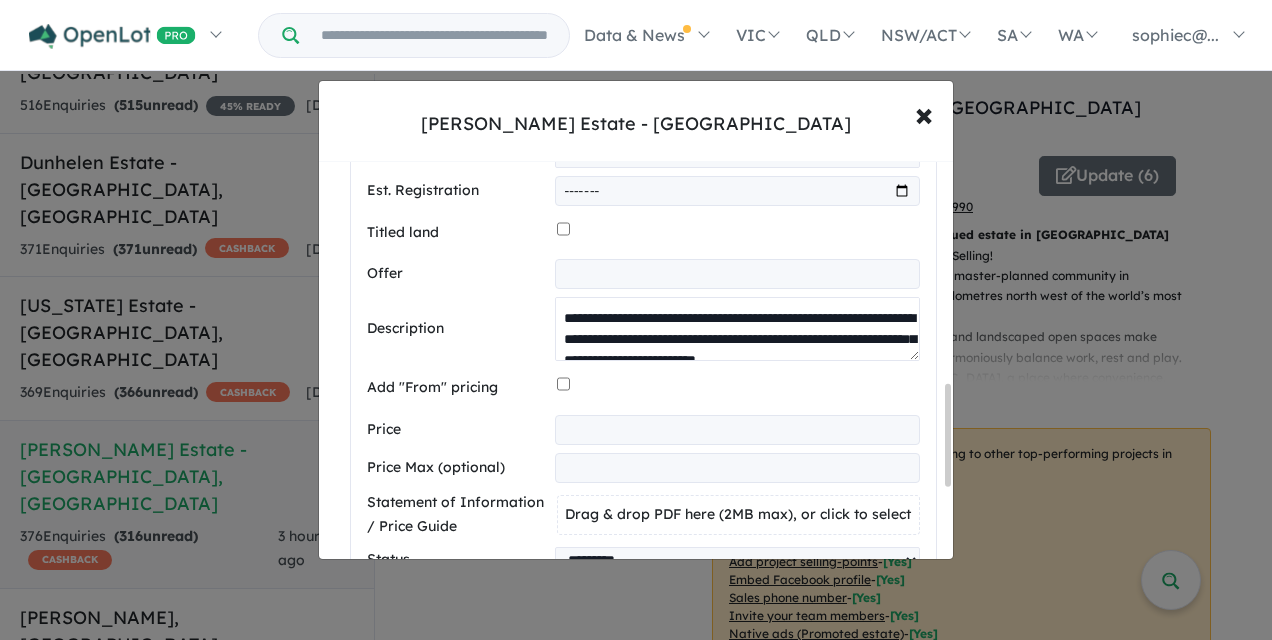 scroll, scrollTop: 386, scrollLeft: 0, axis: vertical 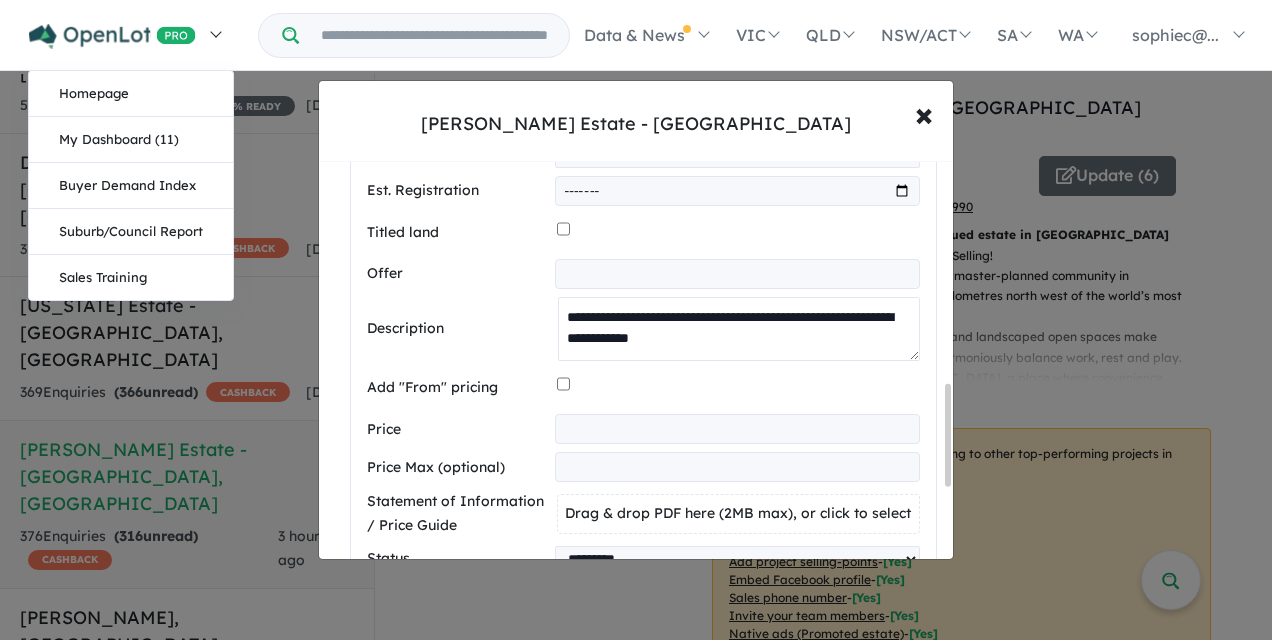 type on "**********" 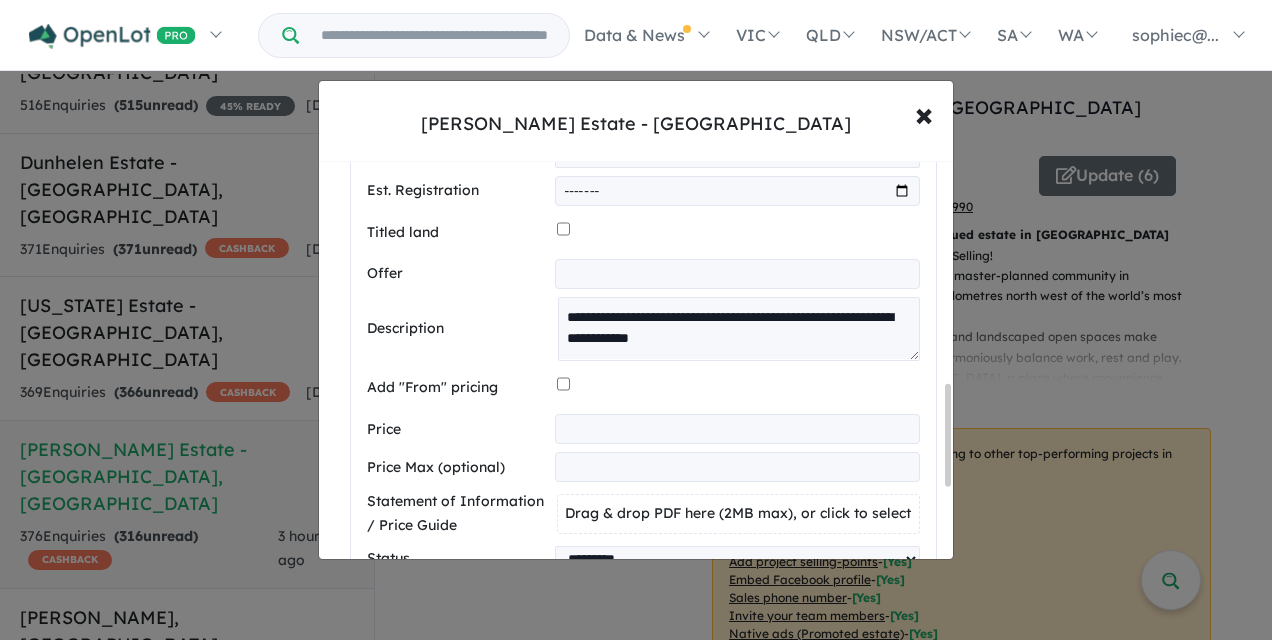 click at bounding box center [737, 429] 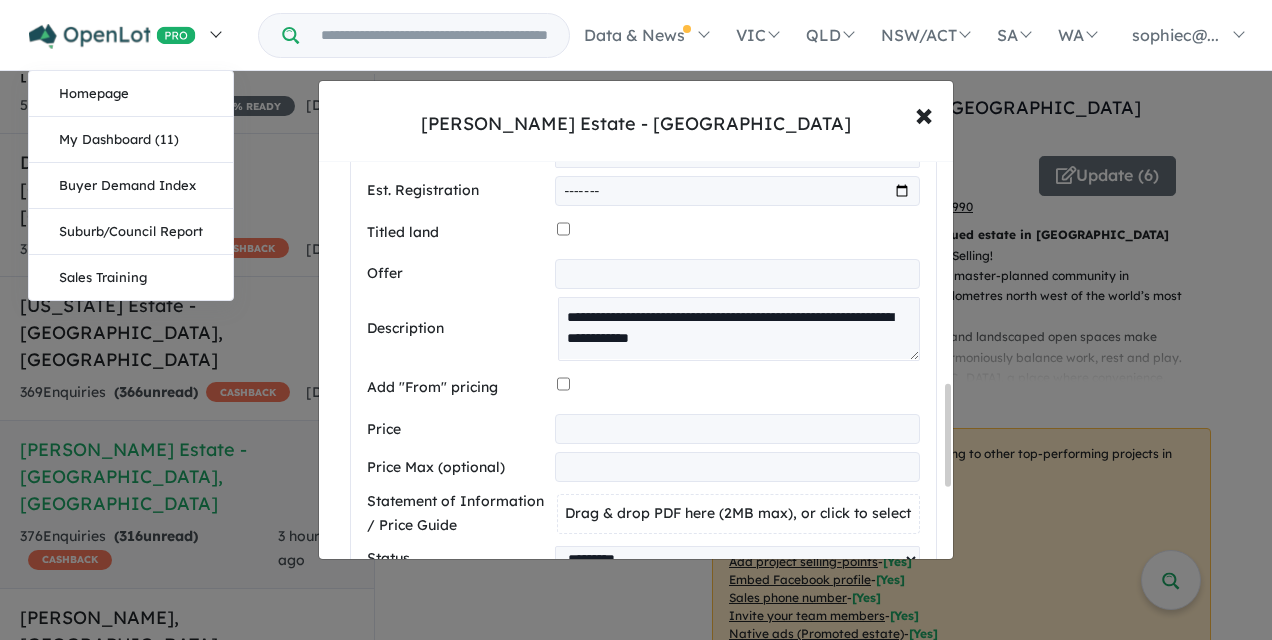 type on "******" 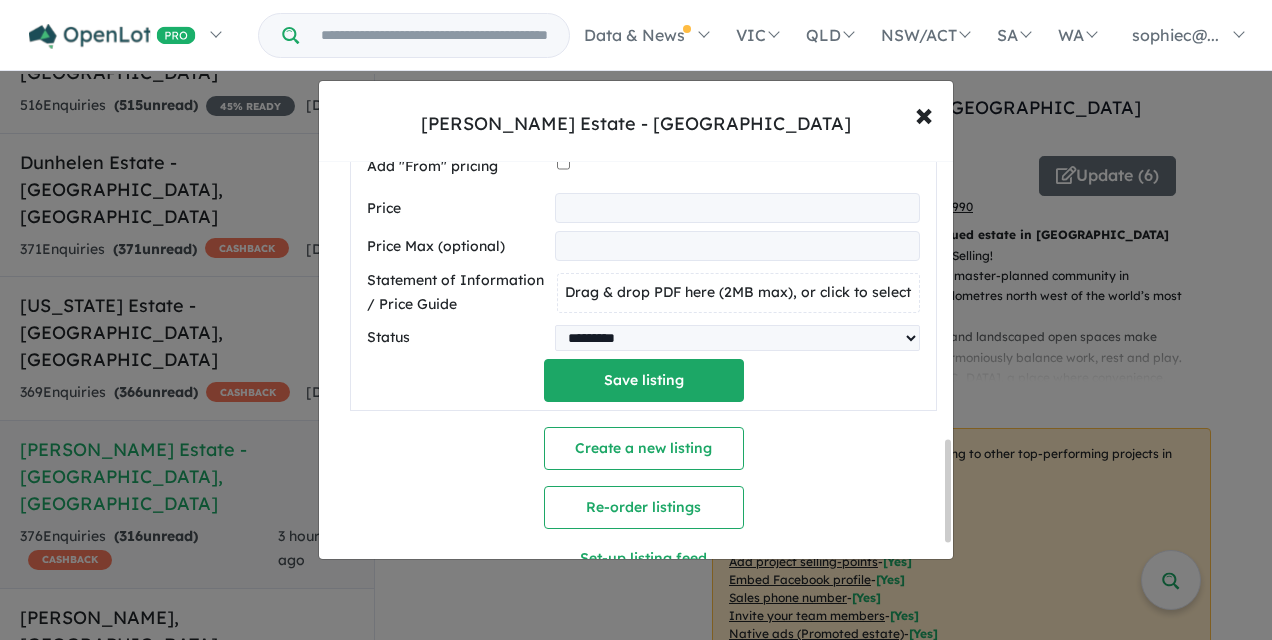 scroll, scrollTop: 1096, scrollLeft: 0, axis: vertical 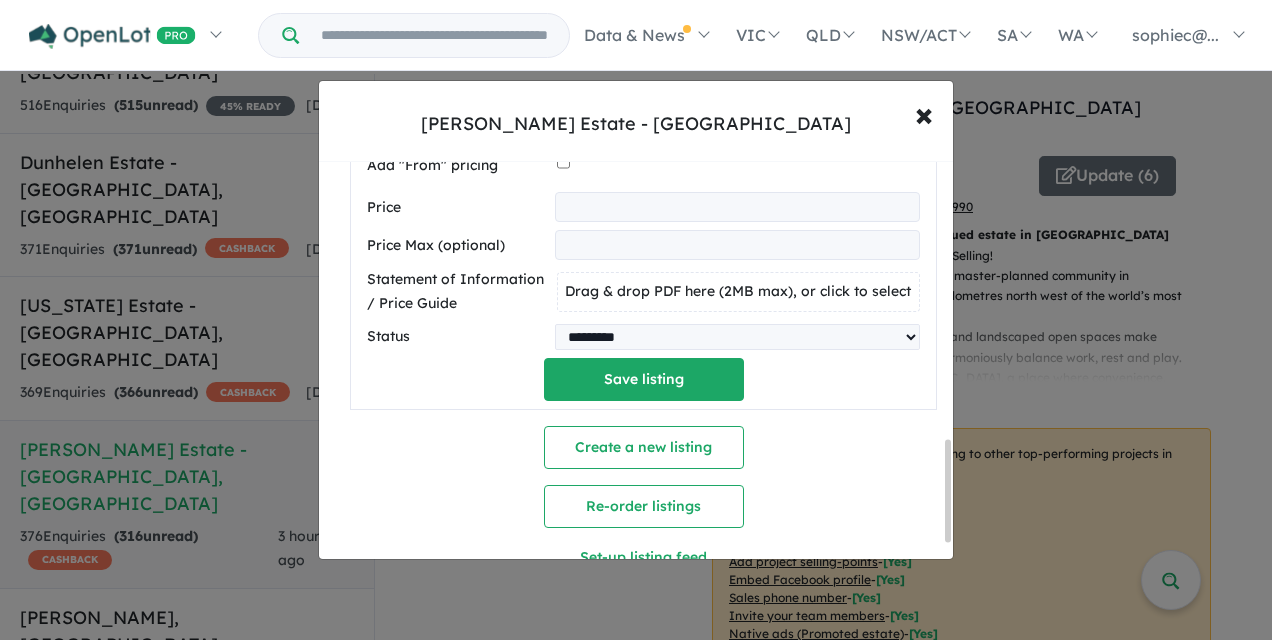 click on "Drag & drop PDF here (2MB max), or click to select" at bounding box center [738, 291] 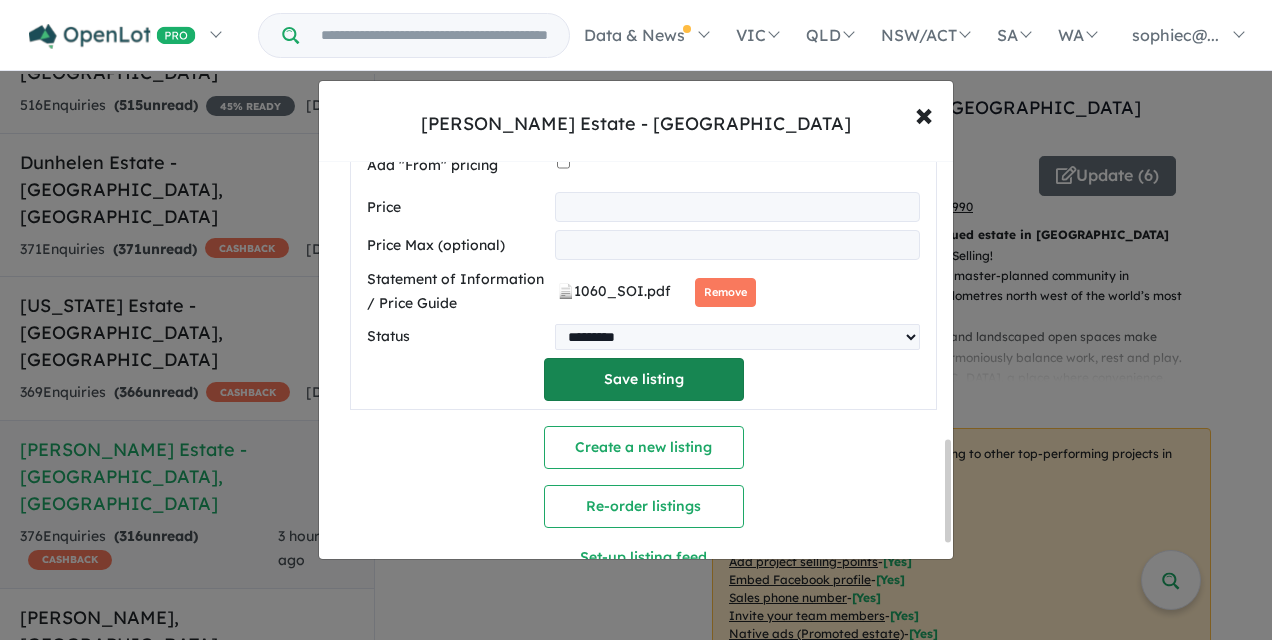 click on "Save listing" at bounding box center (644, 379) 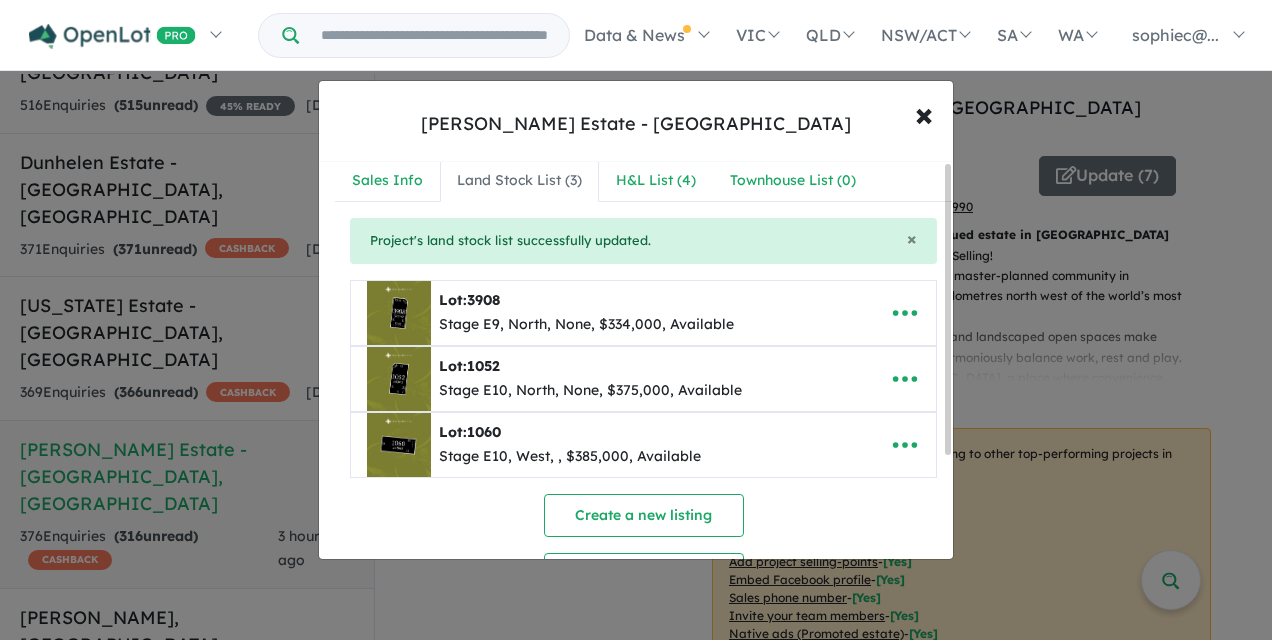 scroll, scrollTop: 0, scrollLeft: 0, axis: both 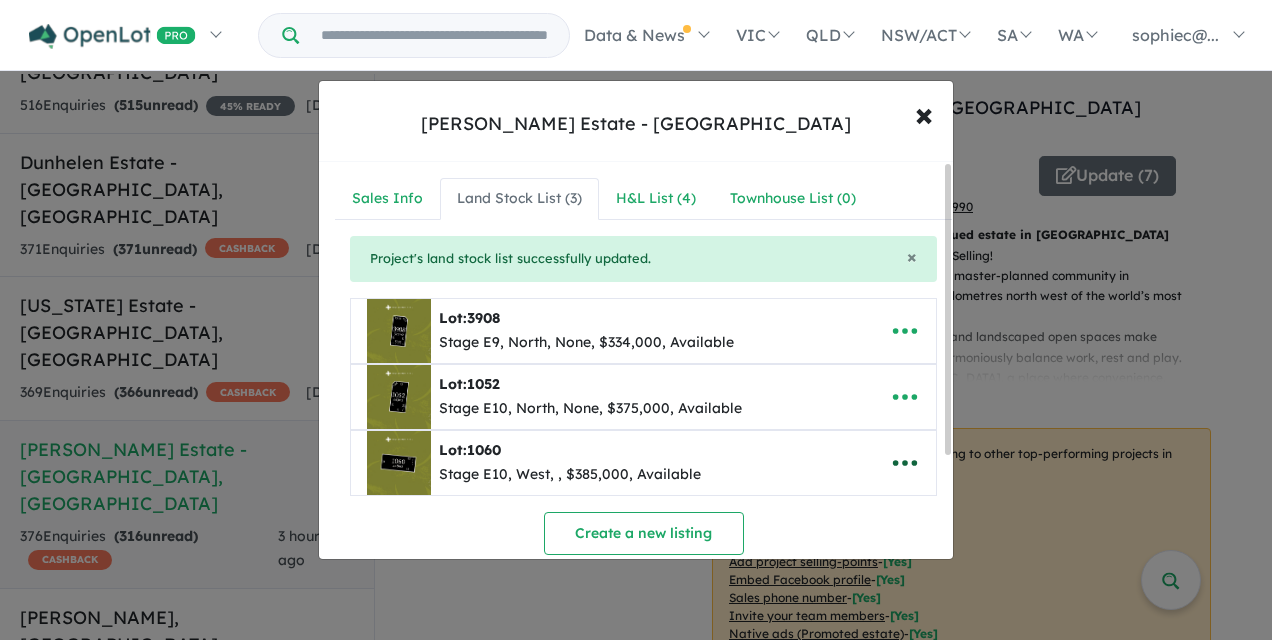 click 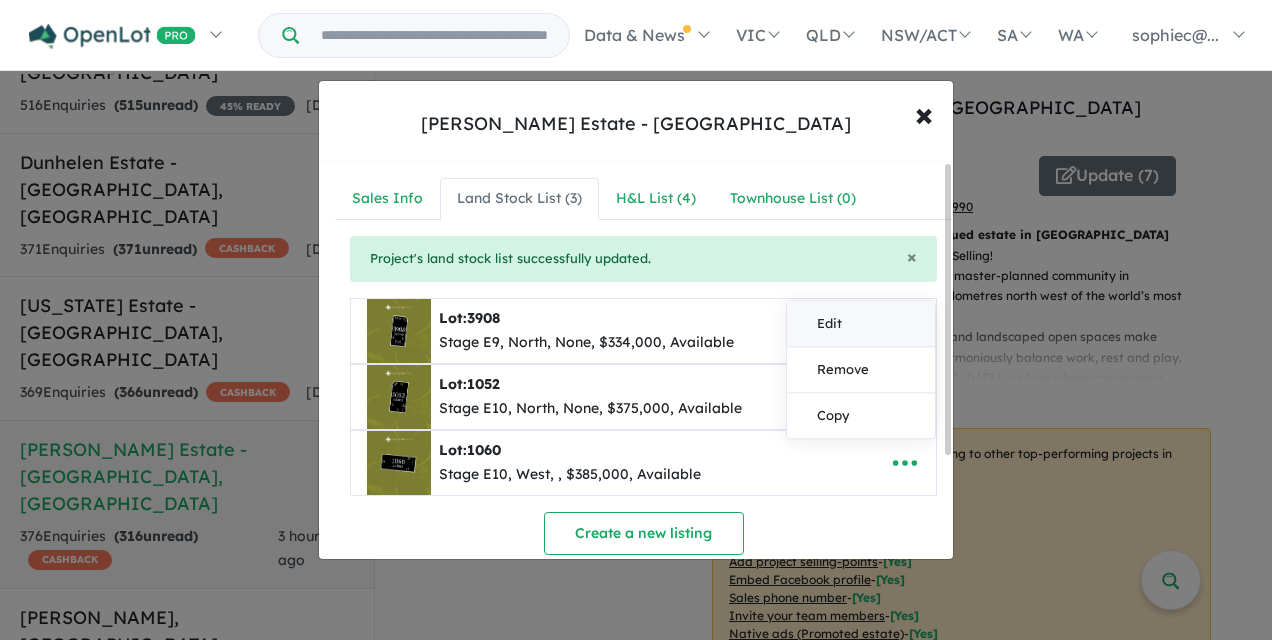 click on "Edit" at bounding box center (861, 324) 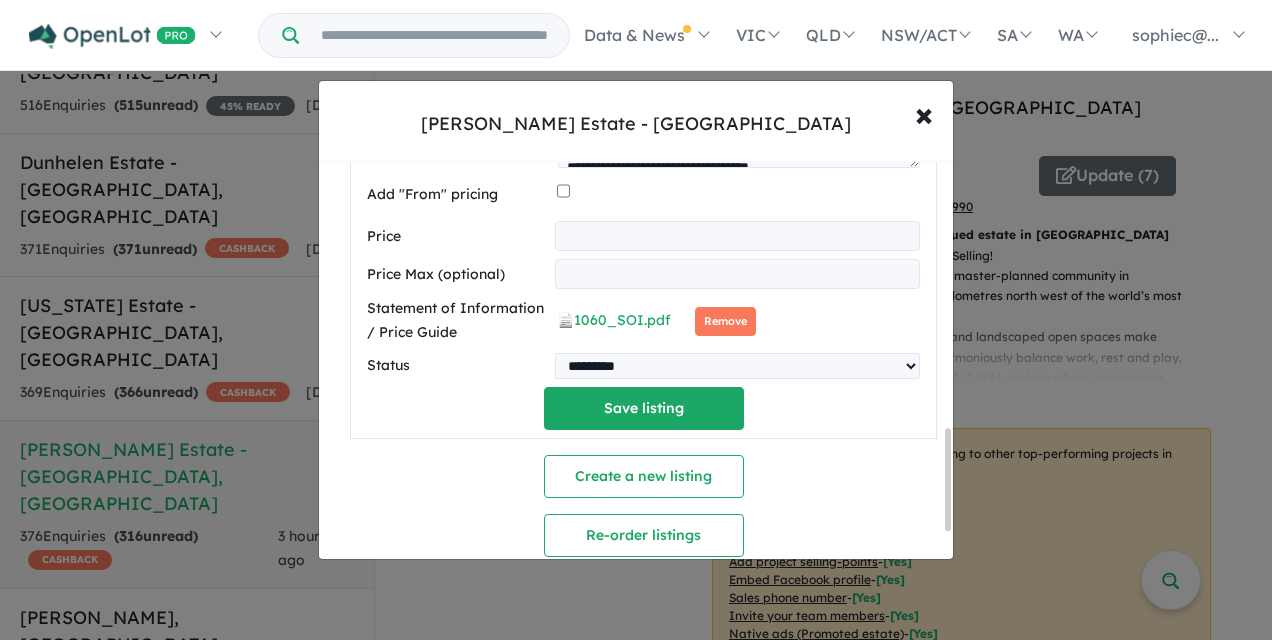 scroll, scrollTop: 1076, scrollLeft: 0, axis: vertical 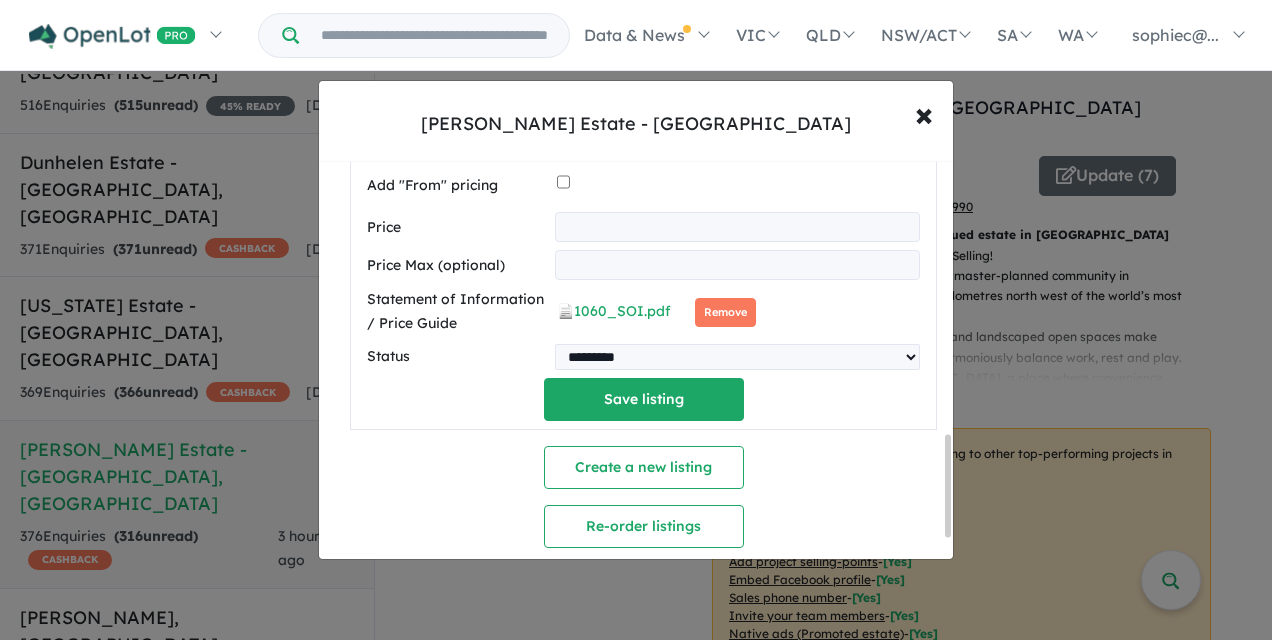 click on "Save listing" at bounding box center [644, 399] 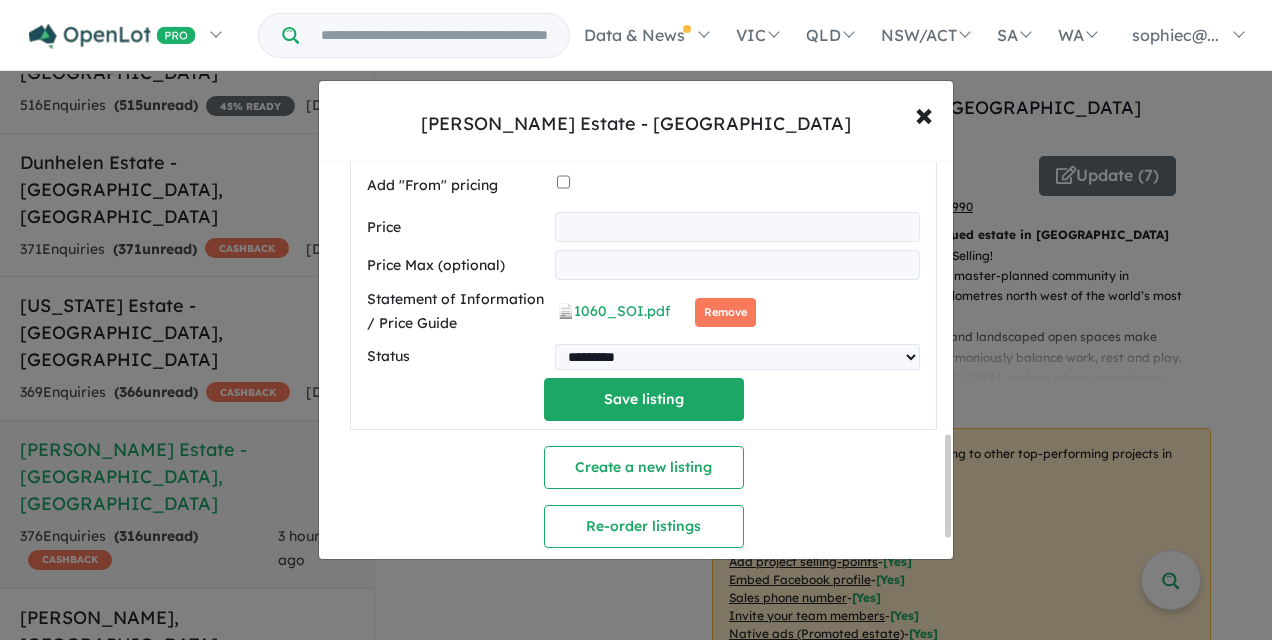 scroll, scrollTop: 158, scrollLeft: 0, axis: vertical 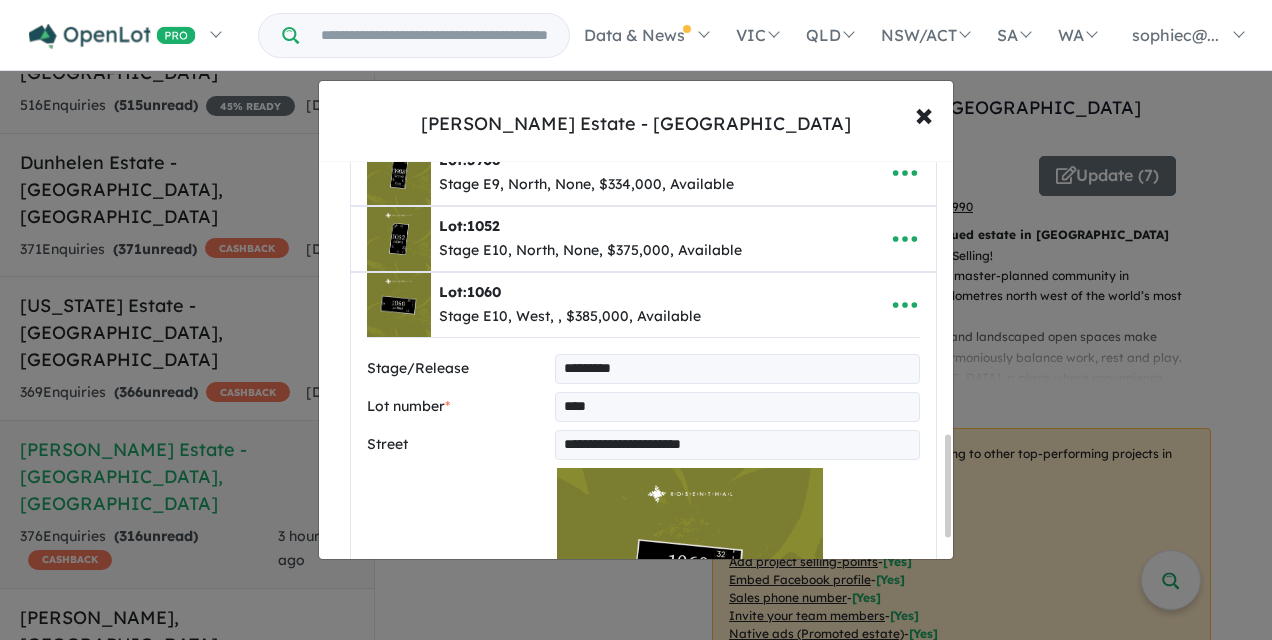 select on "****" 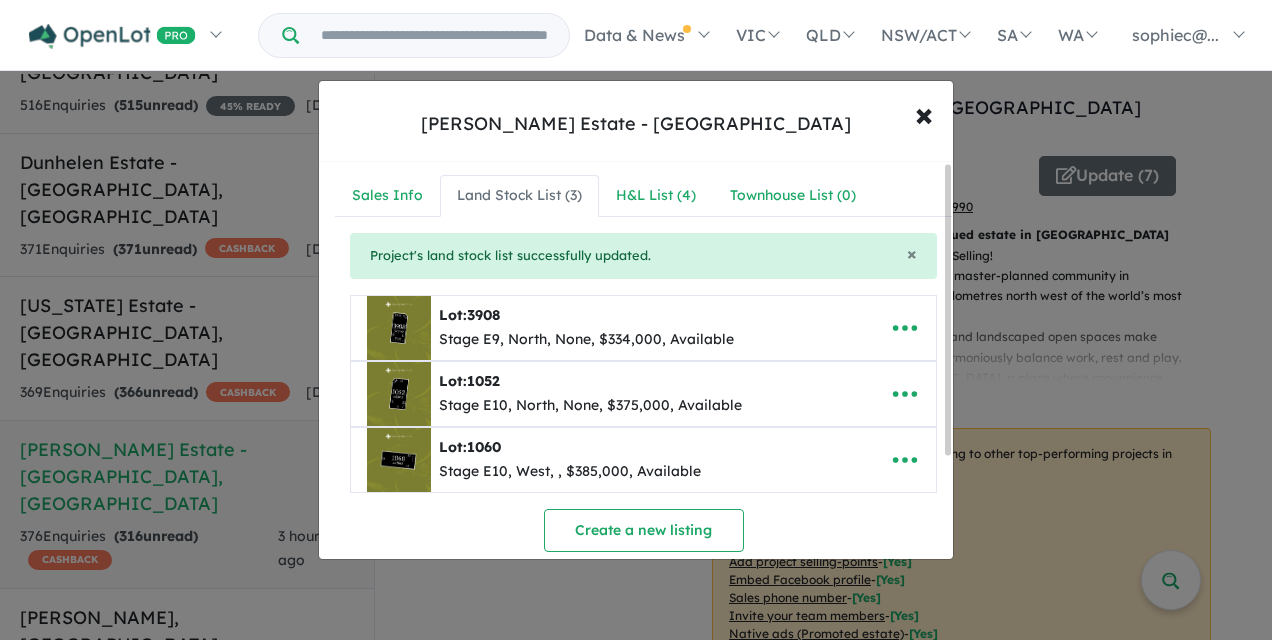 scroll, scrollTop: 0, scrollLeft: 0, axis: both 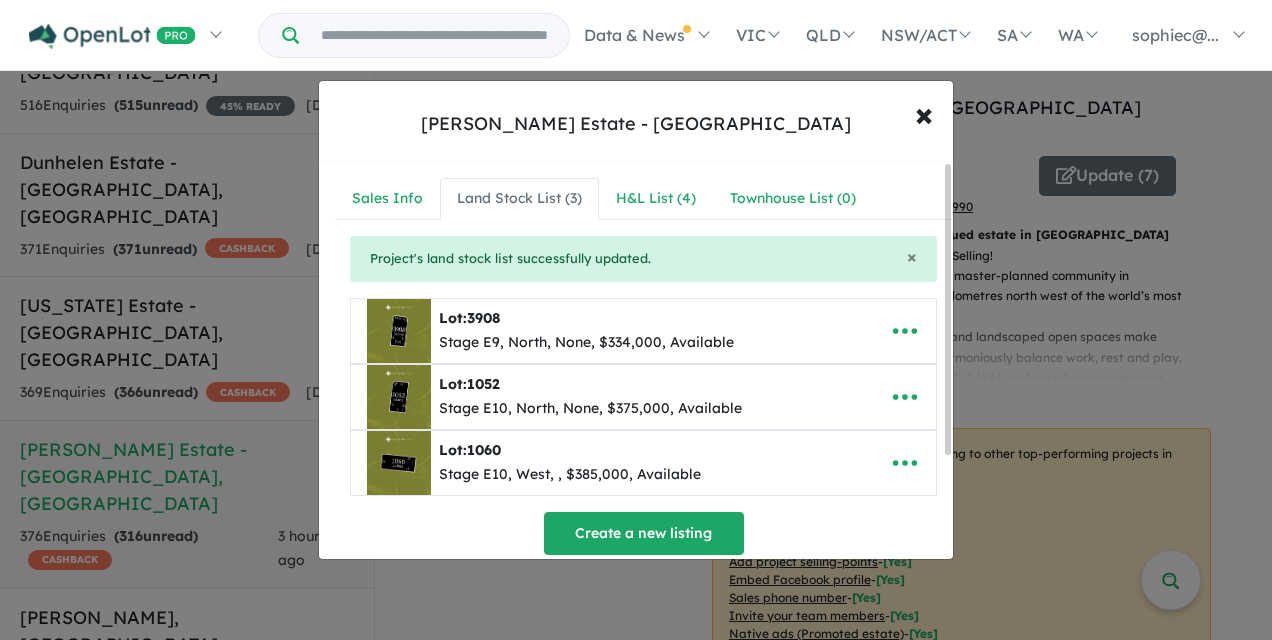 click on "Create a new listing" at bounding box center (644, 533) 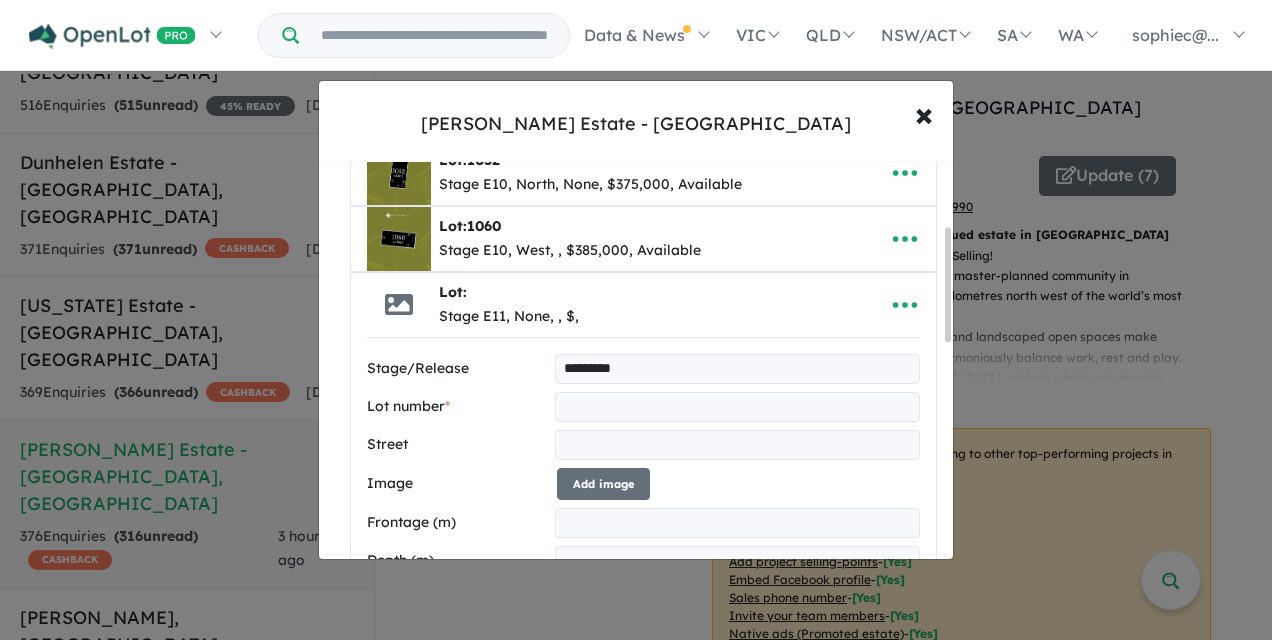 type on "*********" 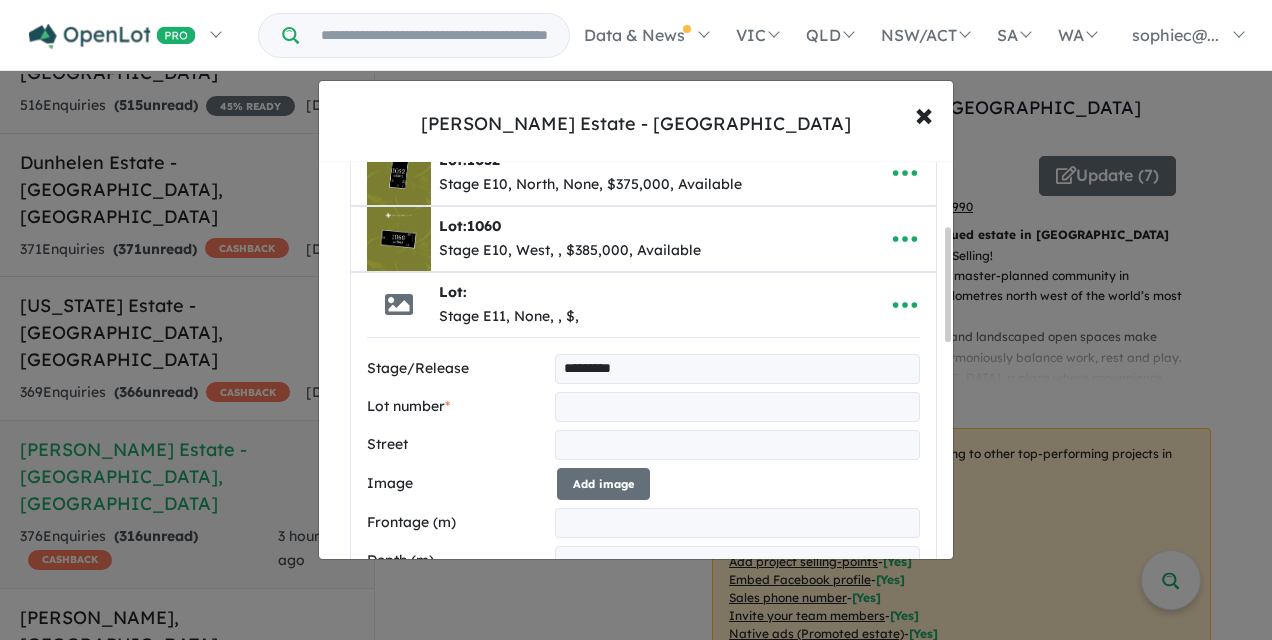 click at bounding box center [737, 407] 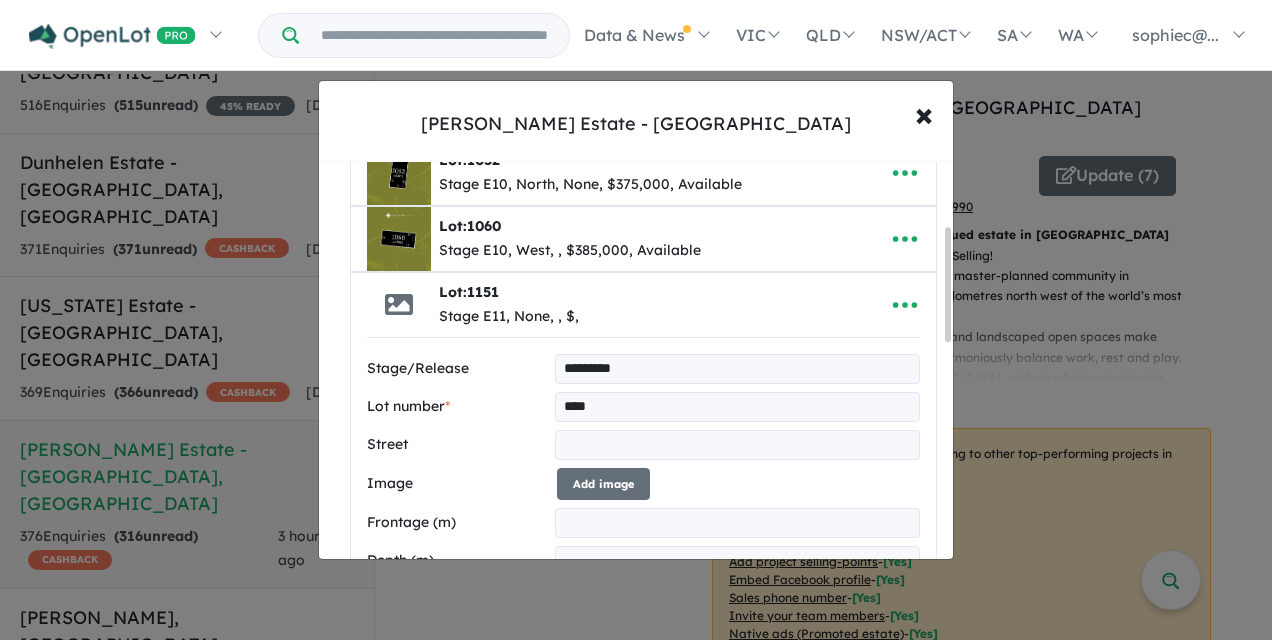 type on "****" 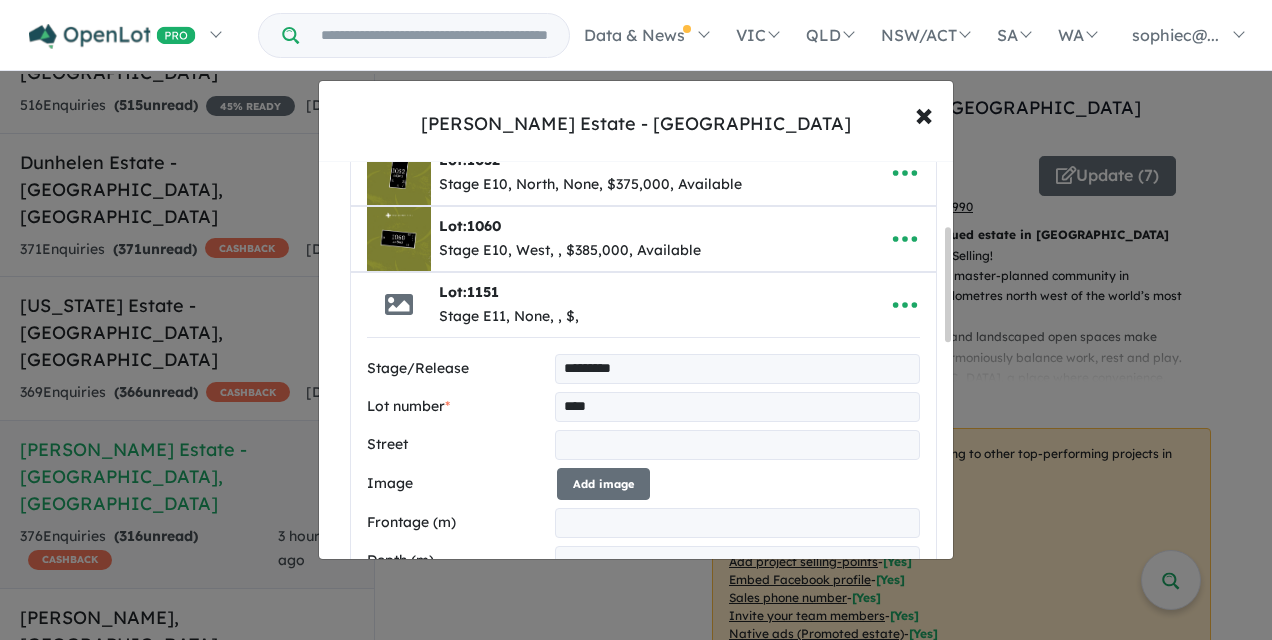 click at bounding box center (737, 445) 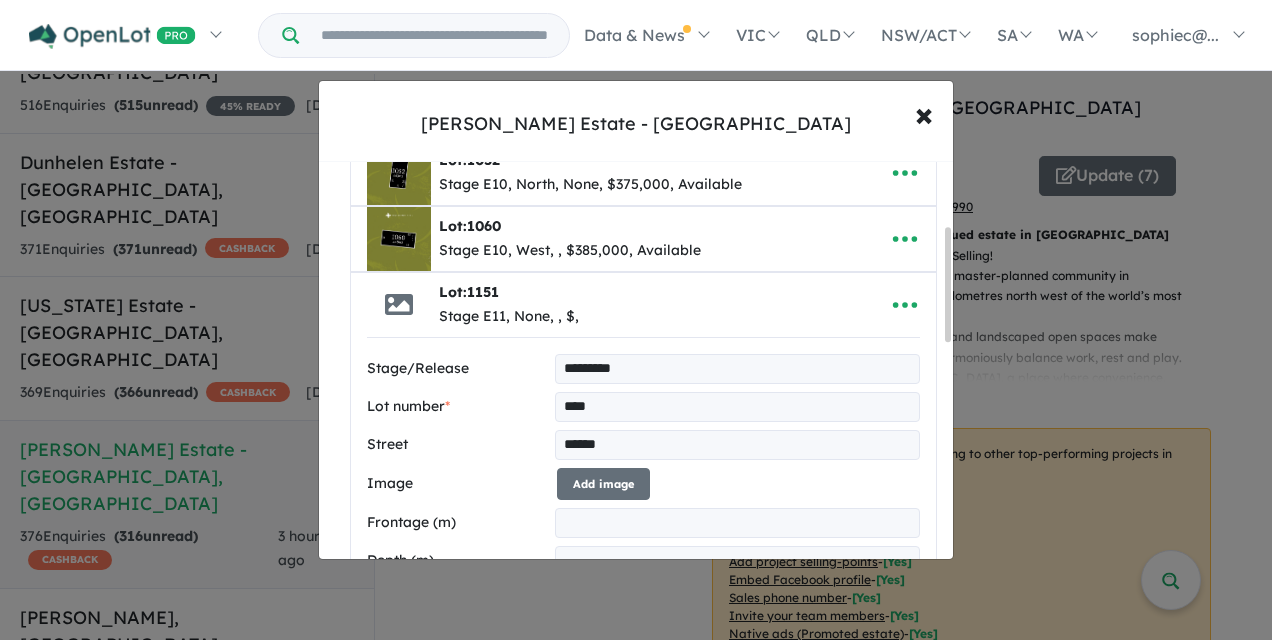 type on "**********" 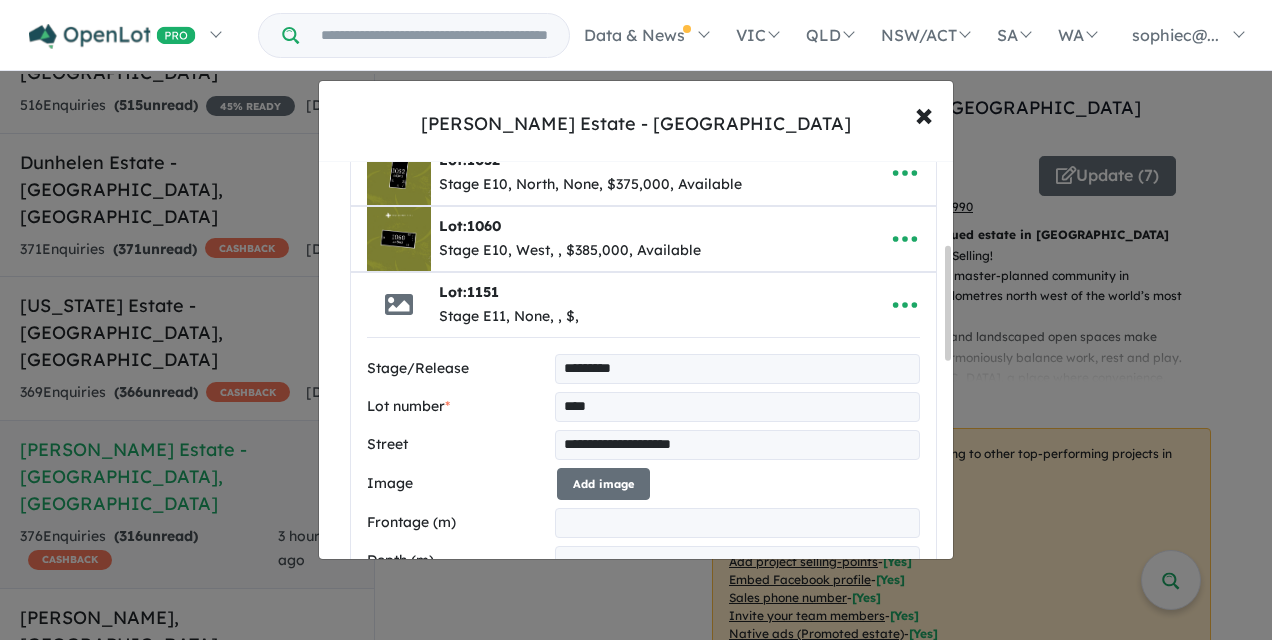 scroll, scrollTop: 337, scrollLeft: 0, axis: vertical 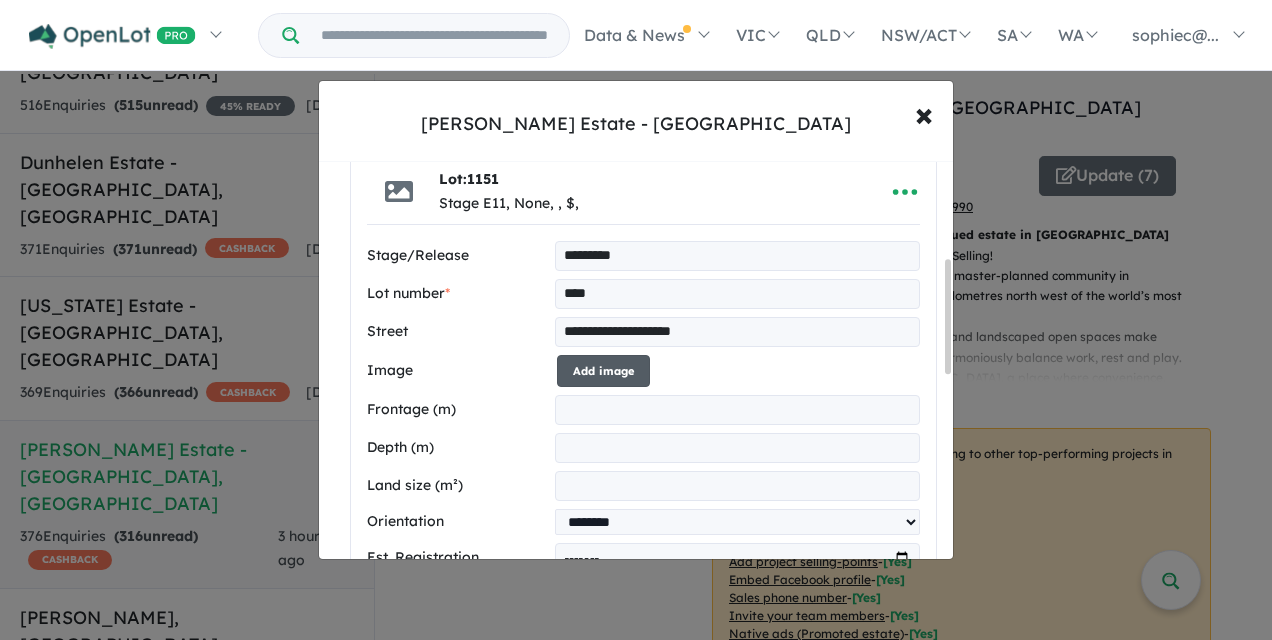 click on "Add image" at bounding box center [603, 371] 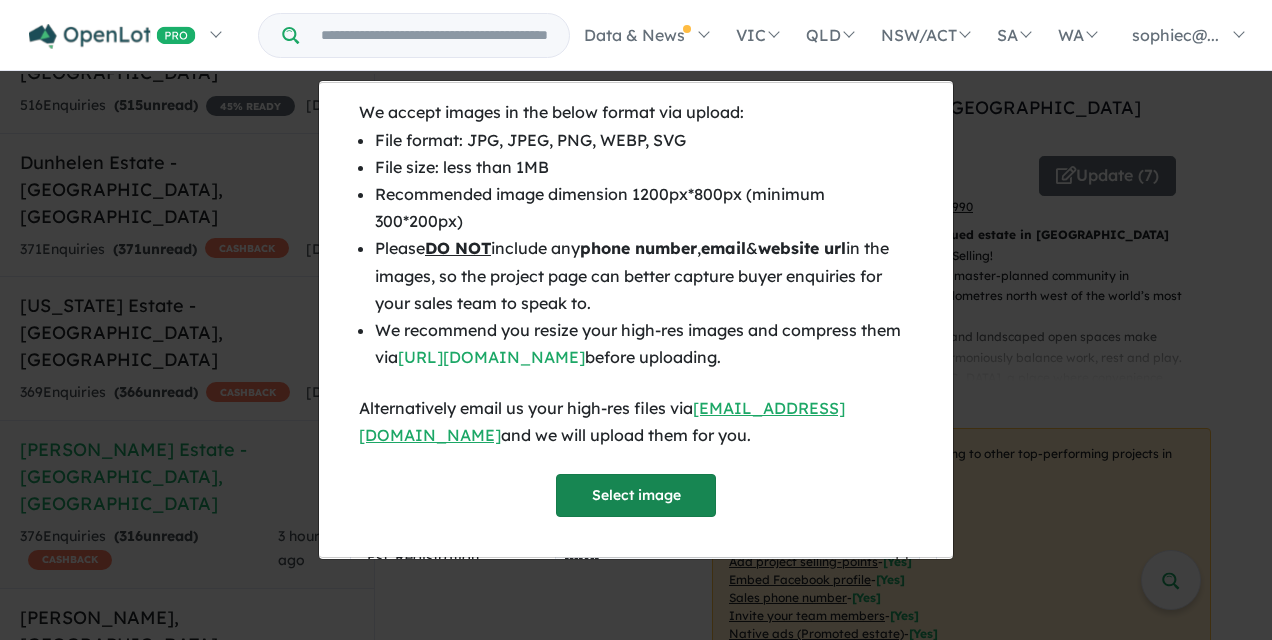 click on "Select image" at bounding box center (636, 495) 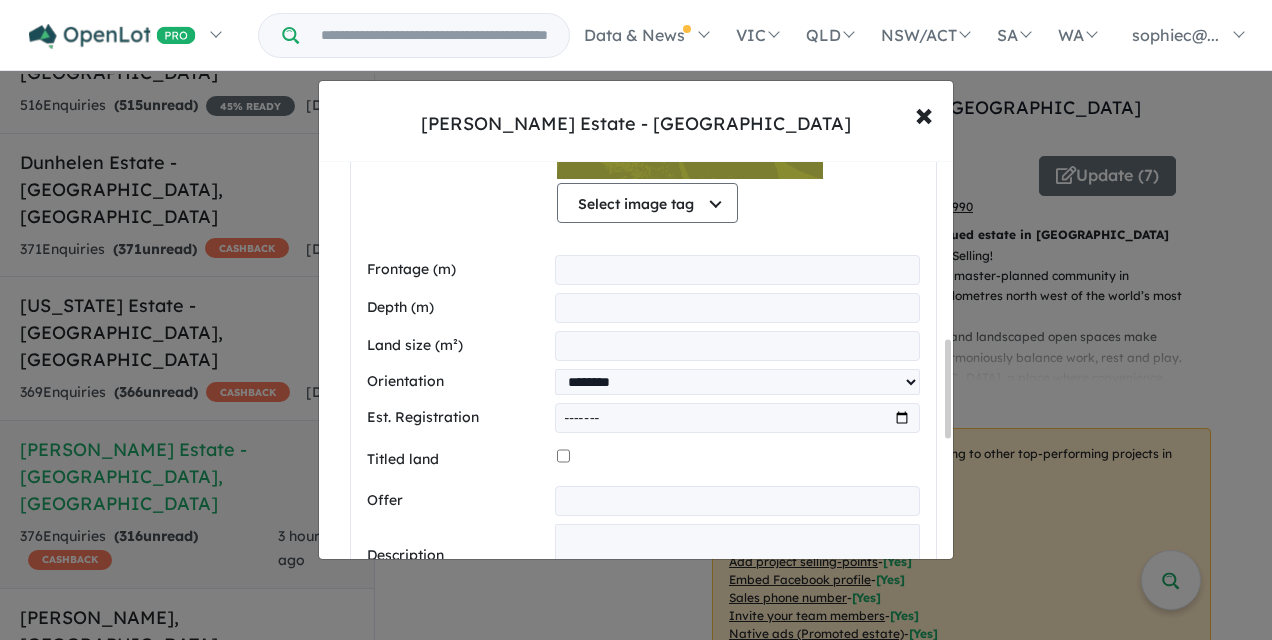 scroll, scrollTop: 727, scrollLeft: 0, axis: vertical 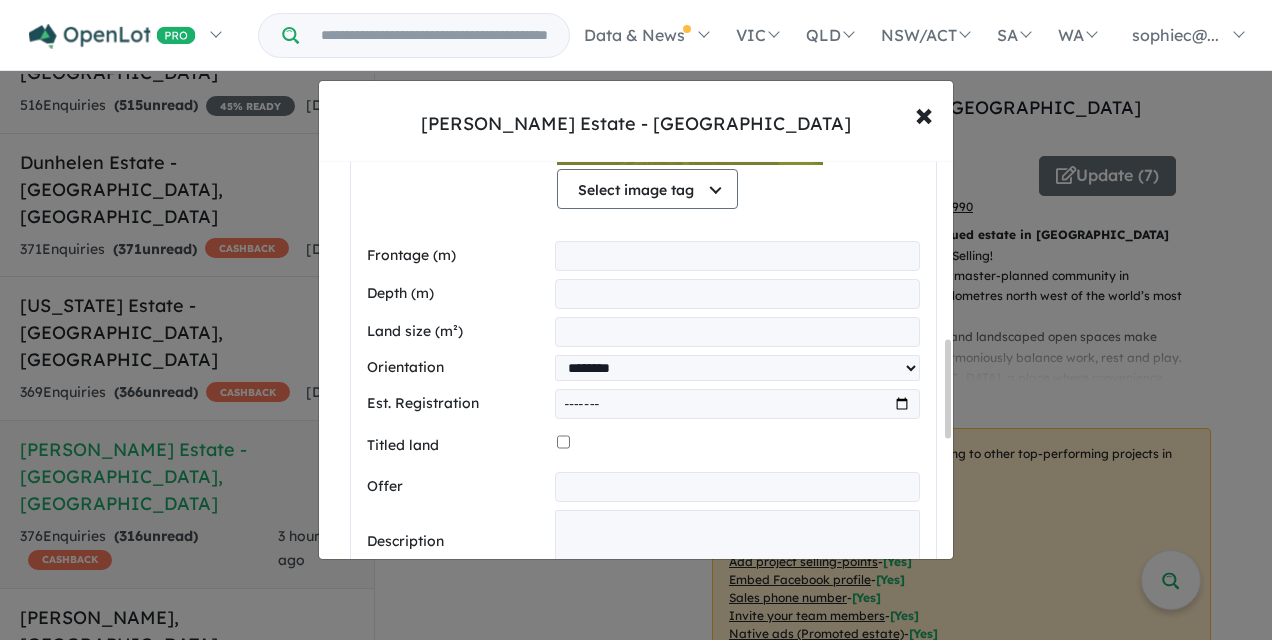 click at bounding box center [737, 256] 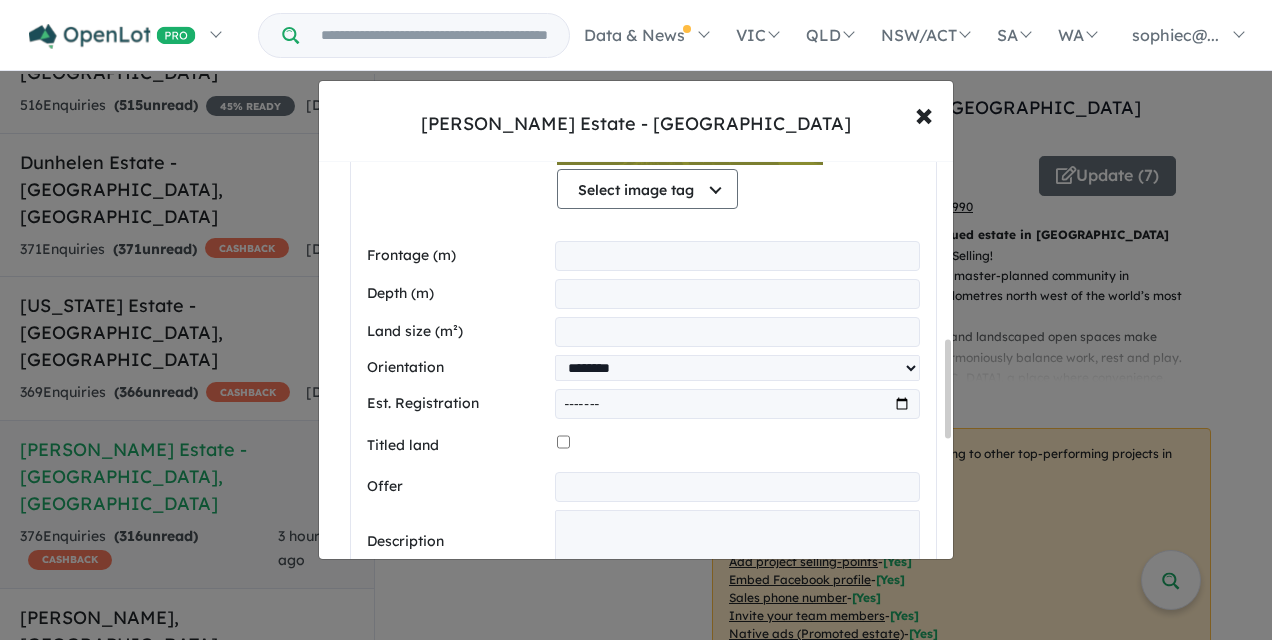 click at bounding box center [737, 294] 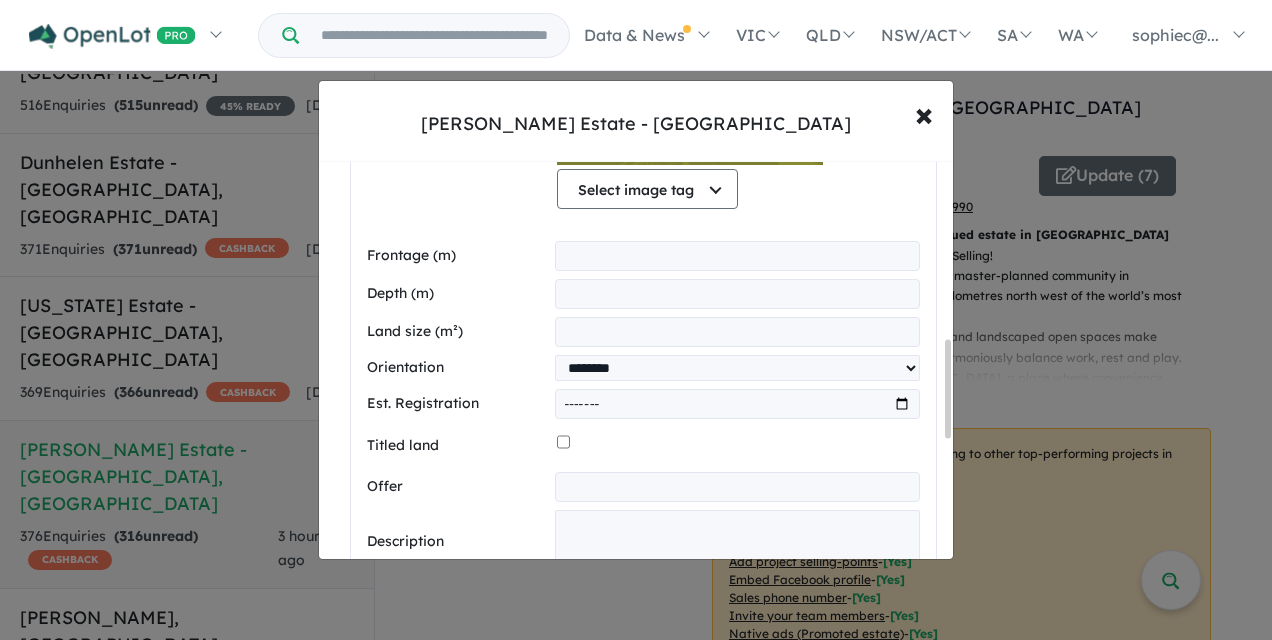 type on "**" 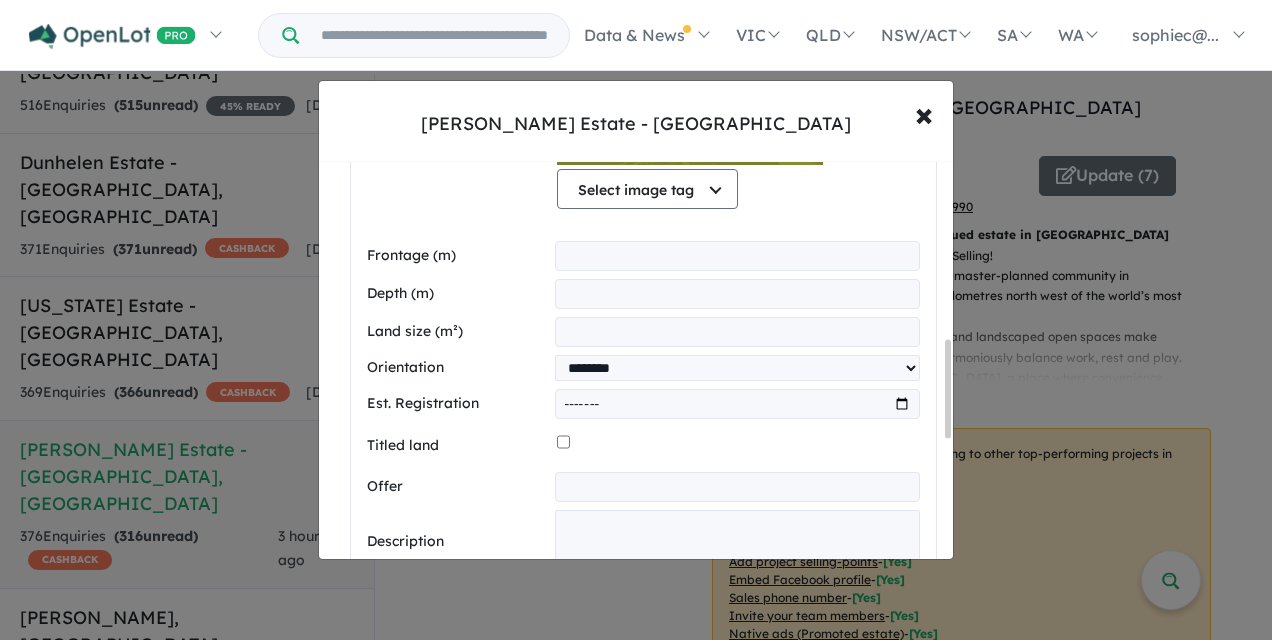 click at bounding box center [737, 332] 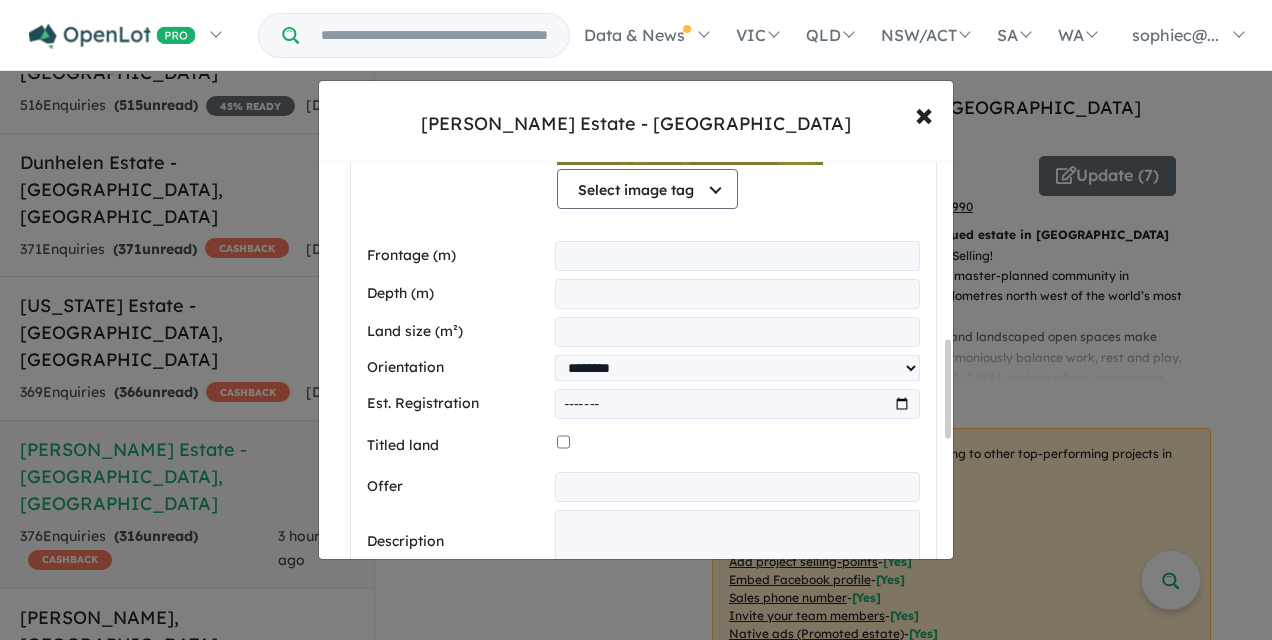 type on "***" 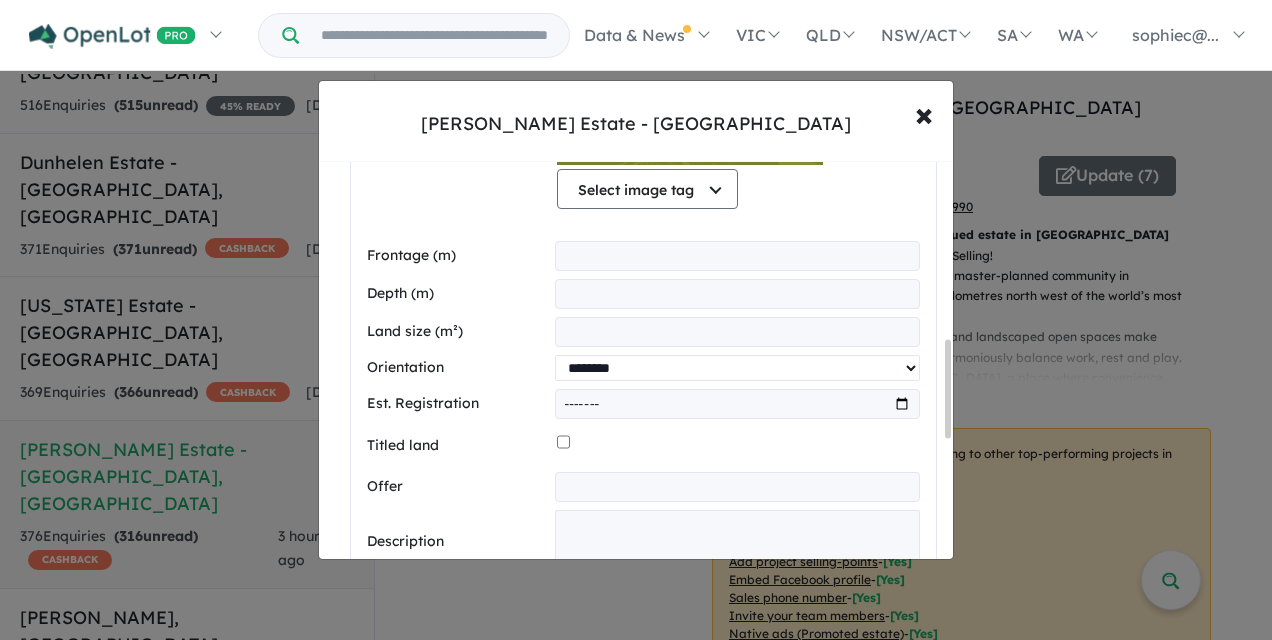 click on "**********" at bounding box center (737, 368) 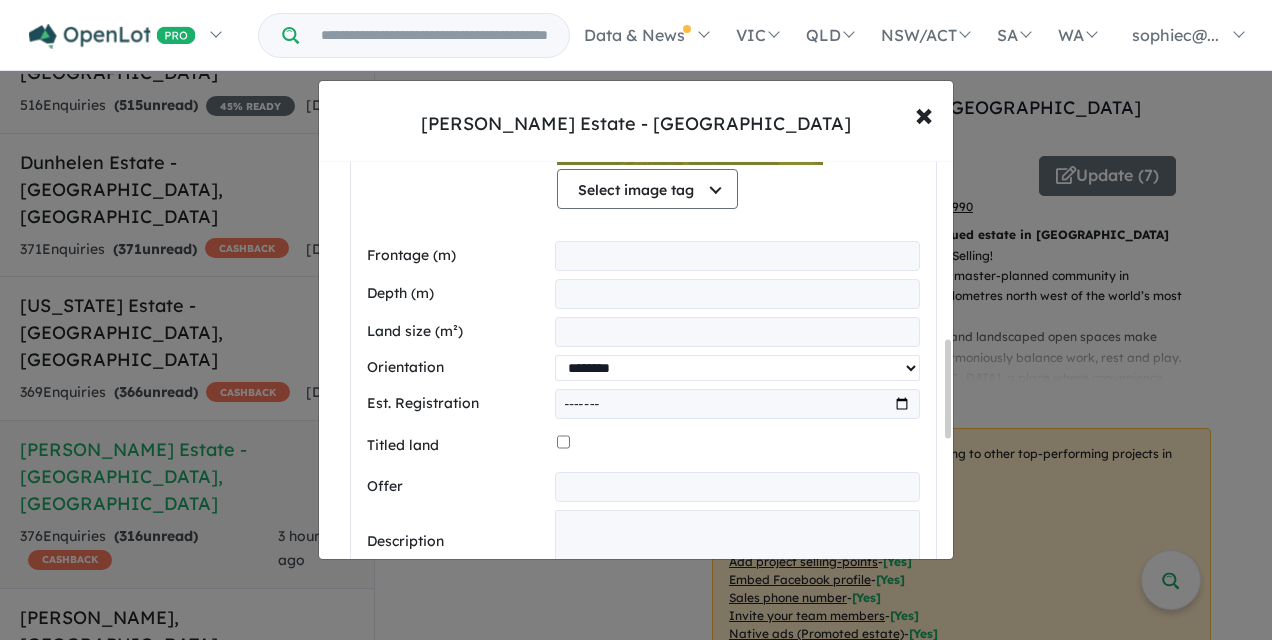 select on "****" 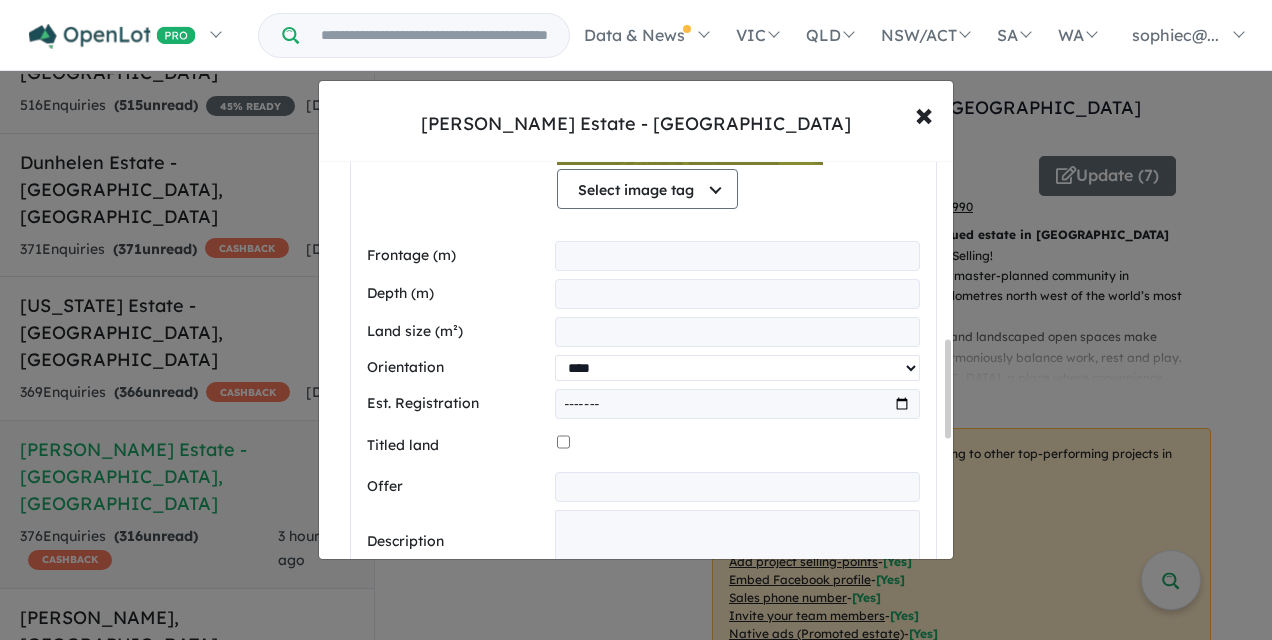 click on "**********" at bounding box center (737, 368) 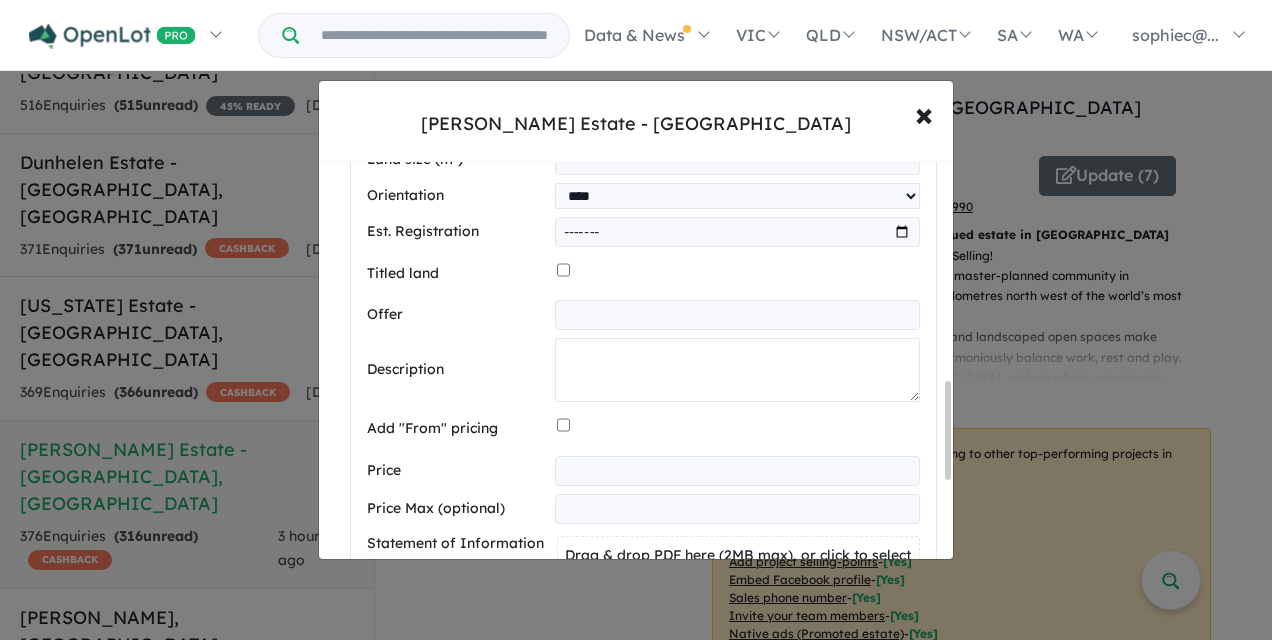 click at bounding box center [737, 370] 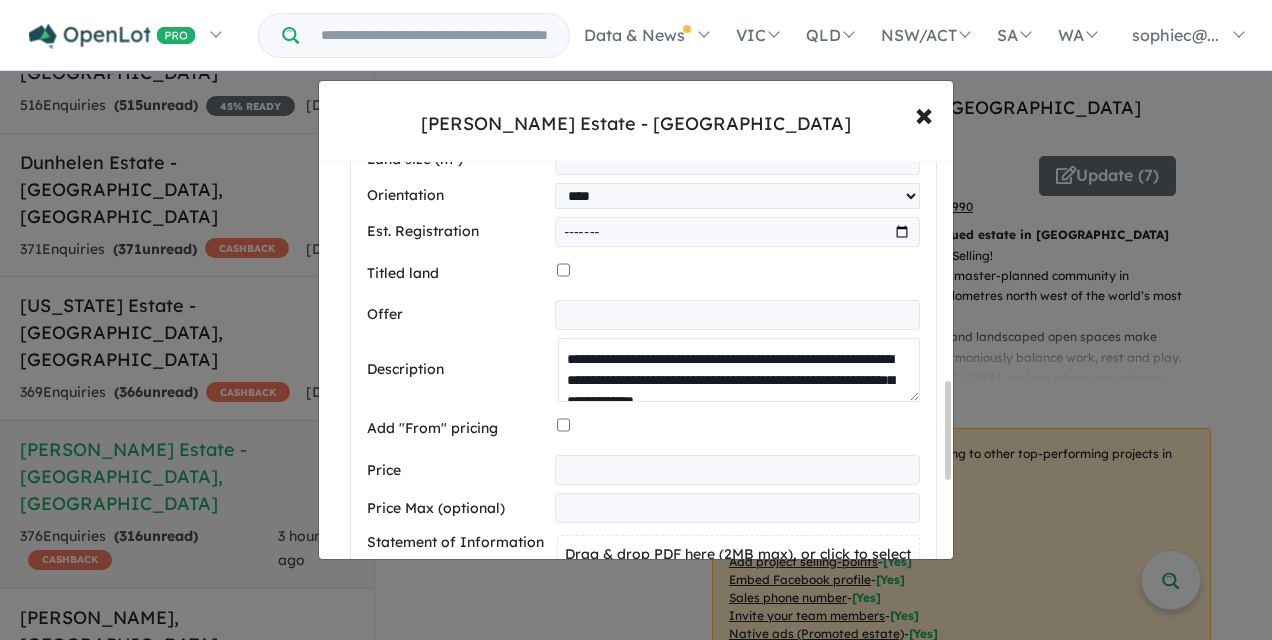 scroll, scrollTop: 302, scrollLeft: 0, axis: vertical 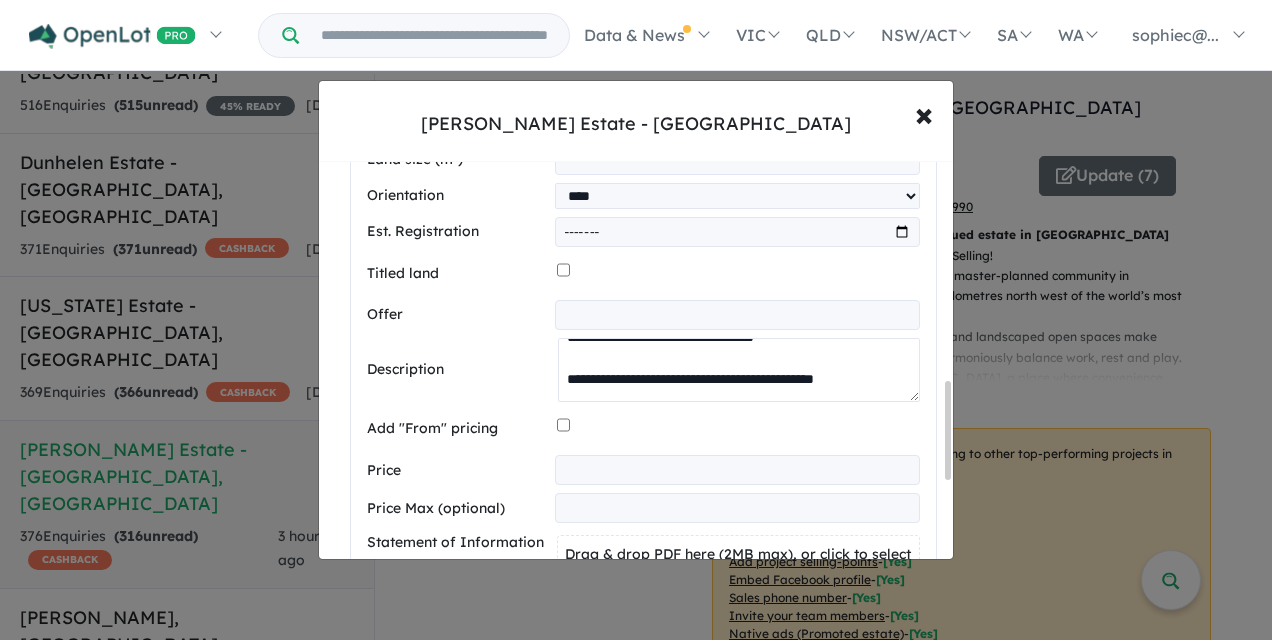type on "**********" 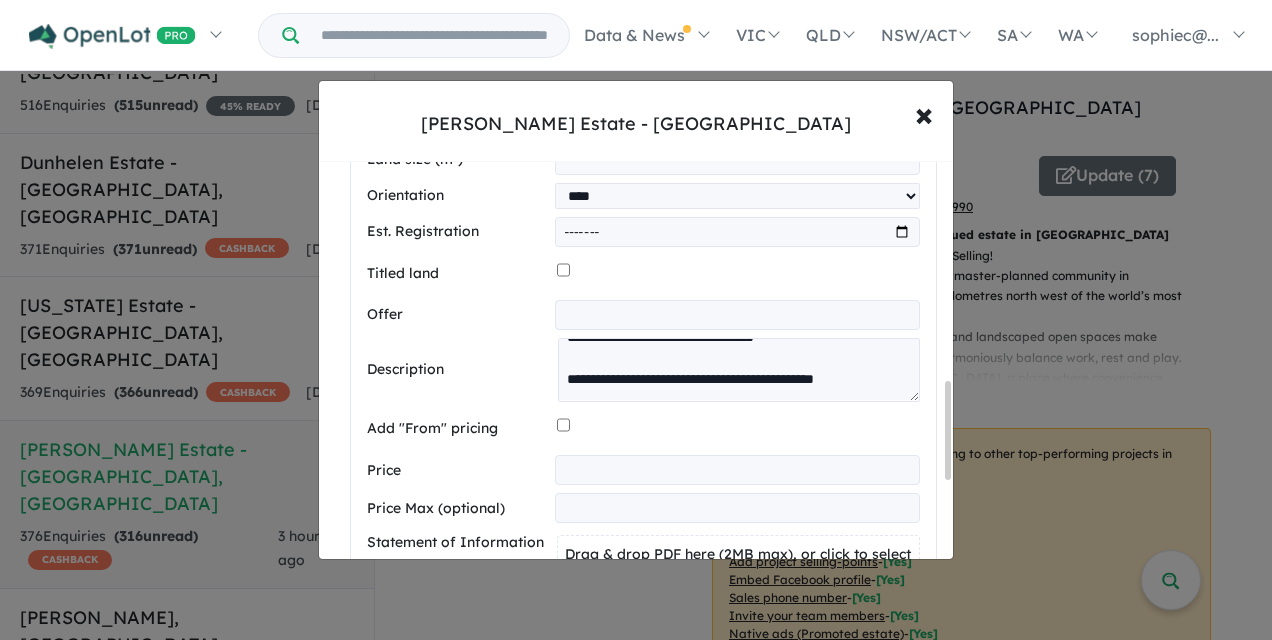 click at bounding box center (737, 470) 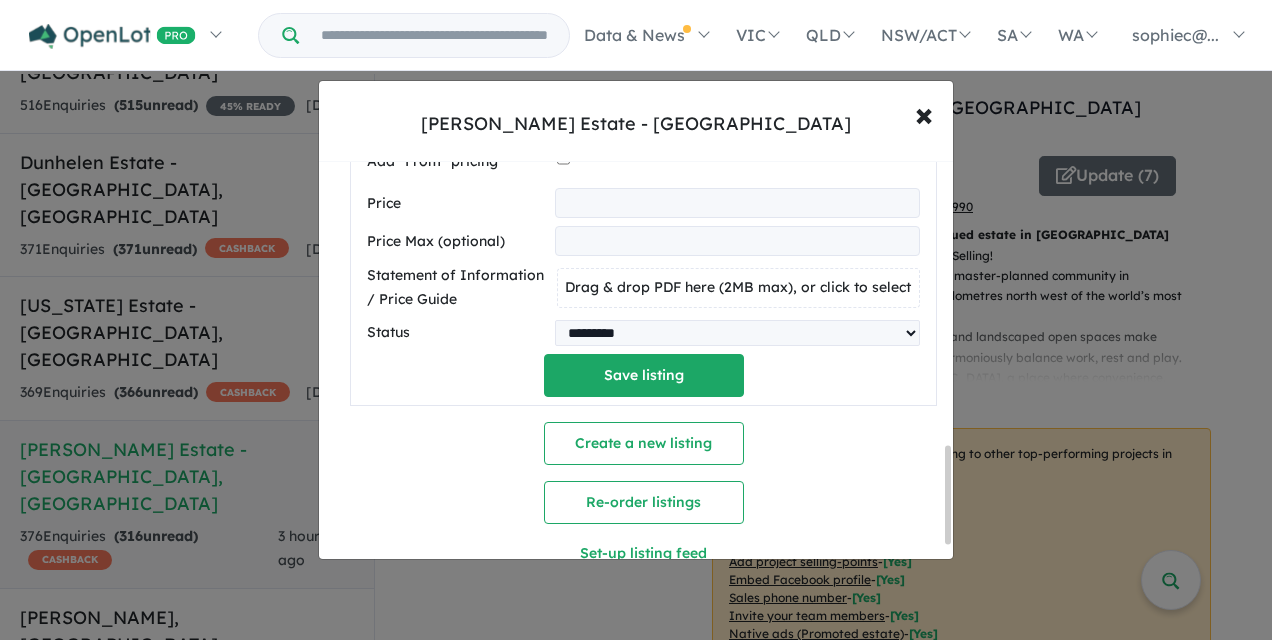 scroll, scrollTop: 1167, scrollLeft: 0, axis: vertical 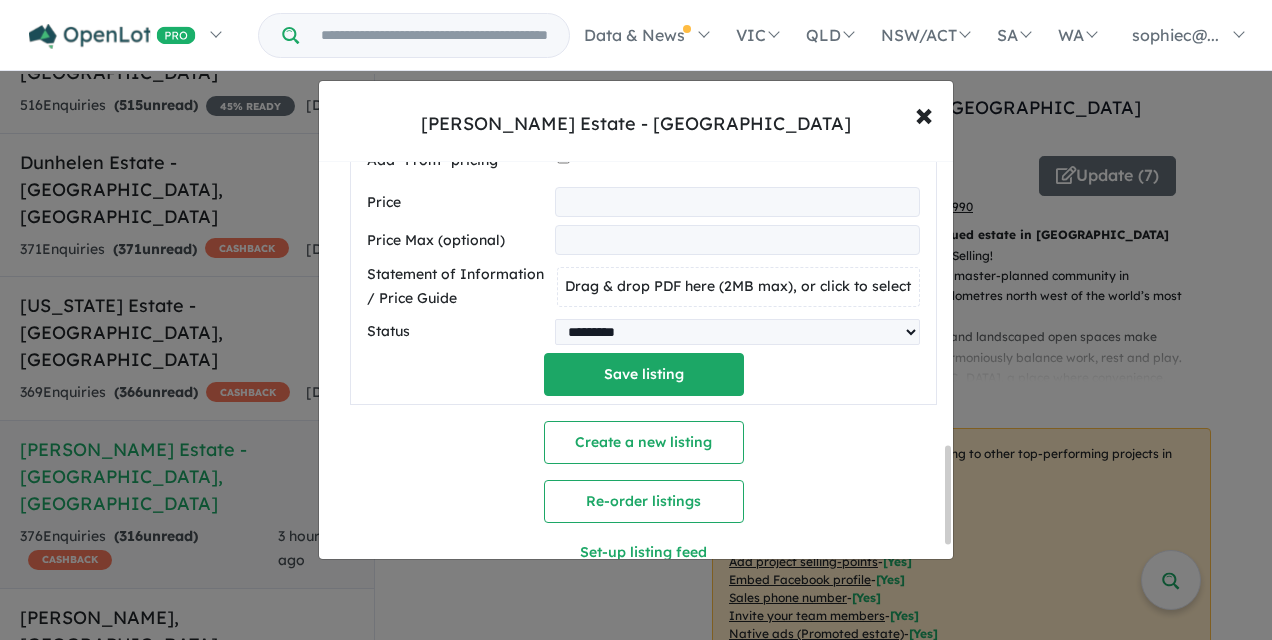 type on "******" 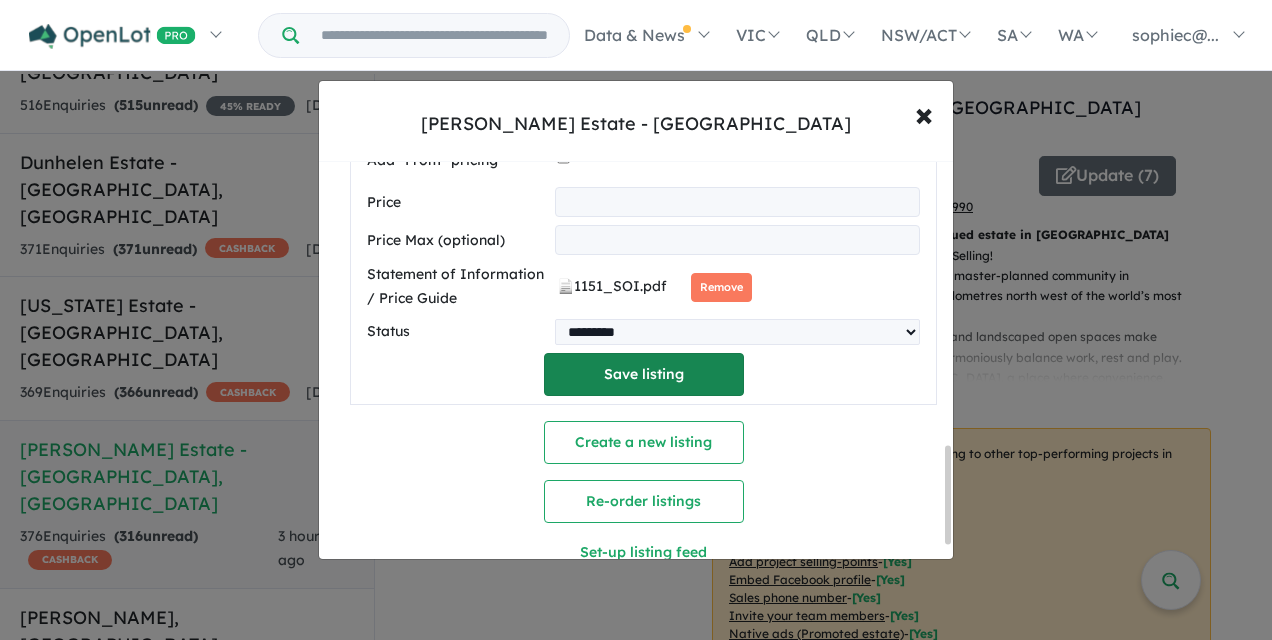 click on "Save listing" at bounding box center [644, 374] 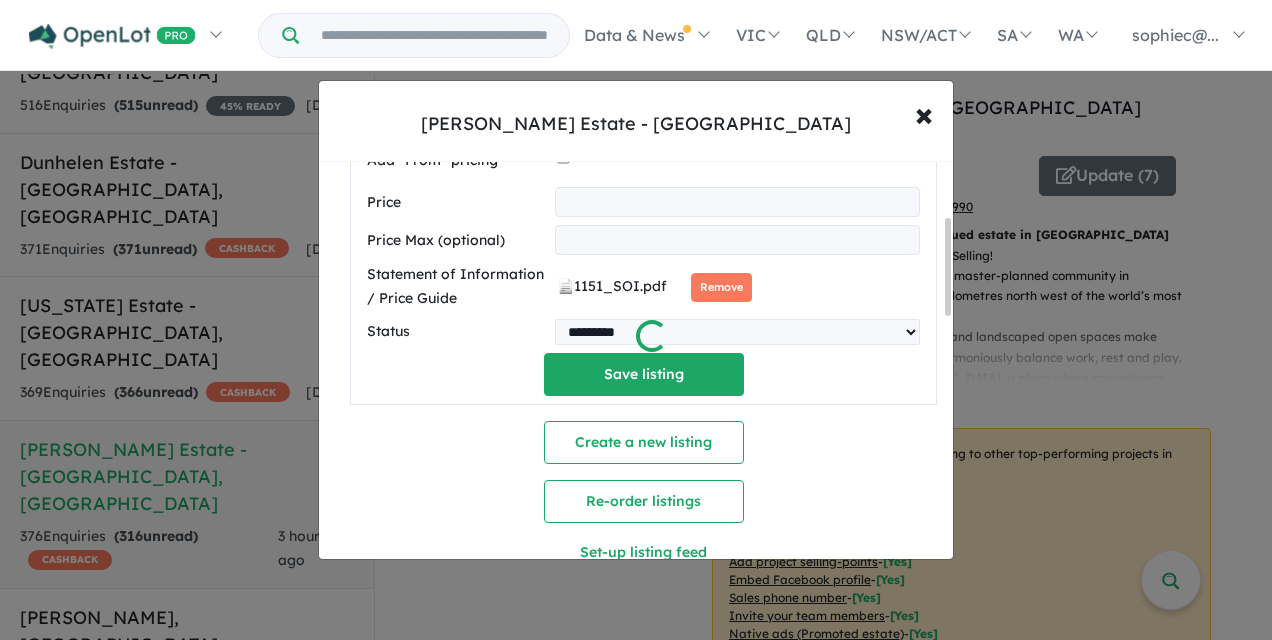 scroll, scrollTop: 224, scrollLeft: 0, axis: vertical 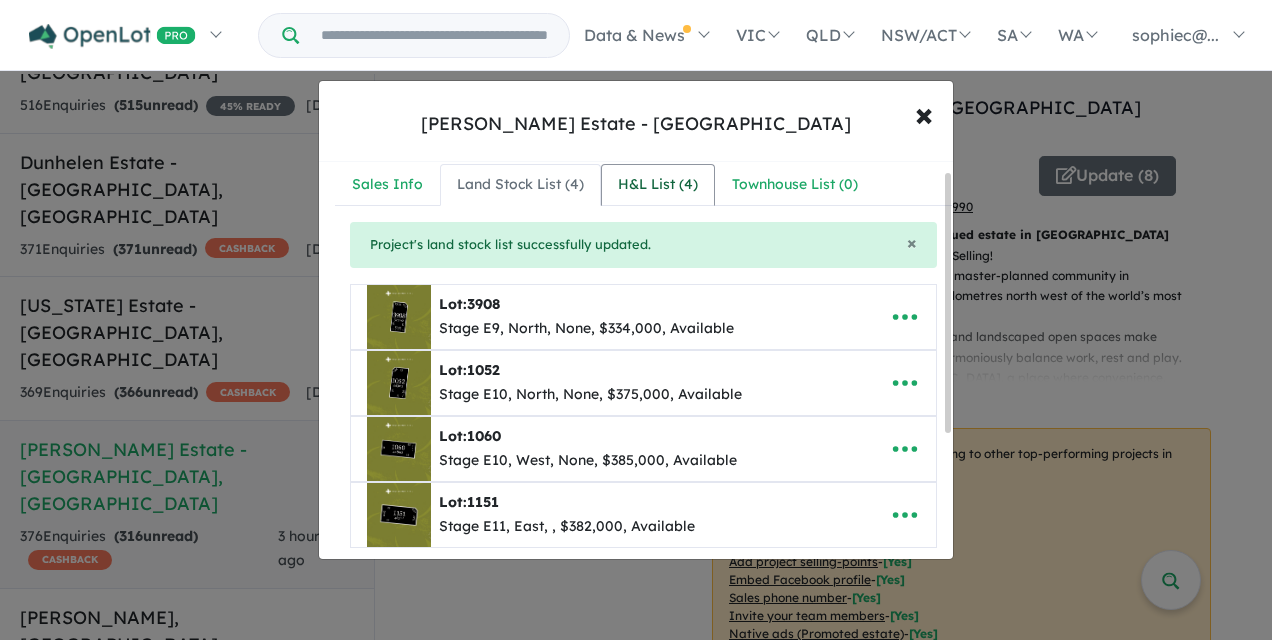 click on "H&L List ( 4 )" at bounding box center (658, 185) 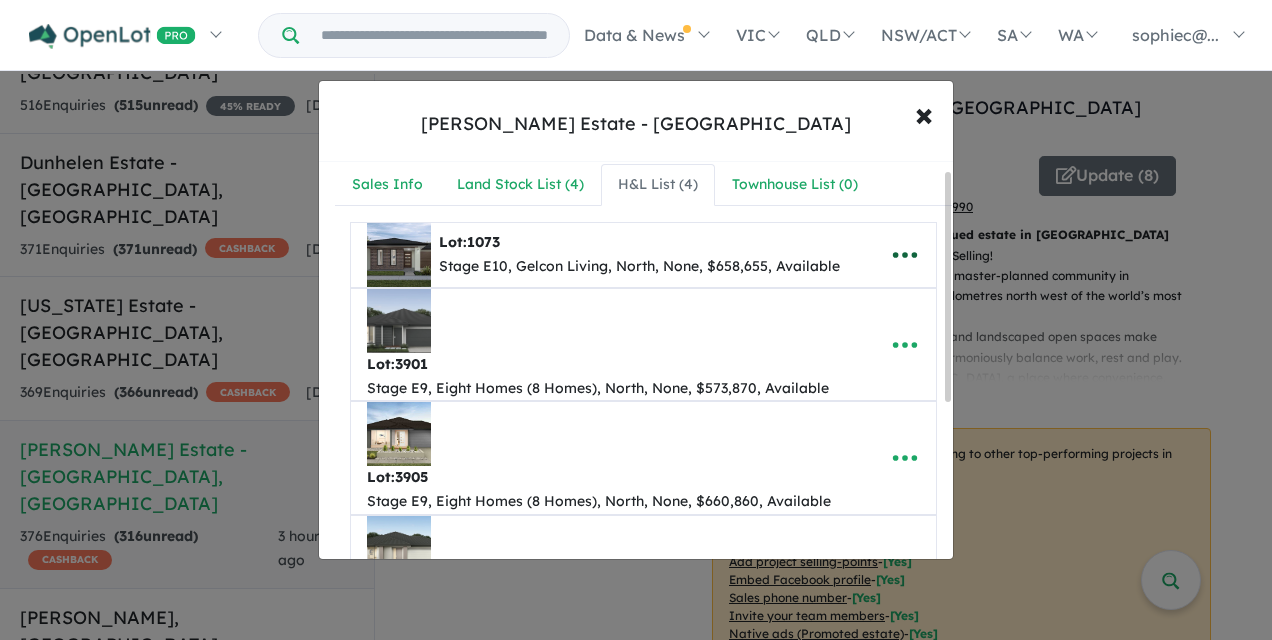 click 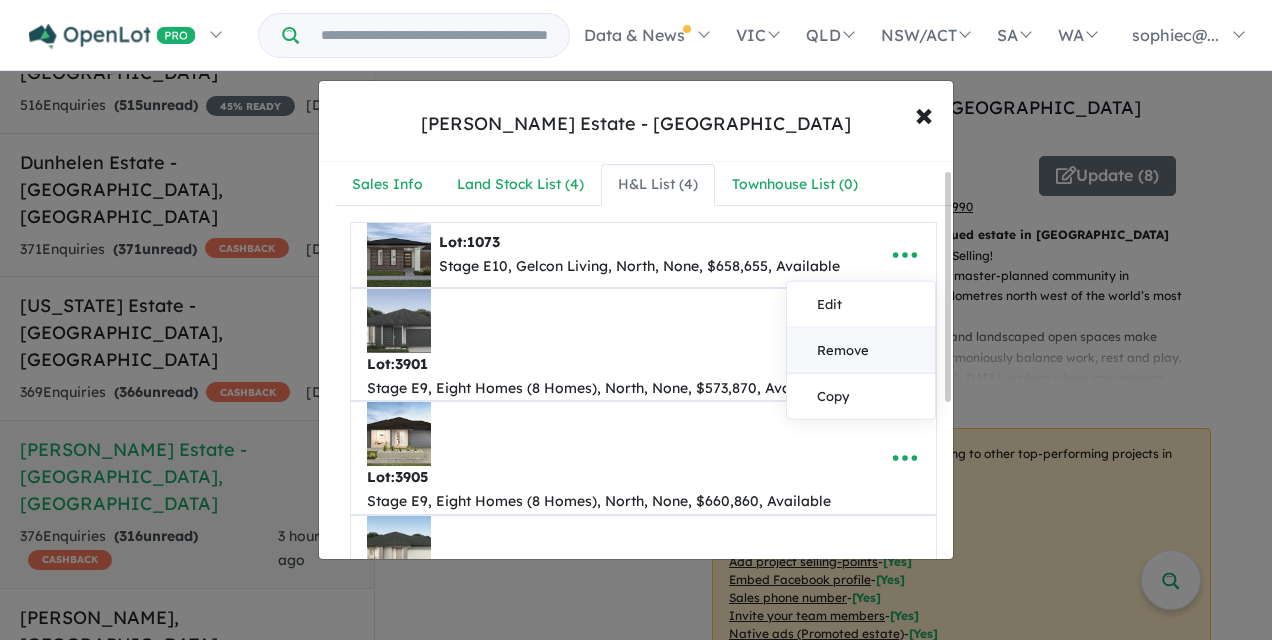 click on "Remove" at bounding box center [861, 350] 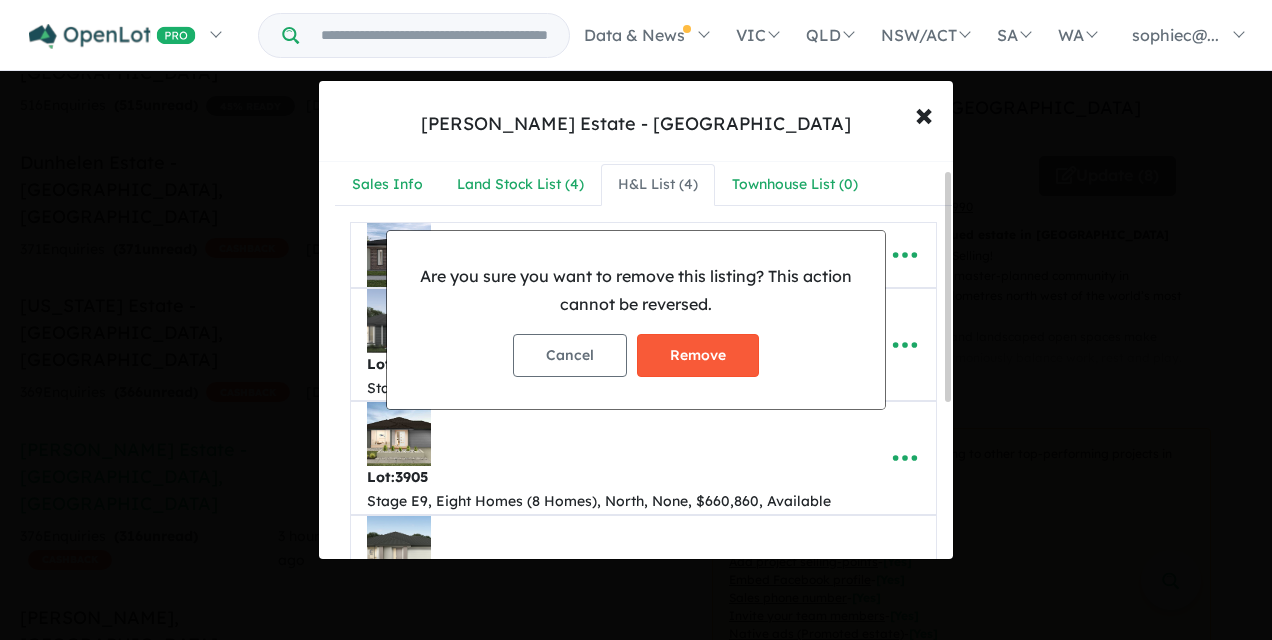 click on "Remove" at bounding box center [698, 355] 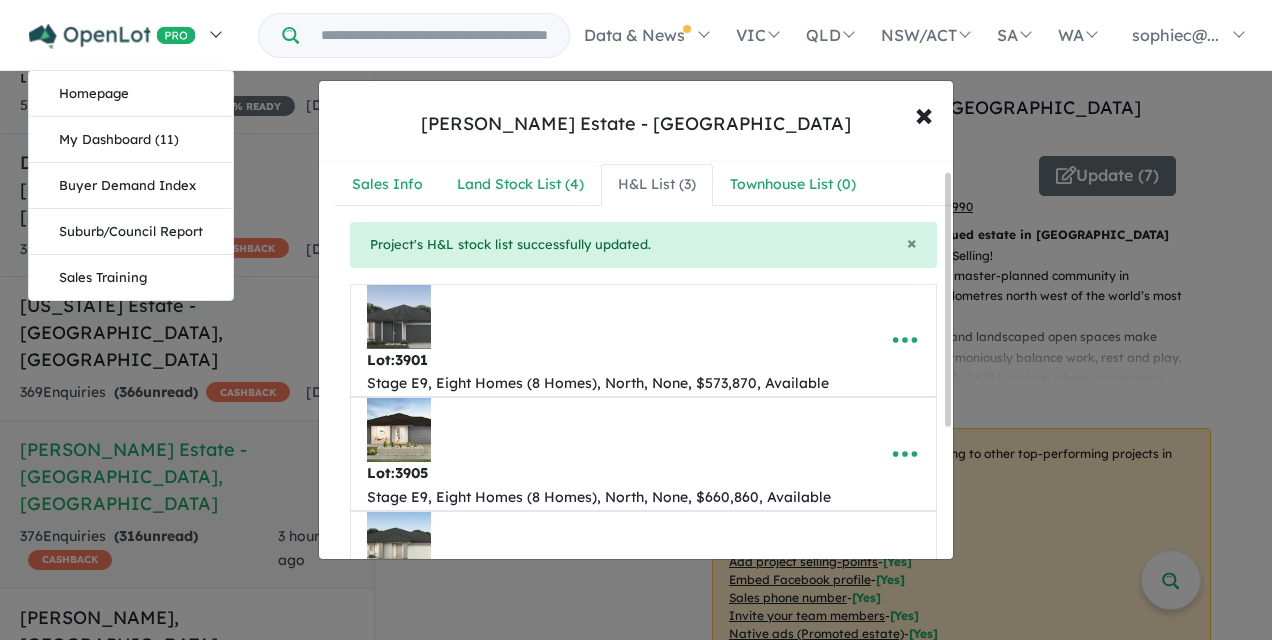 scroll, scrollTop: 0, scrollLeft: 0, axis: both 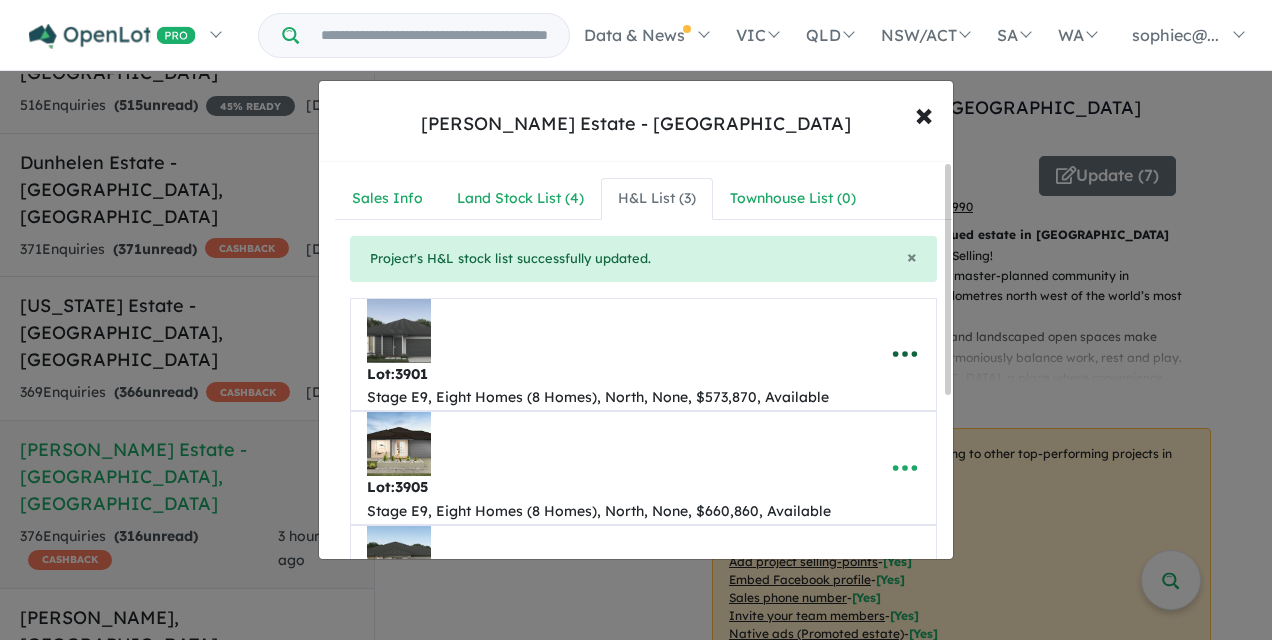 click 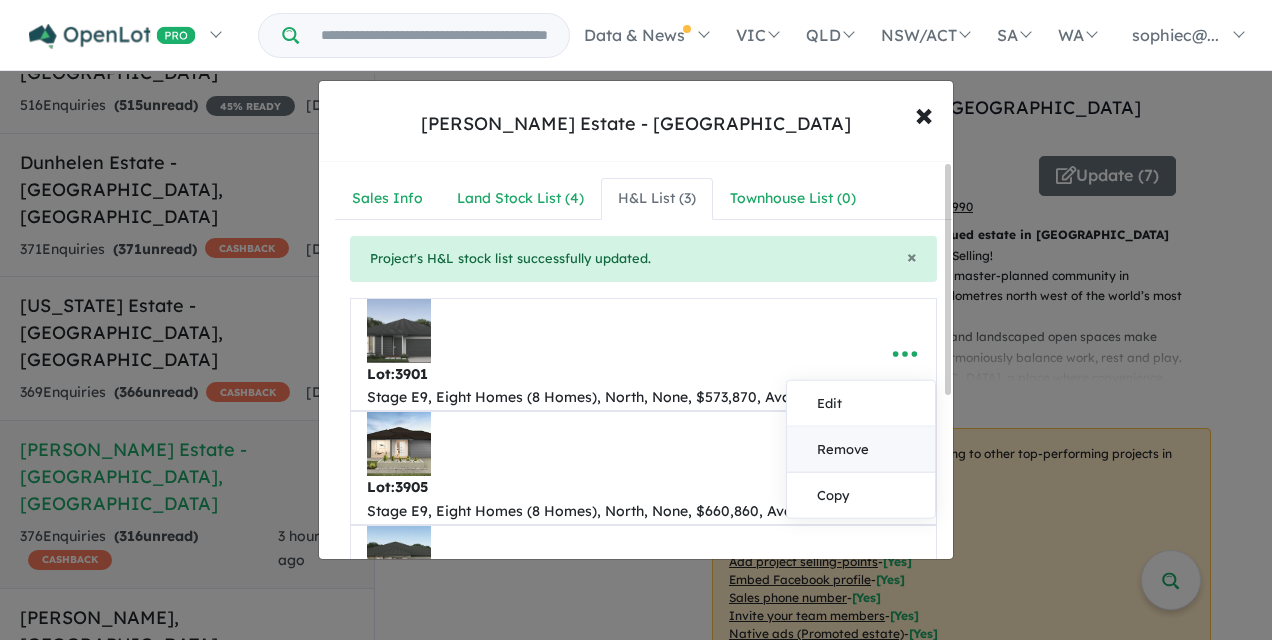 click on "Remove" at bounding box center [861, 450] 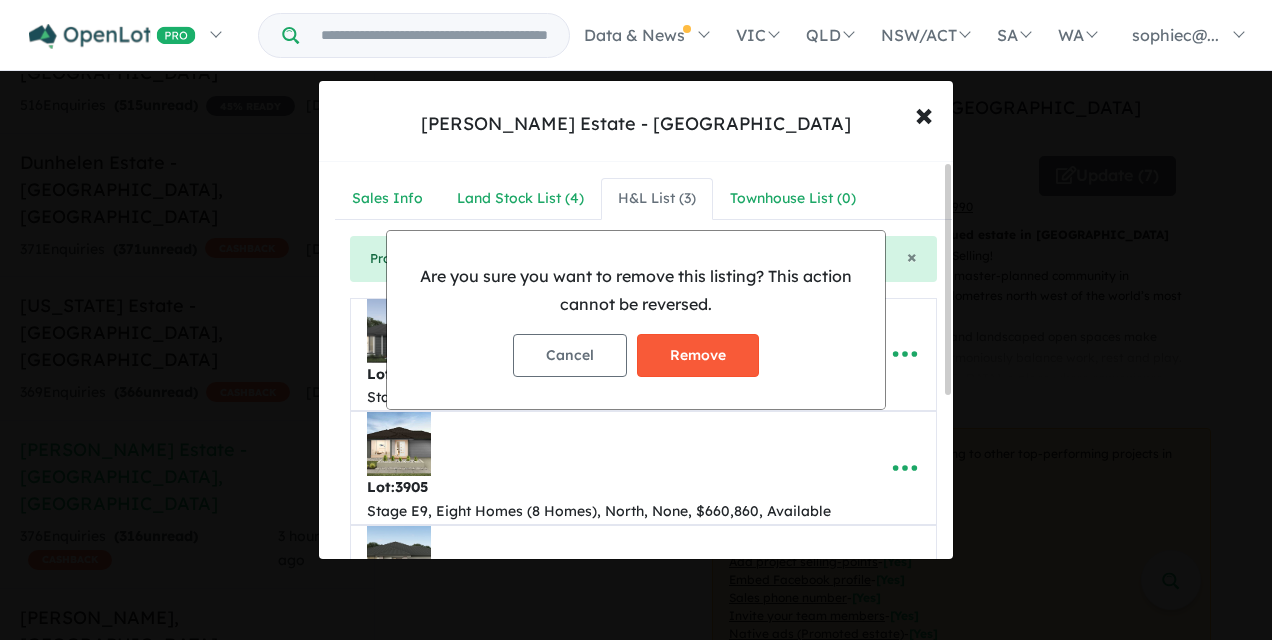 click on "Remove" at bounding box center (698, 355) 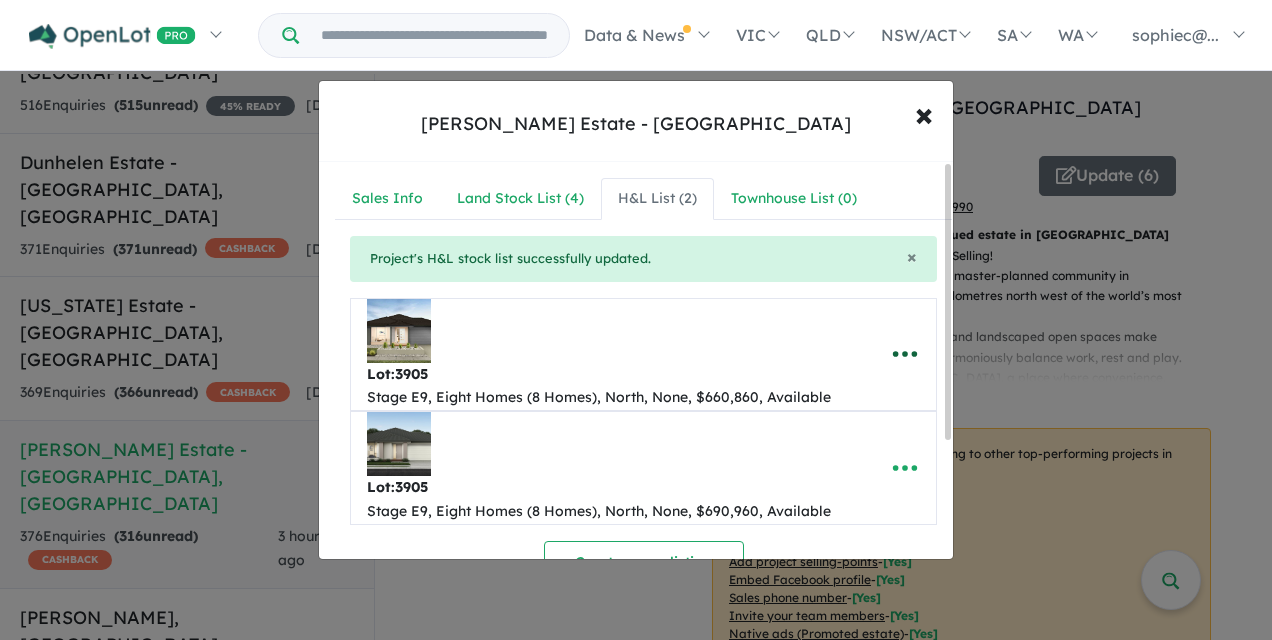 click 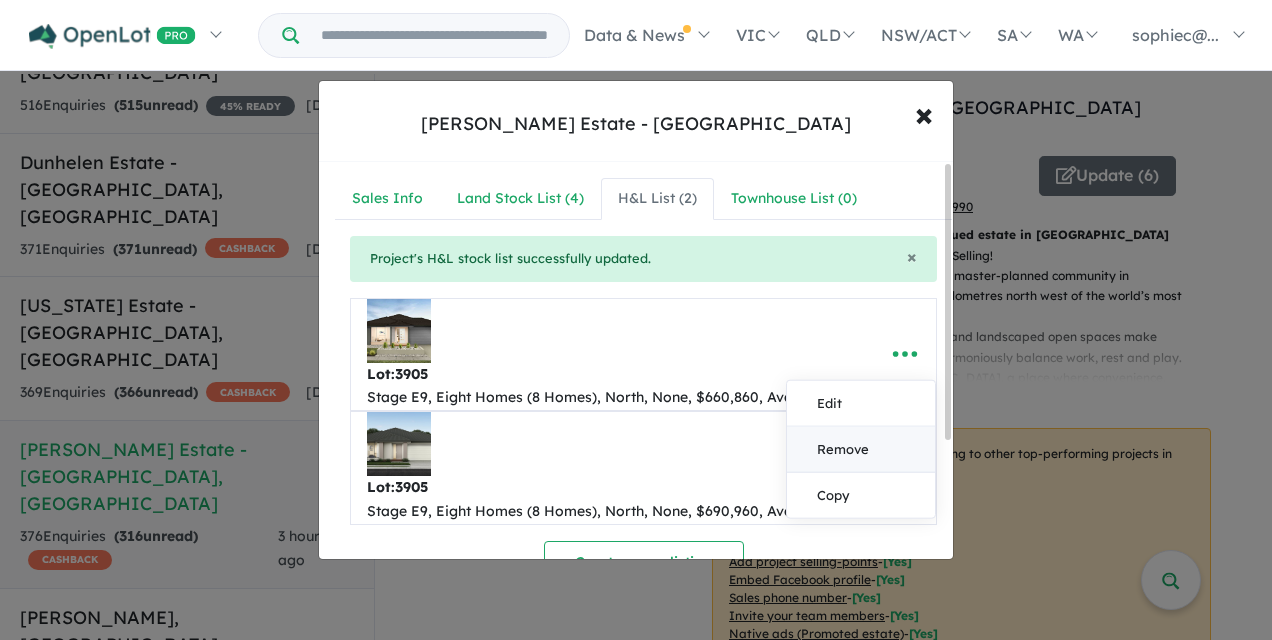 click on "Remove" at bounding box center (861, 450) 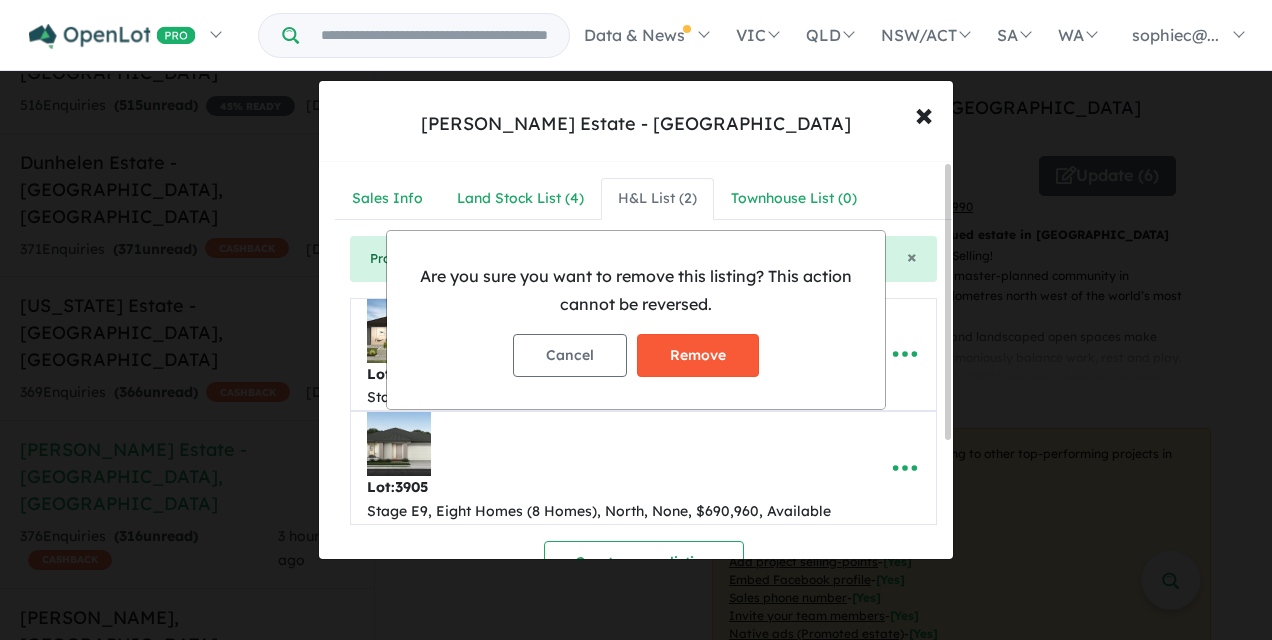 click on "Remove" at bounding box center (698, 355) 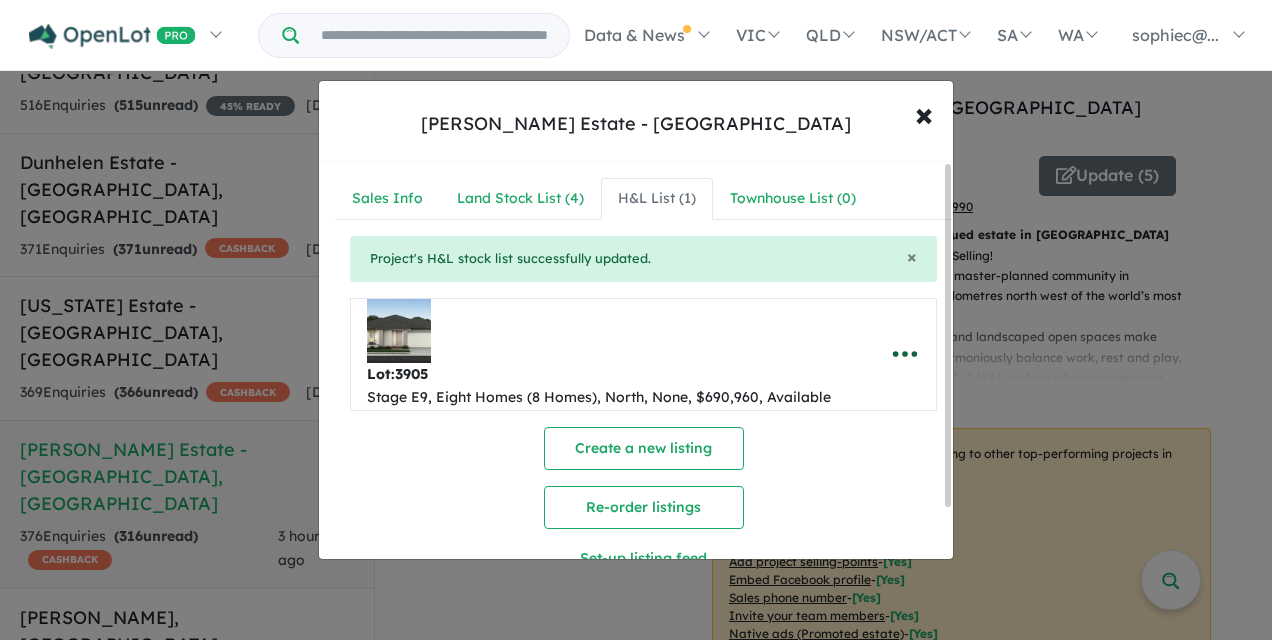 click 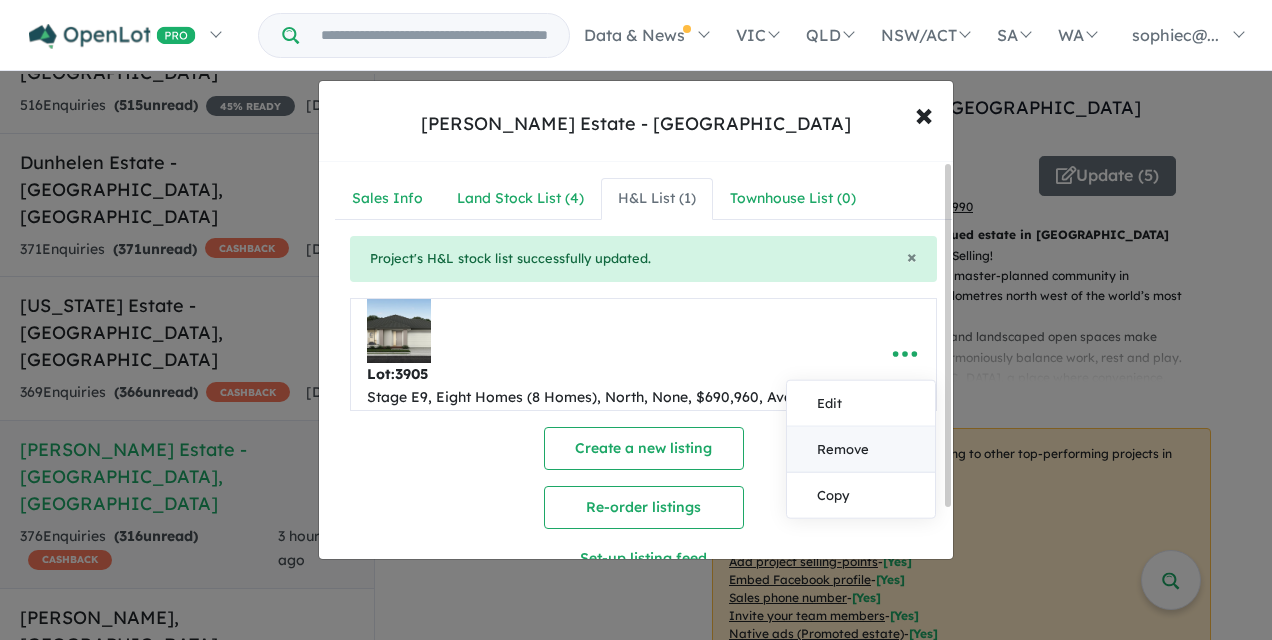 click on "Remove" at bounding box center [861, 450] 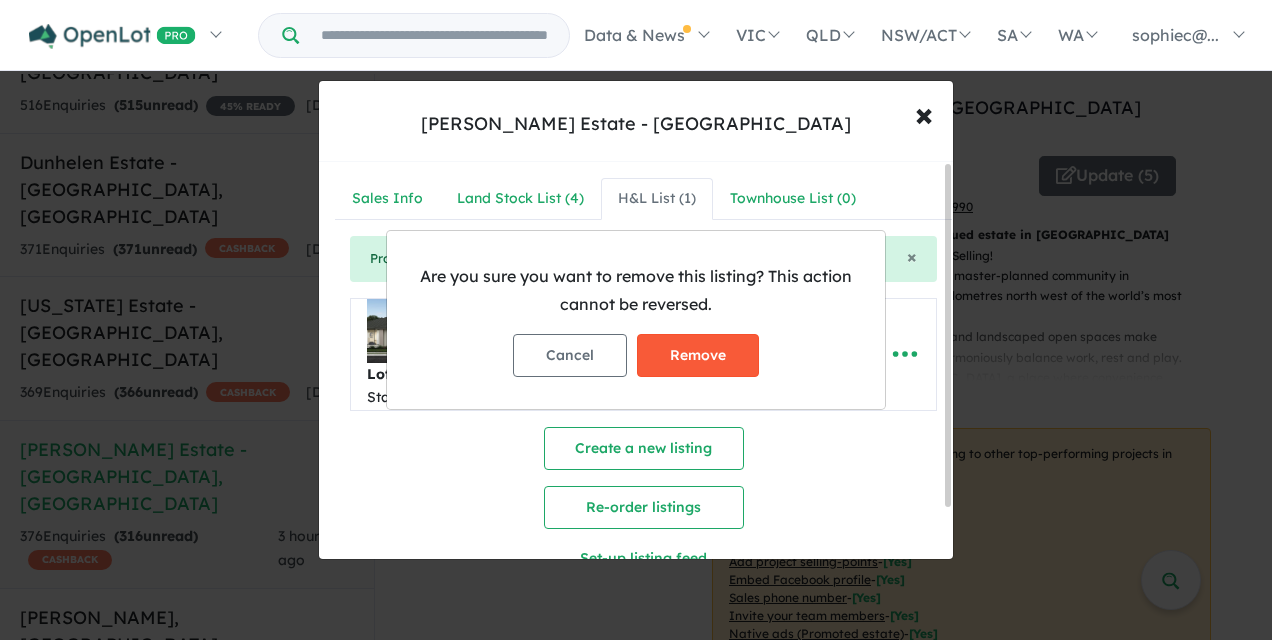 click on "Remove" at bounding box center [698, 355] 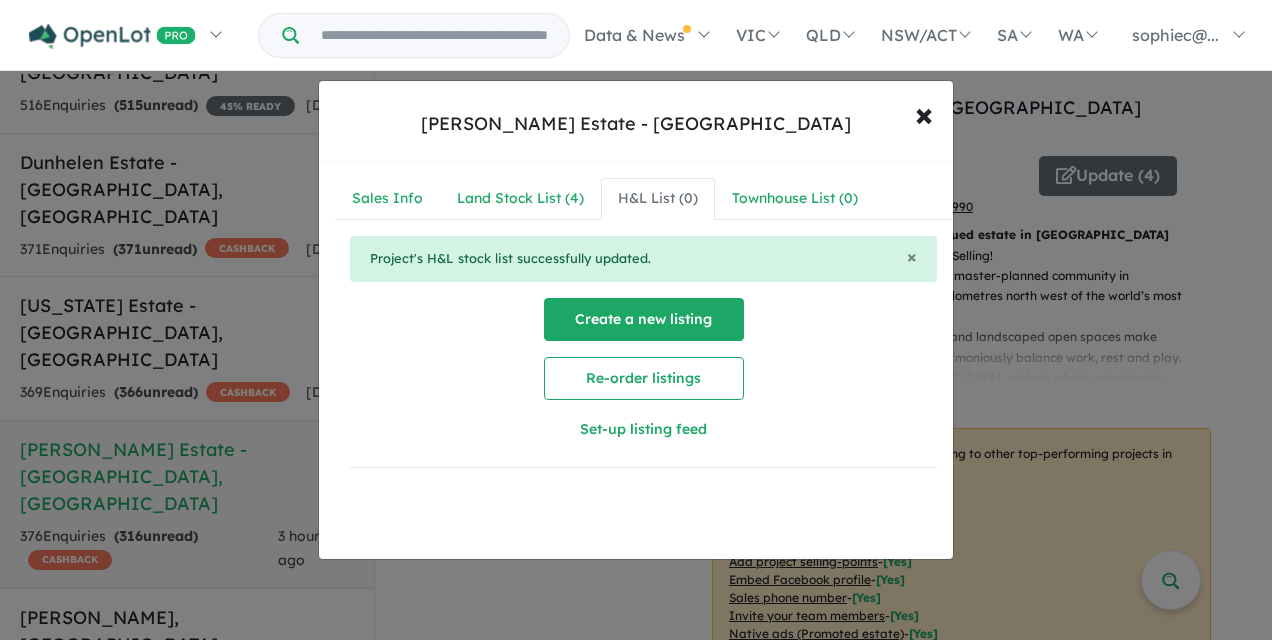 click on "Create a new listing" at bounding box center [644, 319] 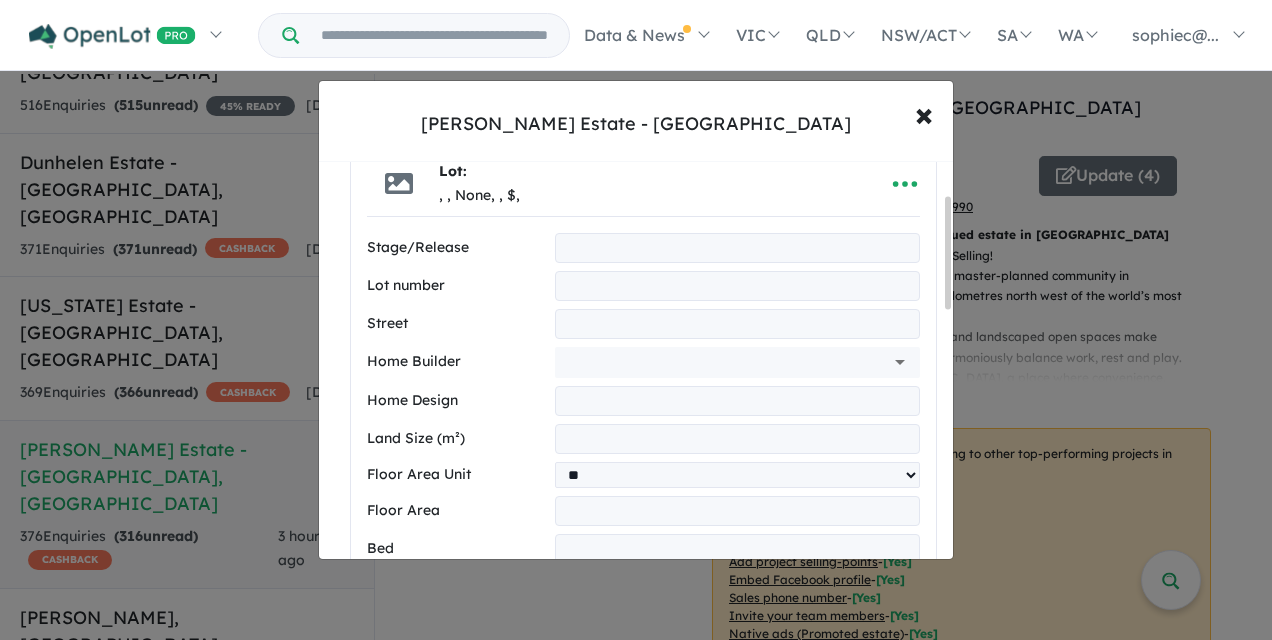 scroll, scrollTop: 148, scrollLeft: 0, axis: vertical 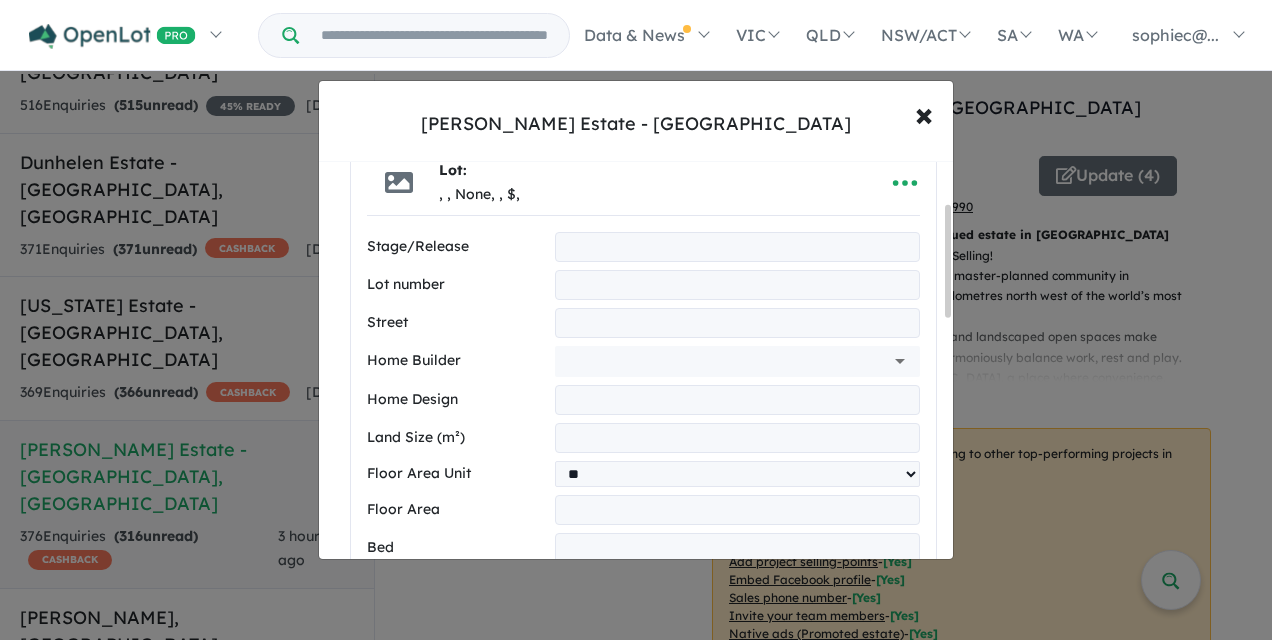 click at bounding box center [737, 247] 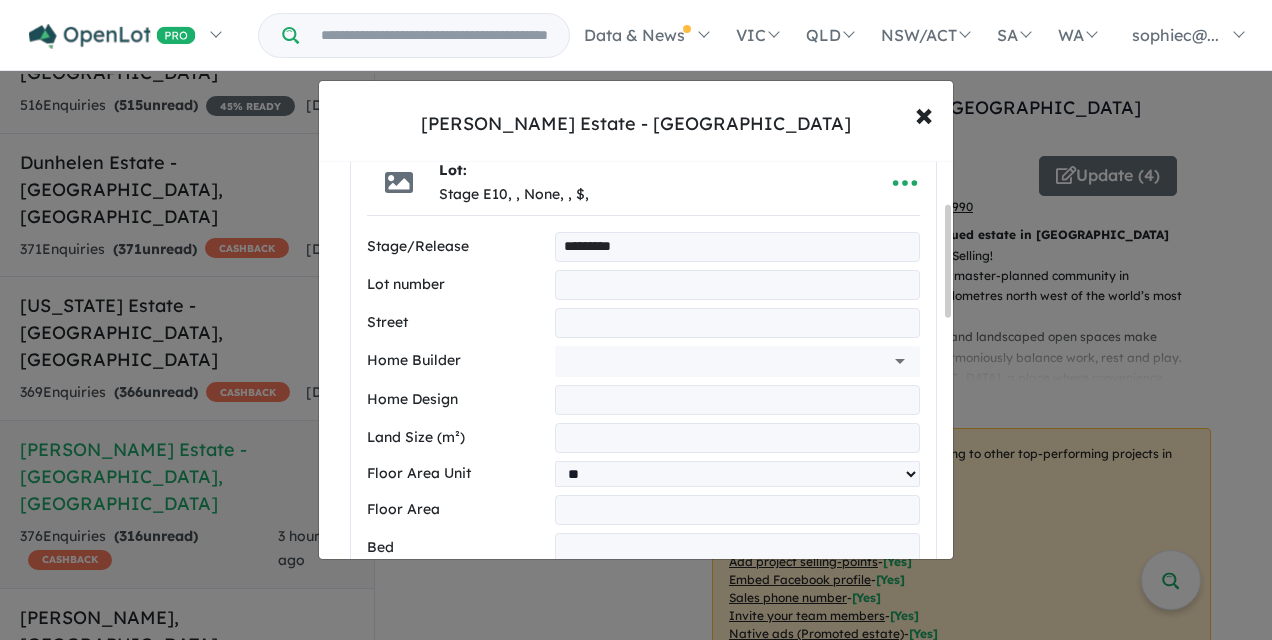 type on "*********" 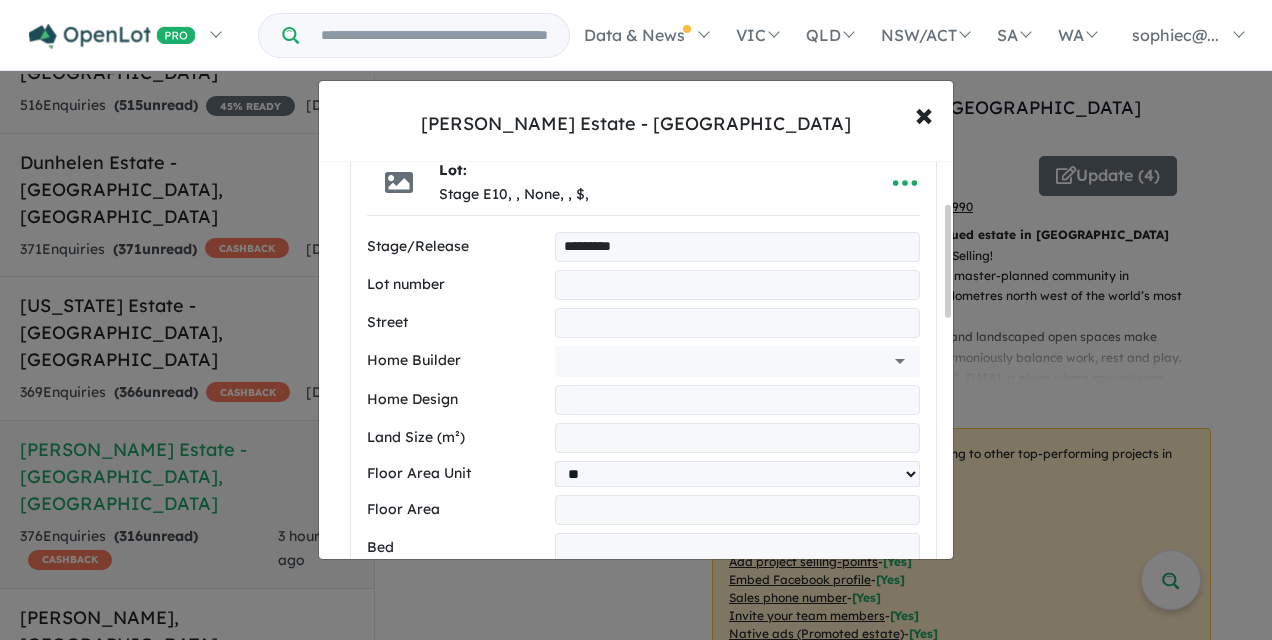 click at bounding box center (737, 285) 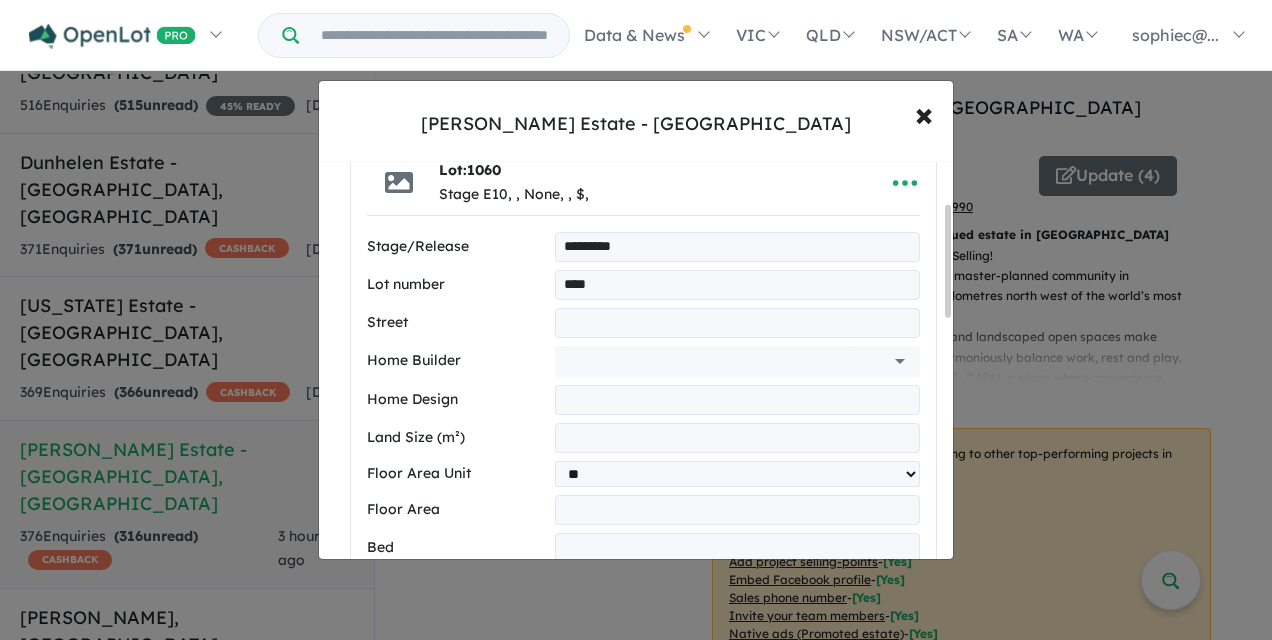 type on "****" 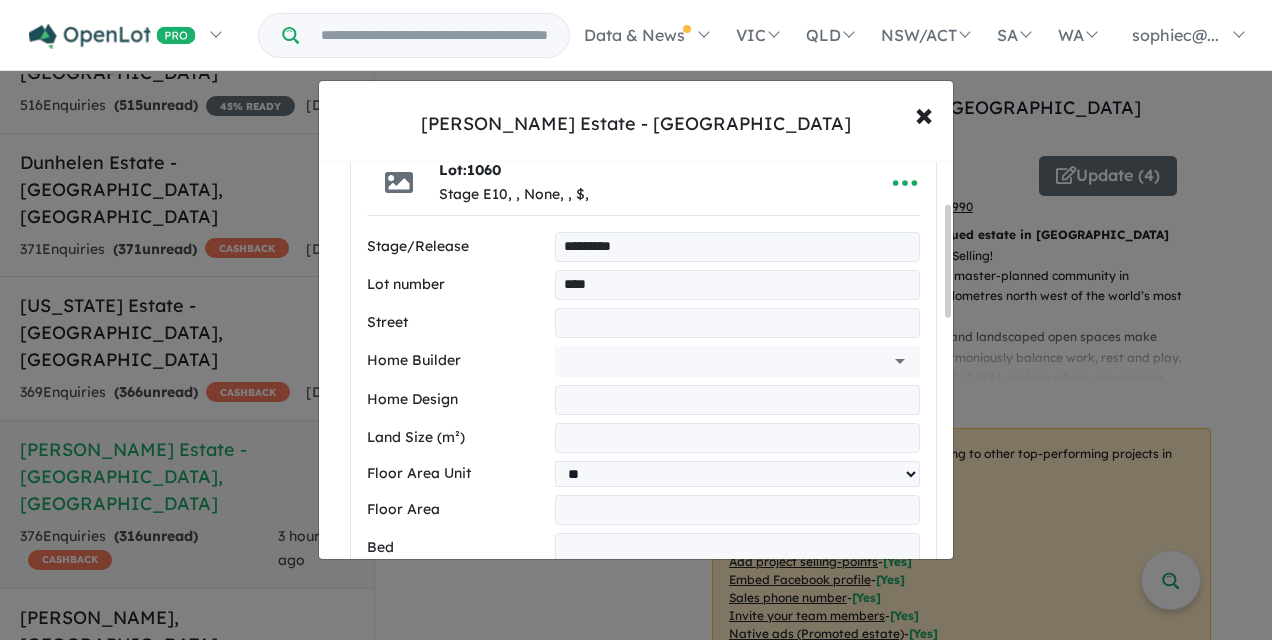 click at bounding box center [737, 323] 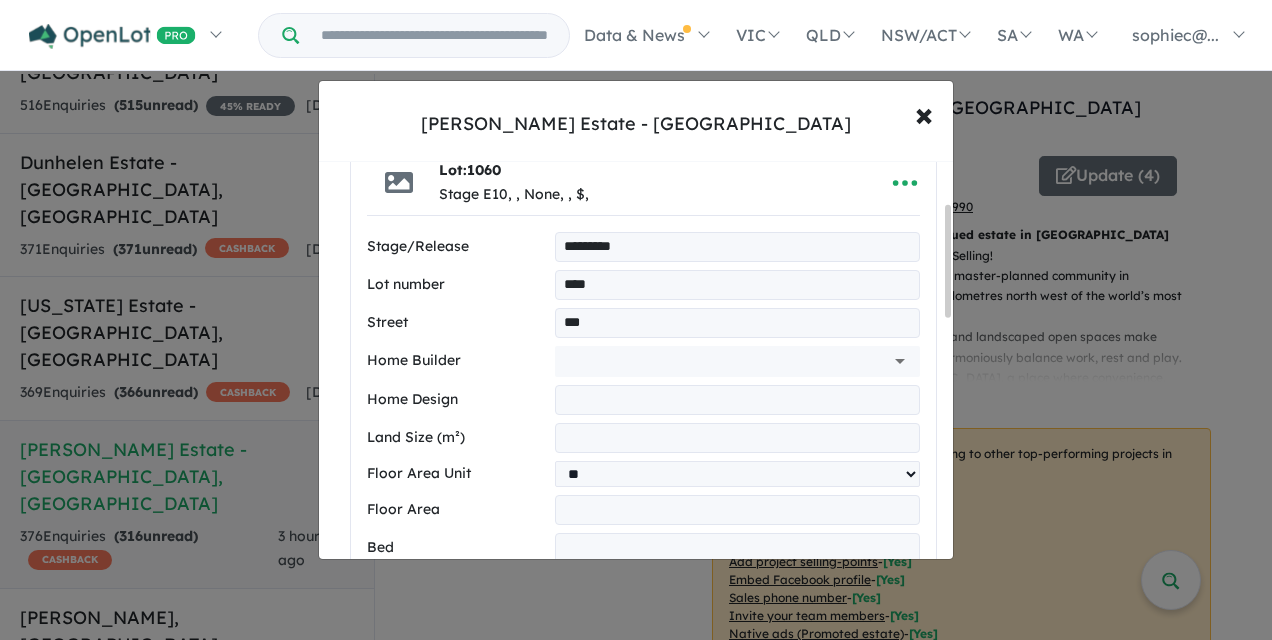 type on "**********" 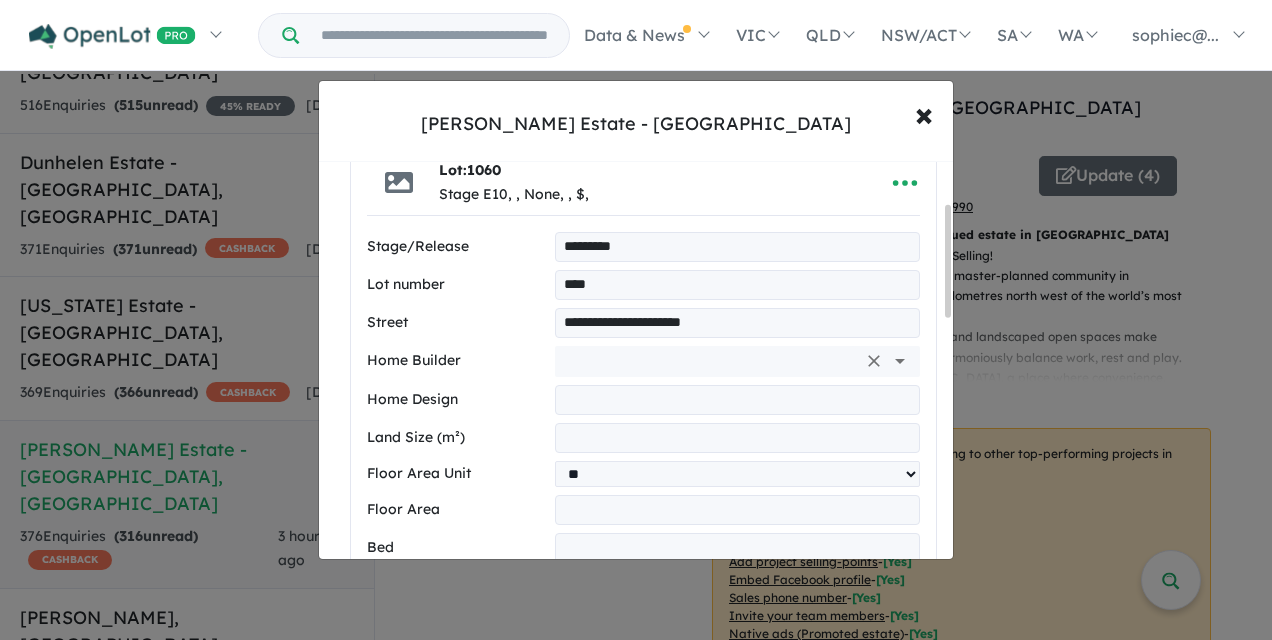 click at bounding box center (709, 361) 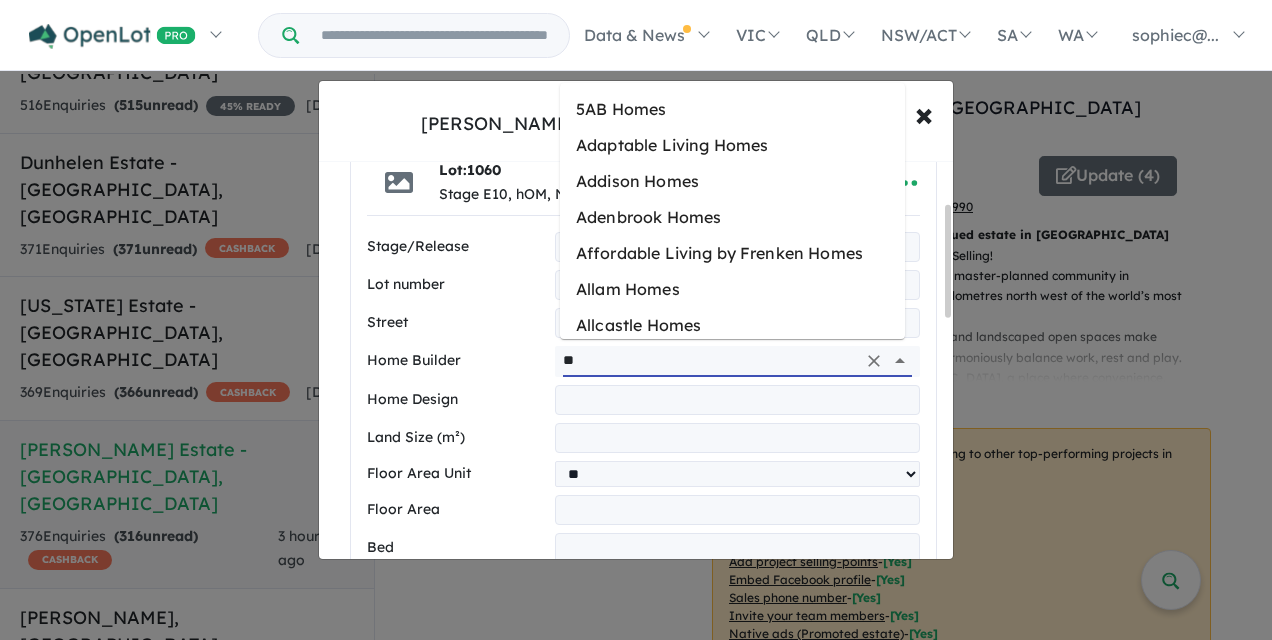 type on "*" 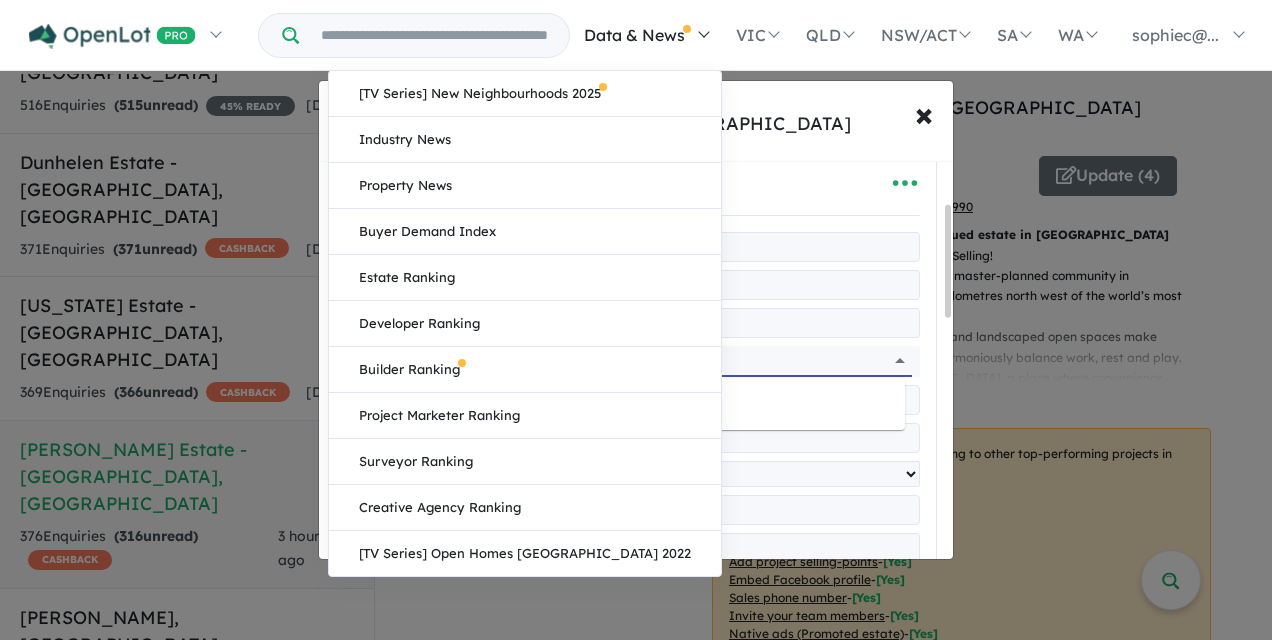 type on "**********" 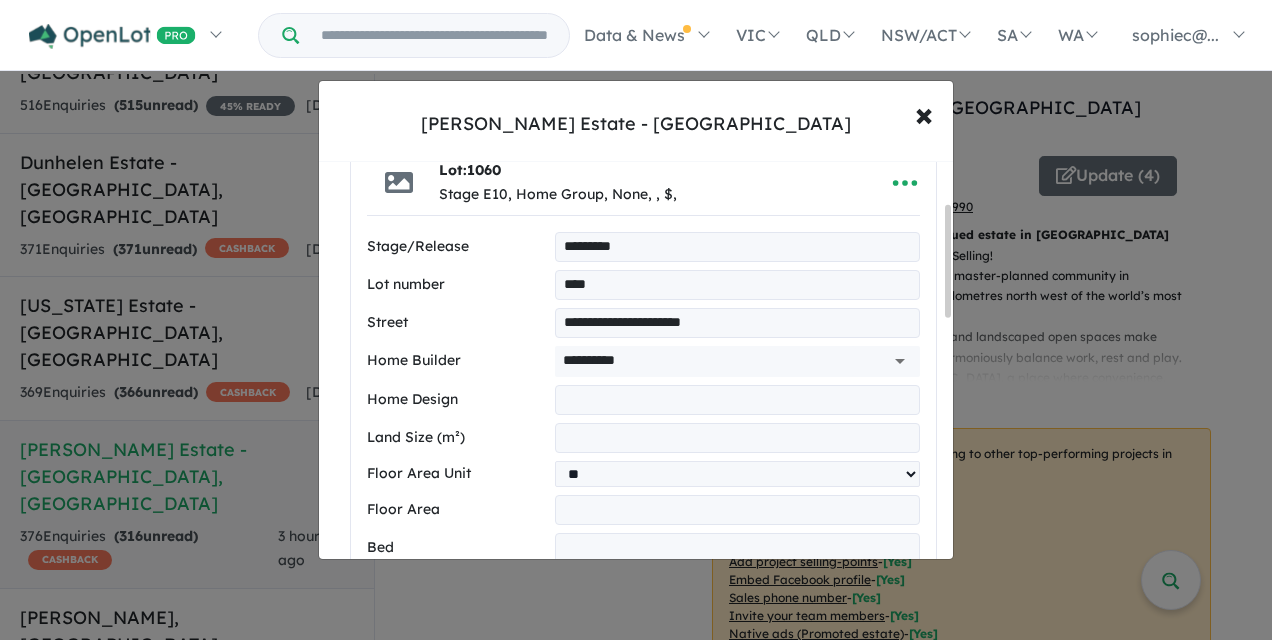 click at bounding box center (737, 400) 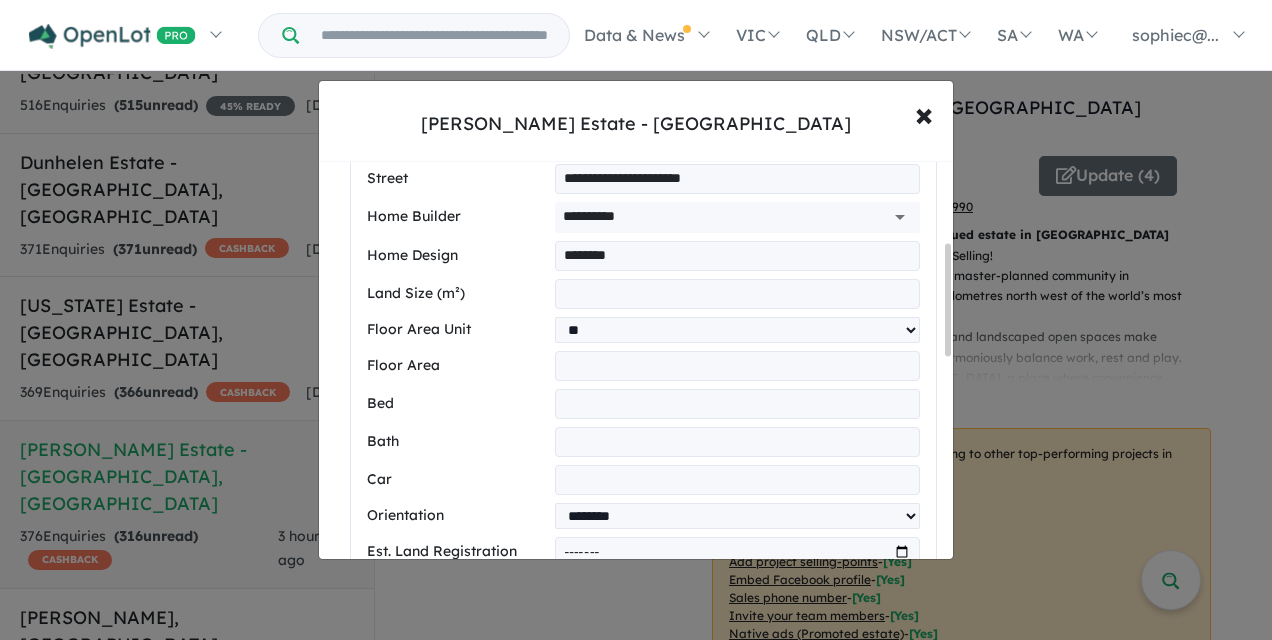 scroll, scrollTop: 294, scrollLeft: 0, axis: vertical 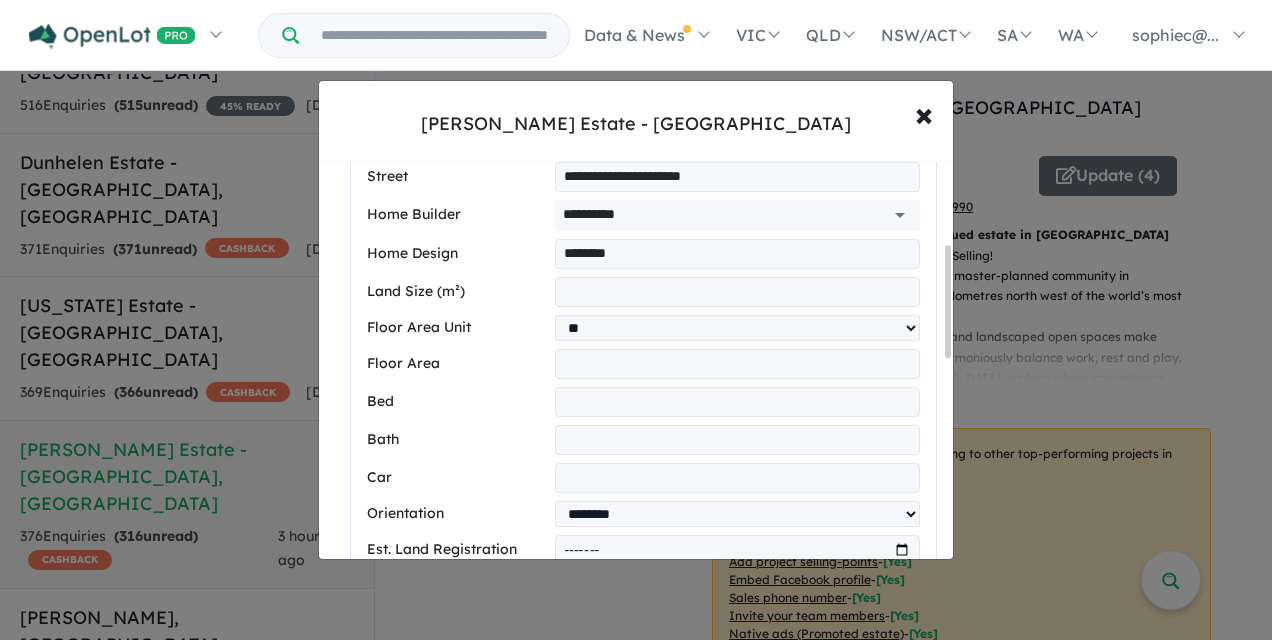 type on "********" 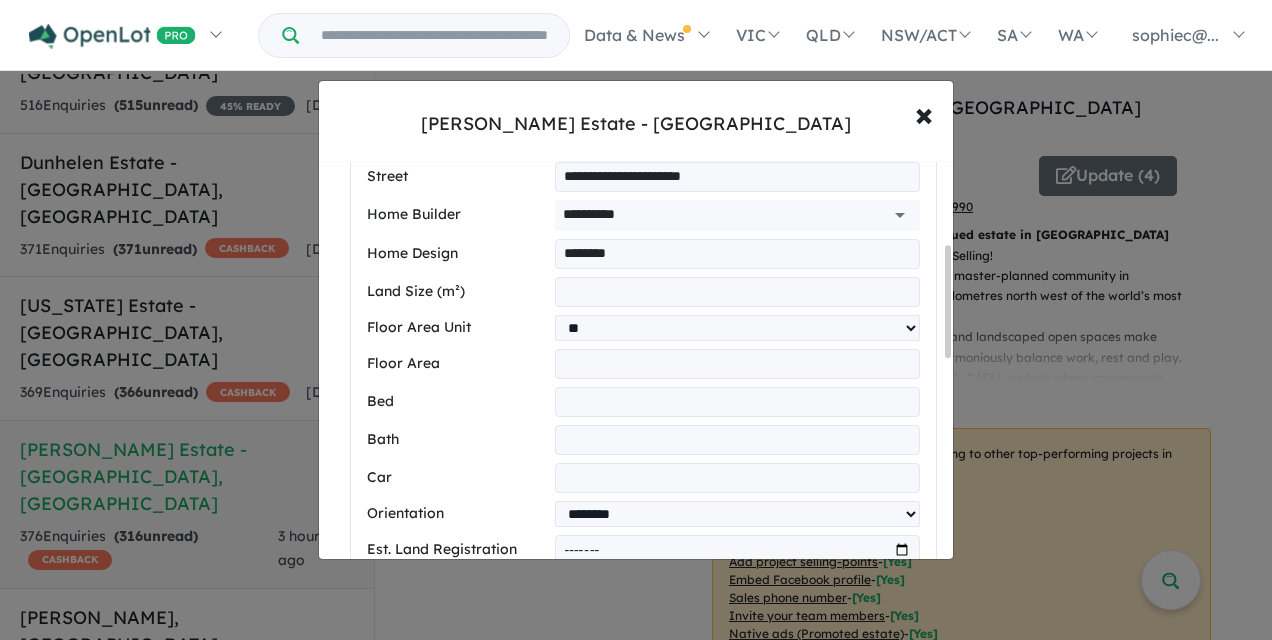 click at bounding box center [737, 292] 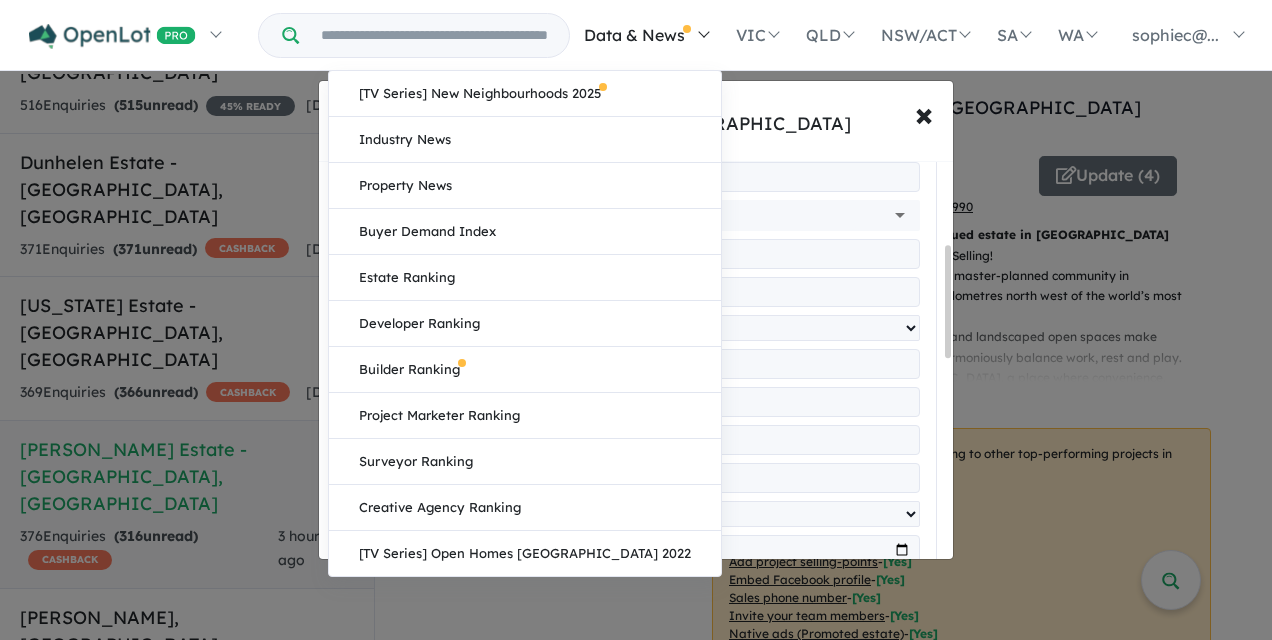 type on "***" 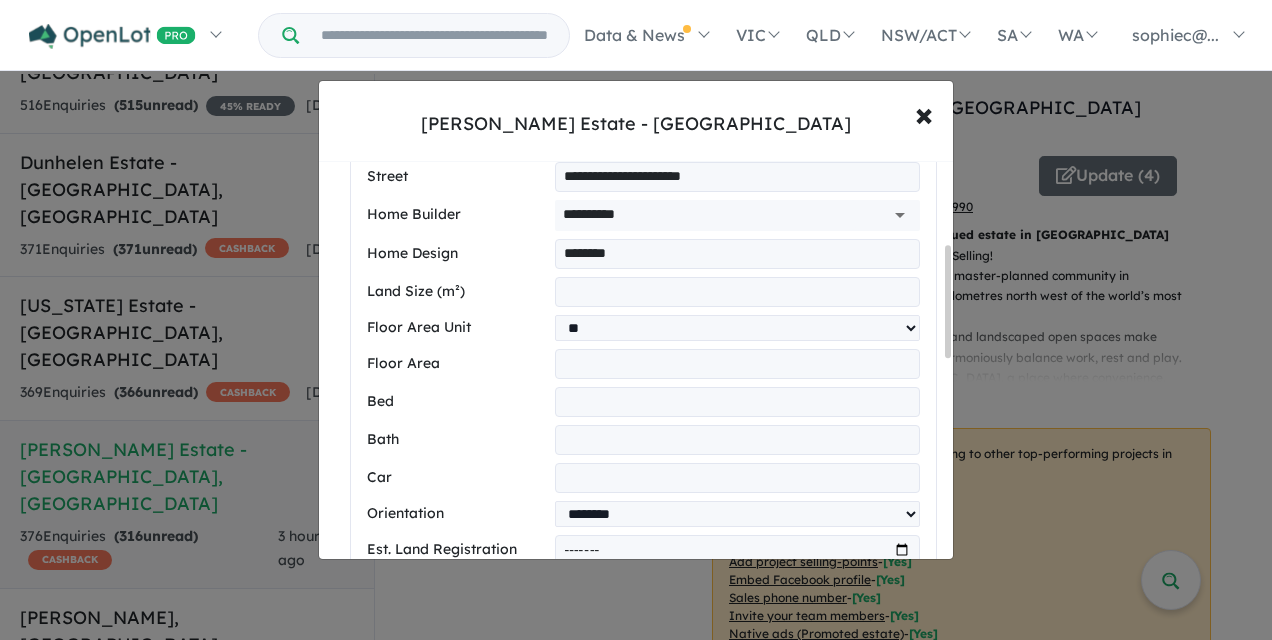 click at bounding box center (737, 364) 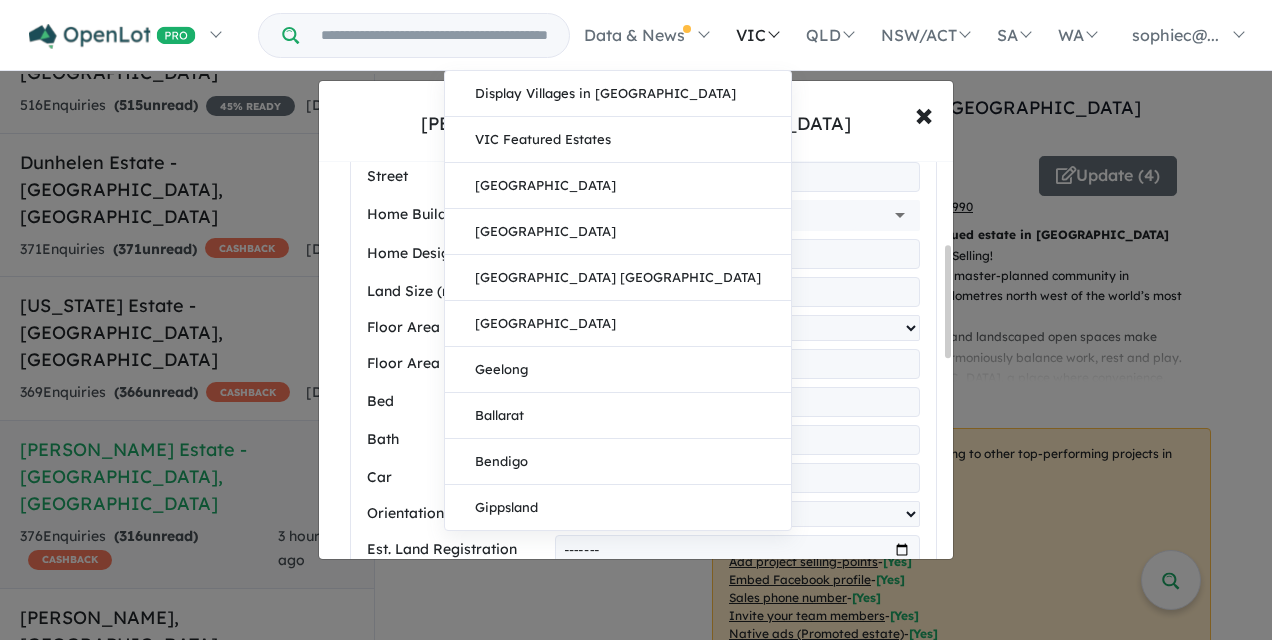 type on "**" 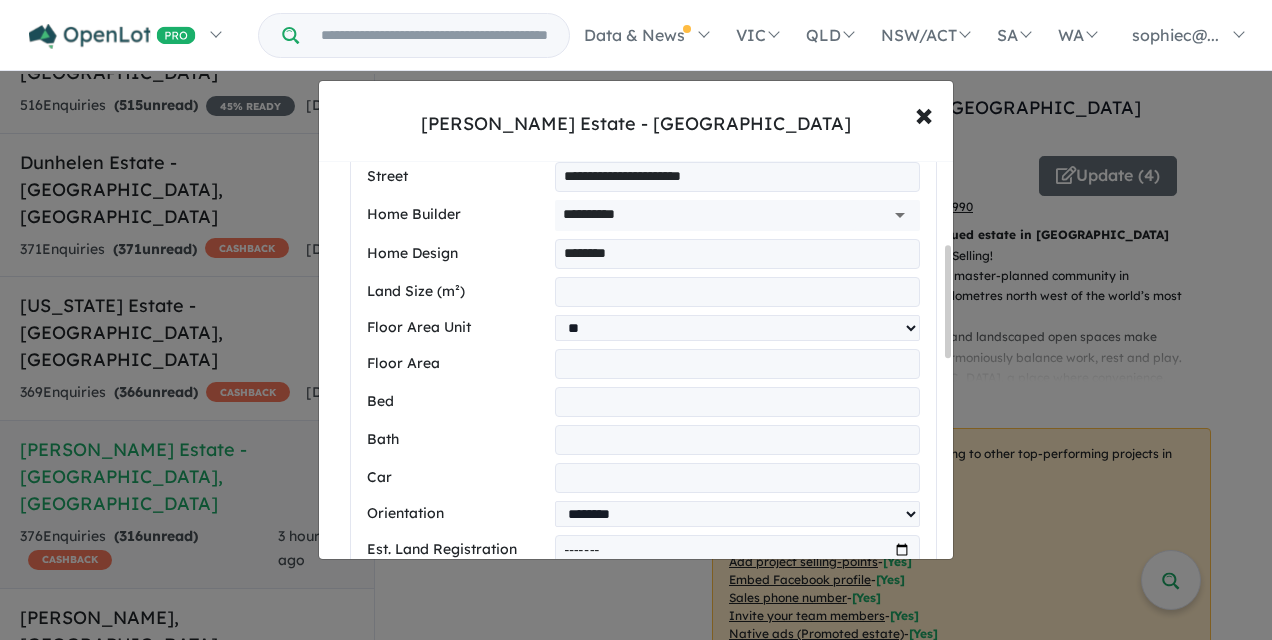 click at bounding box center [737, 402] 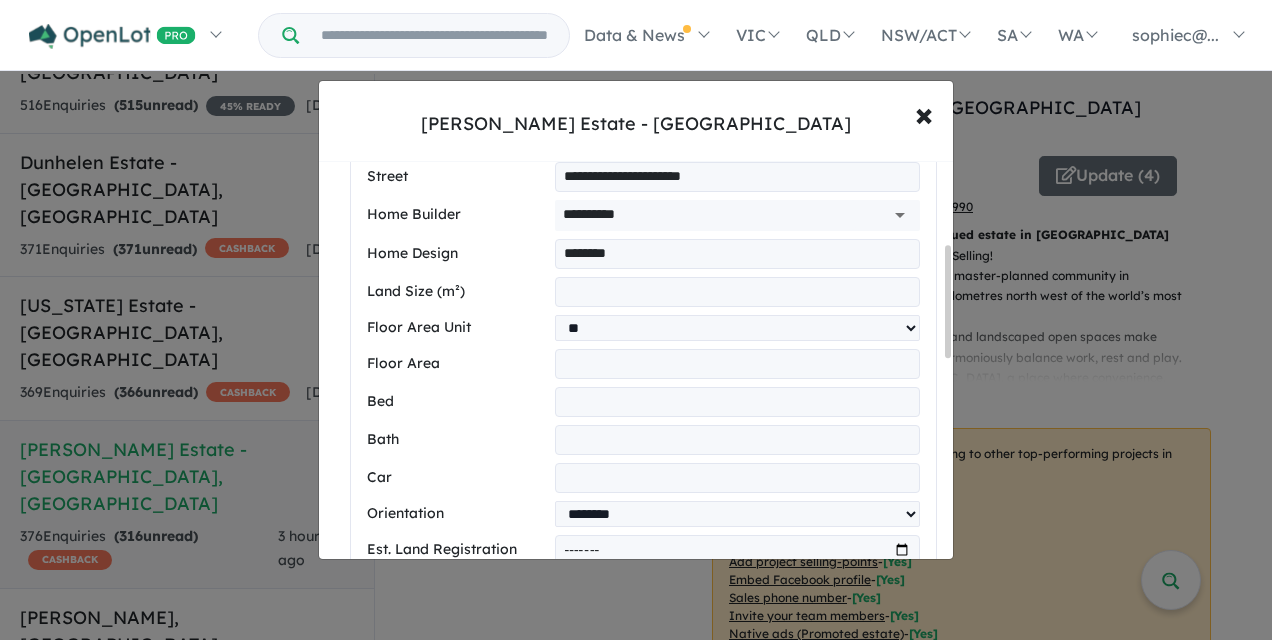 type on "*" 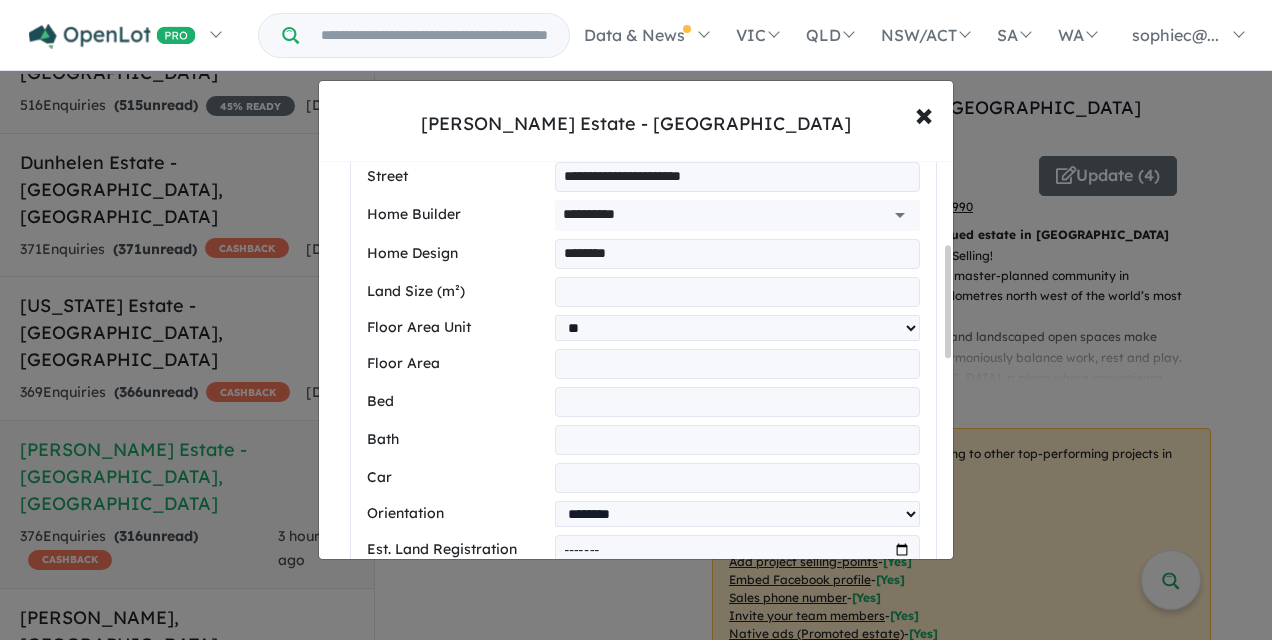 click at bounding box center (737, 440) 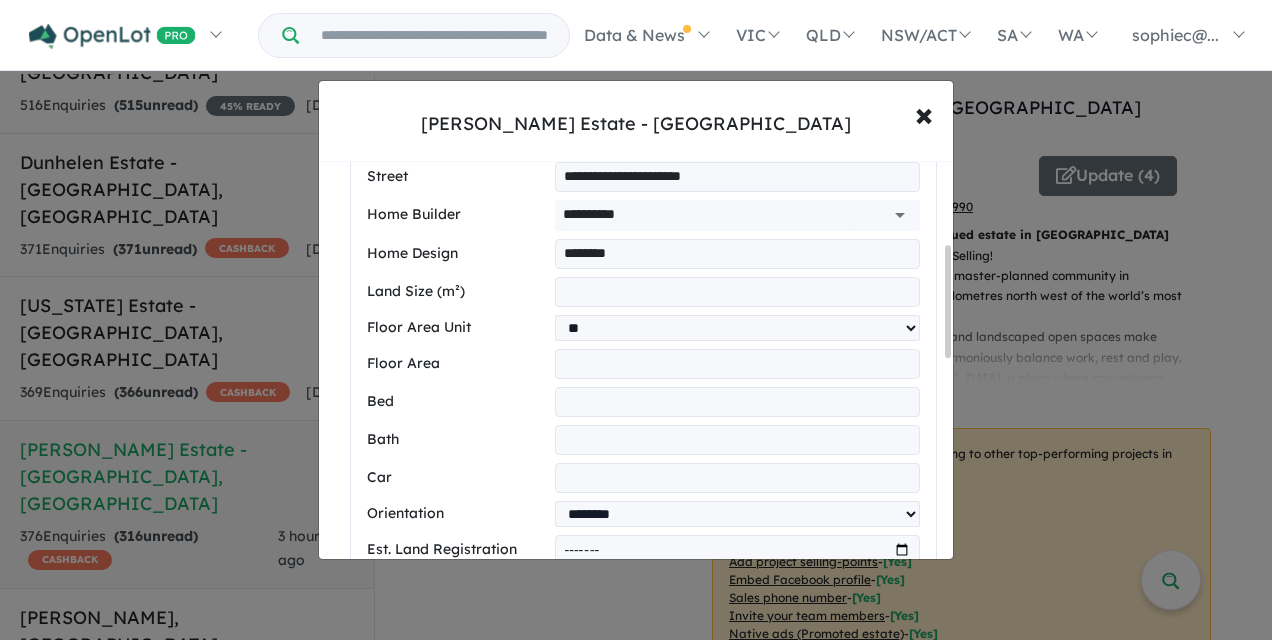 type on "*" 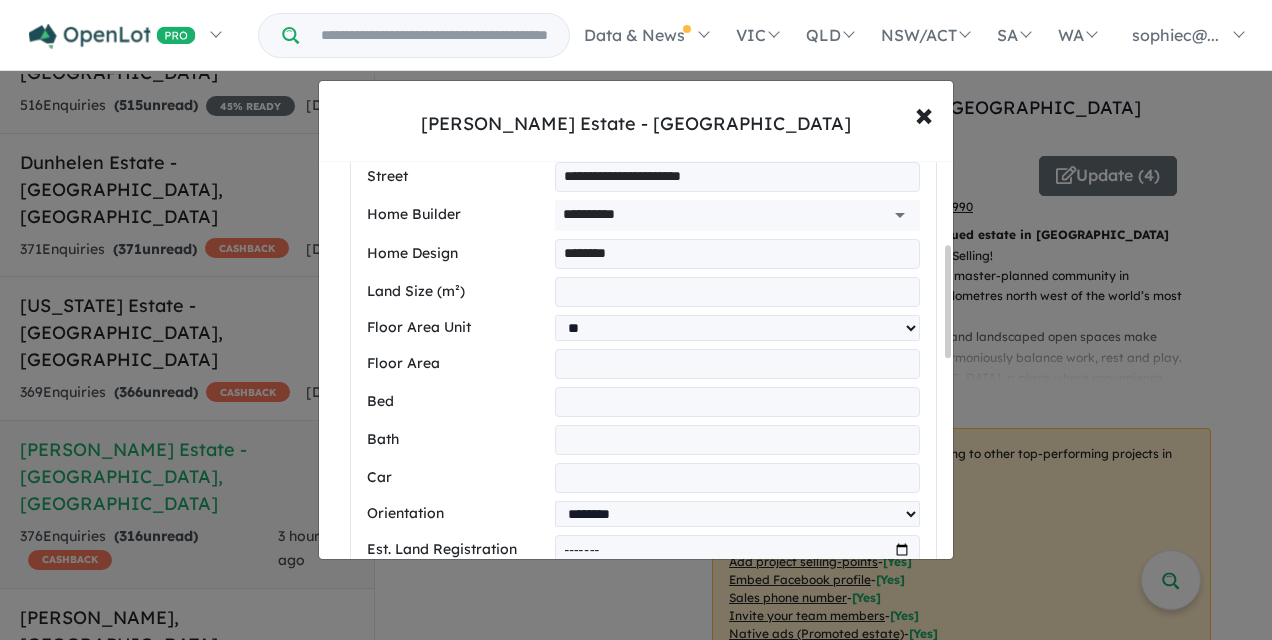 click at bounding box center (737, 478) 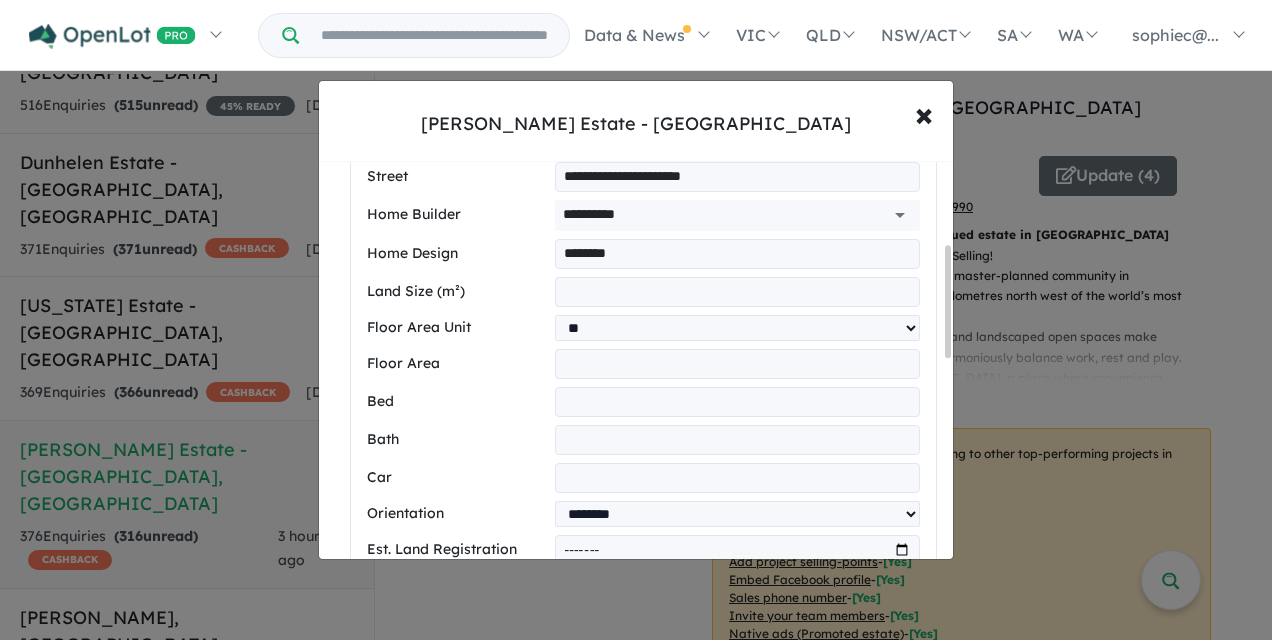 type on "*" 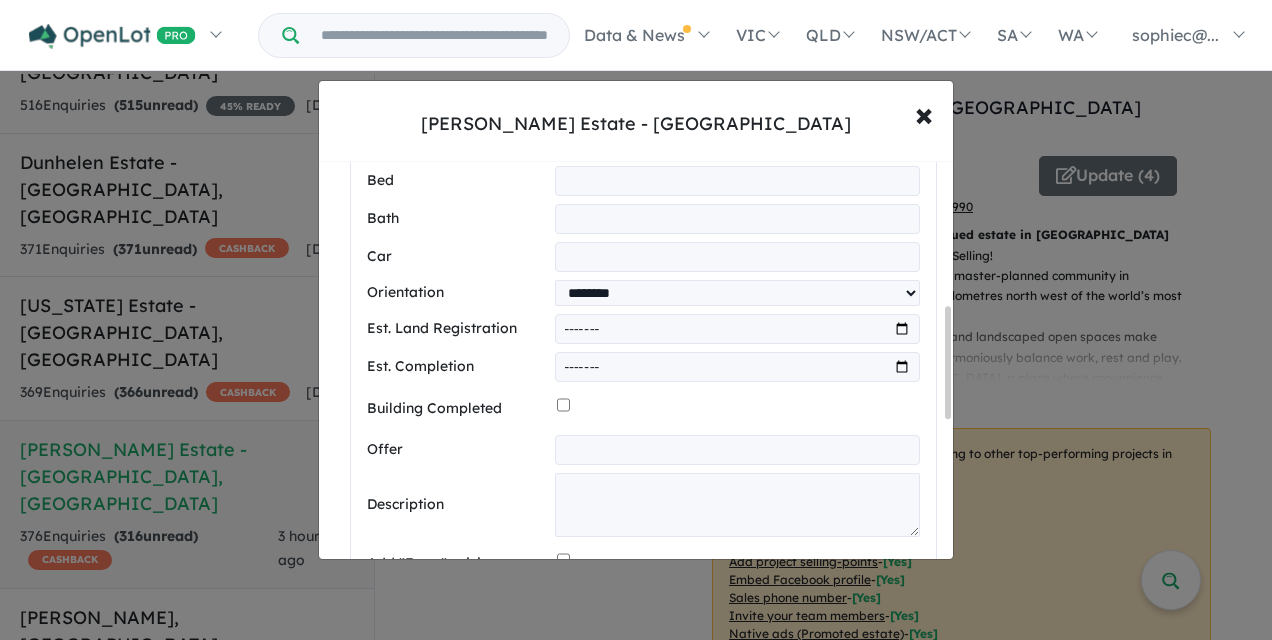 scroll, scrollTop: 516, scrollLeft: 0, axis: vertical 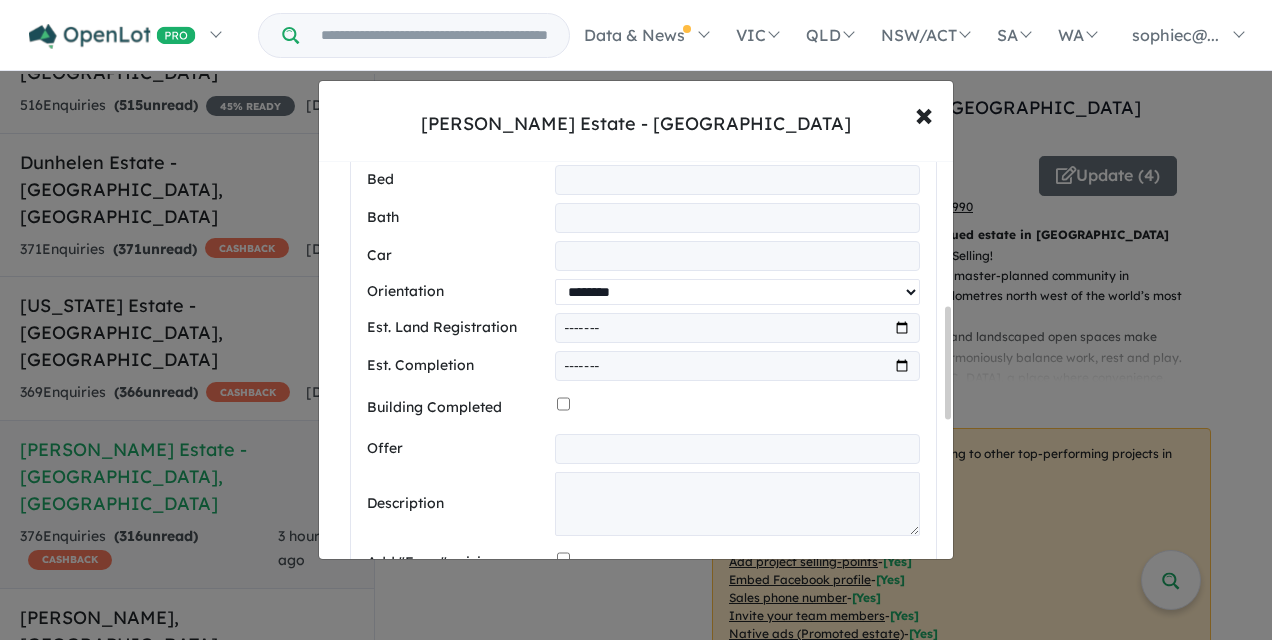 click on "**********" at bounding box center (737, 292) 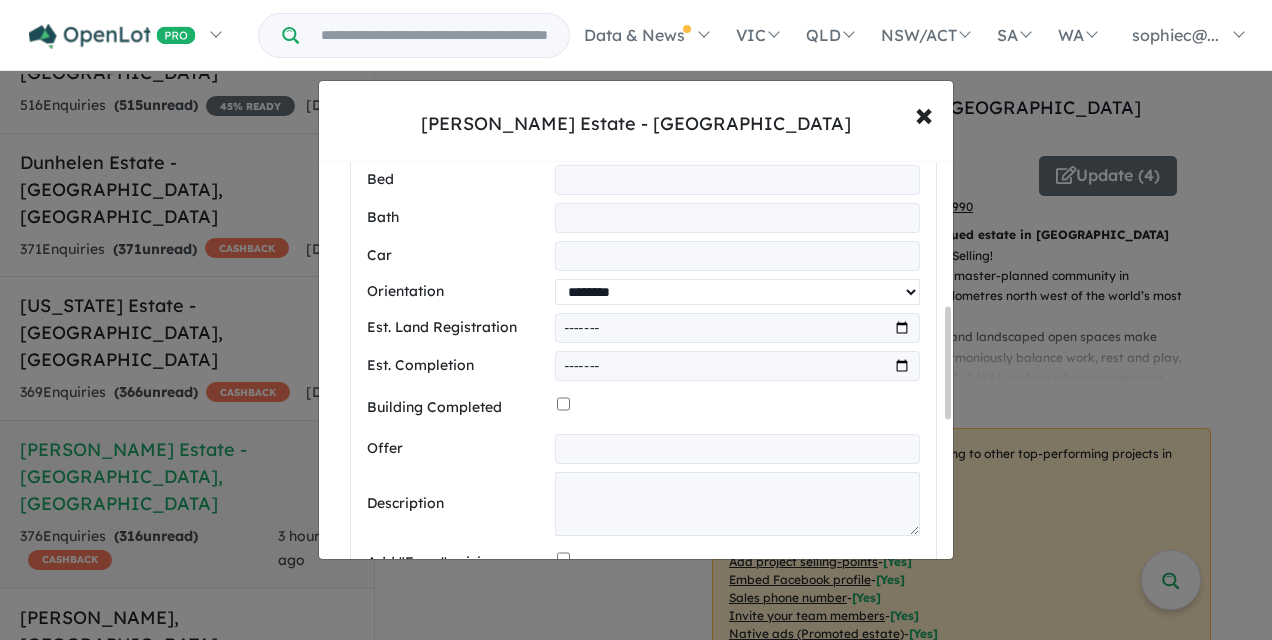 select on "****" 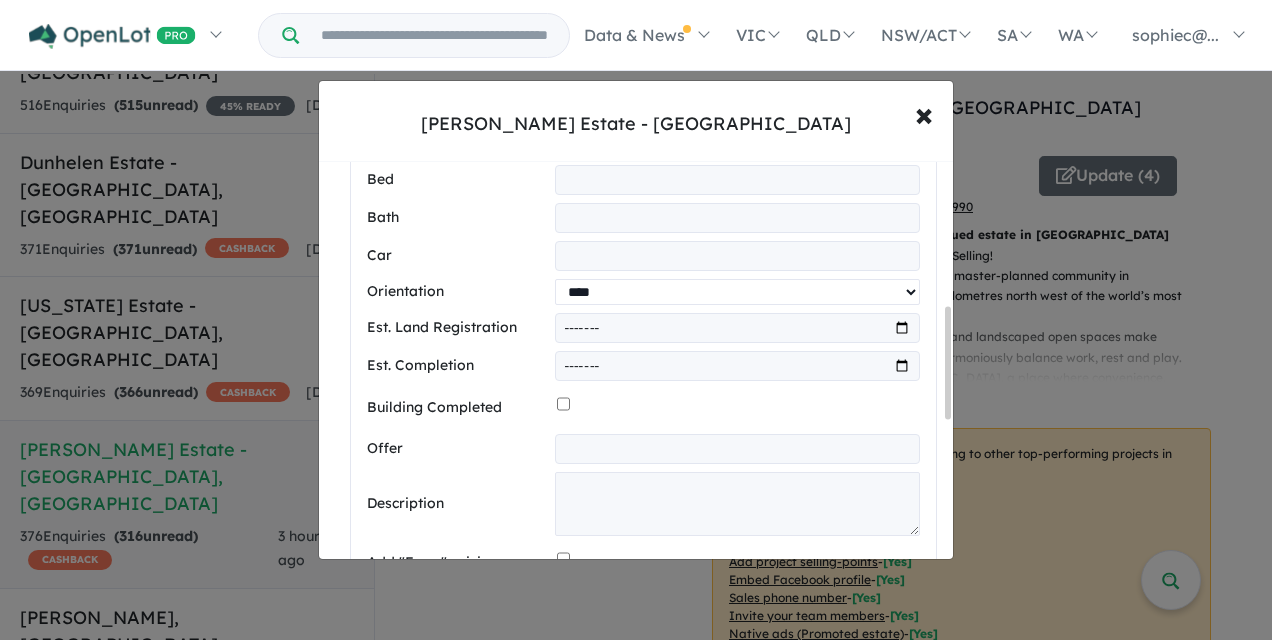 click on "**********" at bounding box center [737, 292] 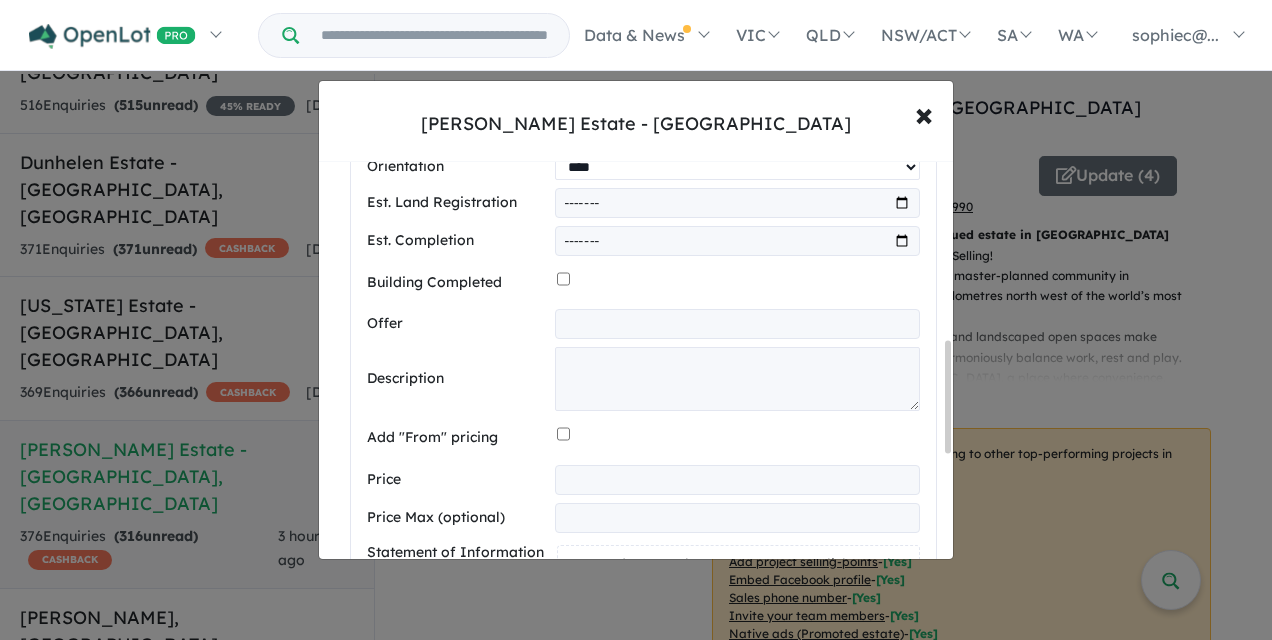 scroll, scrollTop: 642, scrollLeft: 0, axis: vertical 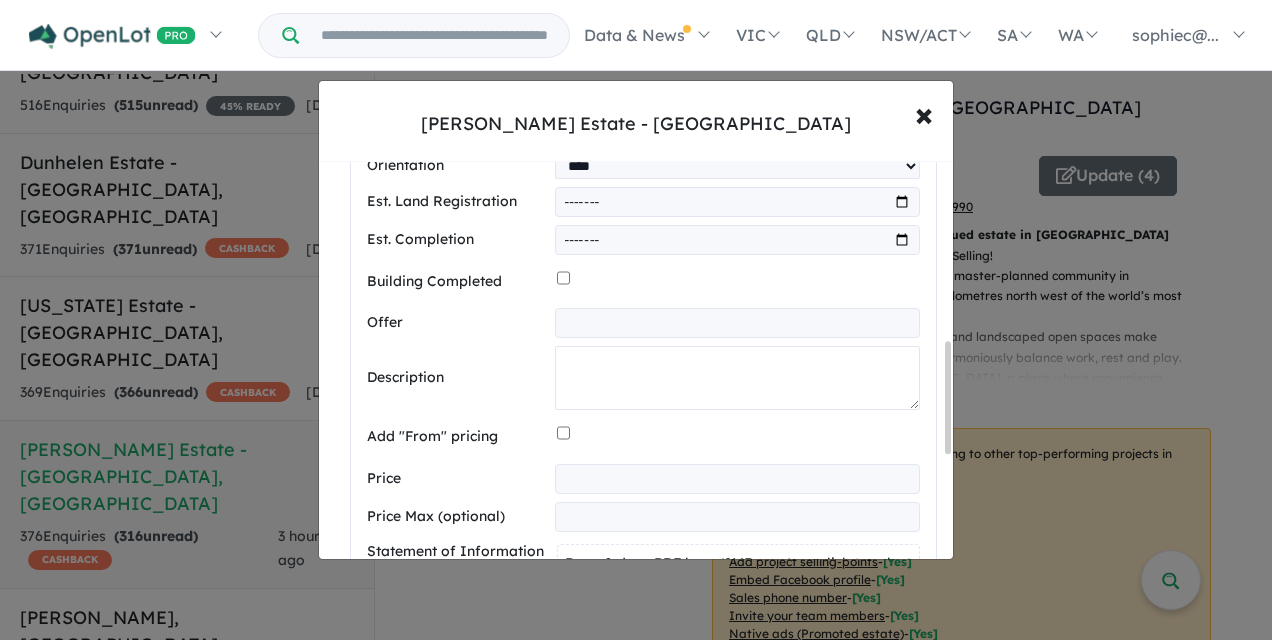 click at bounding box center (737, 378) 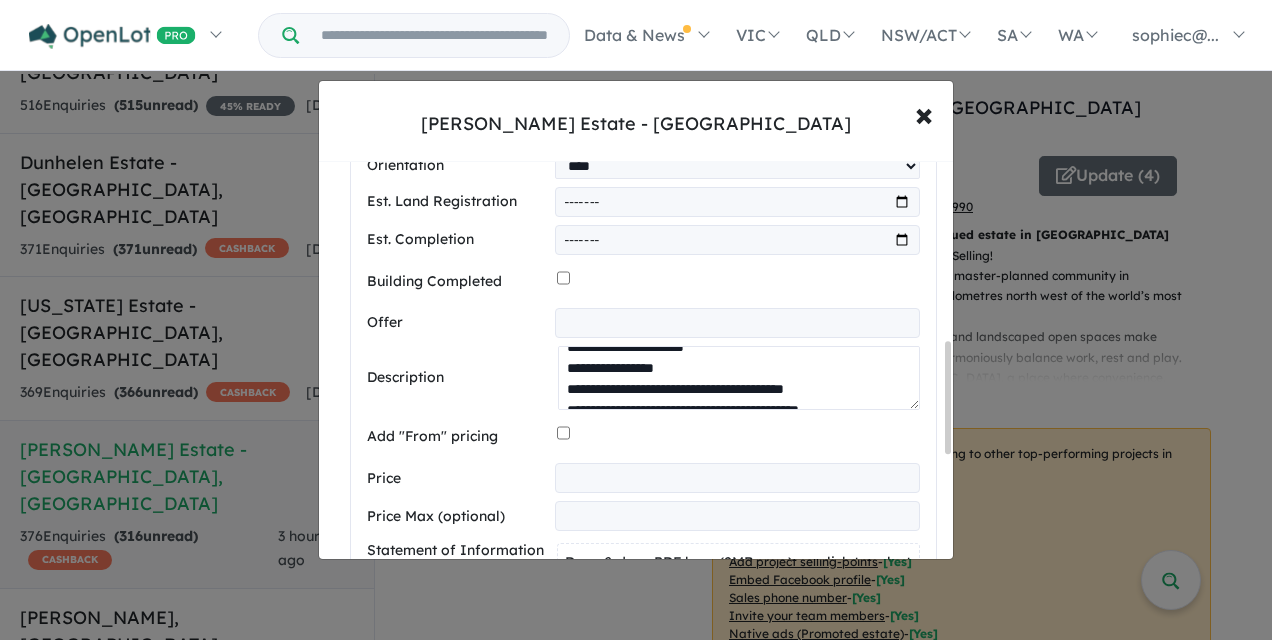 scroll, scrollTop: 211, scrollLeft: 0, axis: vertical 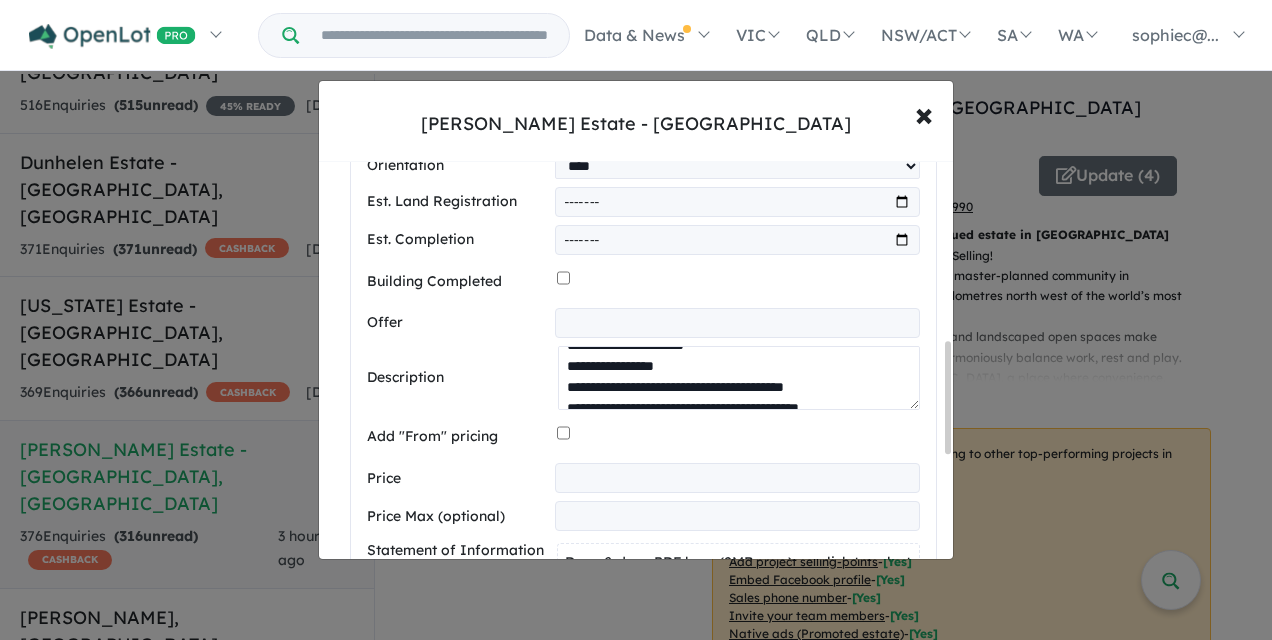 click on "**********" at bounding box center (739, 377) 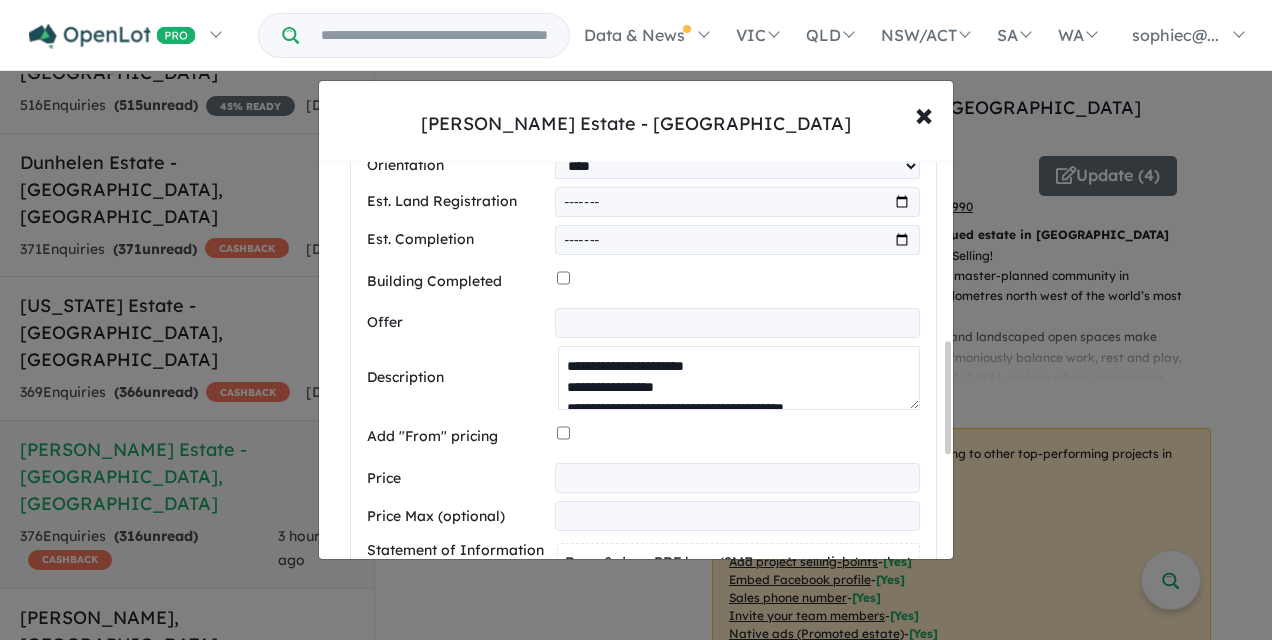 scroll, scrollTop: 232, scrollLeft: 0, axis: vertical 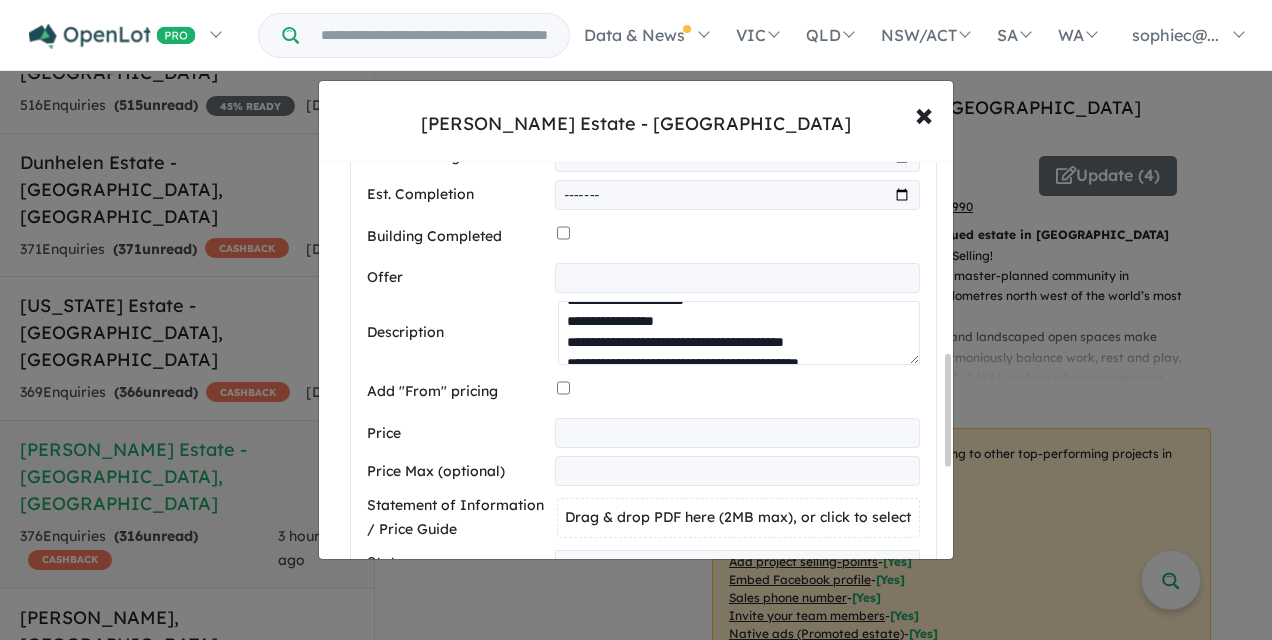type on "**********" 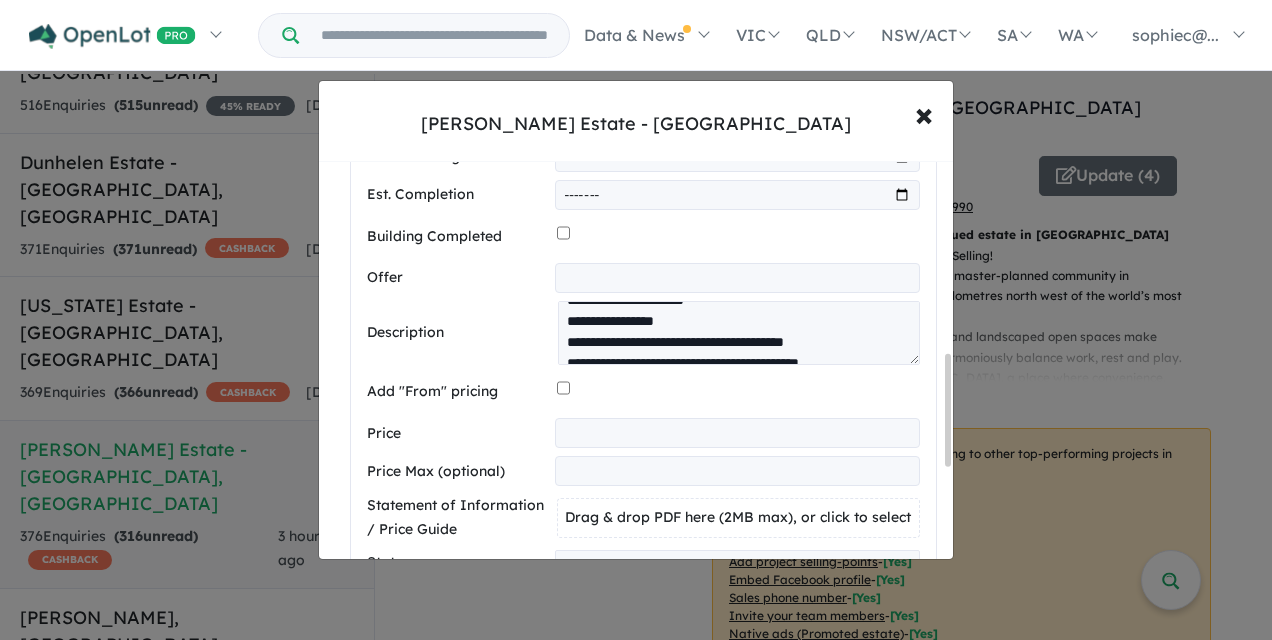 click at bounding box center (737, 433) 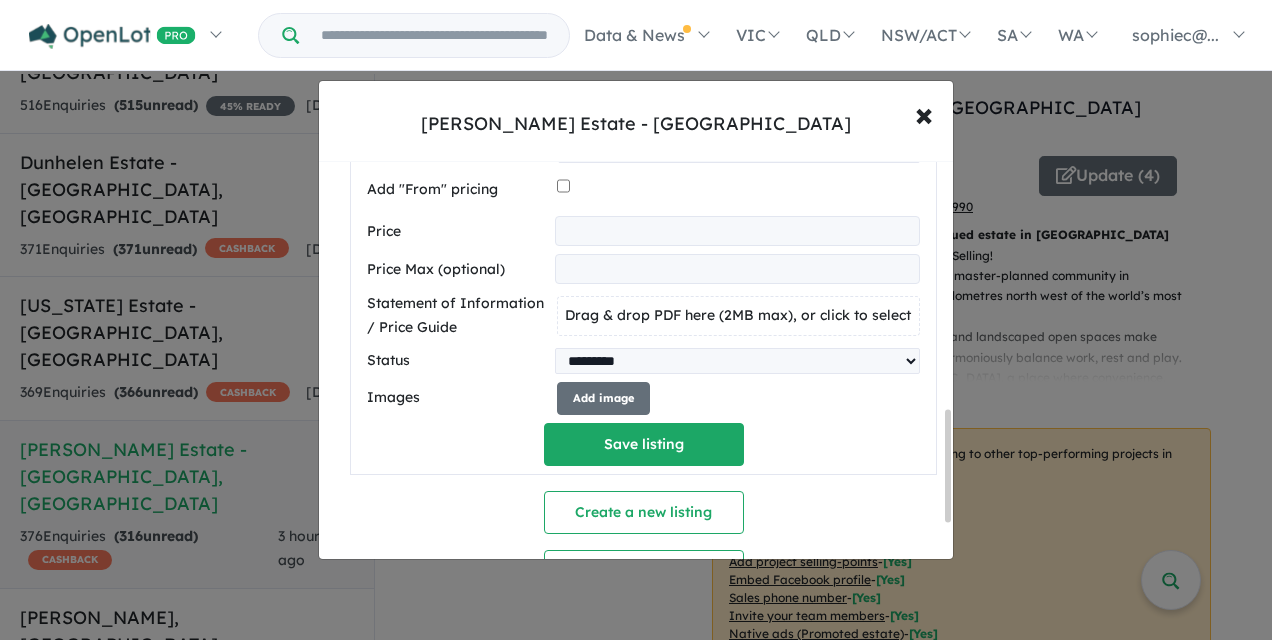 scroll, scrollTop: 890, scrollLeft: 0, axis: vertical 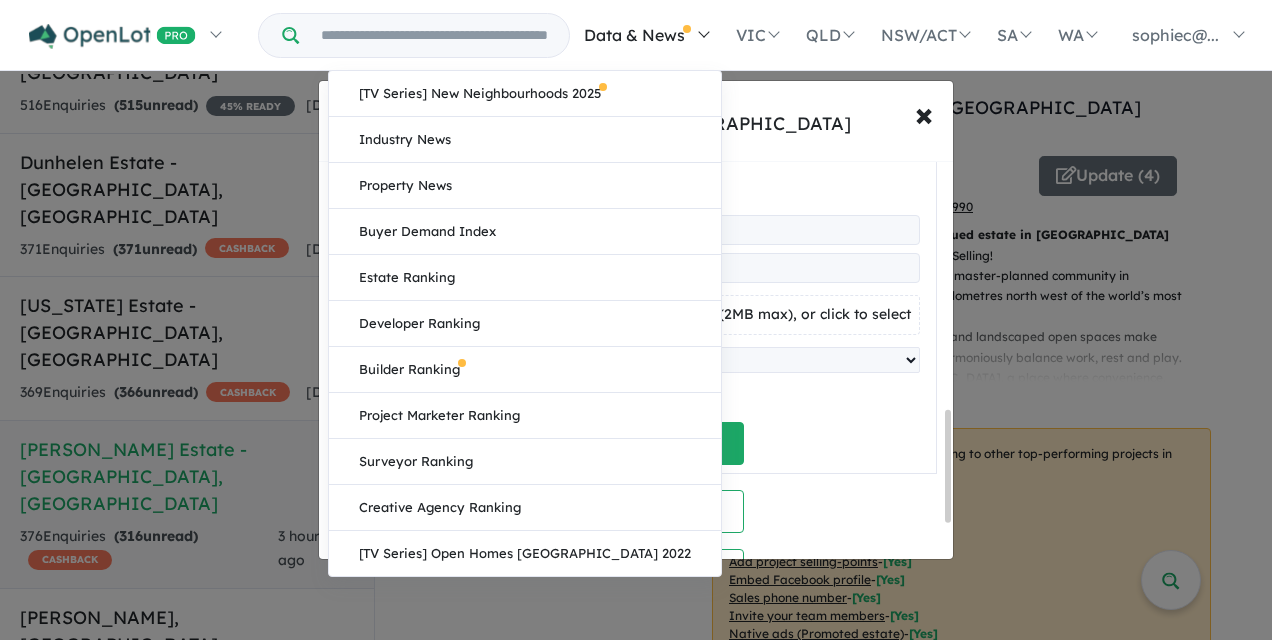 type on "******" 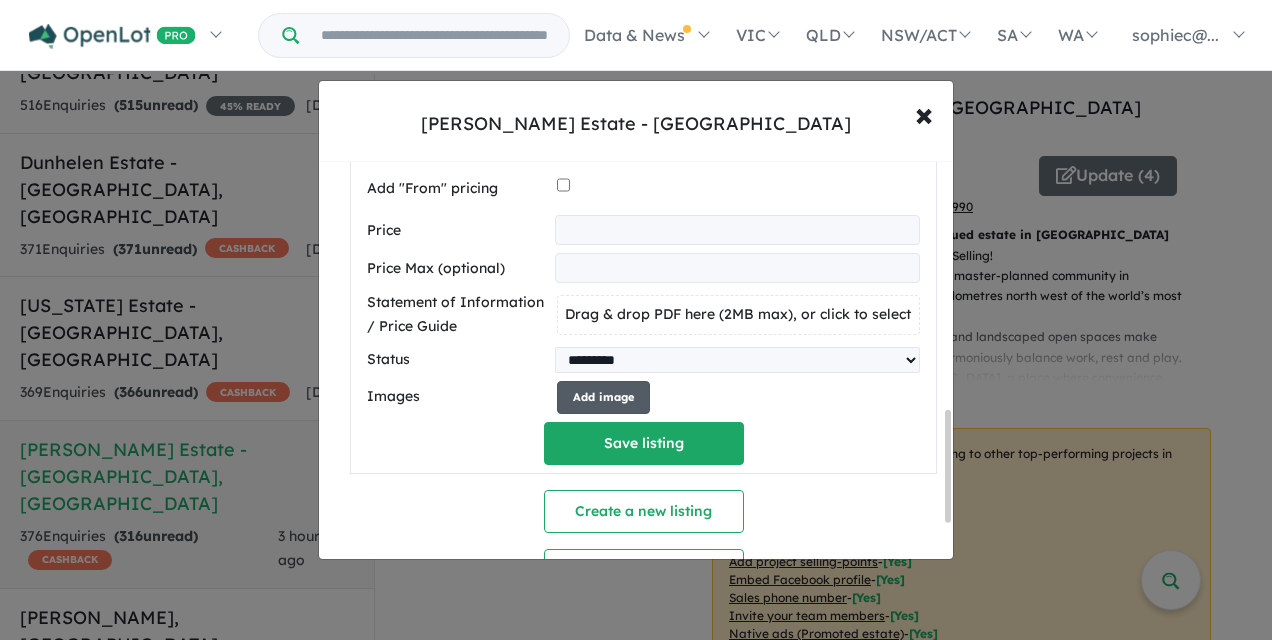 click on "Add image" at bounding box center [603, 397] 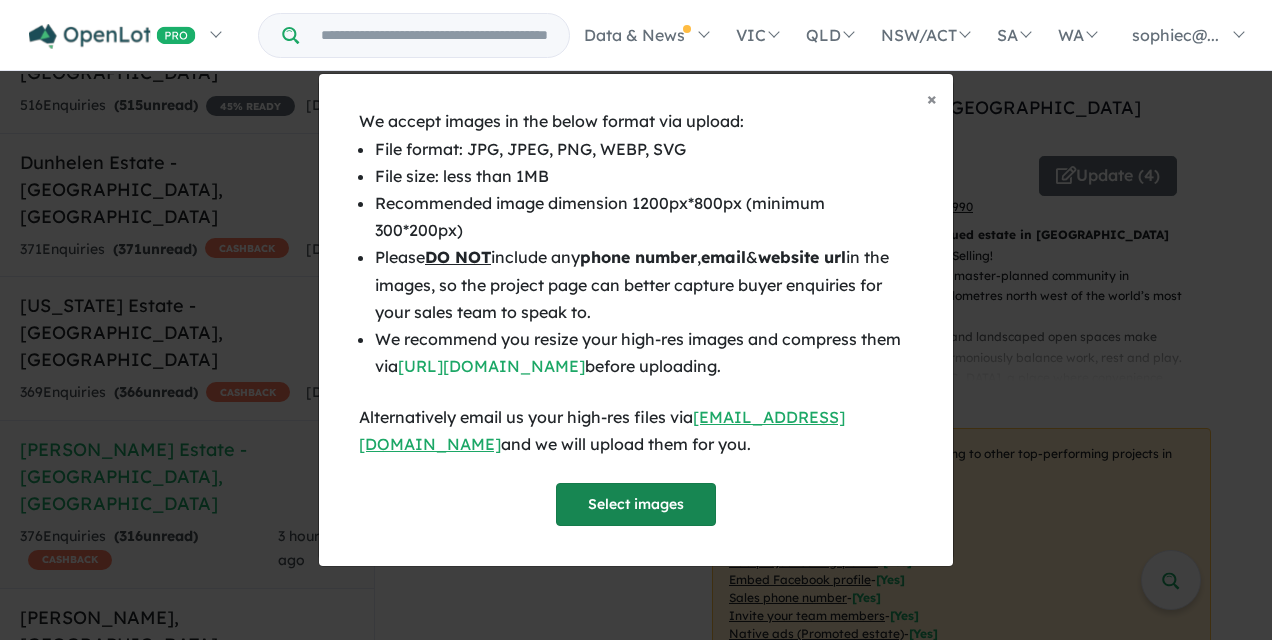 click on "Select images" at bounding box center (636, 504) 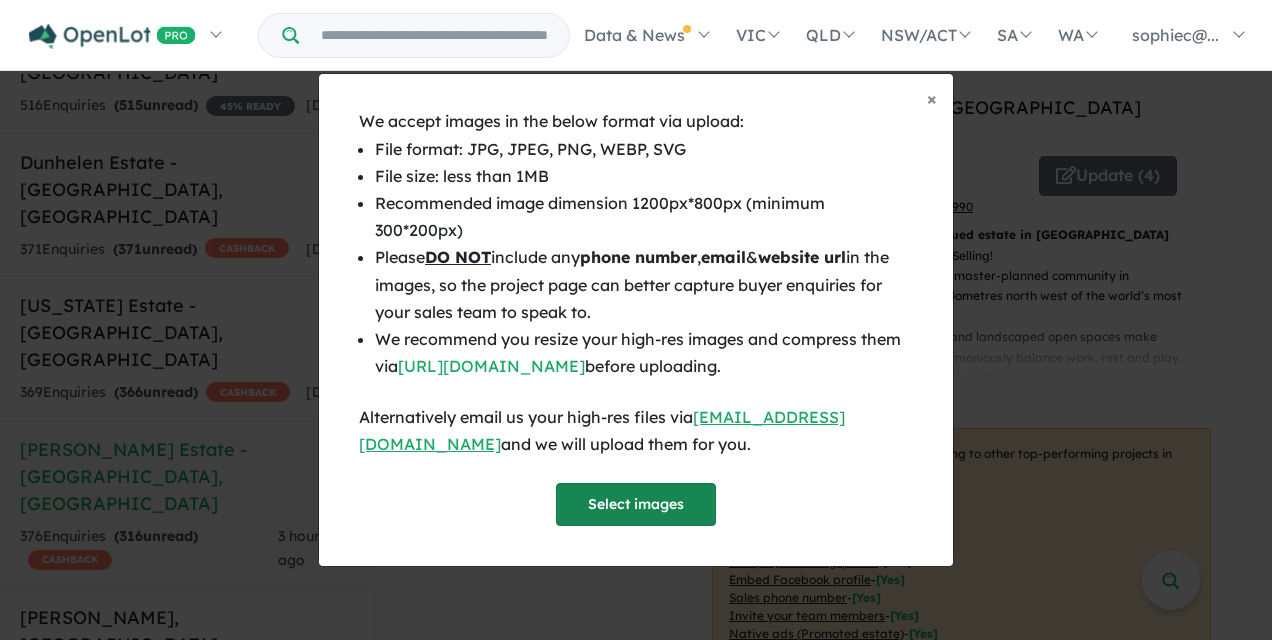 select on "****" 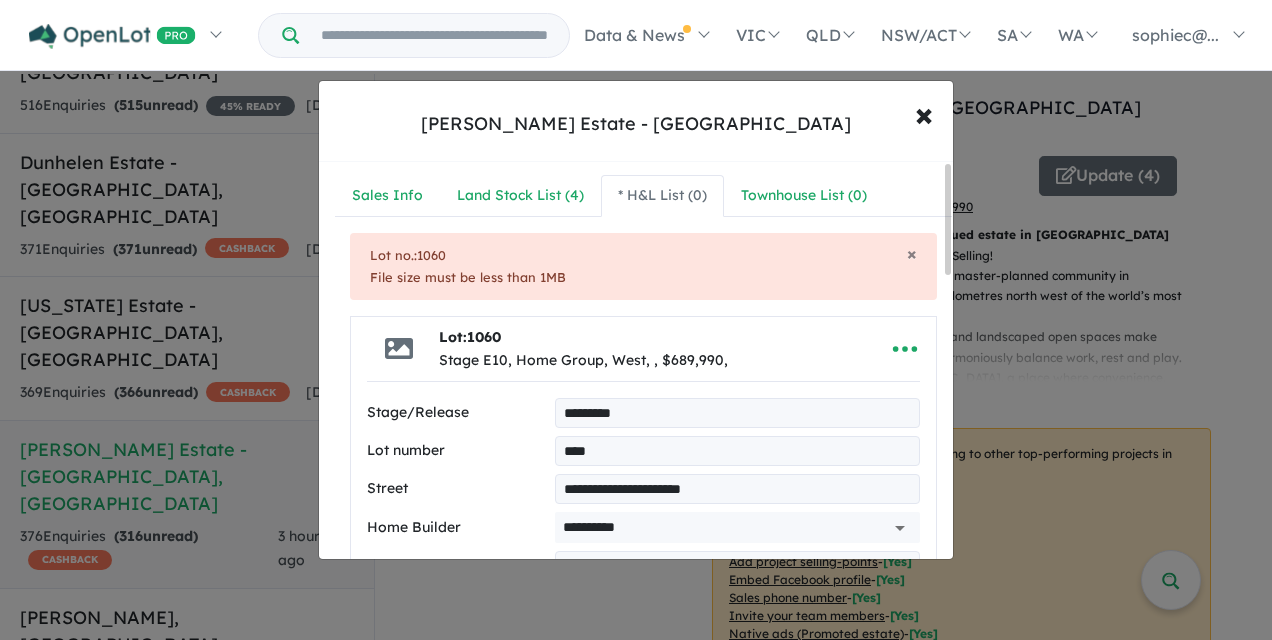 scroll, scrollTop: 0, scrollLeft: 0, axis: both 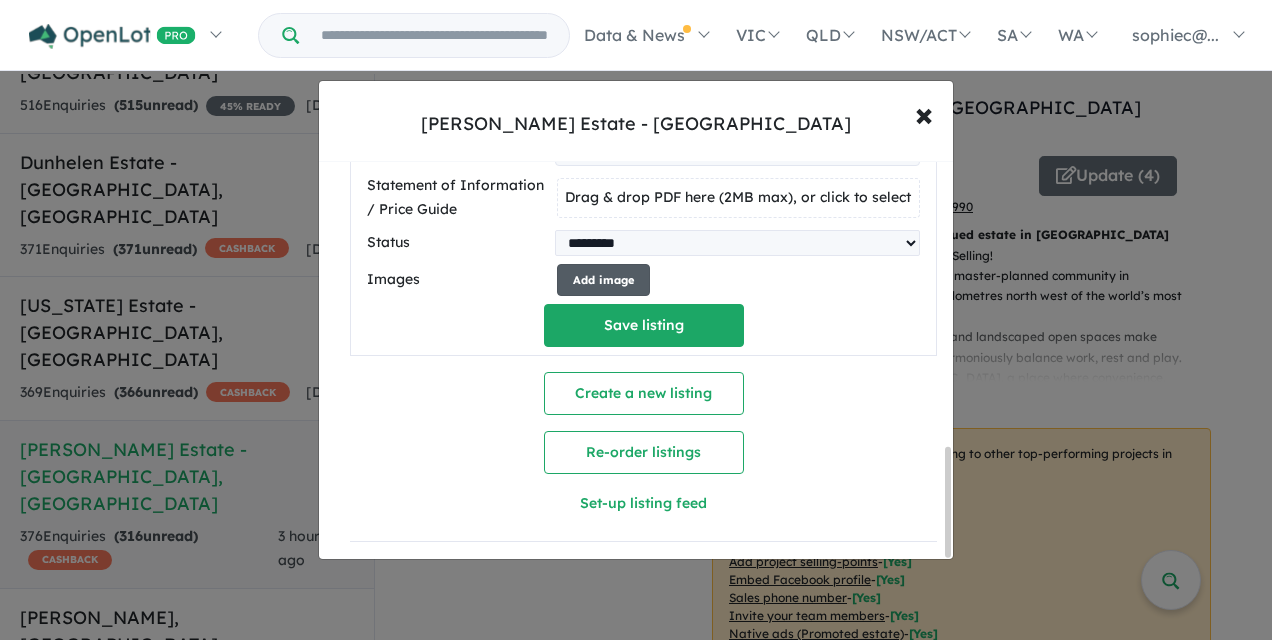 click on "Add image" at bounding box center [603, 280] 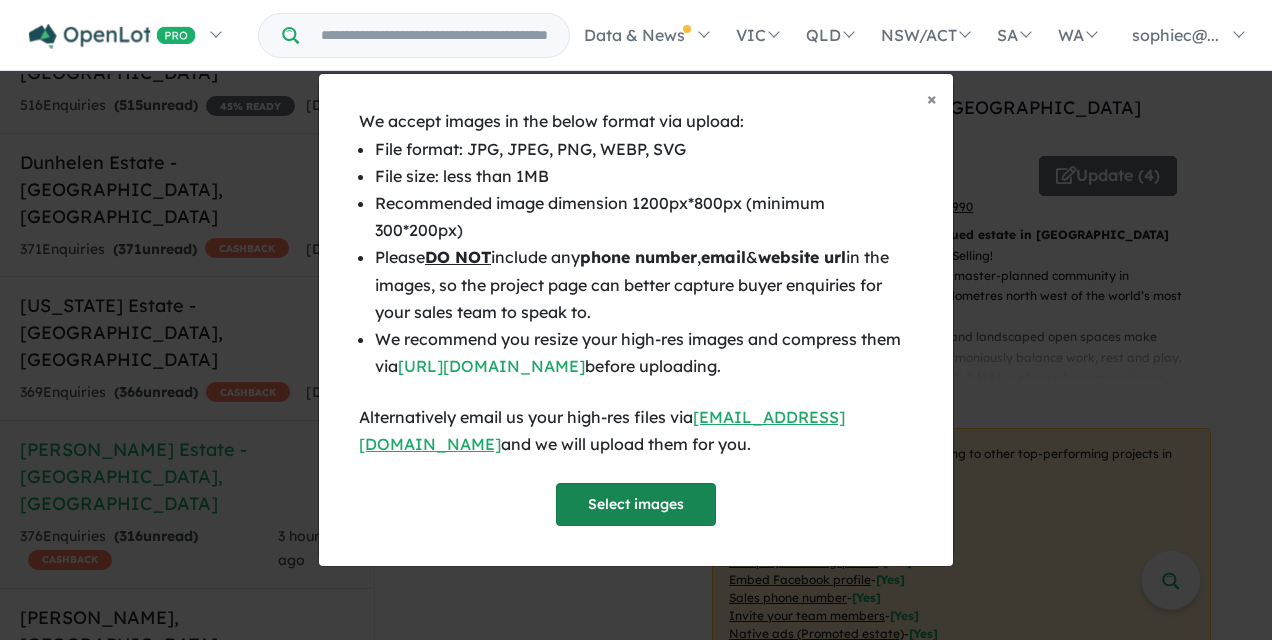 click on "Select images" at bounding box center (636, 504) 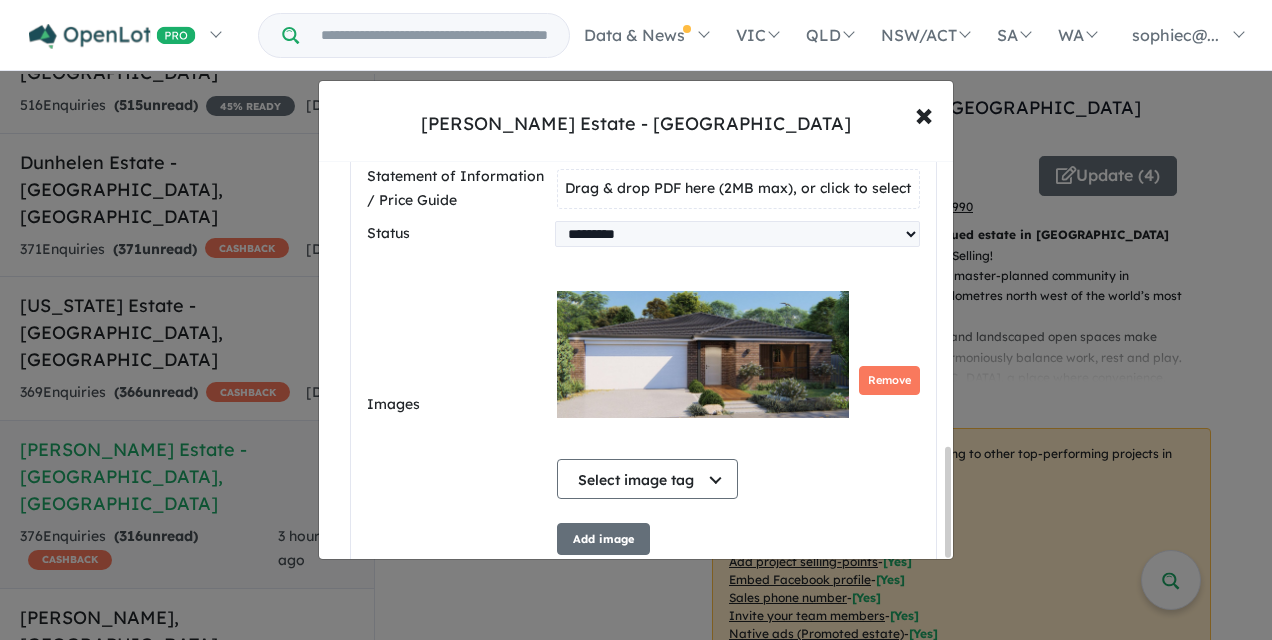 scroll, scrollTop: 4, scrollLeft: 0, axis: vertical 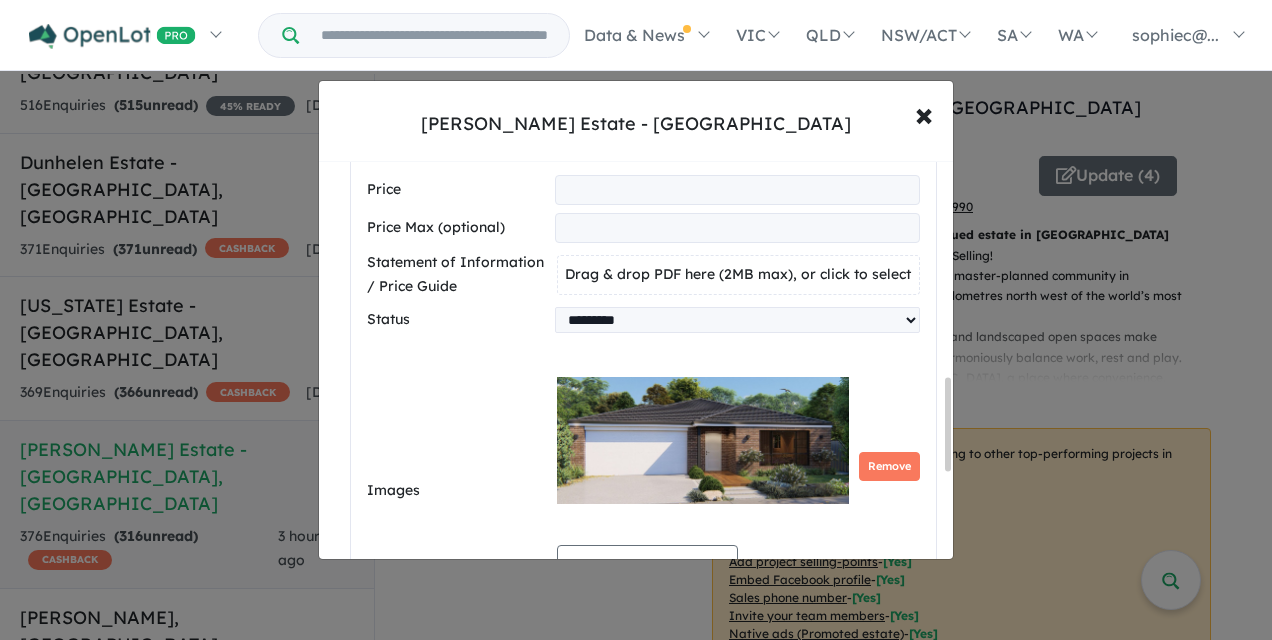 click on "Drag & drop PDF here (2MB max), or click to select" at bounding box center (738, 274) 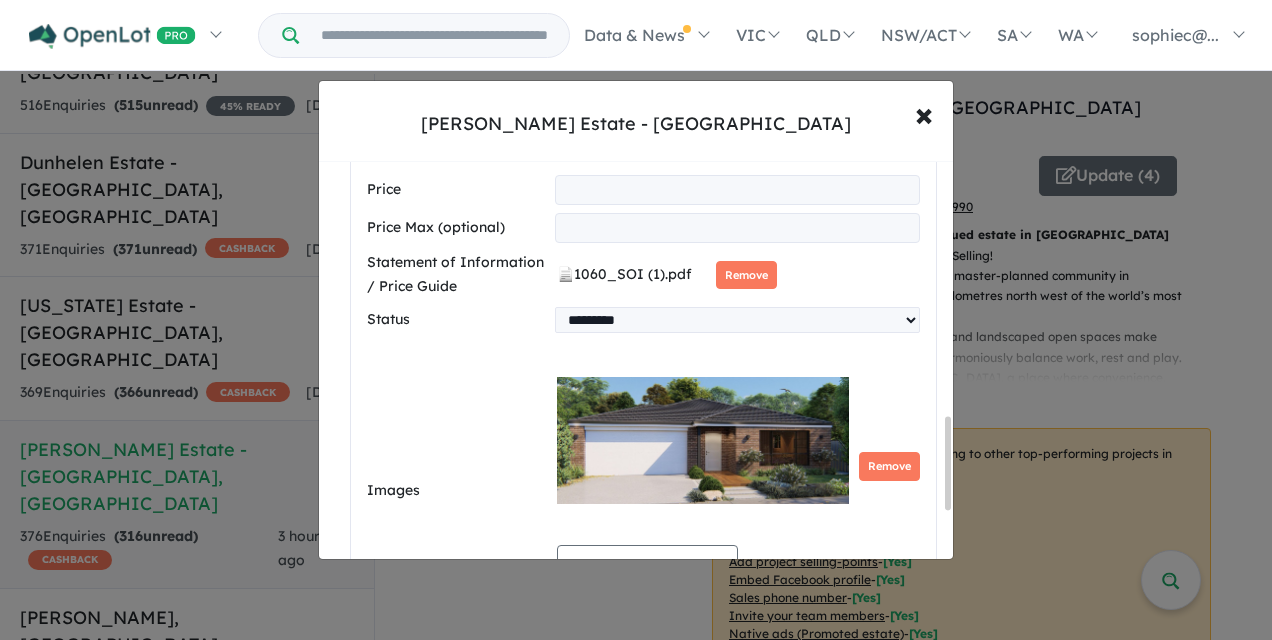 scroll, scrollTop: 1306, scrollLeft: 0, axis: vertical 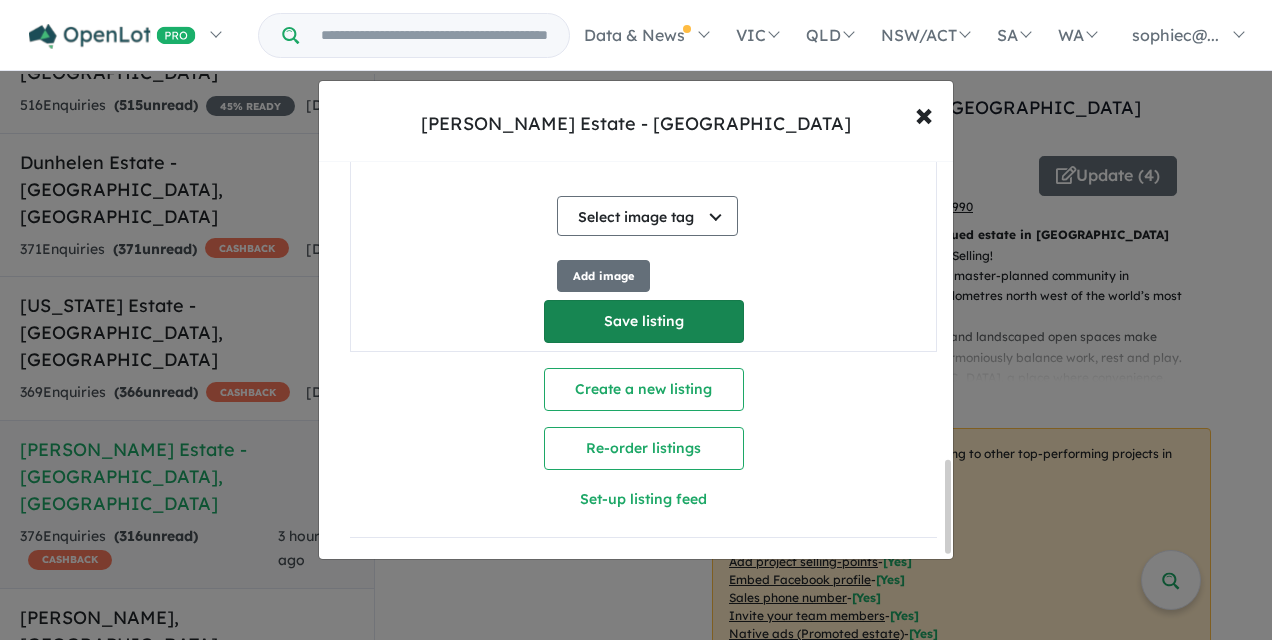 click on "Save listing" at bounding box center (644, 321) 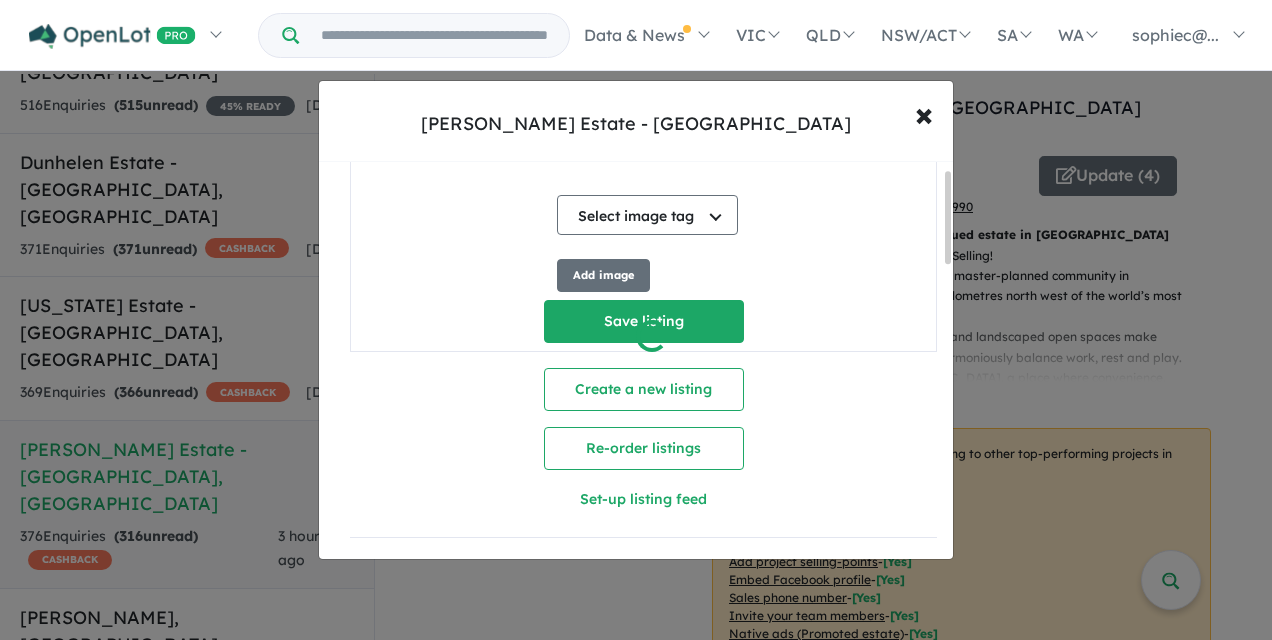 scroll, scrollTop: 49, scrollLeft: 0, axis: vertical 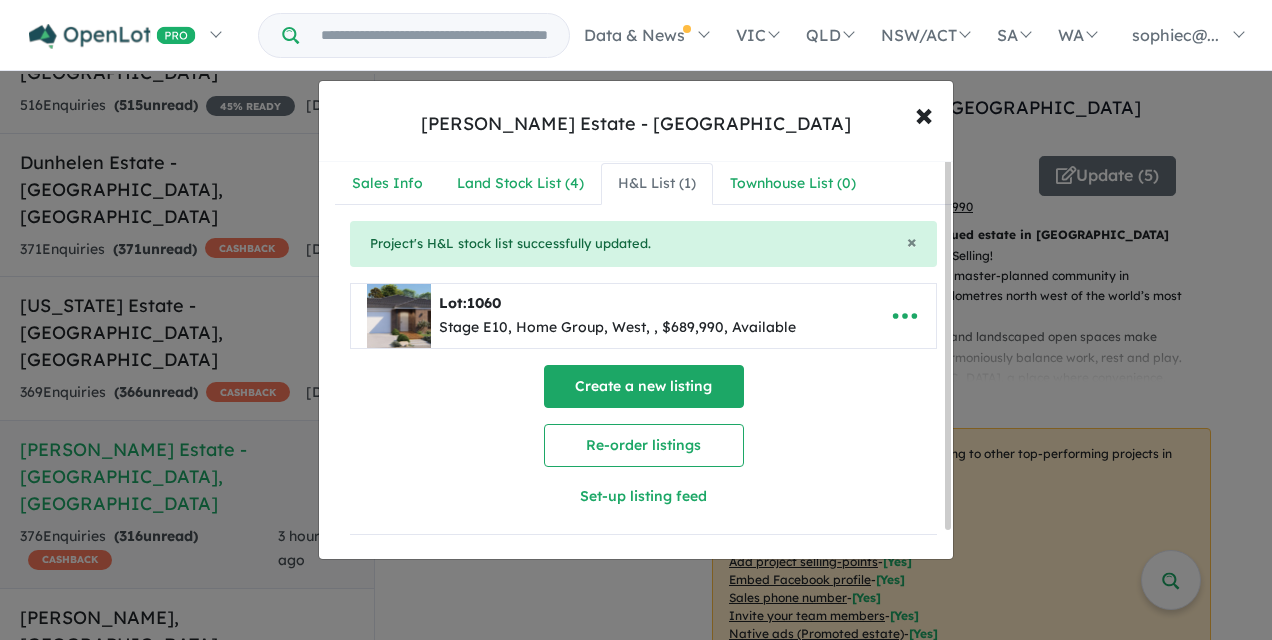 click on "Create a new listing" at bounding box center [644, 386] 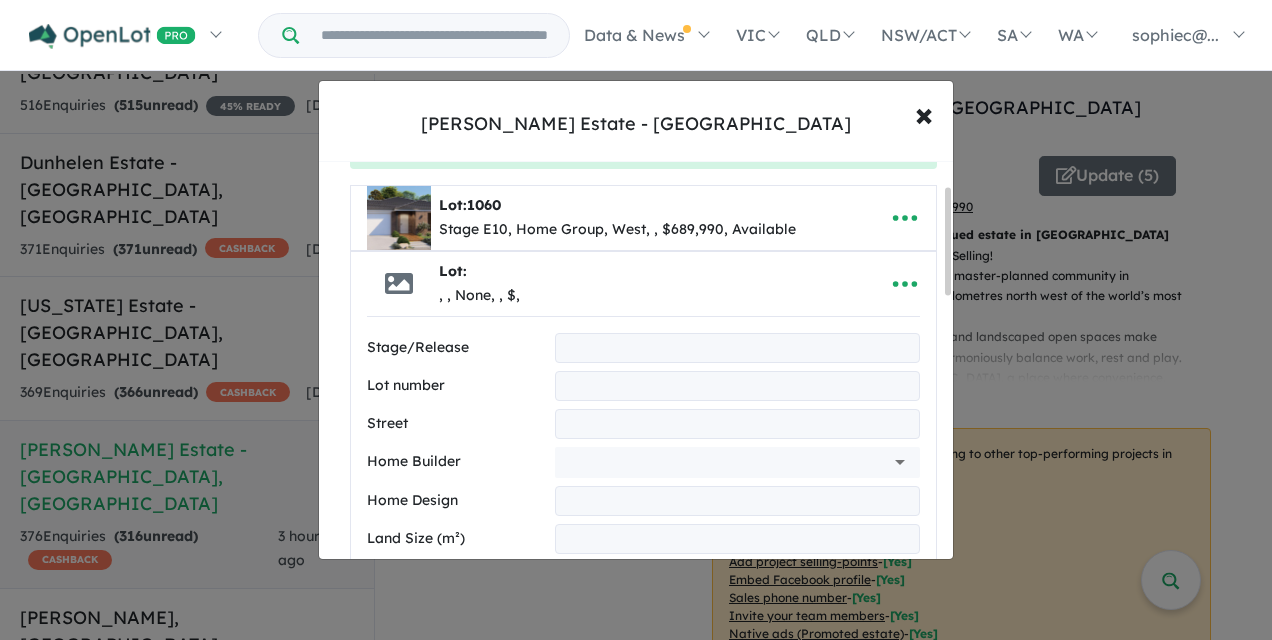 scroll, scrollTop: 162, scrollLeft: 0, axis: vertical 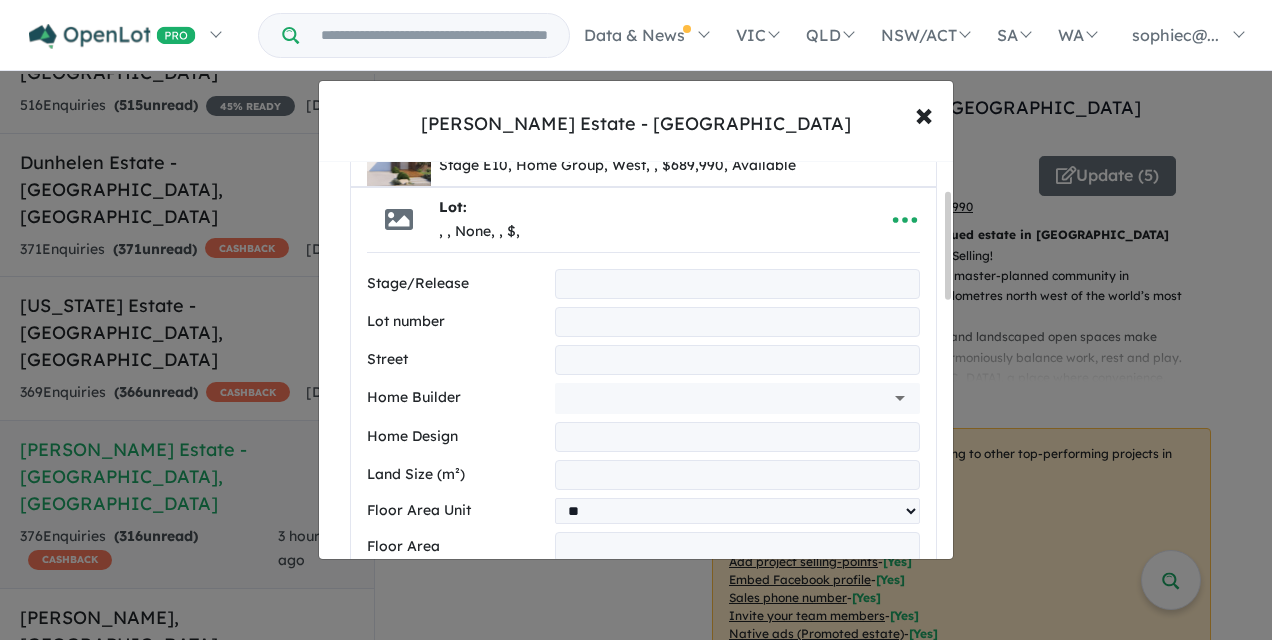 click at bounding box center [737, 284] 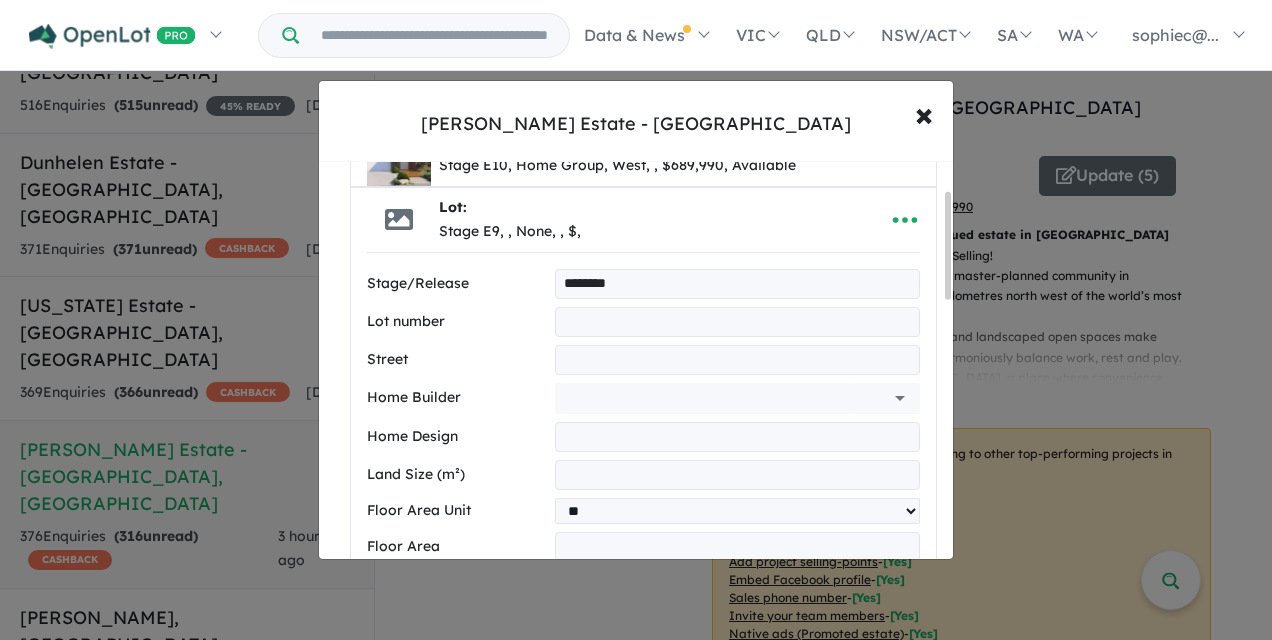 type on "********" 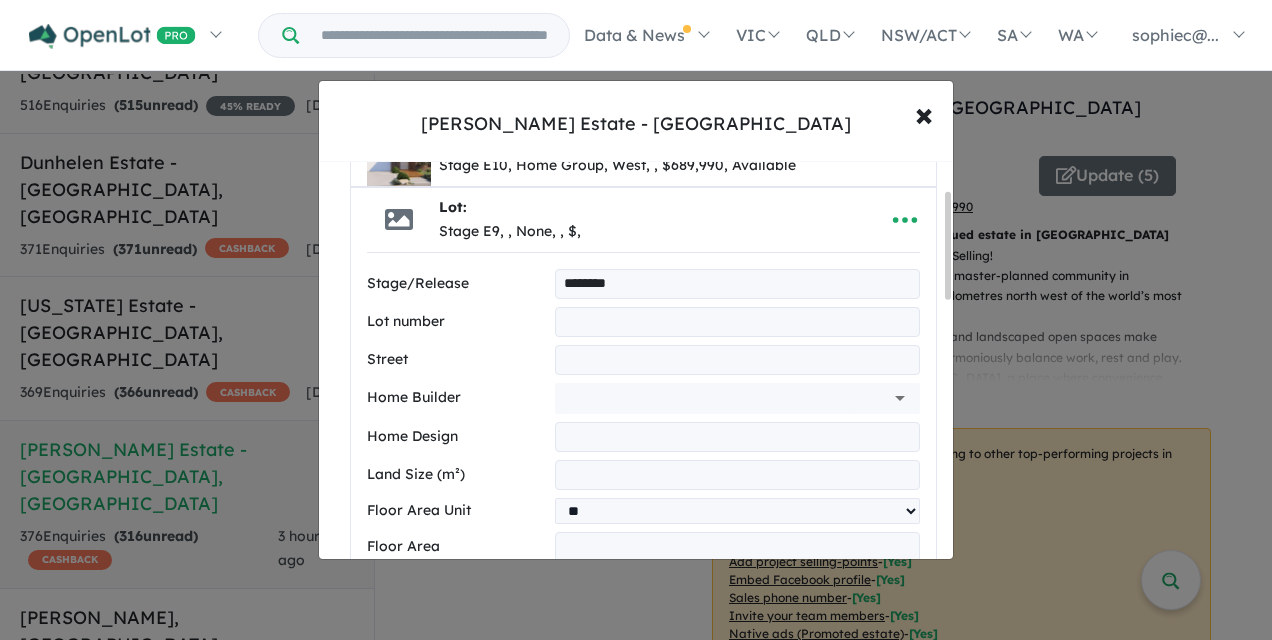 click at bounding box center [737, 322] 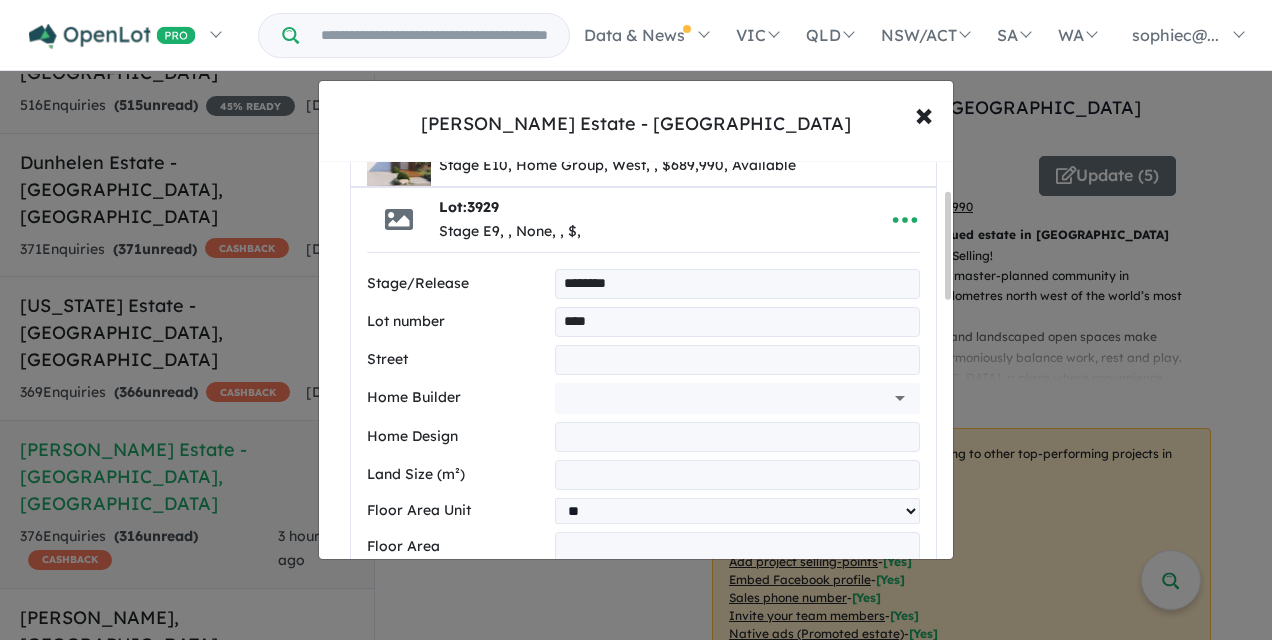 type on "****" 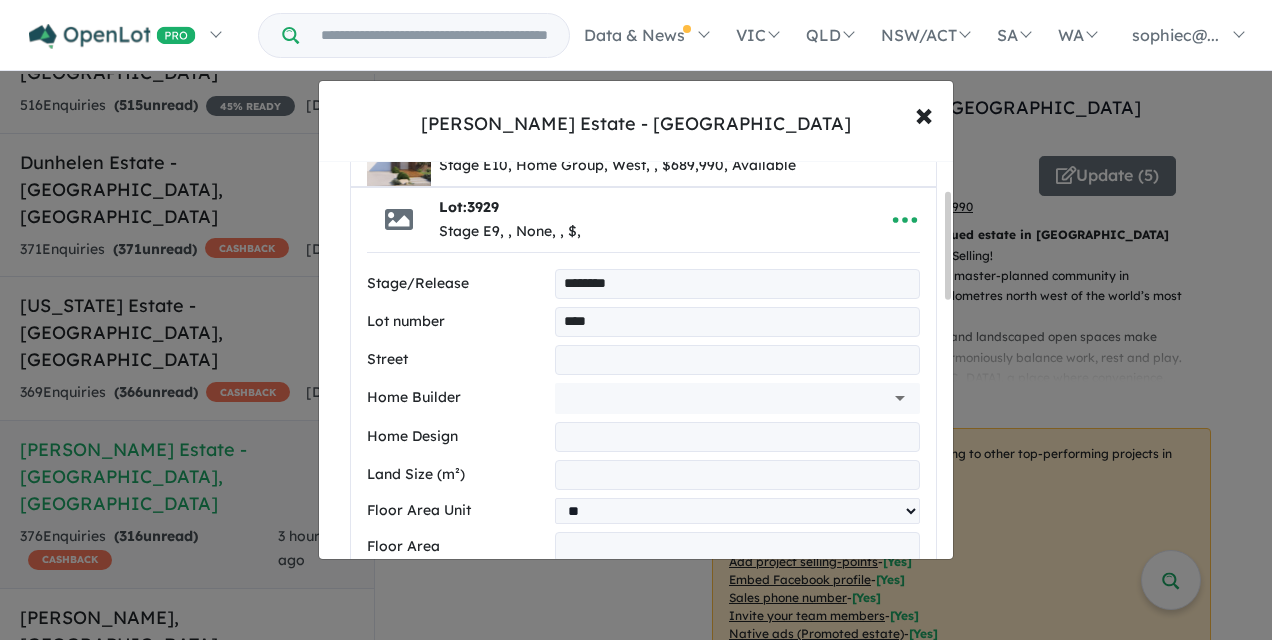 click at bounding box center [737, 360] 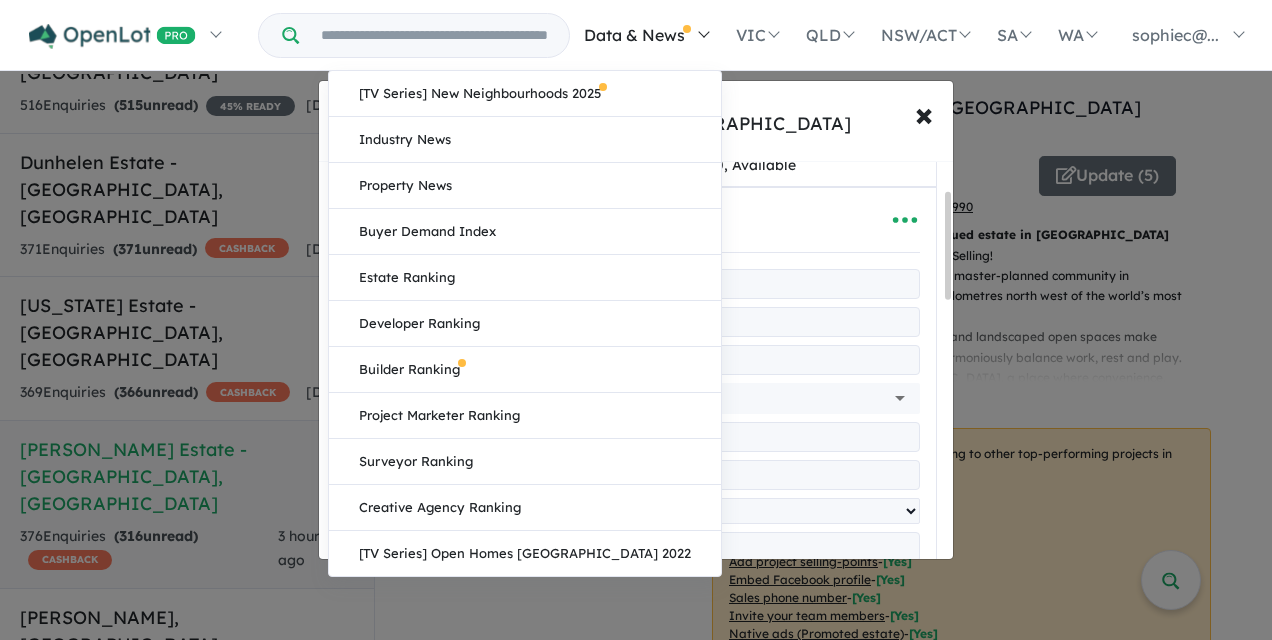 type on "**********" 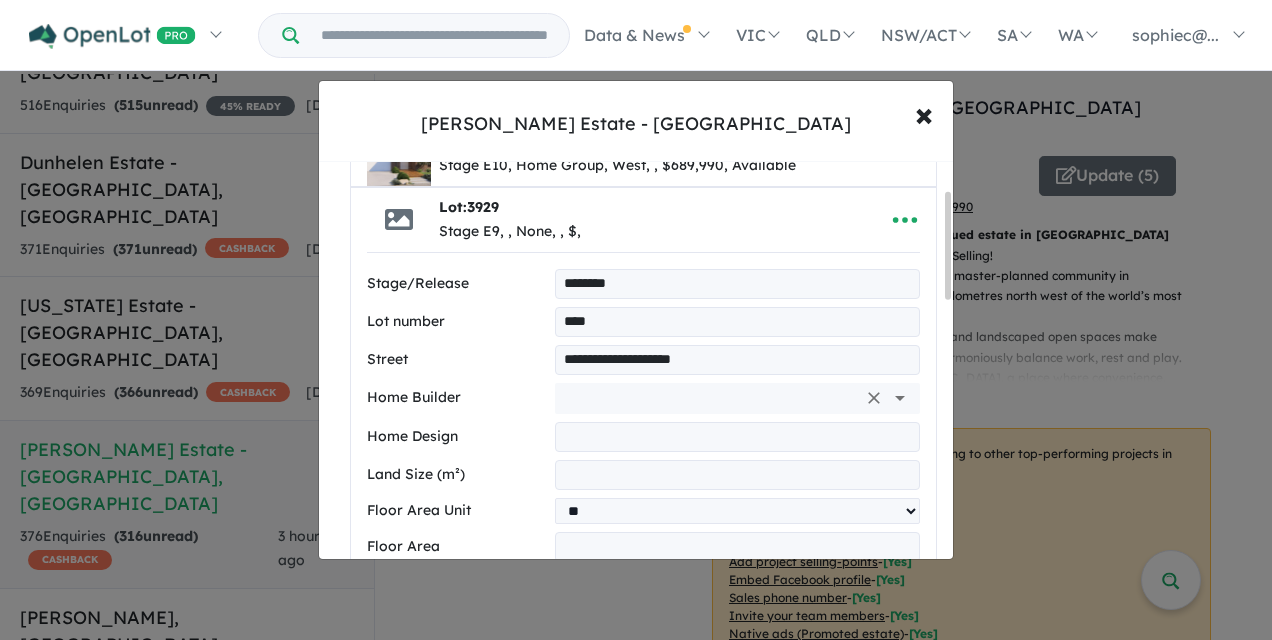 click at bounding box center (709, 398) 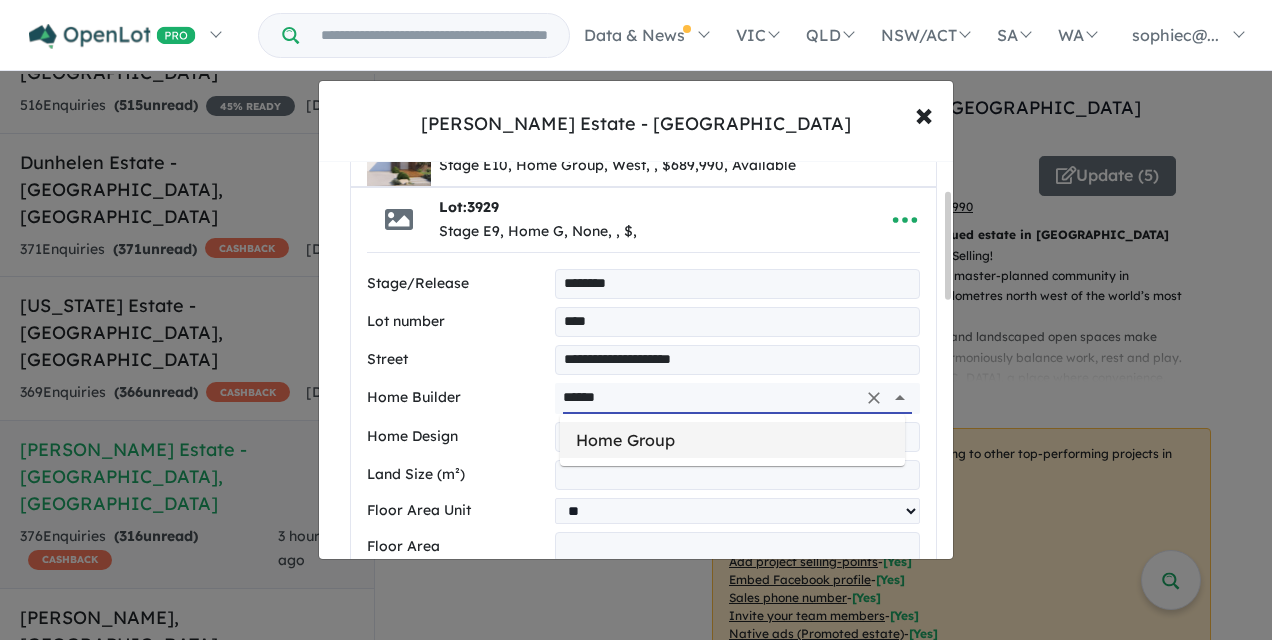 click on "Home Group" at bounding box center (732, 440) 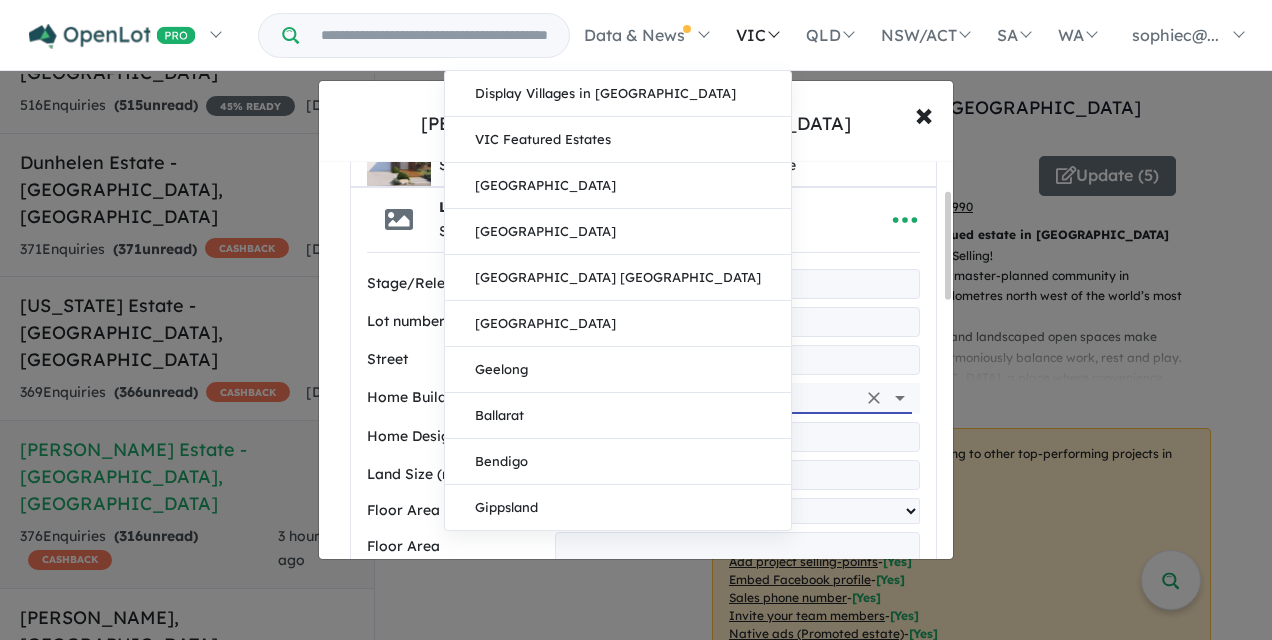 type on "**********" 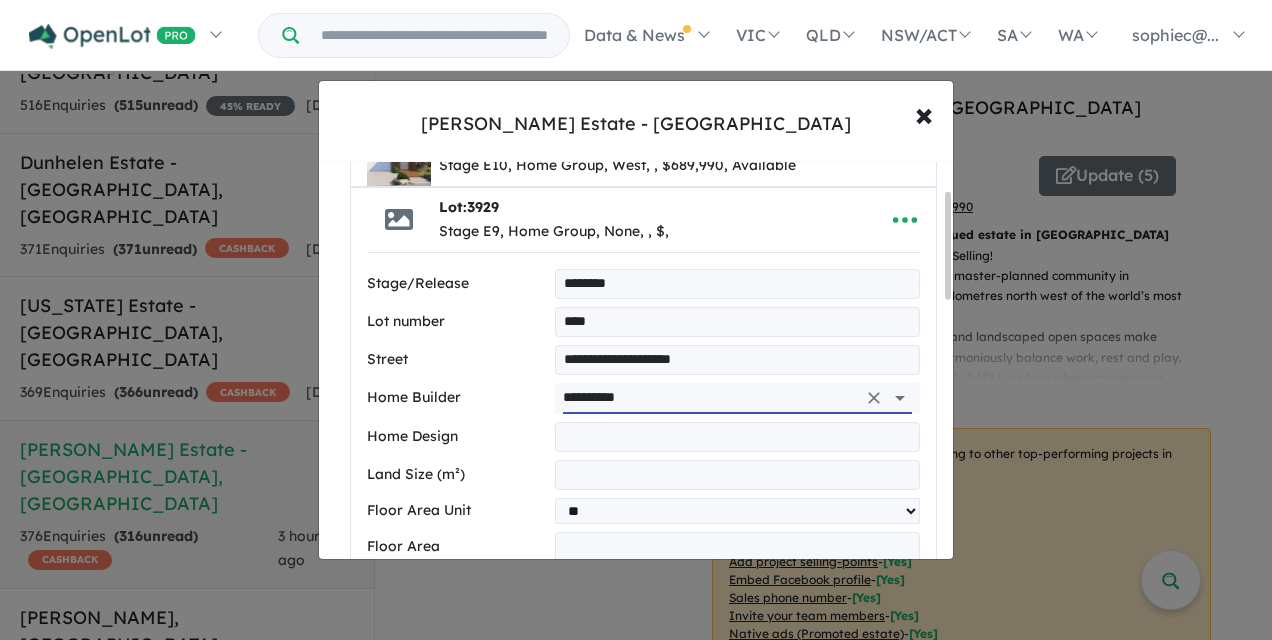 click at bounding box center (737, 437) 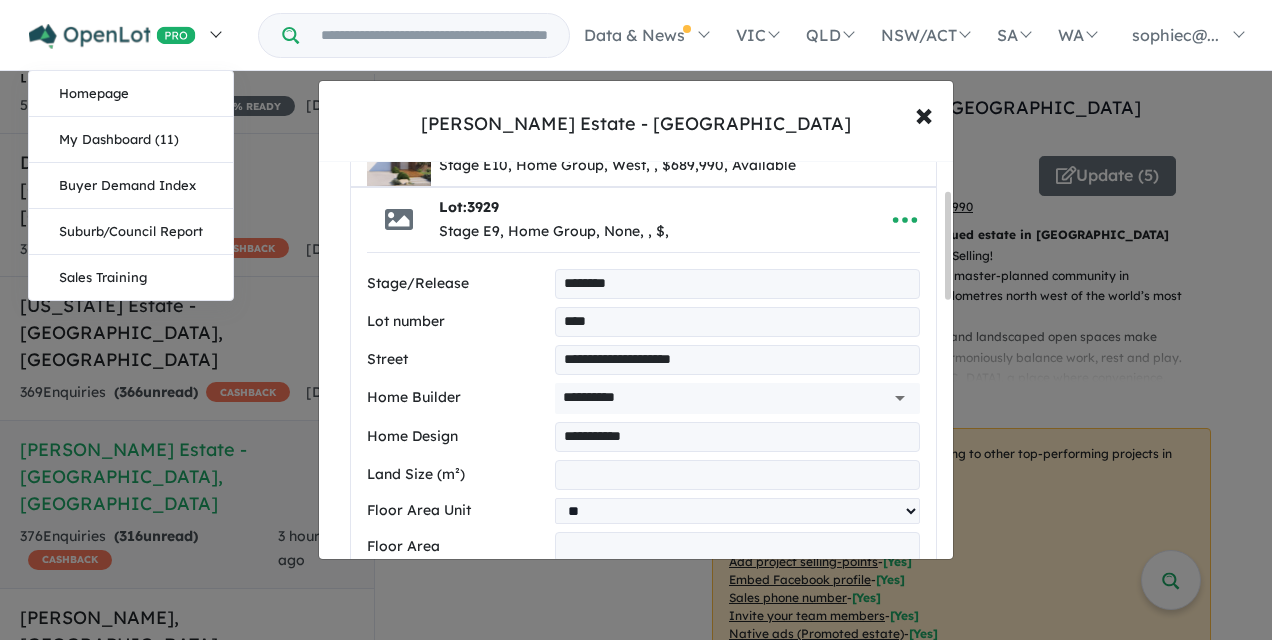 type on "**********" 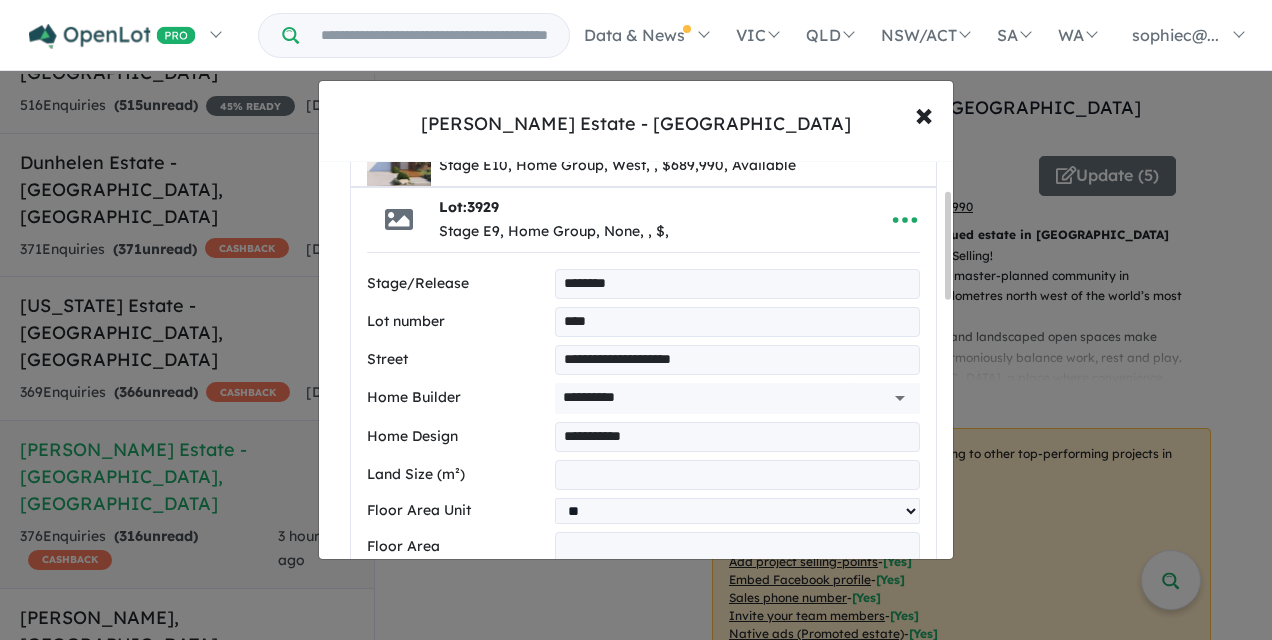 click at bounding box center (737, 475) 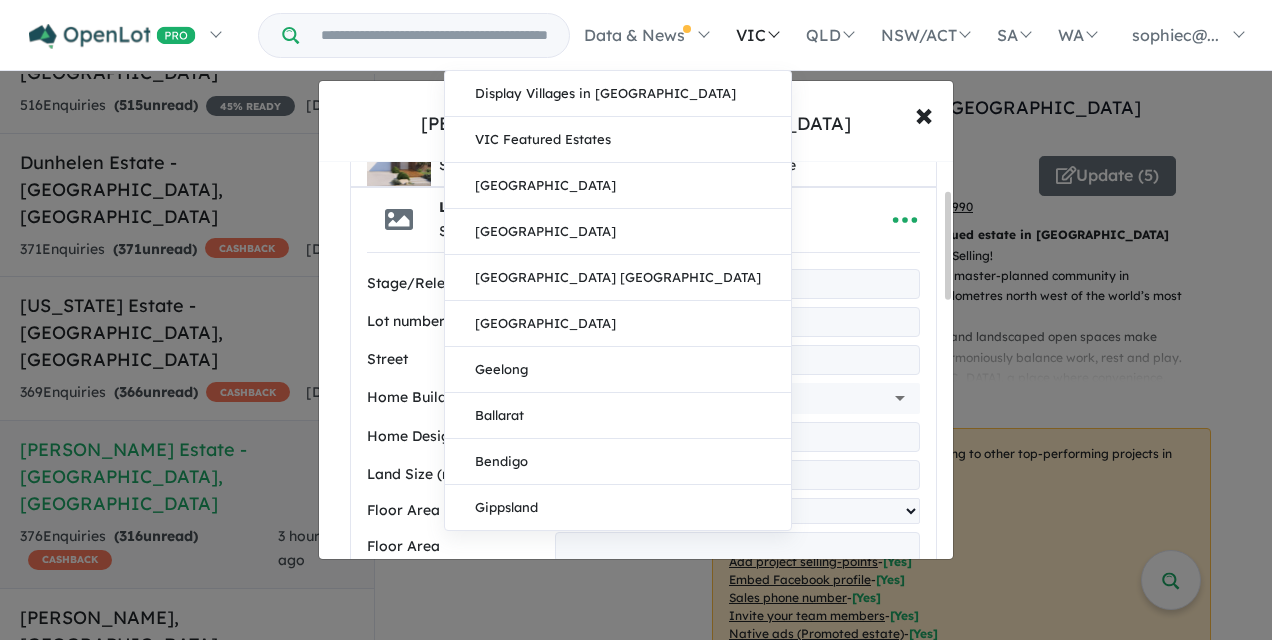 type on "***" 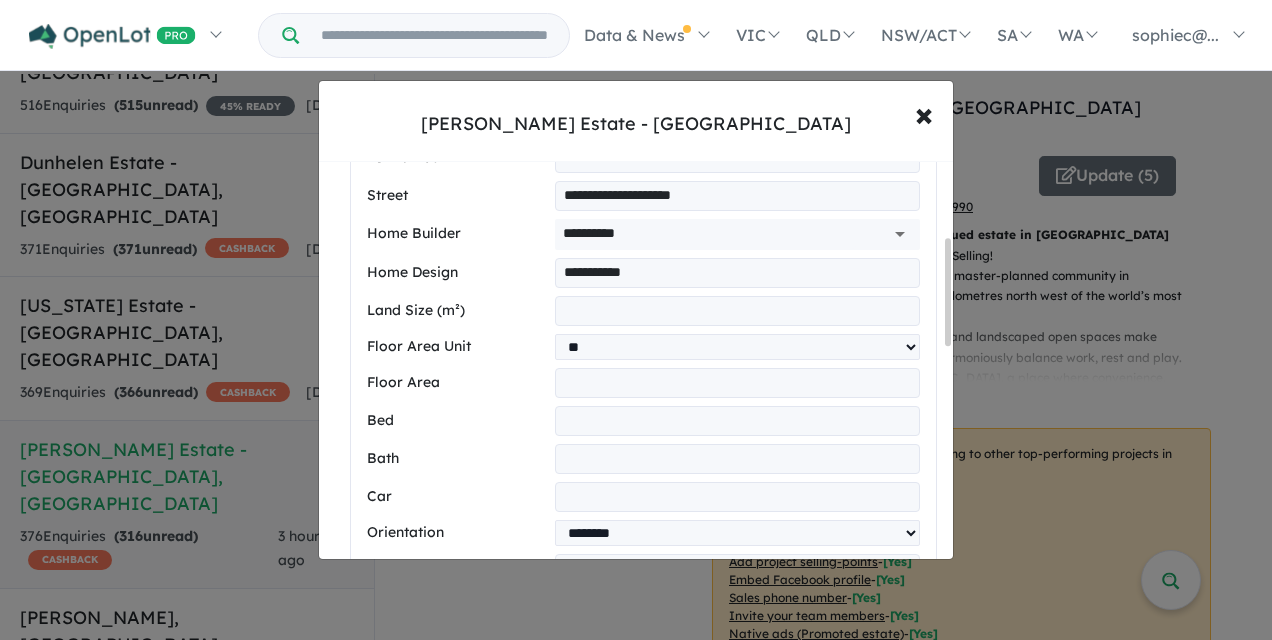 scroll, scrollTop: 340, scrollLeft: 0, axis: vertical 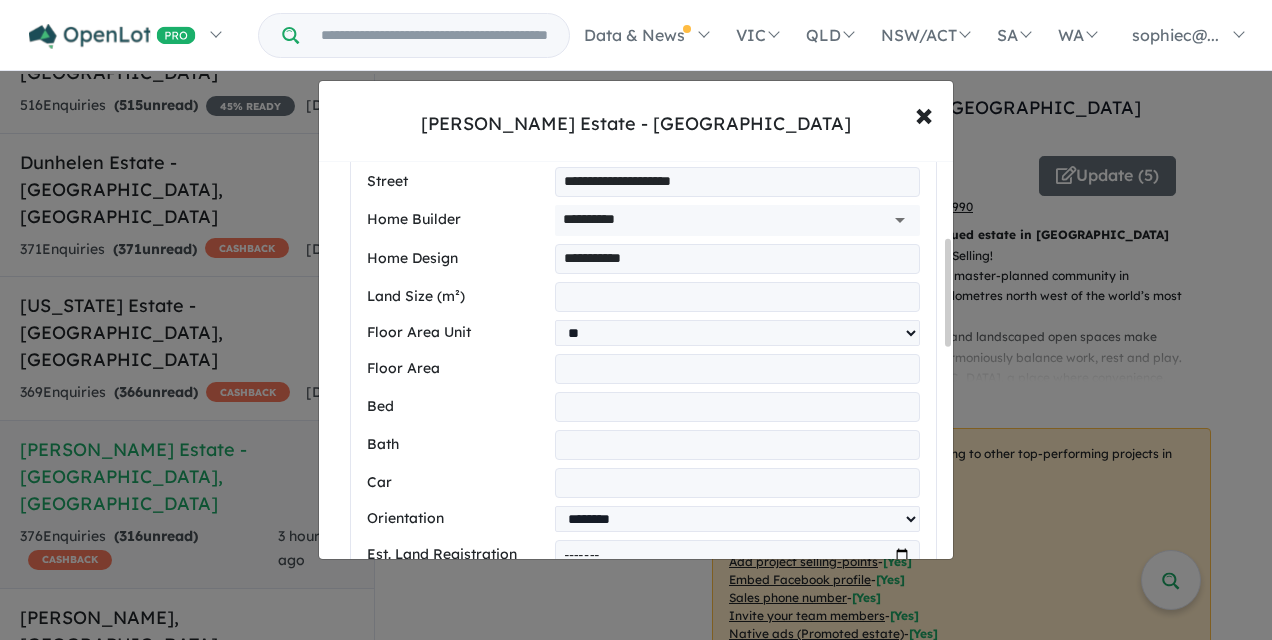 click at bounding box center (737, 369) 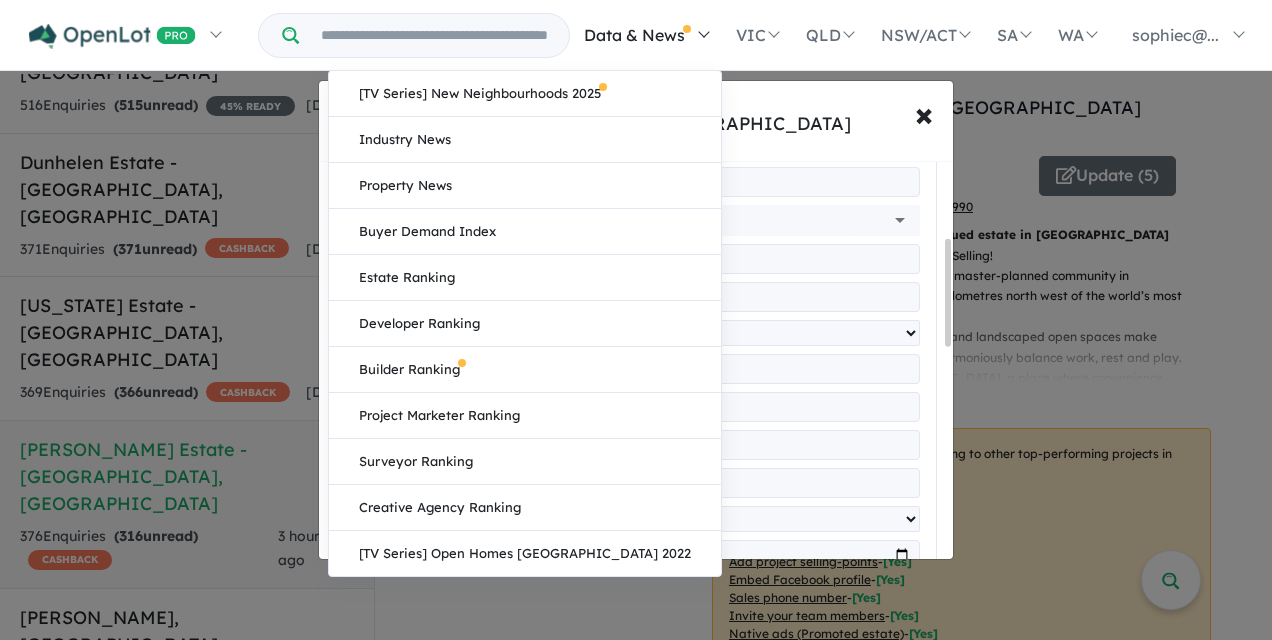 type on "**" 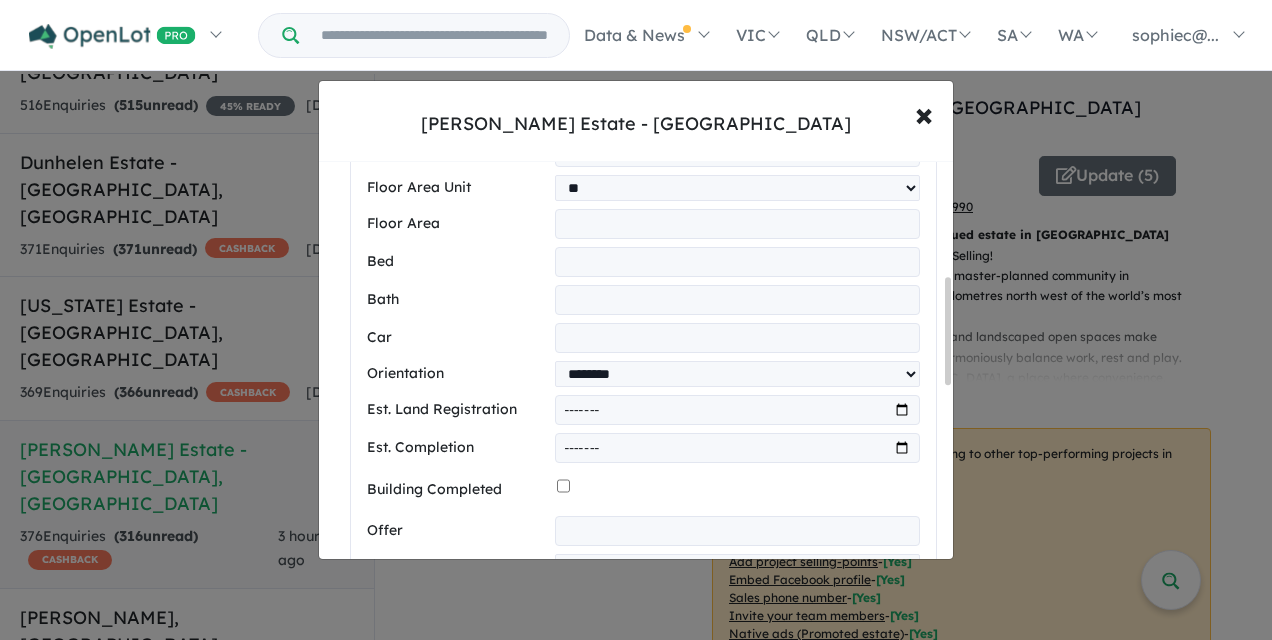 scroll, scrollTop: 486, scrollLeft: 0, axis: vertical 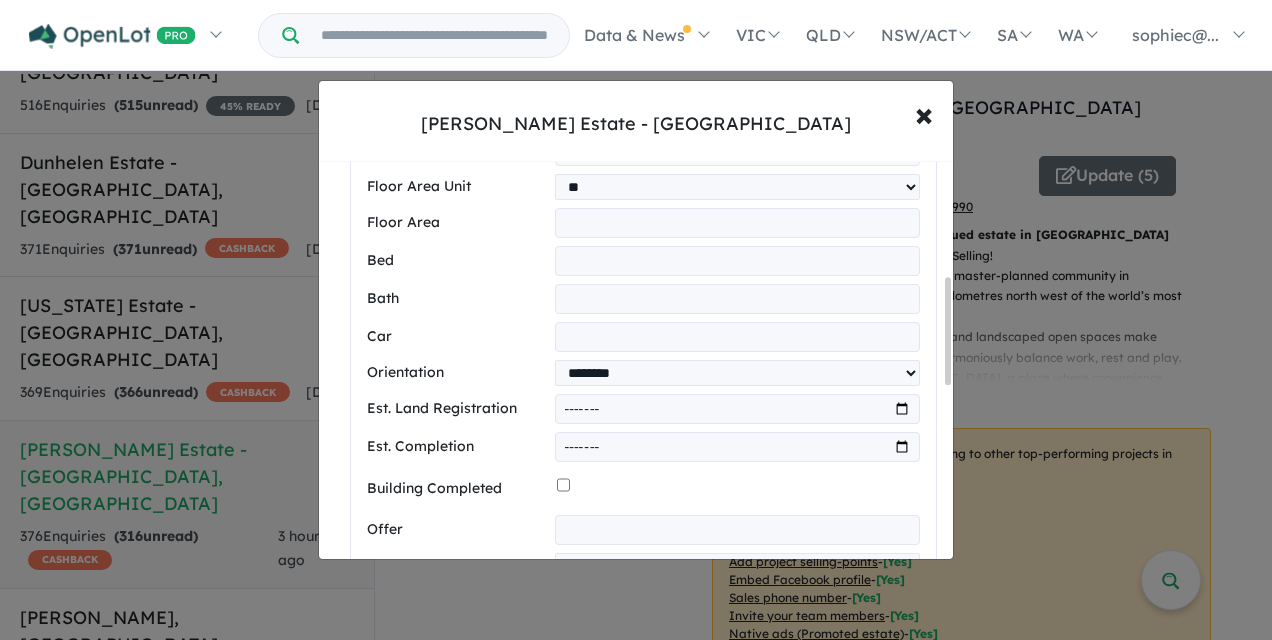 click at bounding box center [737, 261] 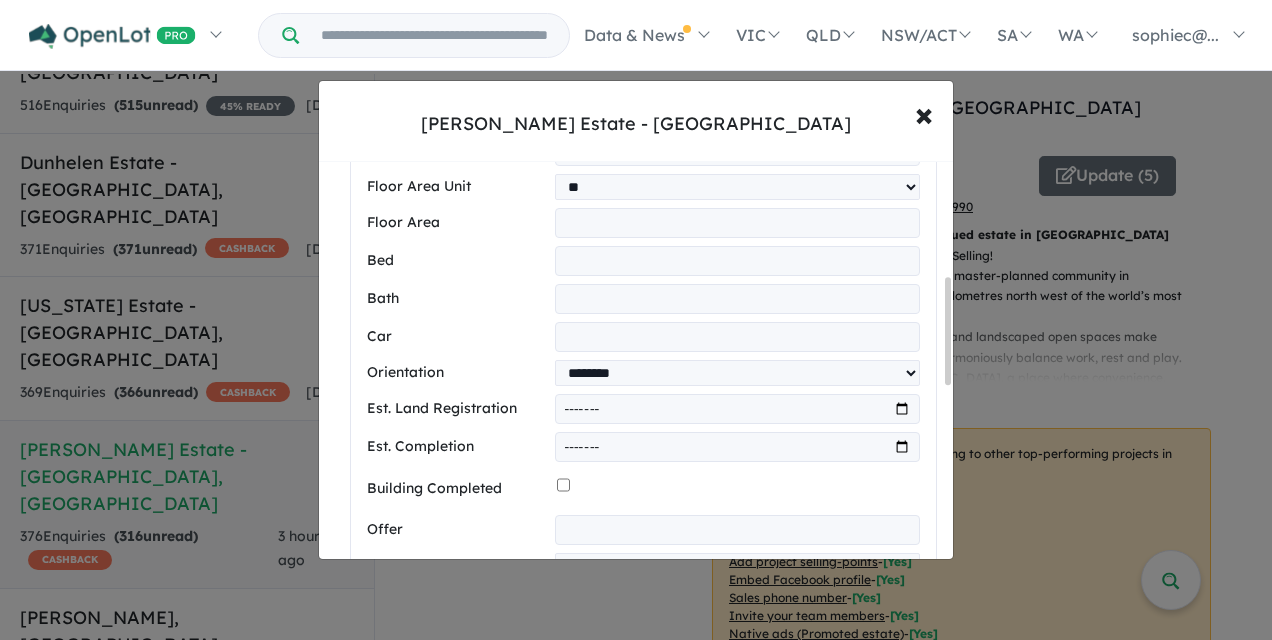 click at bounding box center [737, 299] 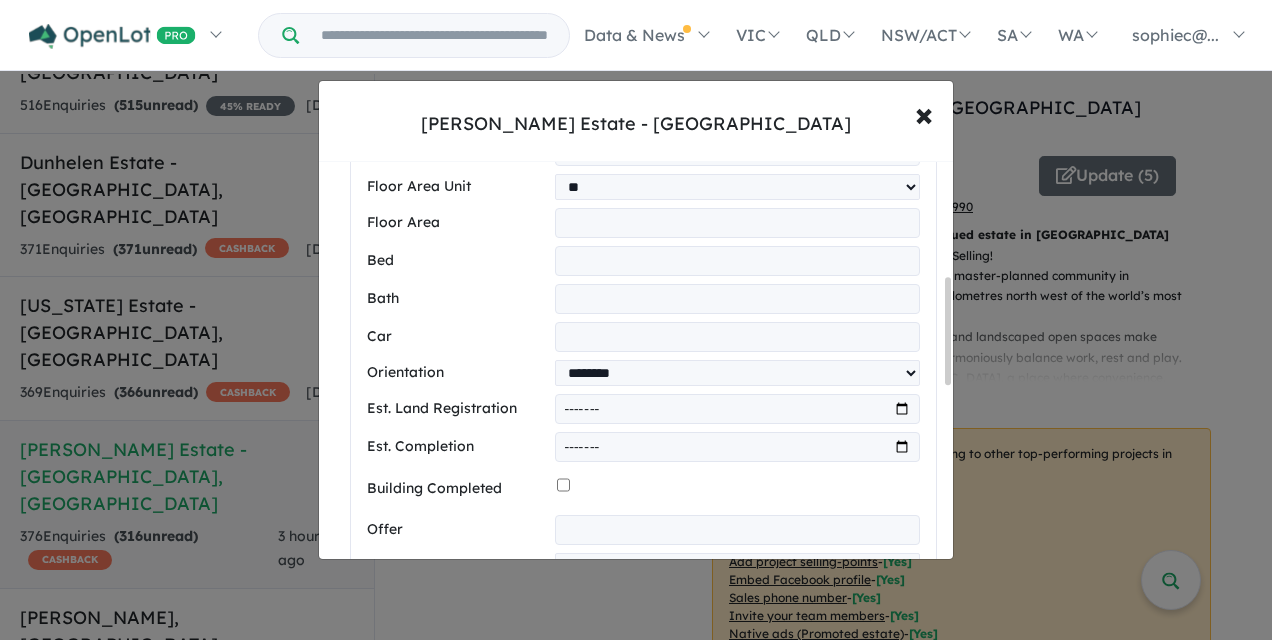 click at bounding box center [737, 337] 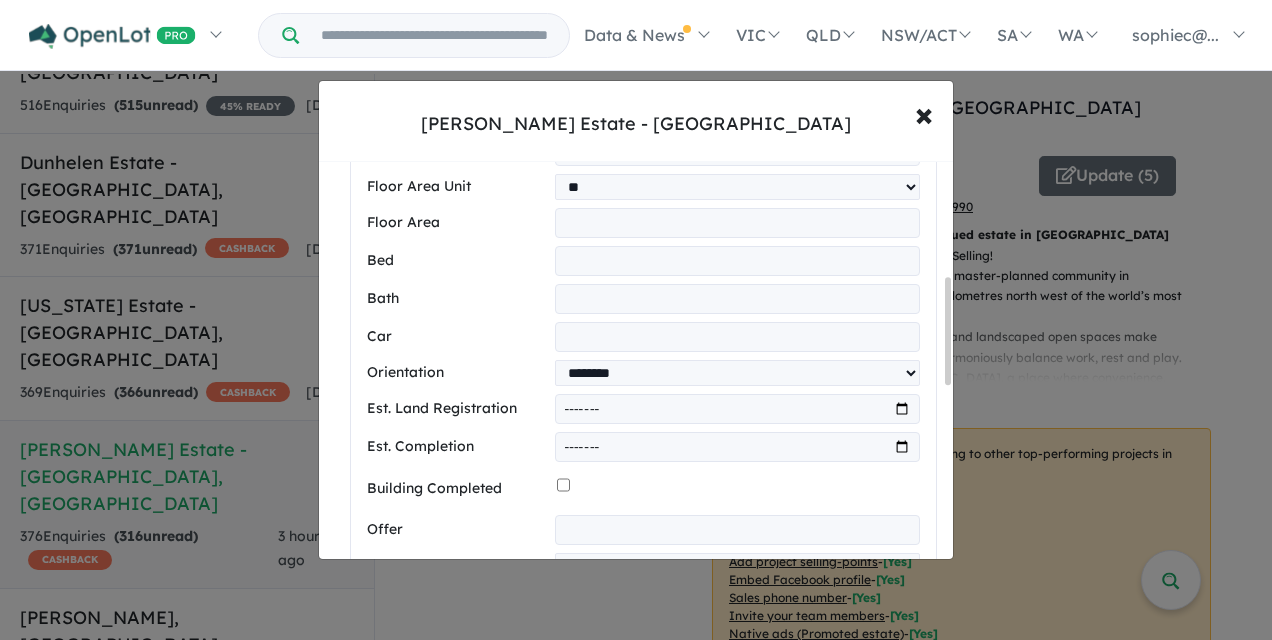 type on "*" 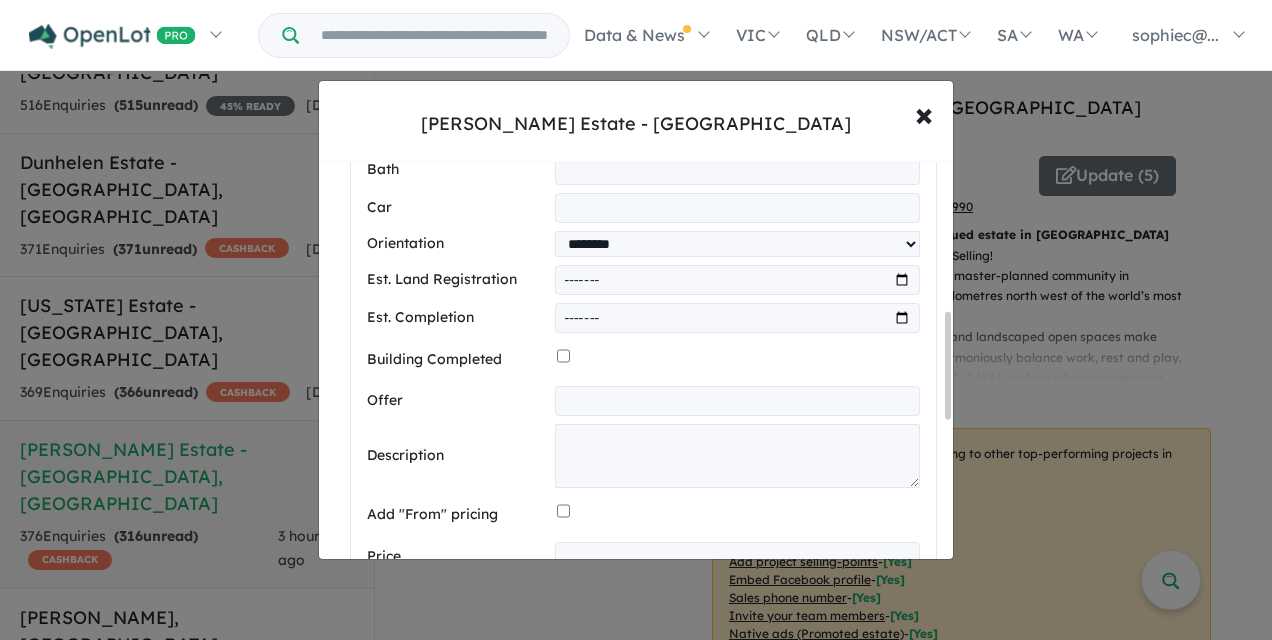 scroll, scrollTop: 616, scrollLeft: 0, axis: vertical 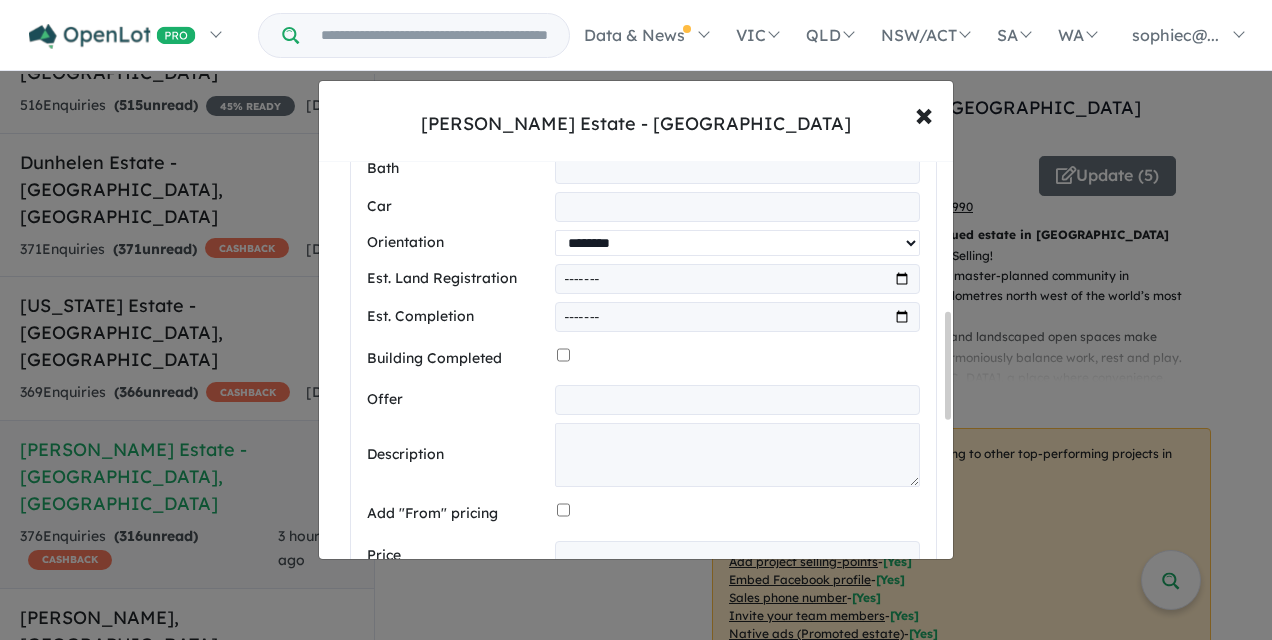 click on "**********" at bounding box center [737, 243] 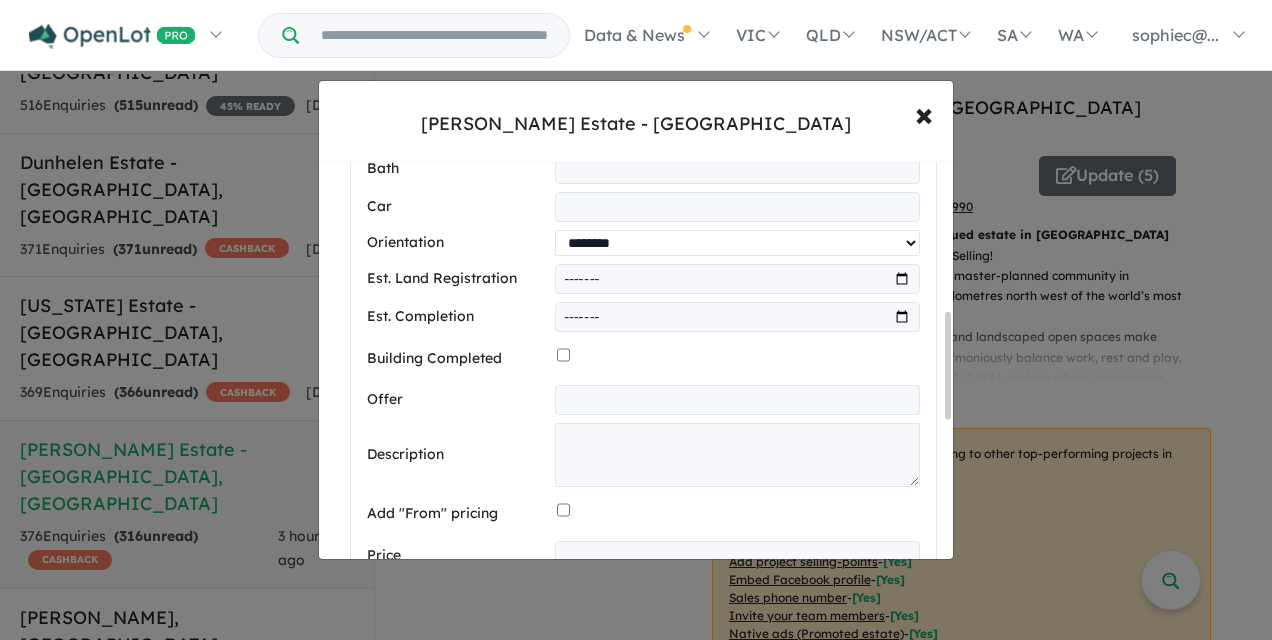 select on "*****" 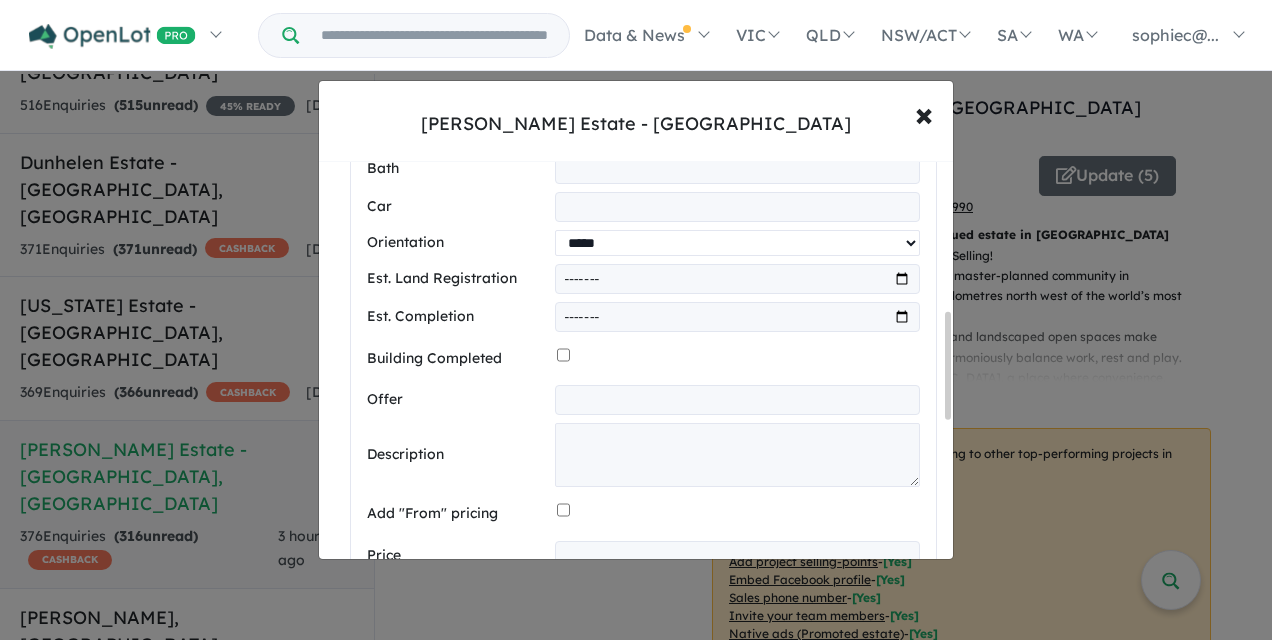 click on "**********" at bounding box center (737, 243) 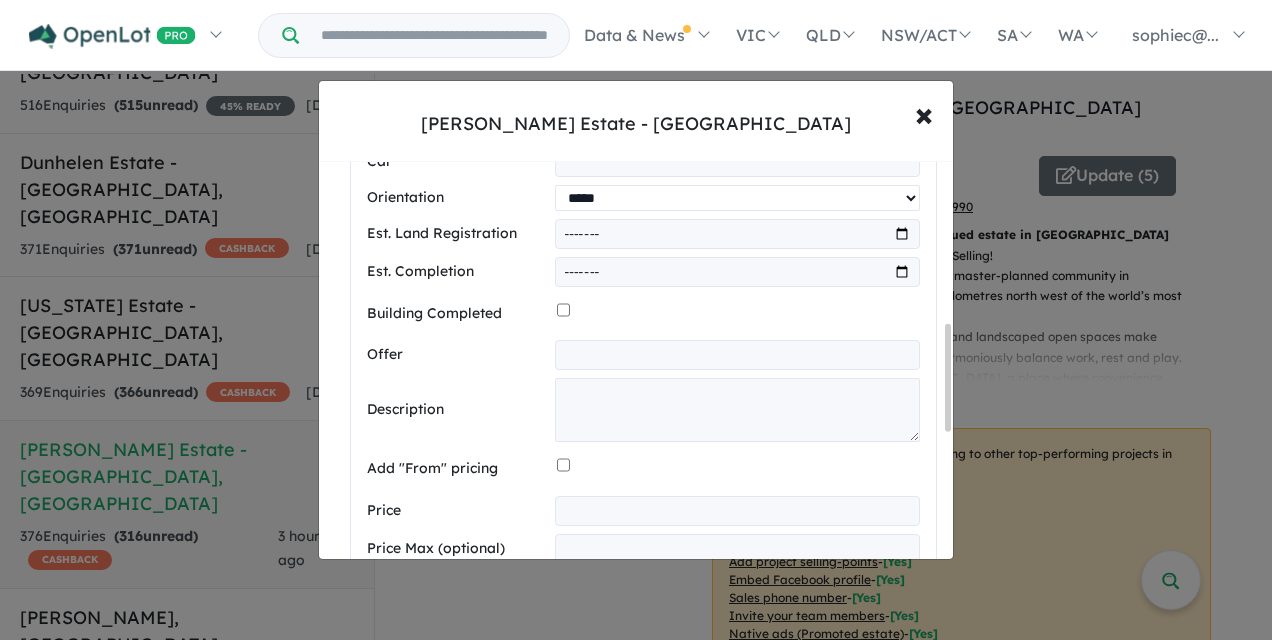 scroll, scrollTop: 662, scrollLeft: 0, axis: vertical 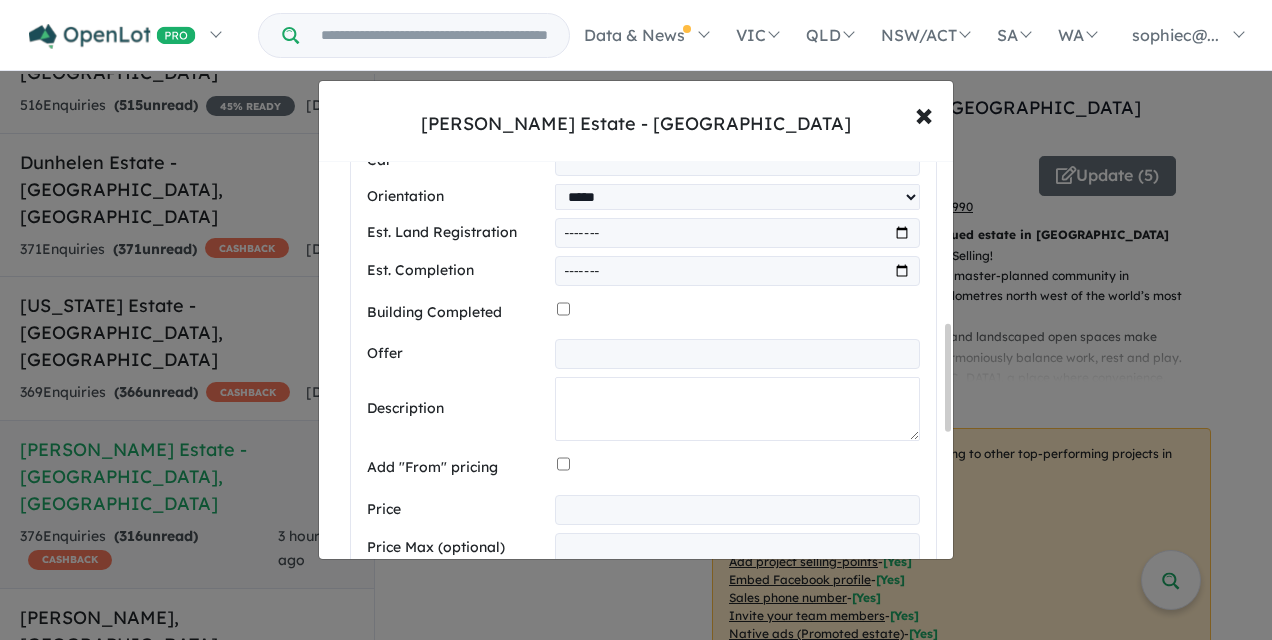 click at bounding box center [737, 409] 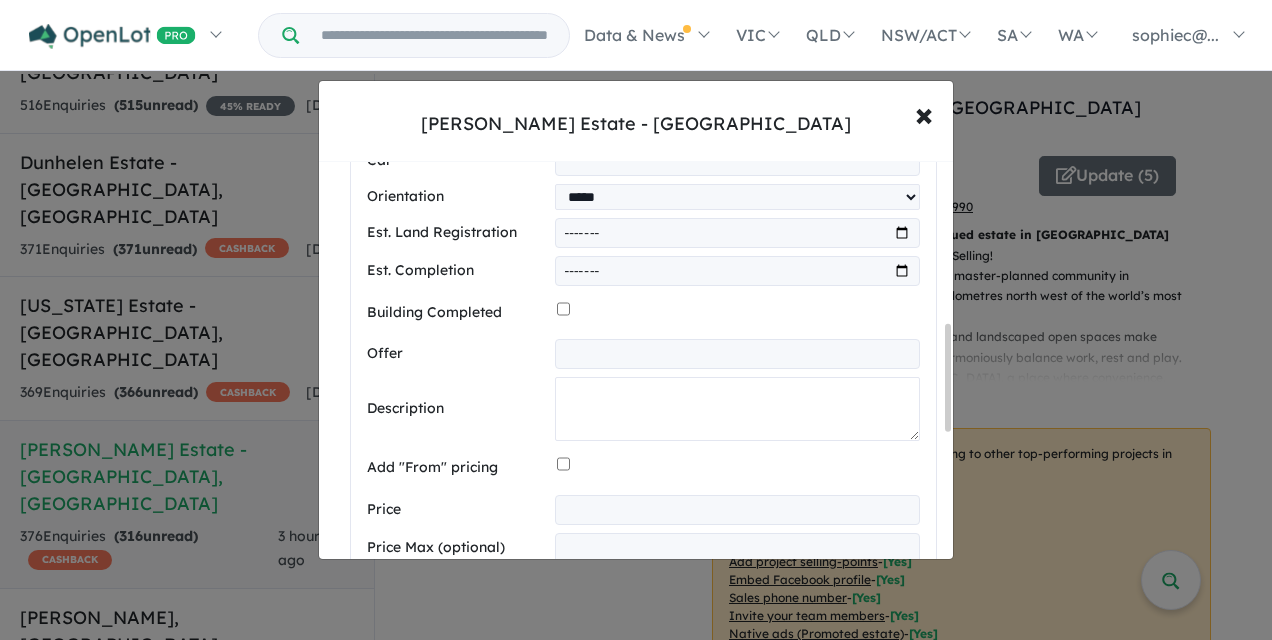 paste on "**********" 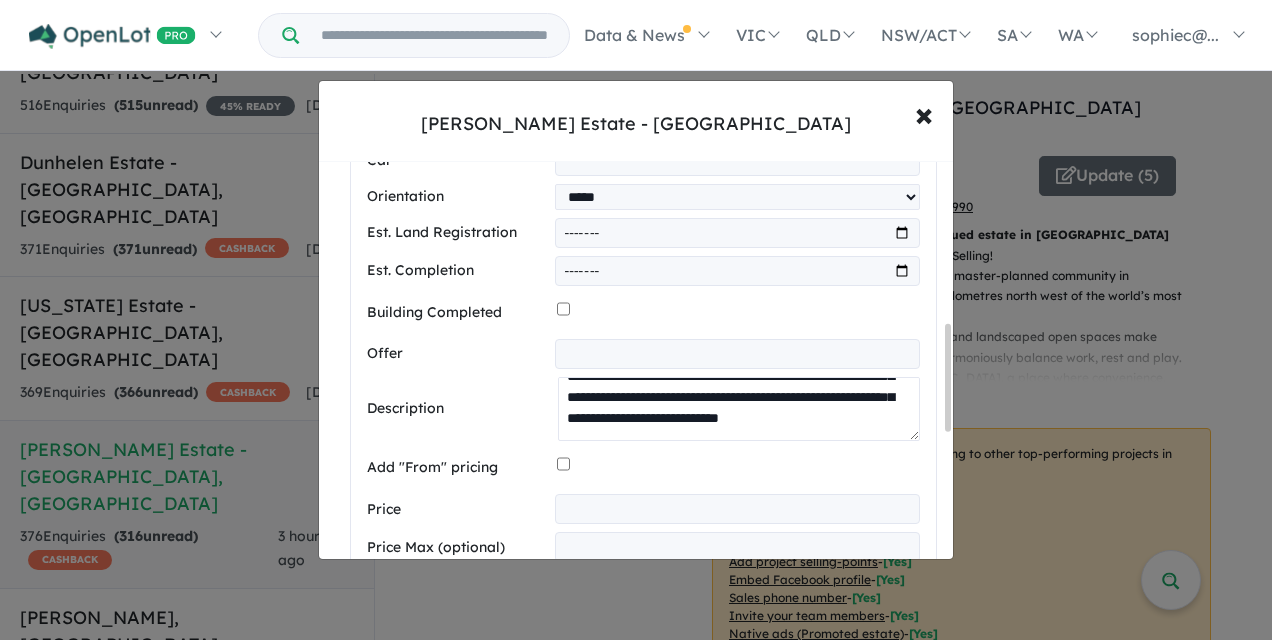 scroll, scrollTop: 156, scrollLeft: 0, axis: vertical 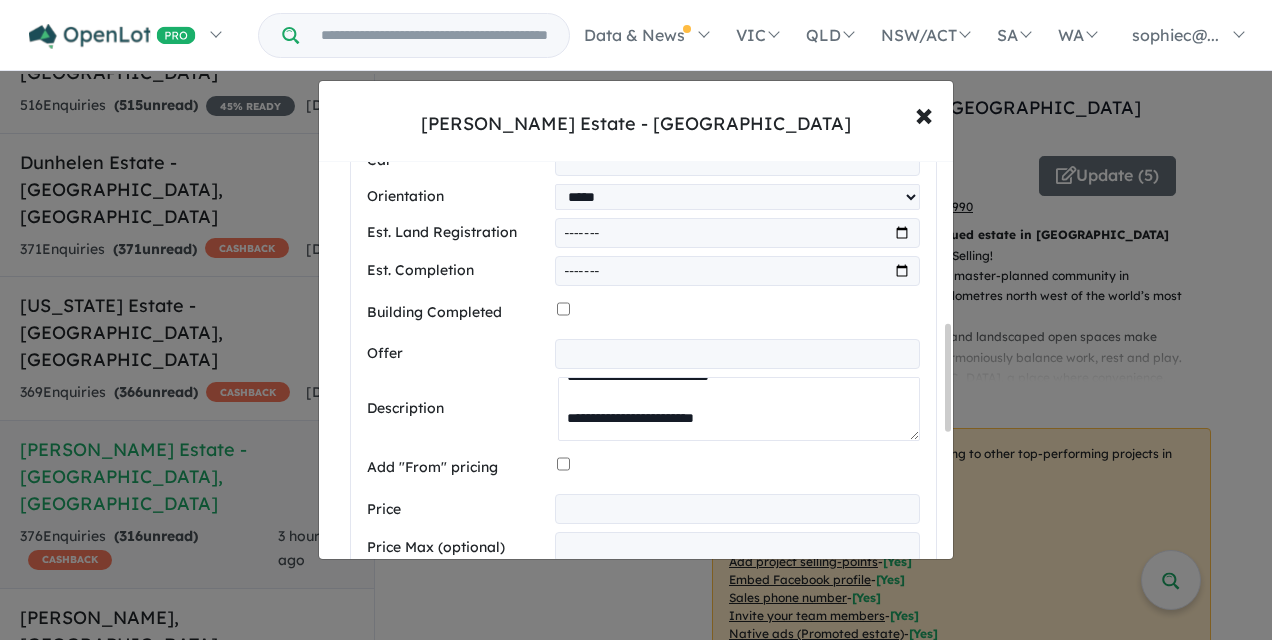 paste on "**********" 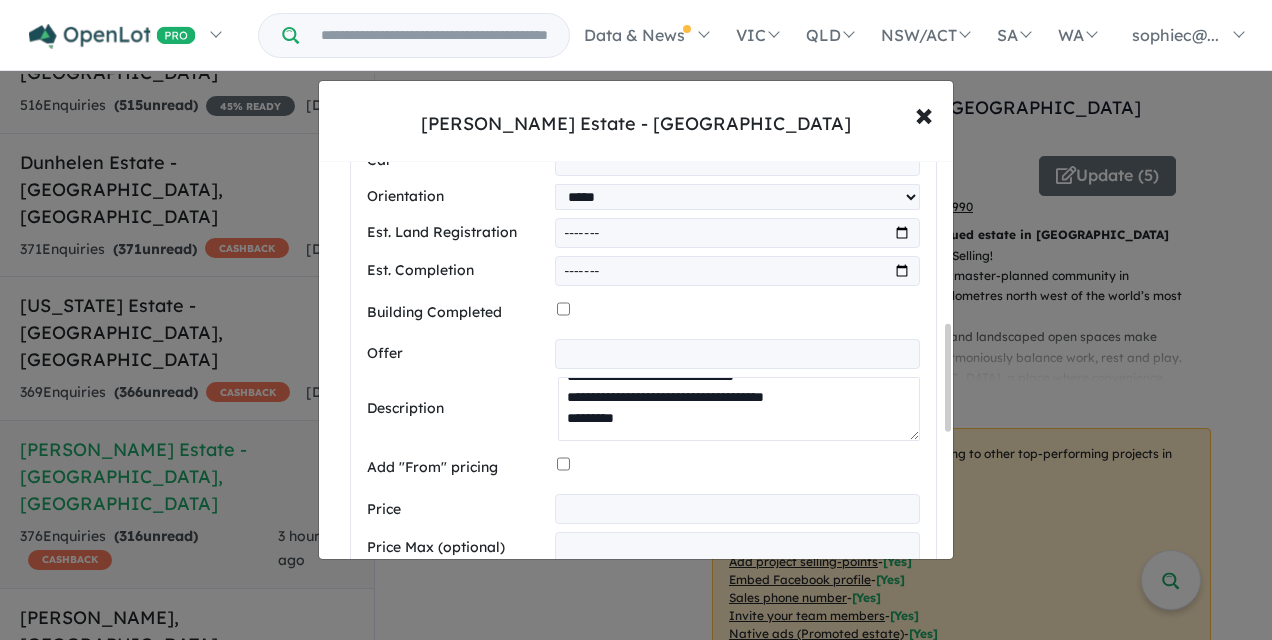 scroll, scrollTop: 357, scrollLeft: 0, axis: vertical 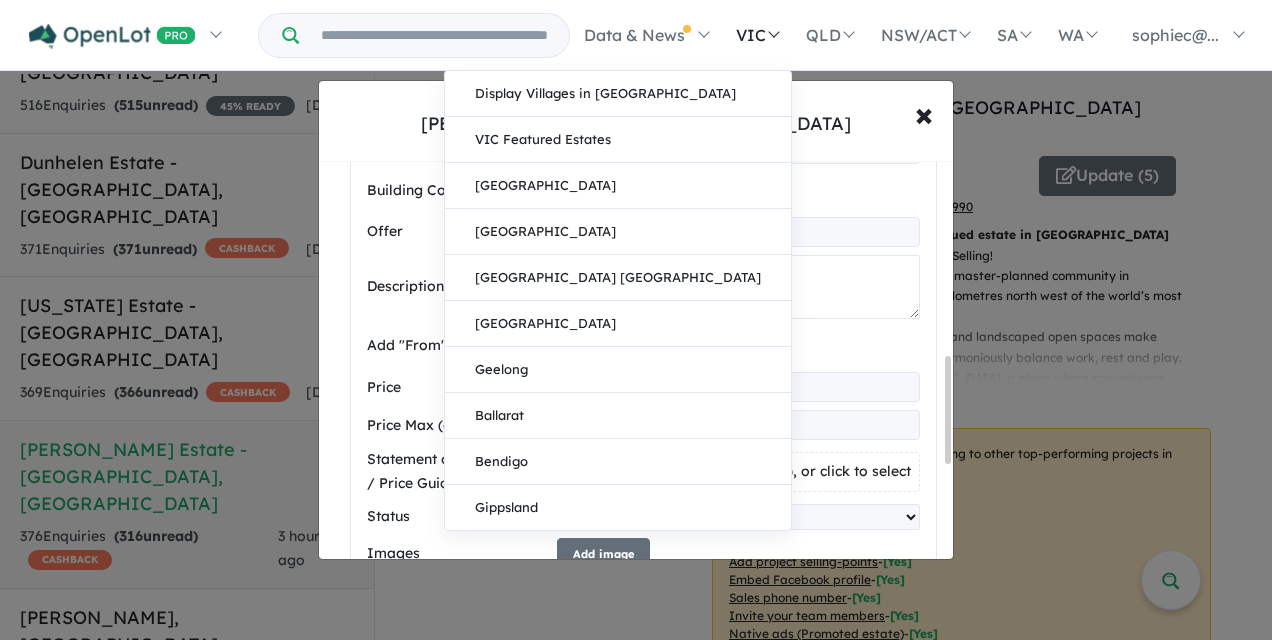 type on "**********" 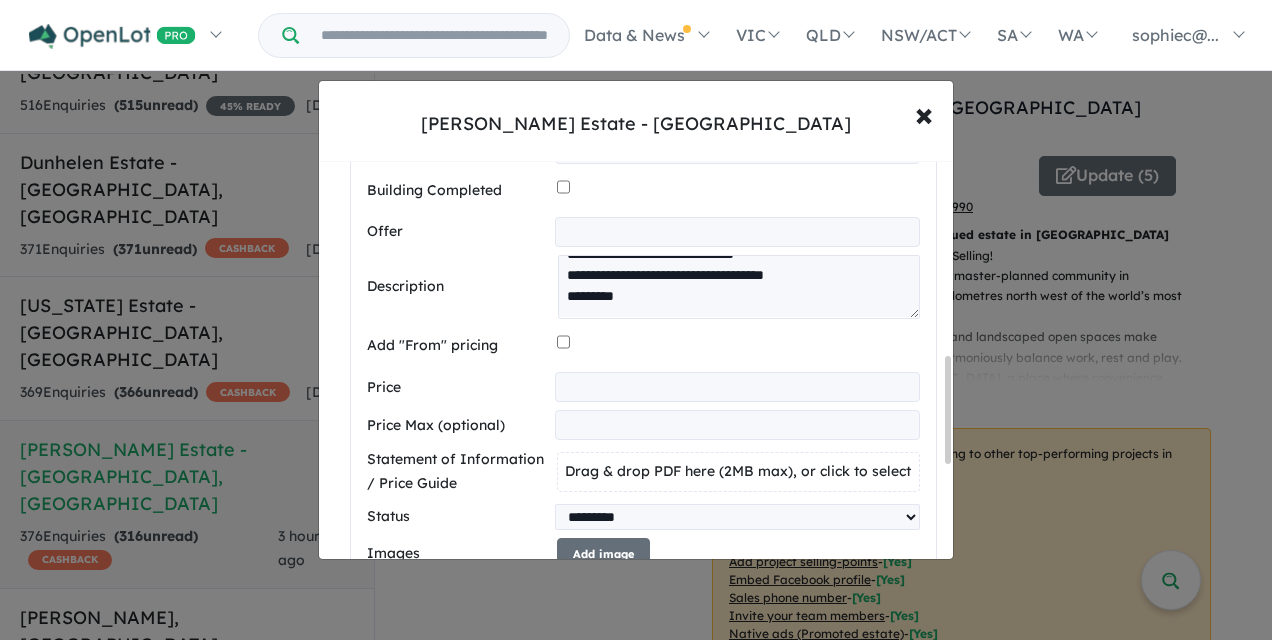 click at bounding box center [737, 387] 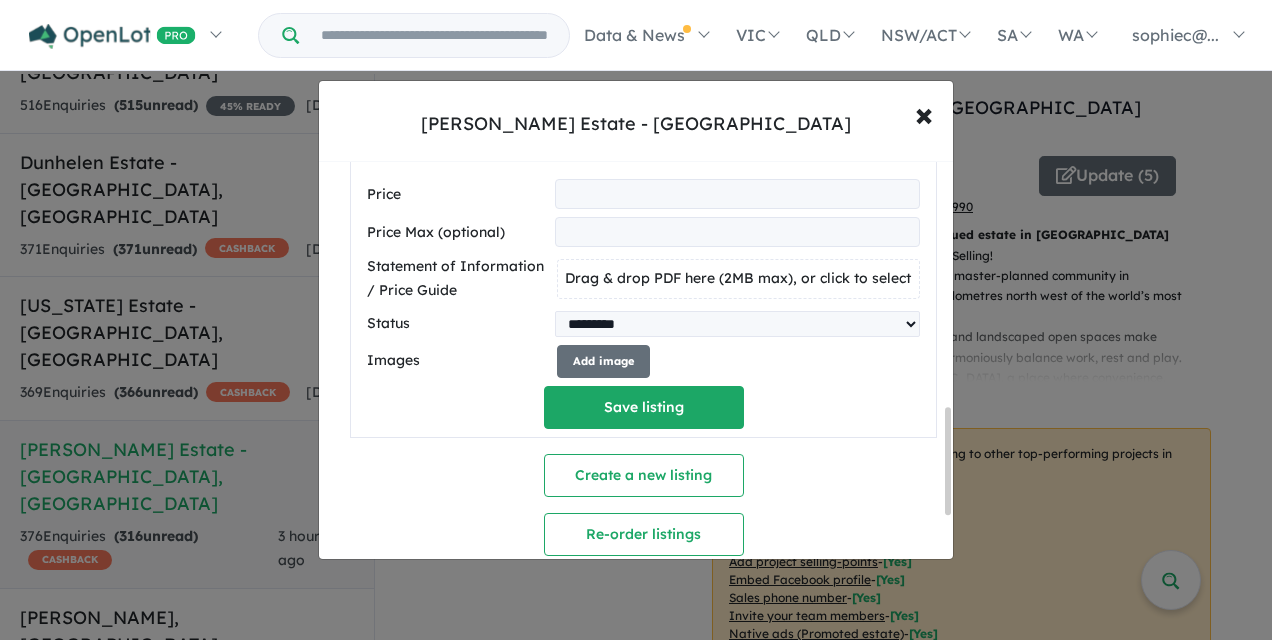 scroll, scrollTop: 978, scrollLeft: 0, axis: vertical 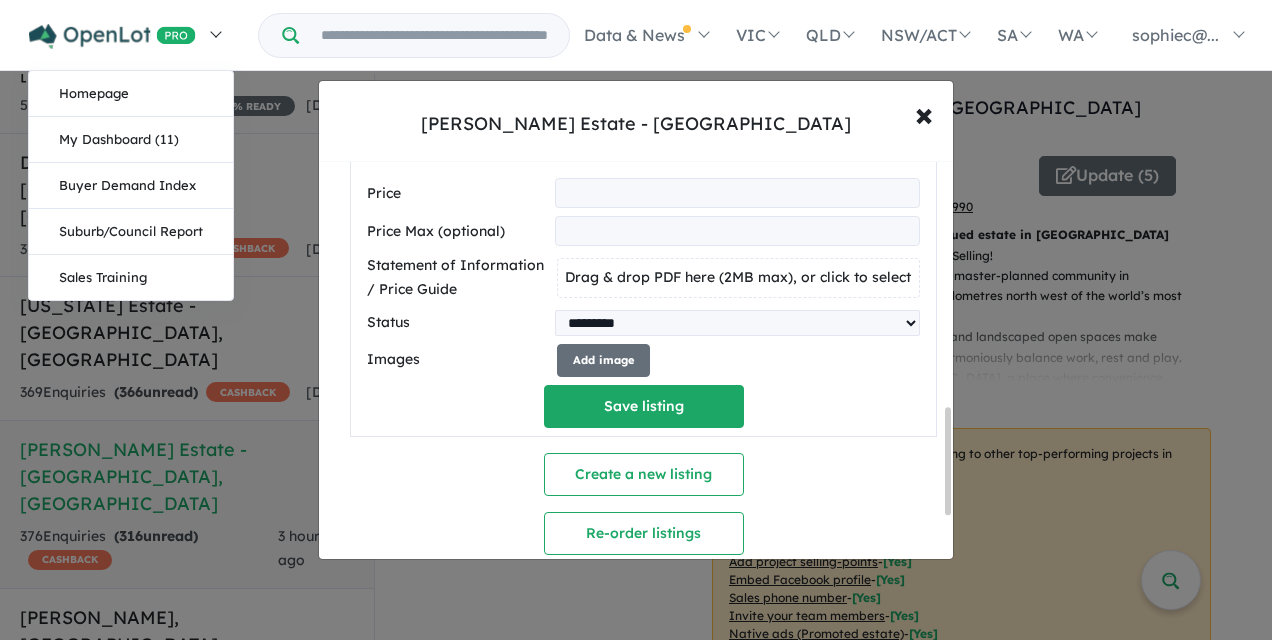 type on "******" 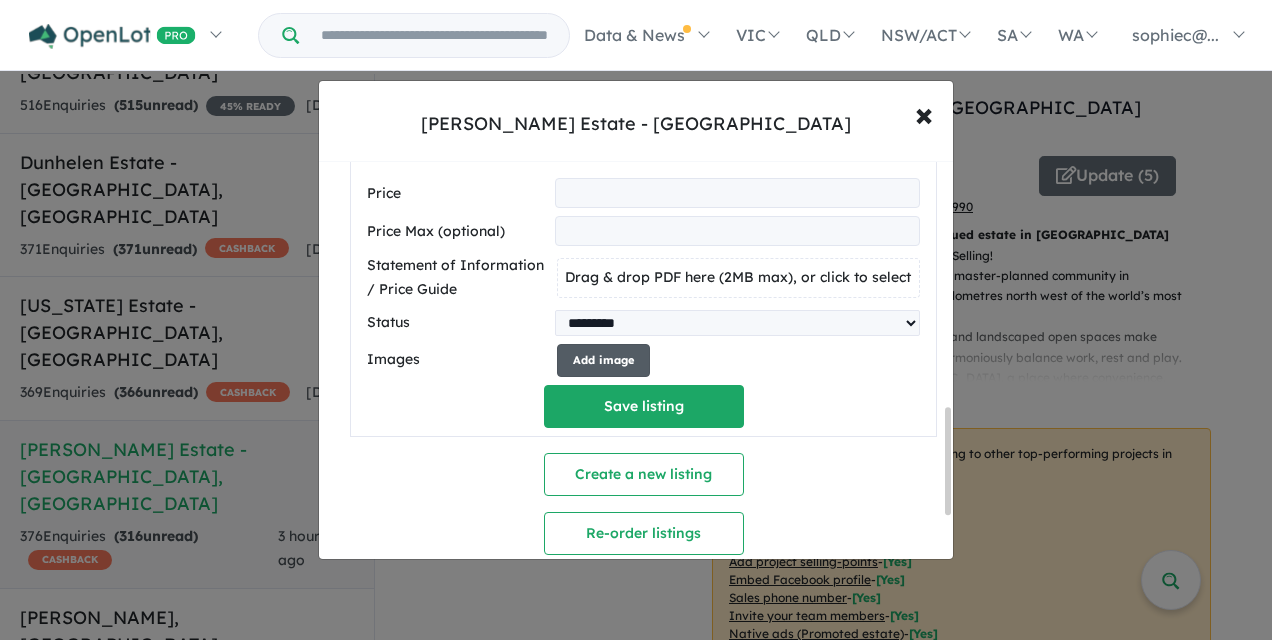 click on "Add image" at bounding box center (603, 360) 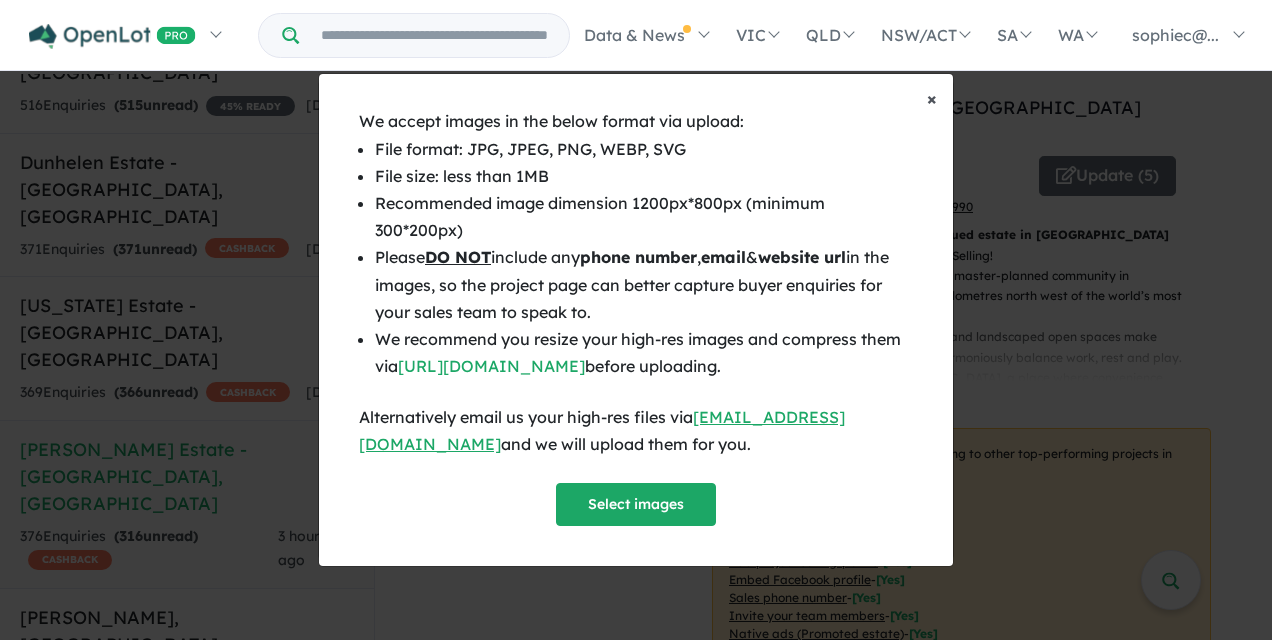 click on "×" at bounding box center [932, 98] 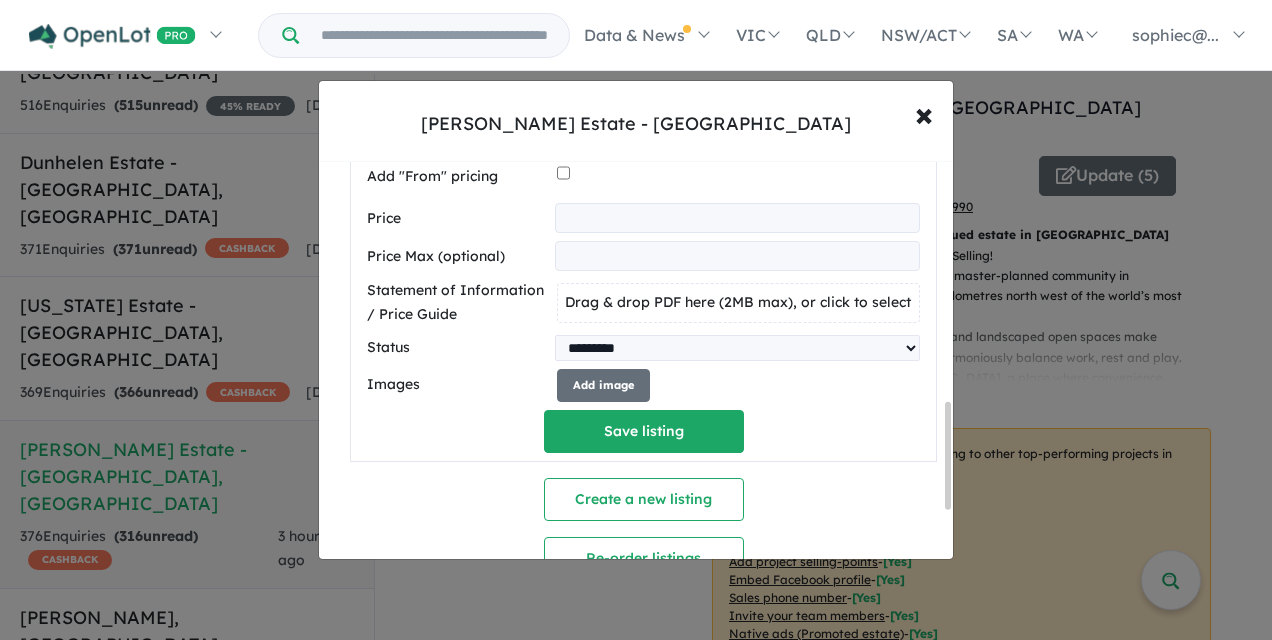 scroll, scrollTop: 957, scrollLeft: 0, axis: vertical 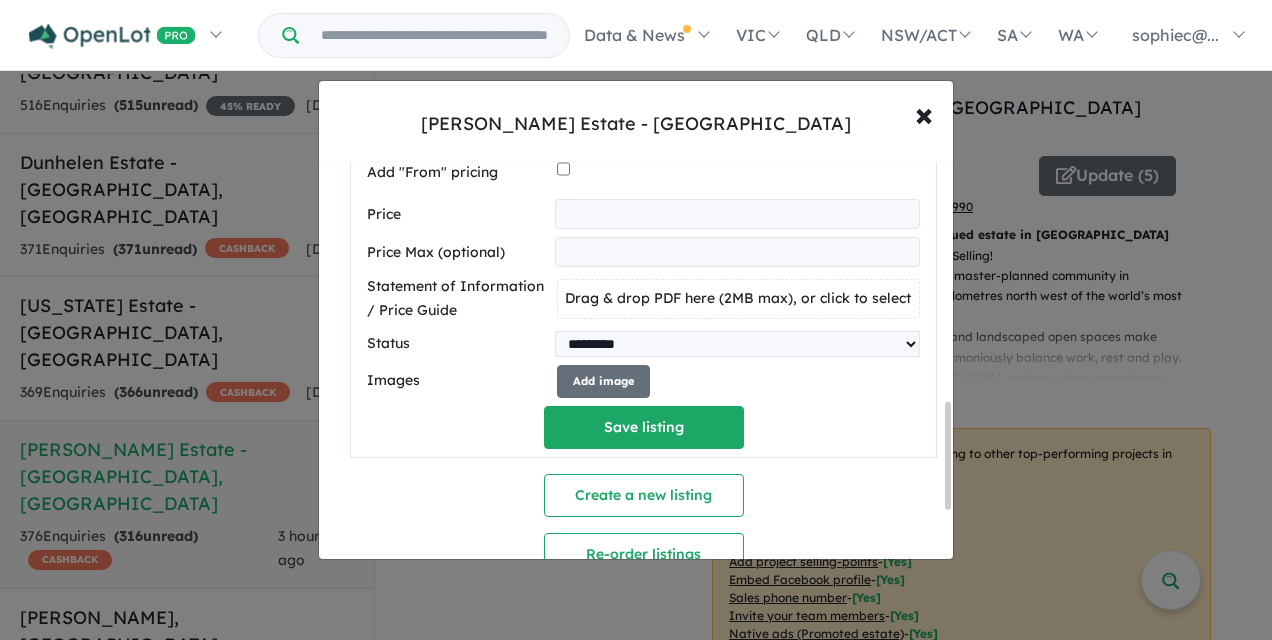 click on "Drag & drop PDF here (2MB max), or click to select" at bounding box center (738, 298) 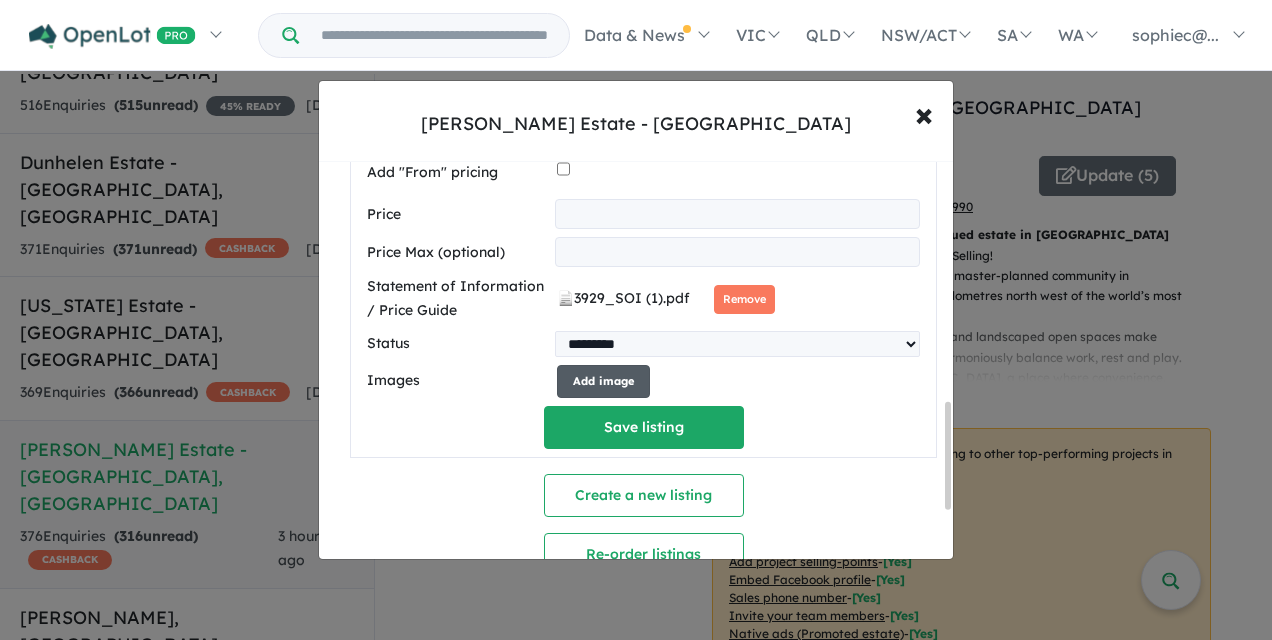 click on "Add image" at bounding box center [603, 381] 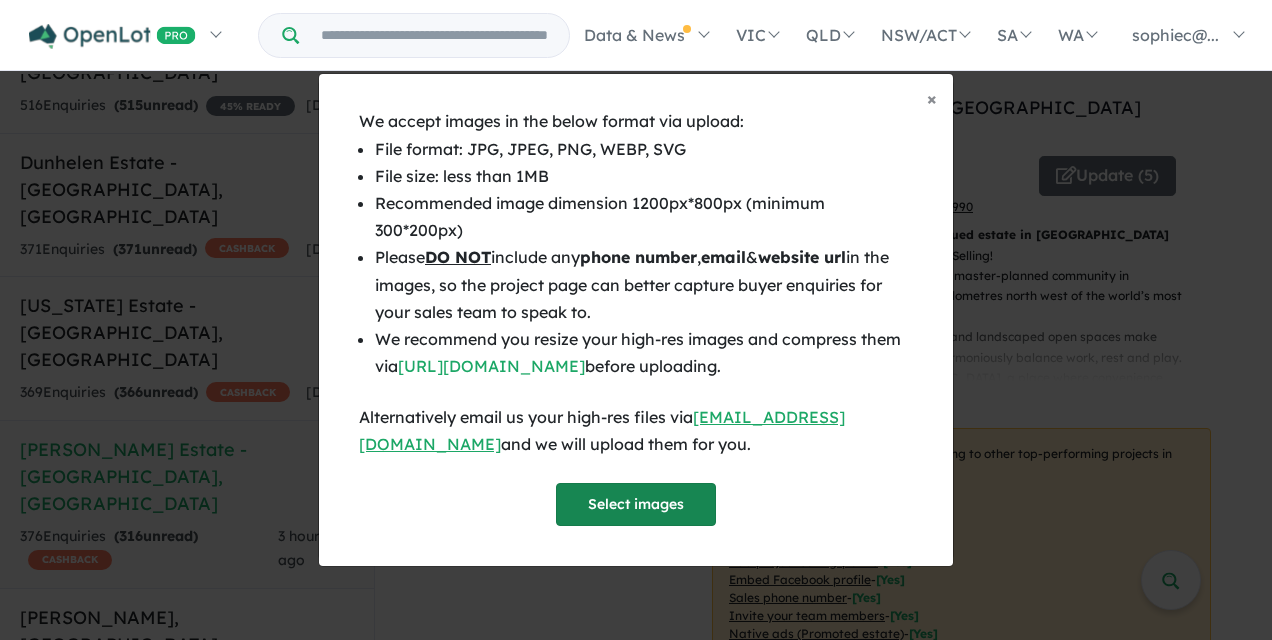 click on "Select images" at bounding box center [636, 504] 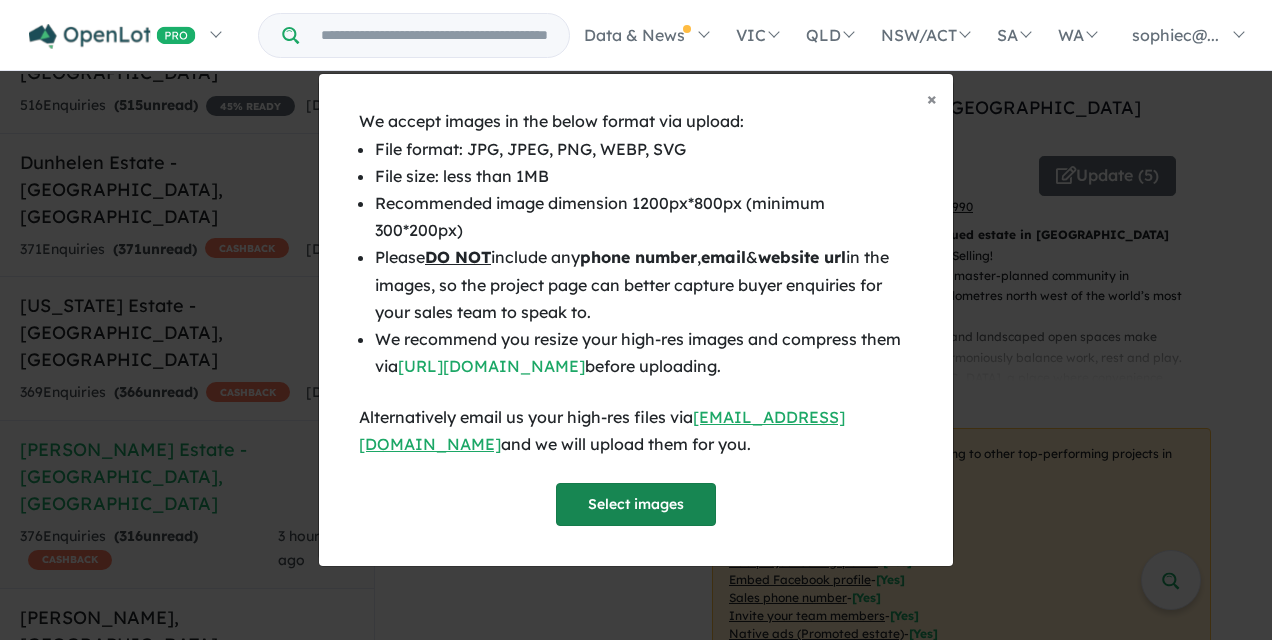 scroll, scrollTop: 1262, scrollLeft: 0, axis: vertical 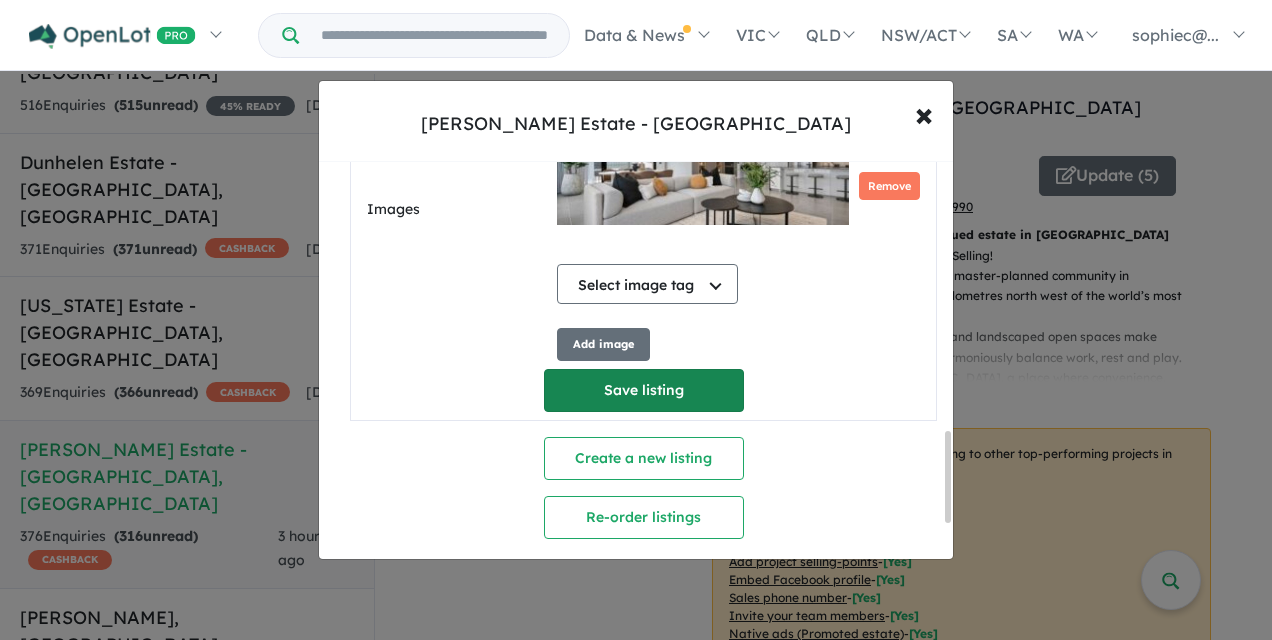 click on "Save listing" at bounding box center [644, 390] 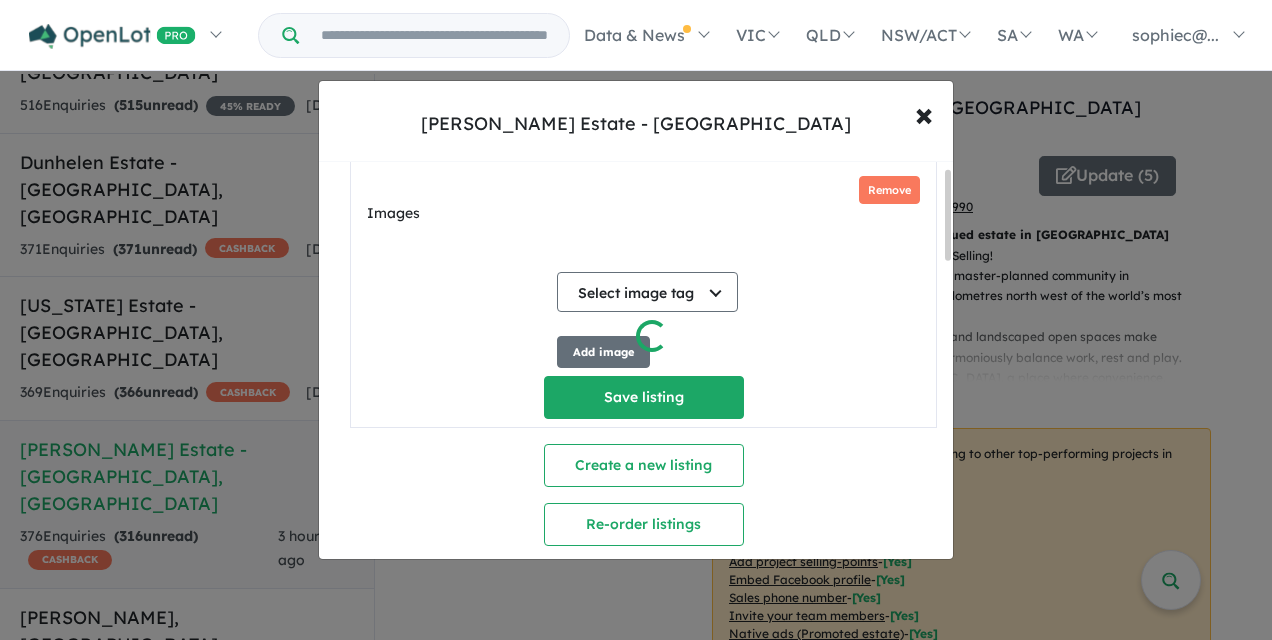 scroll, scrollTop: 93, scrollLeft: 0, axis: vertical 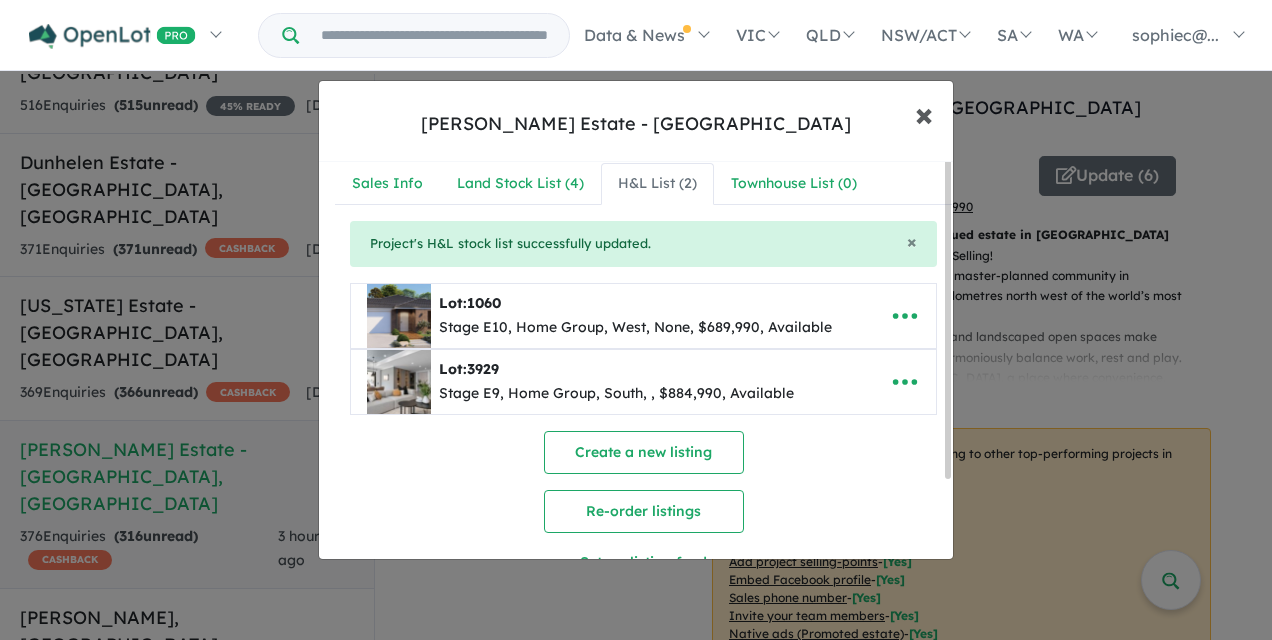 click on "× Close" at bounding box center [924, 114] 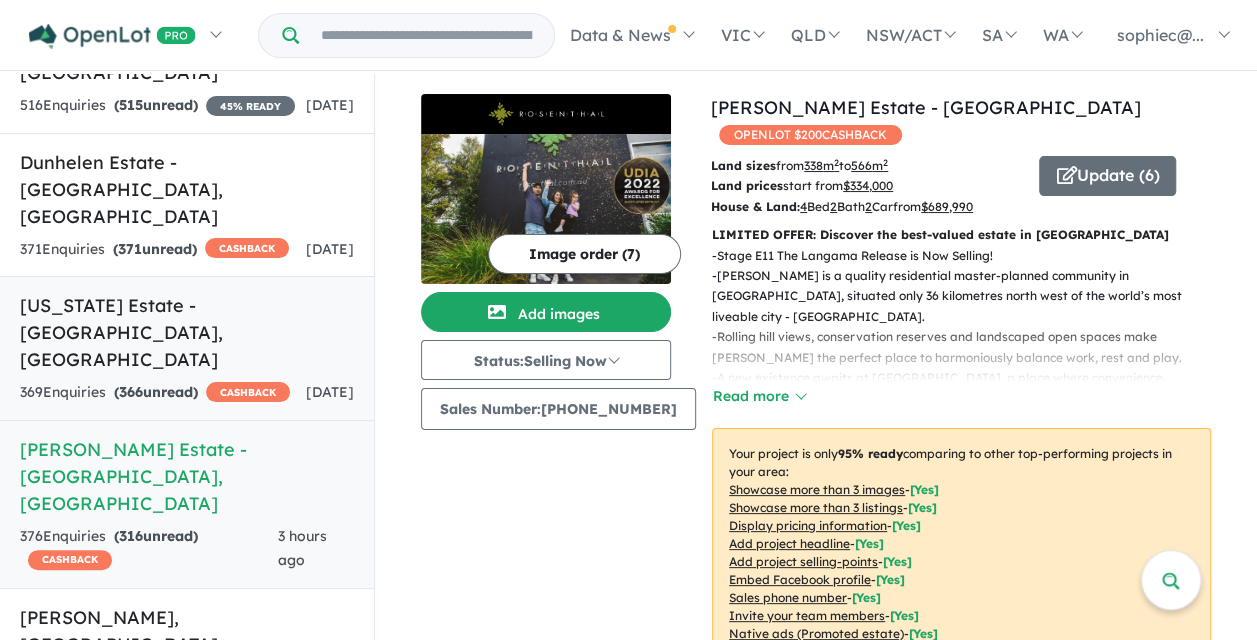 click on "[US_STATE] Estate - [GEOGRAPHIC_DATA] , [GEOGRAPHIC_DATA] 369  Enquir ies ( 366  unread) CASHBACK [DATE]" at bounding box center [187, 348] 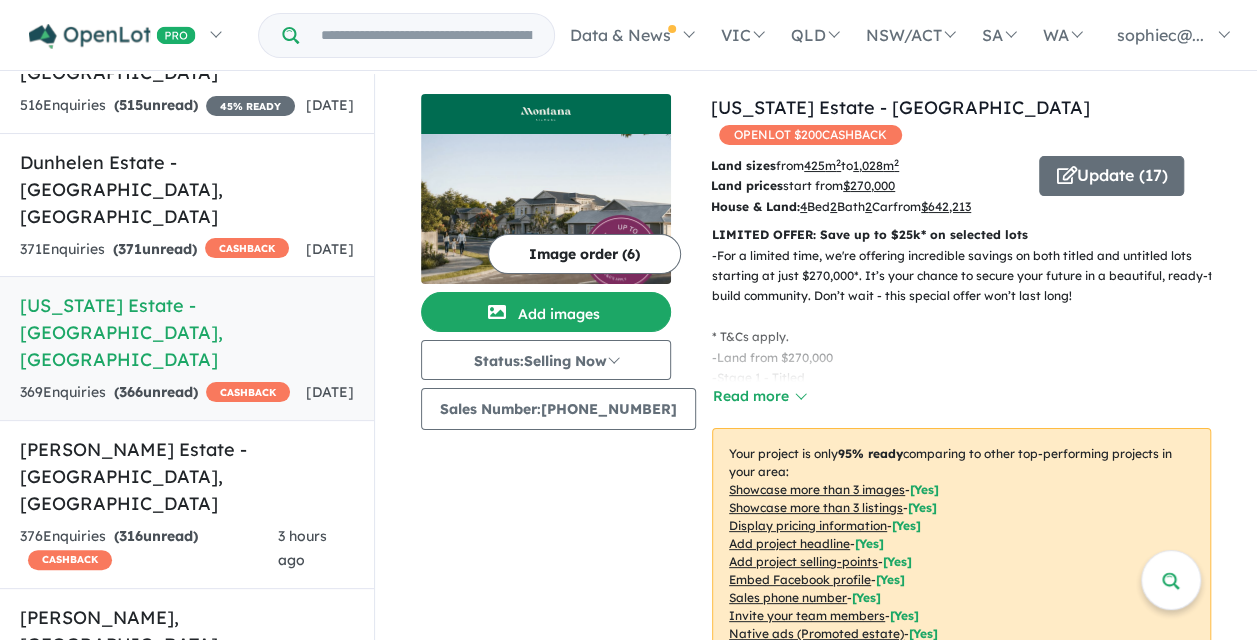 click on "Showcase more than 3 listings" at bounding box center [816, 507] 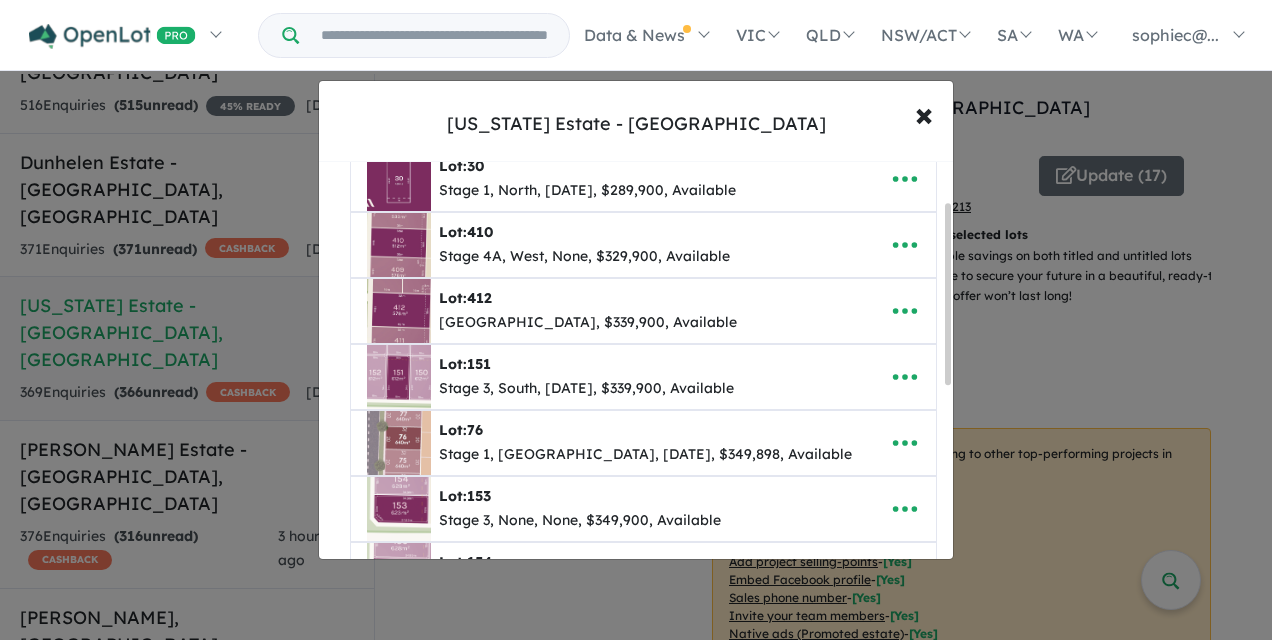 scroll, scrollTop: 0, scrollLeft: 0, axis: both 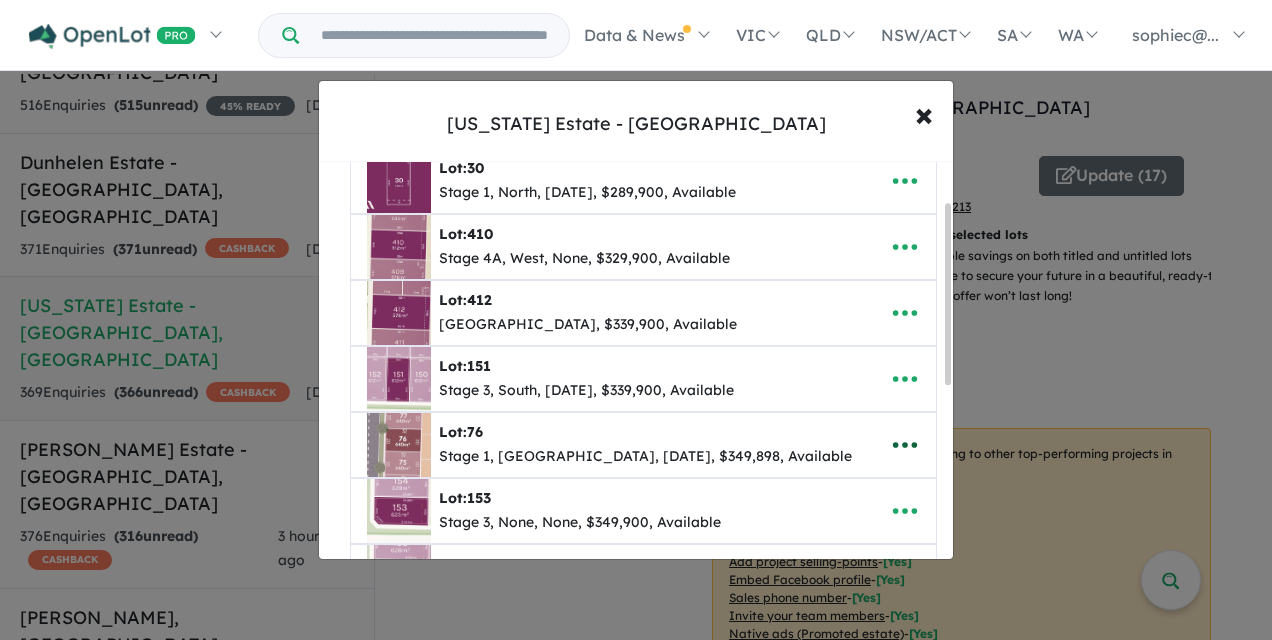 click 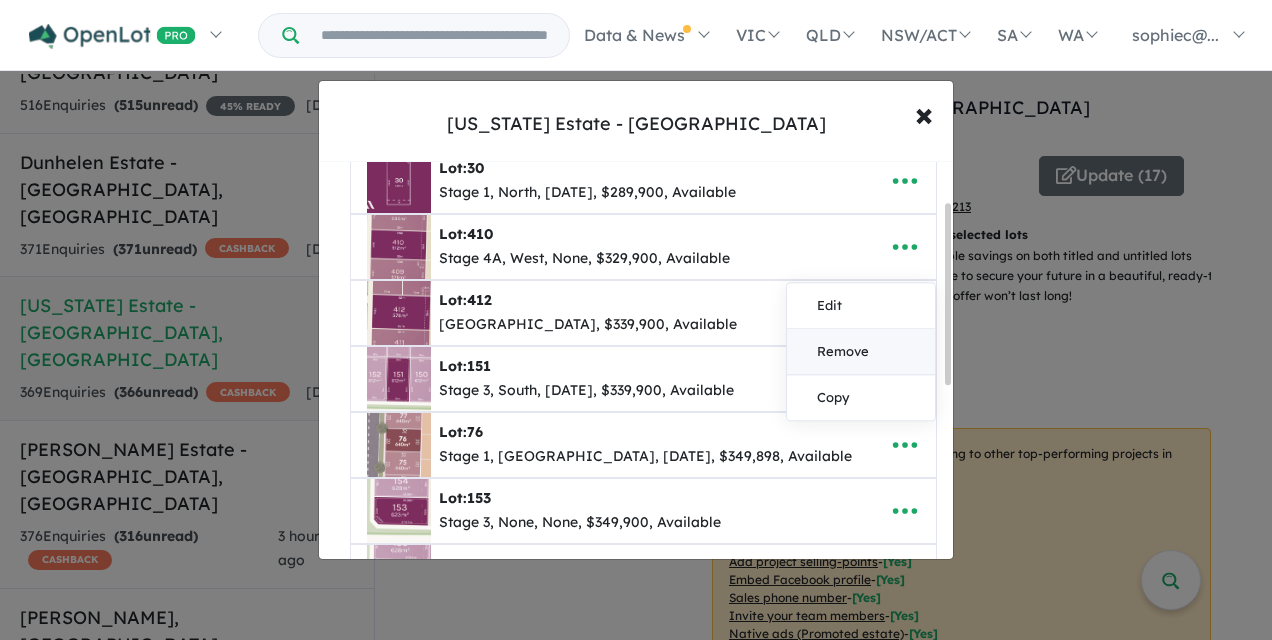 click on "Remove" at bounding box center (861, 352) 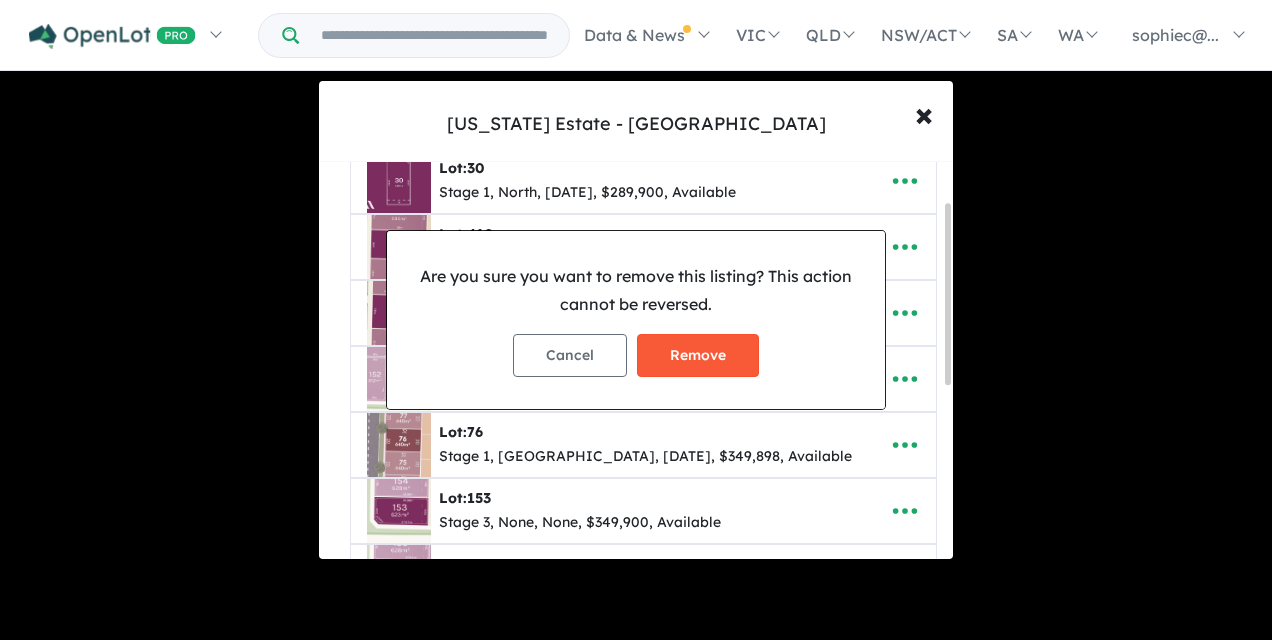 click on "Remove" at bounding box center (698, 355) 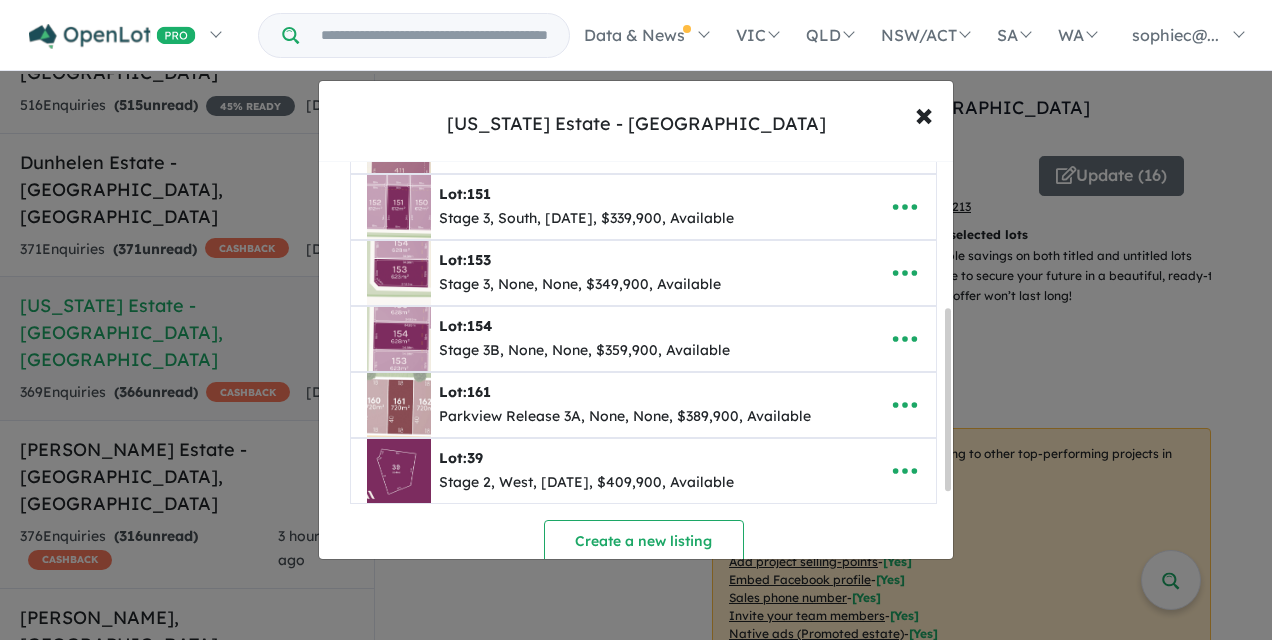 scroll, scrollTop: 321, scrollLeft: 0, axis: vertical 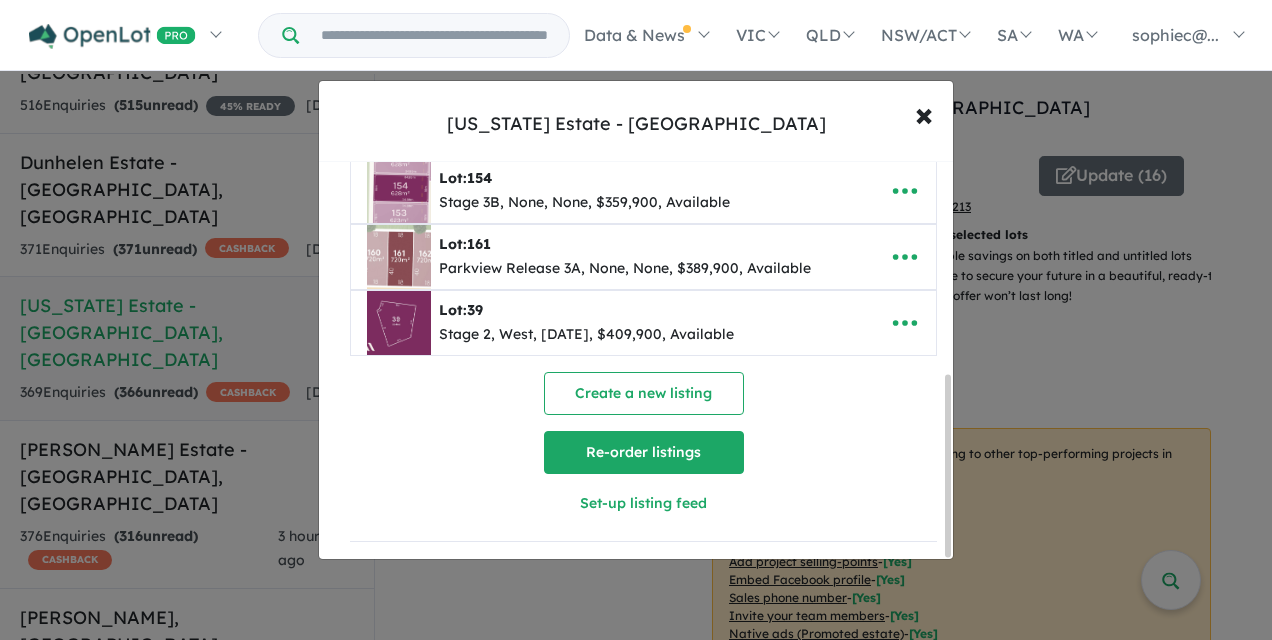 click on "Re-order listings" at bounding box center [644, 452] 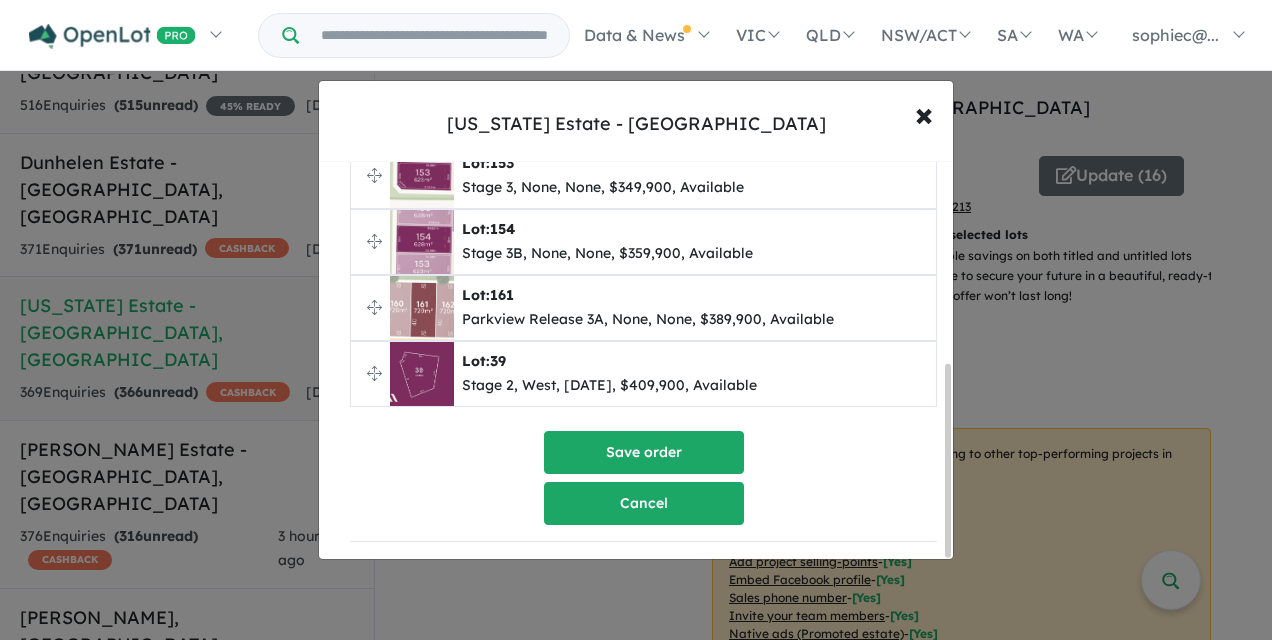 scroll, scrollTop: 418, scrollLeft: 0, axis: vertical 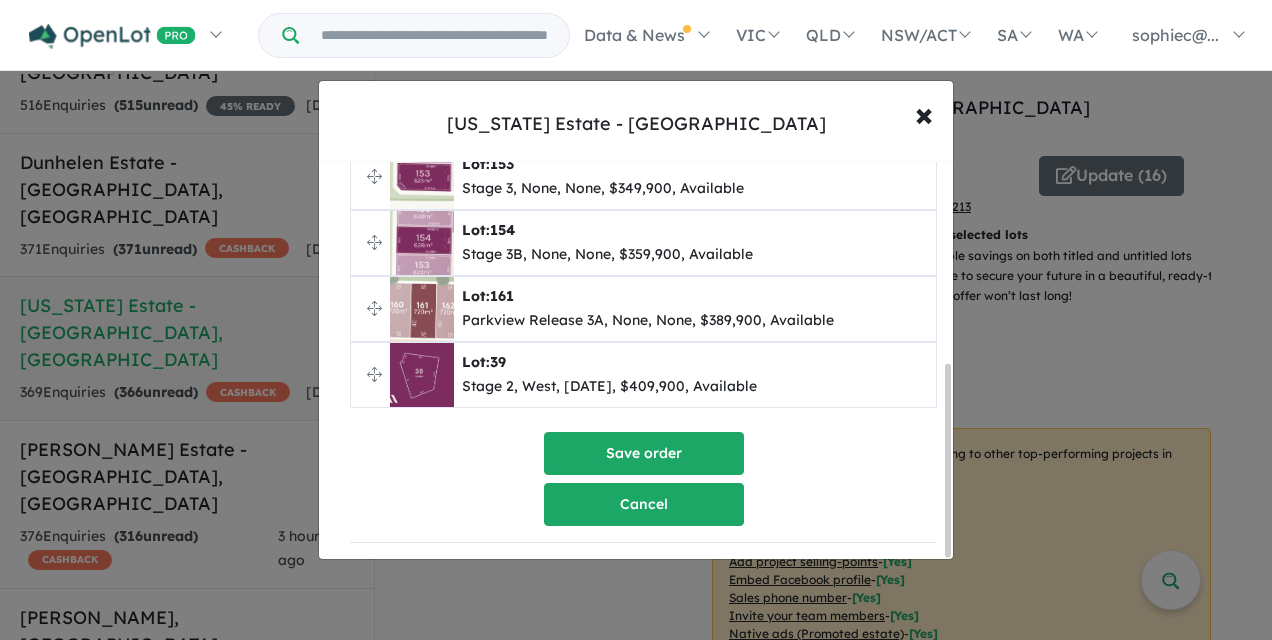 click on "Save order" at bounding box center [644, 453] 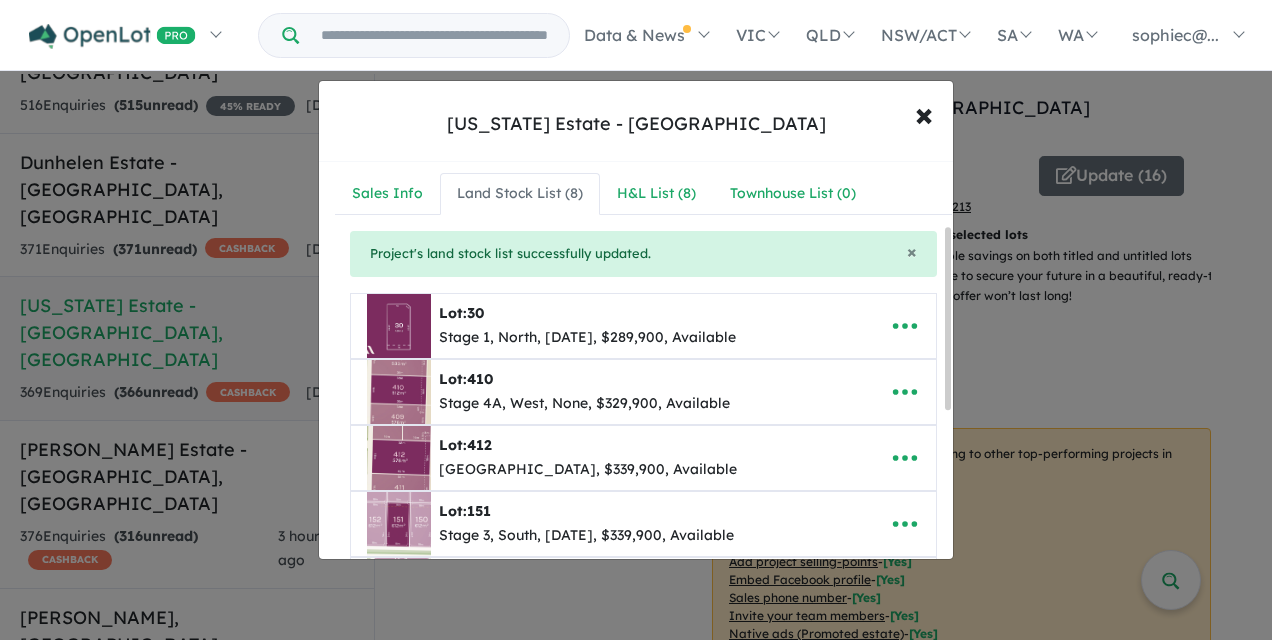 scroll, scrollTop: 0, scrollLeft: 0, axis: both 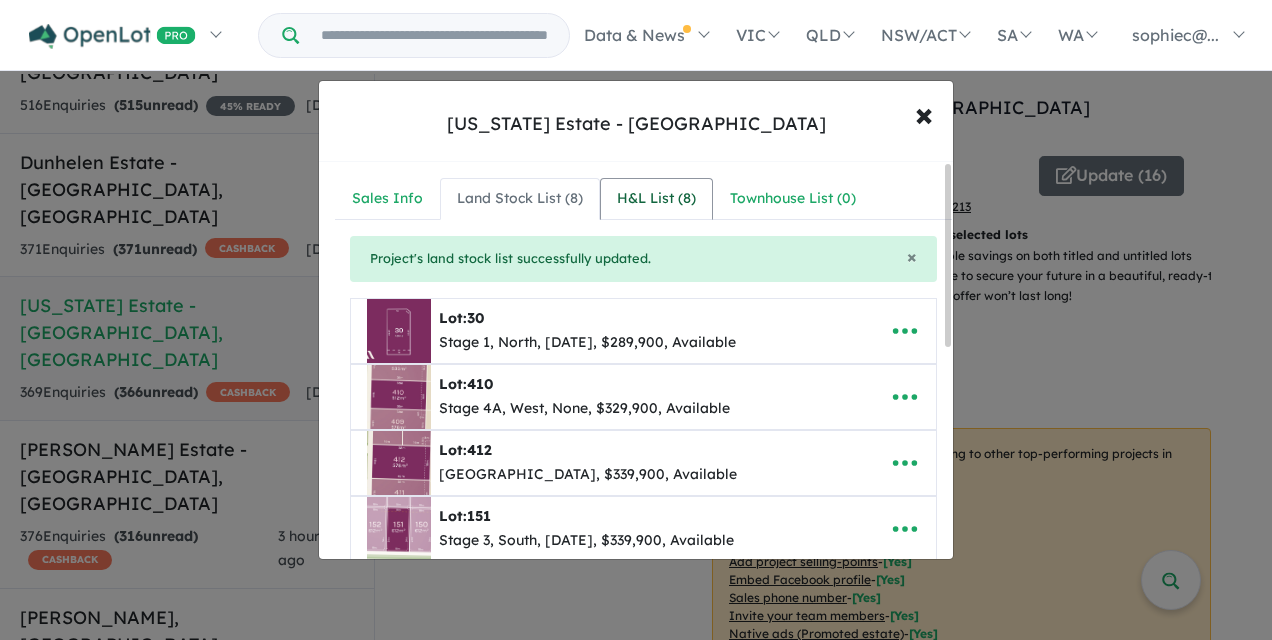click on "H&L List ( 8 )" at bounding box center (656, 199) 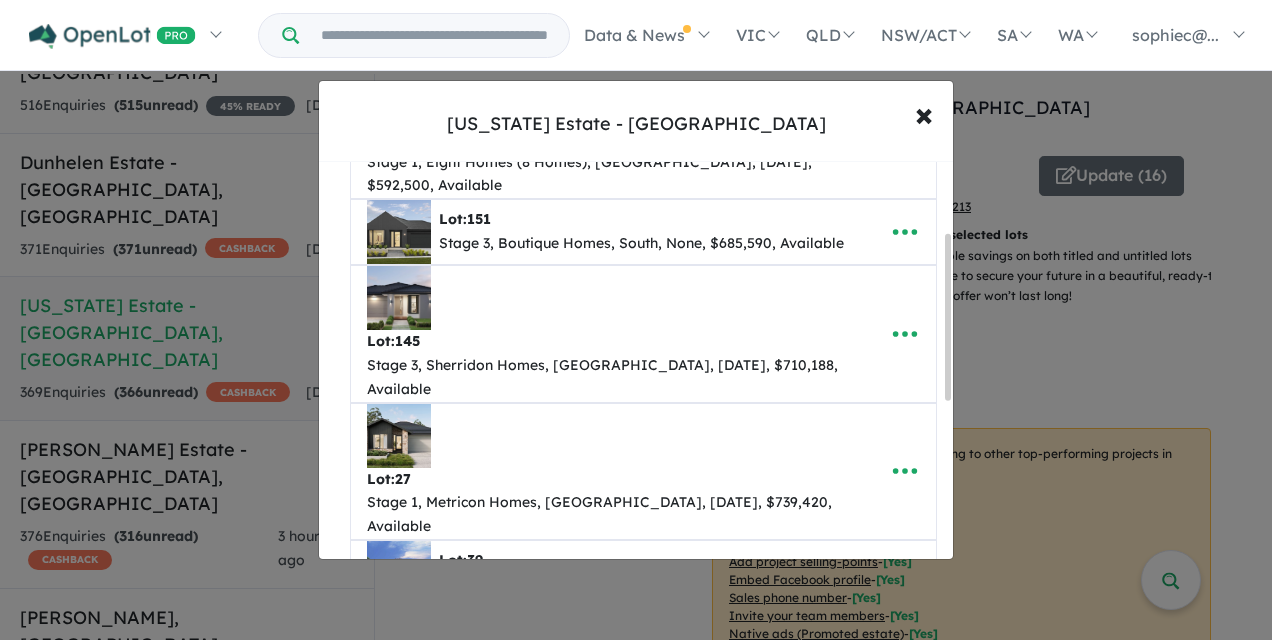 scroll, scrollTop: 162, scrollLeft: 0, axis: vertical 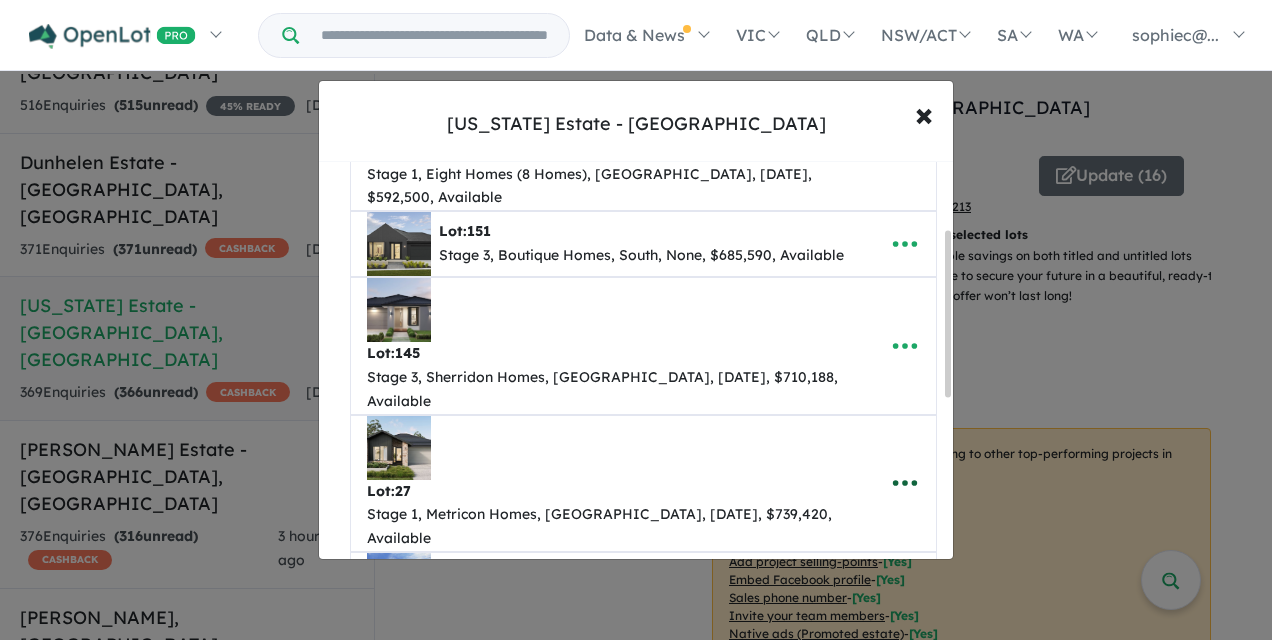 click 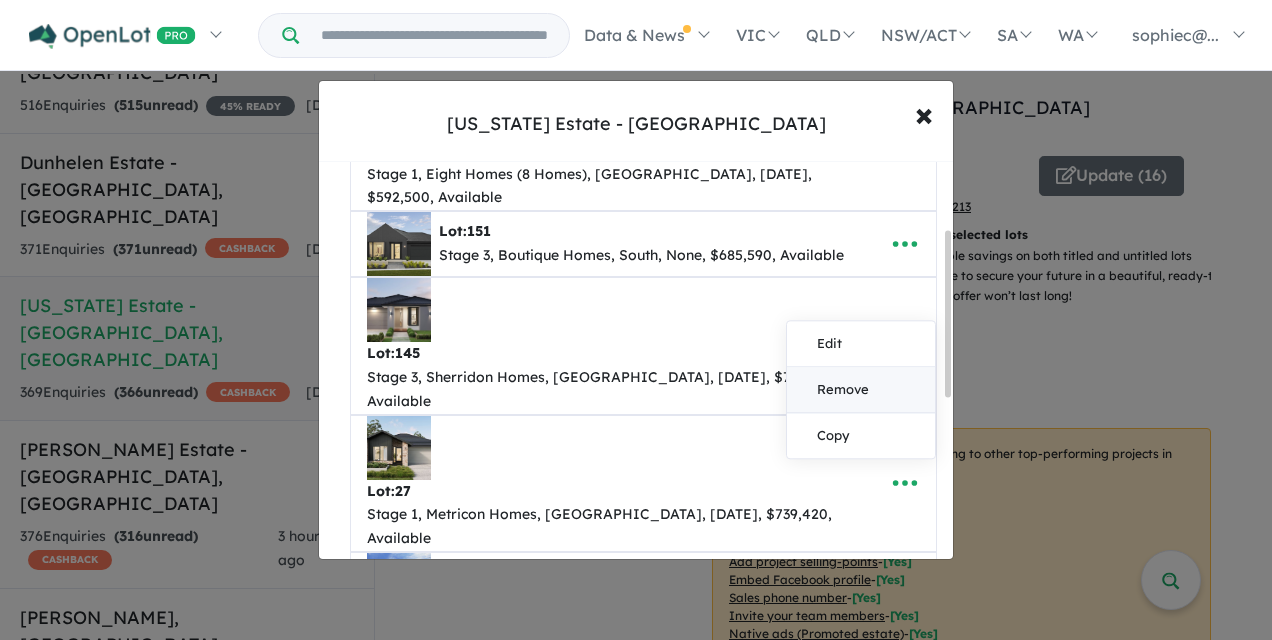 click on "Remove" at bounding box center (861, 391) 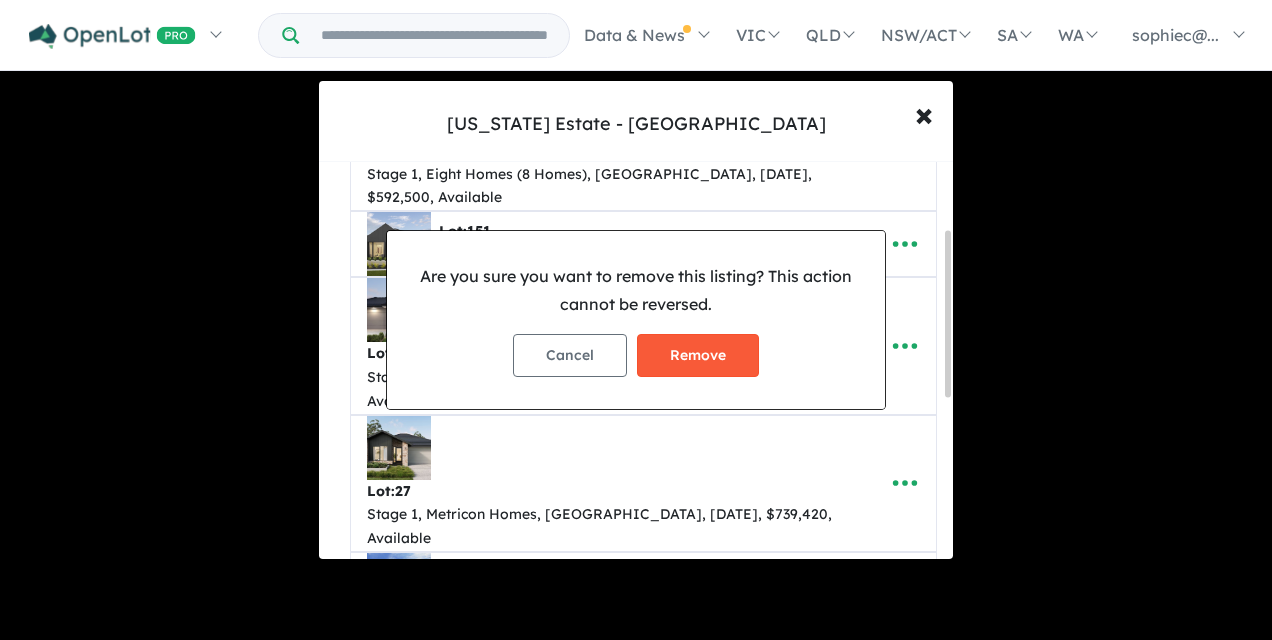 click on "Remove" at bounding box center (698, 355) 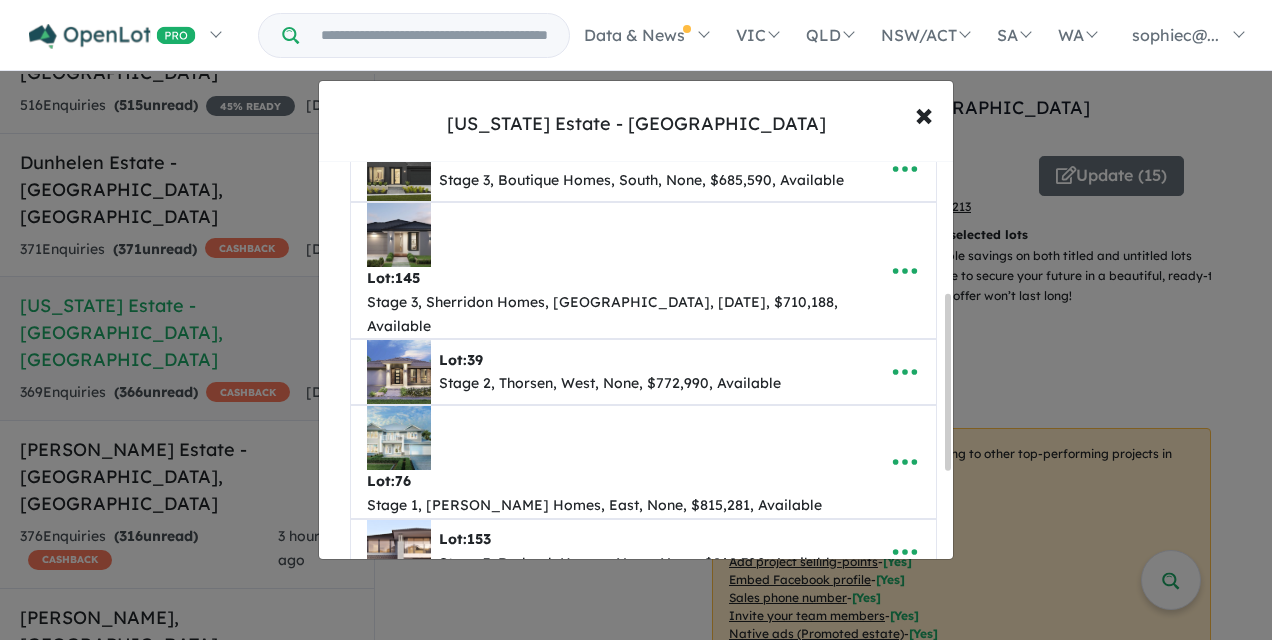 scroll, scrollTop: 301, scrollLeft: 0, axis: vertical 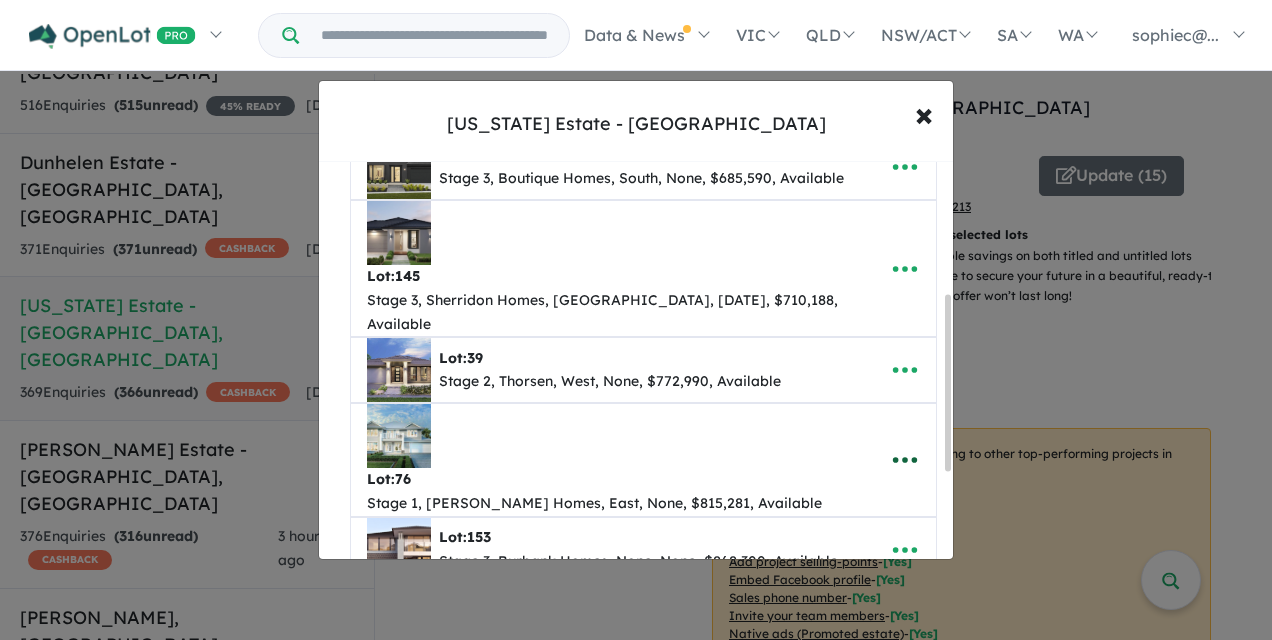click 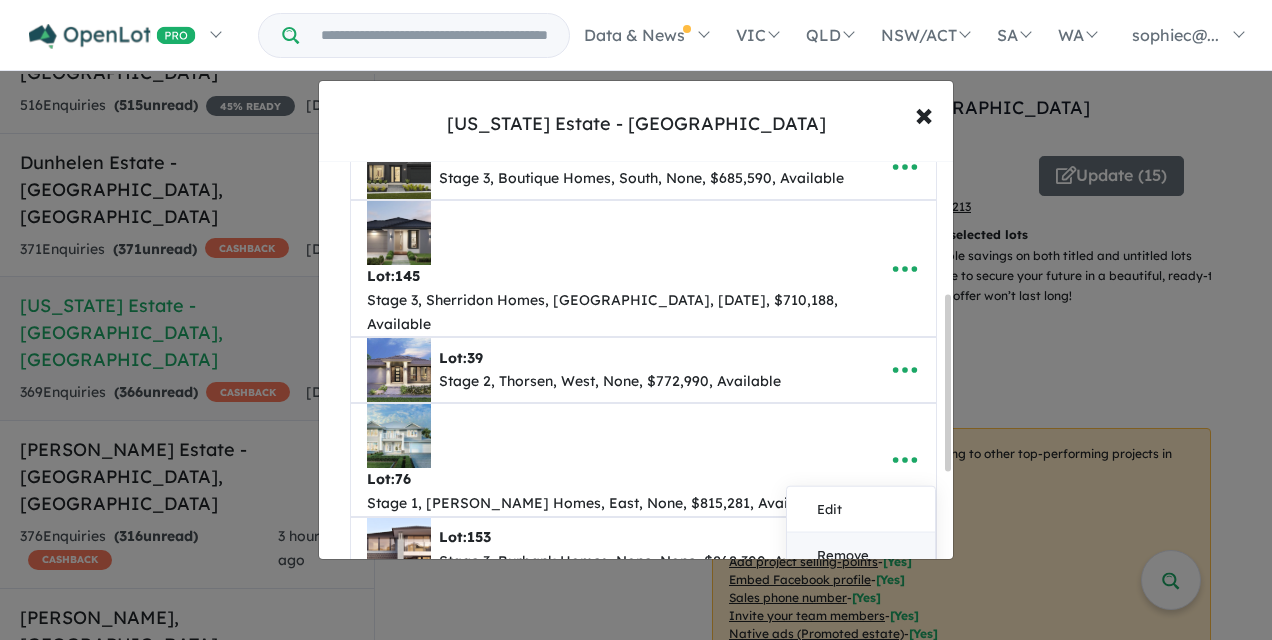click on "Remove" at bounding box center (861, 556) 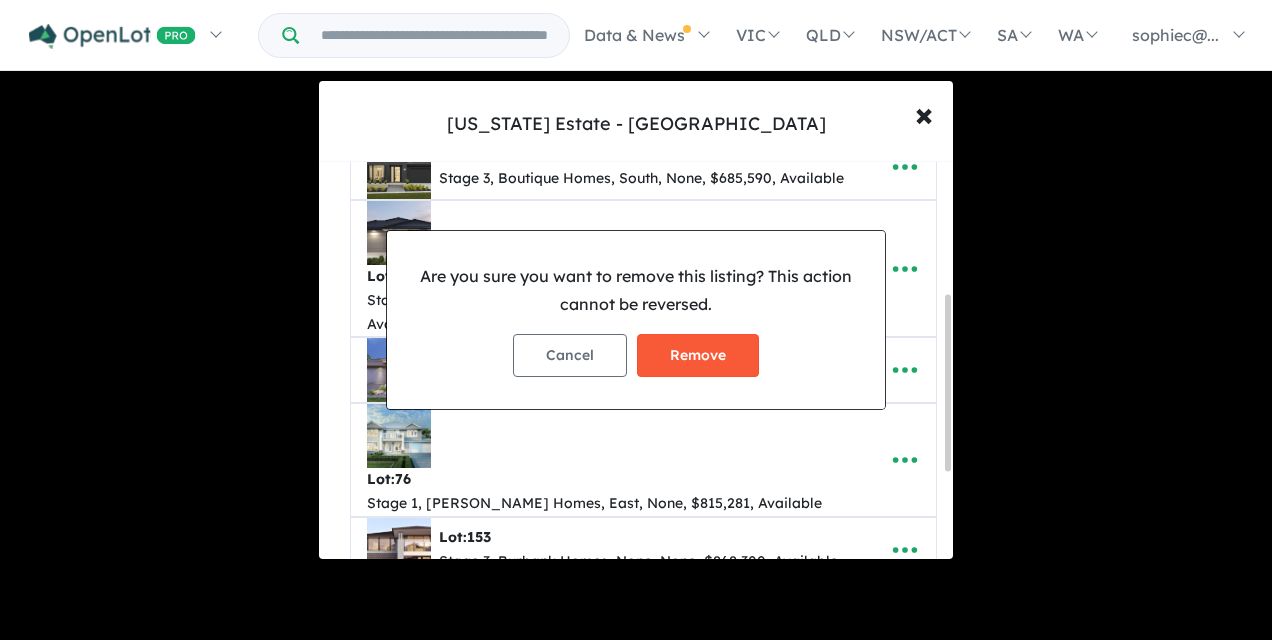 click on "Remove" at bounding box center [698, 355] 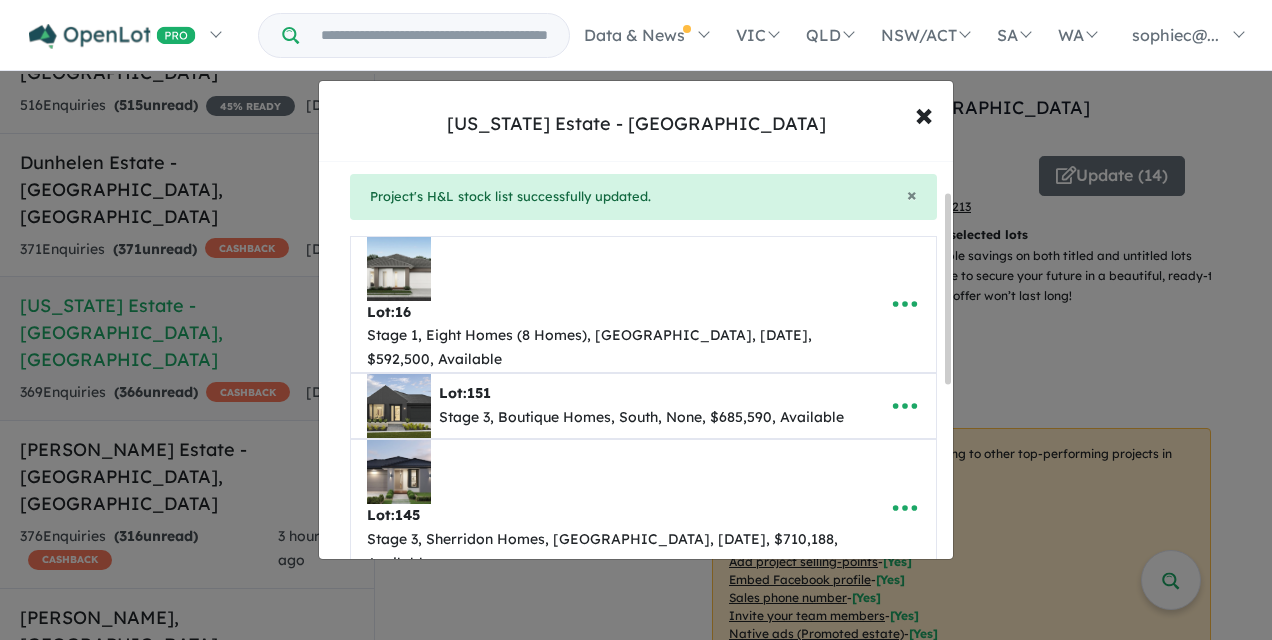 scroll, scrollTop: 63, scrollLeft: 0, axis: vertical 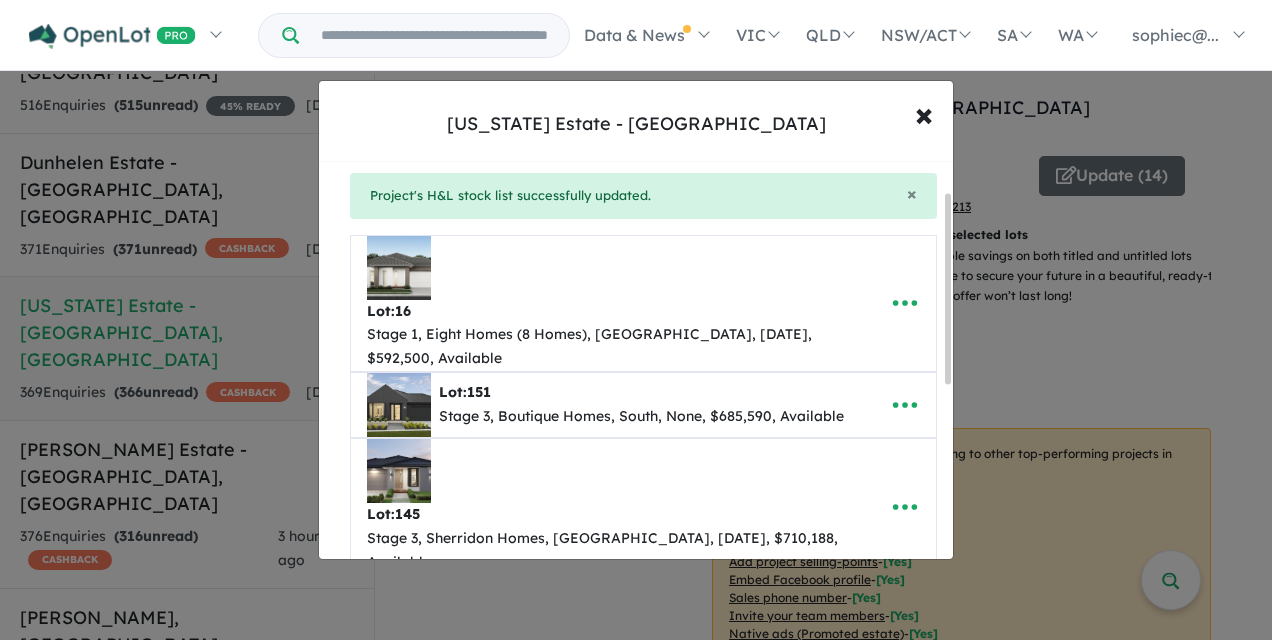 drag, startPoint x: 509, startPoint y: 351, endPoint x: 881, endPoint y: 123, distance: 436.31183 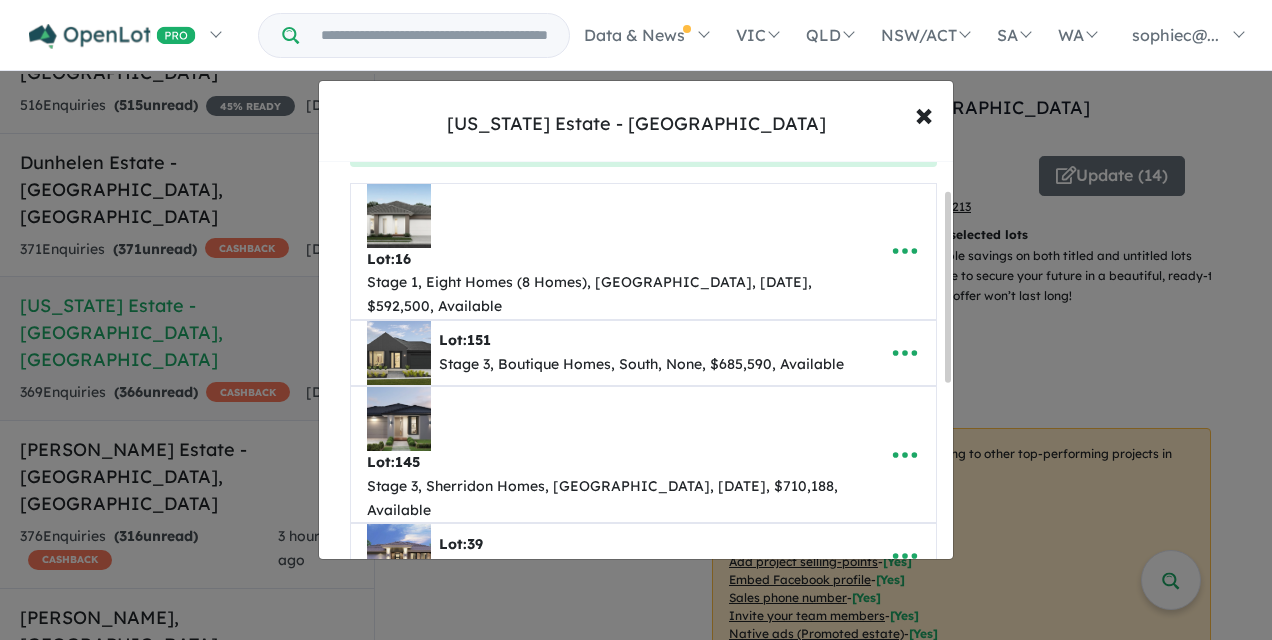 scroll, scrollTop: 130, scrollLeft: 0, axis: vertical 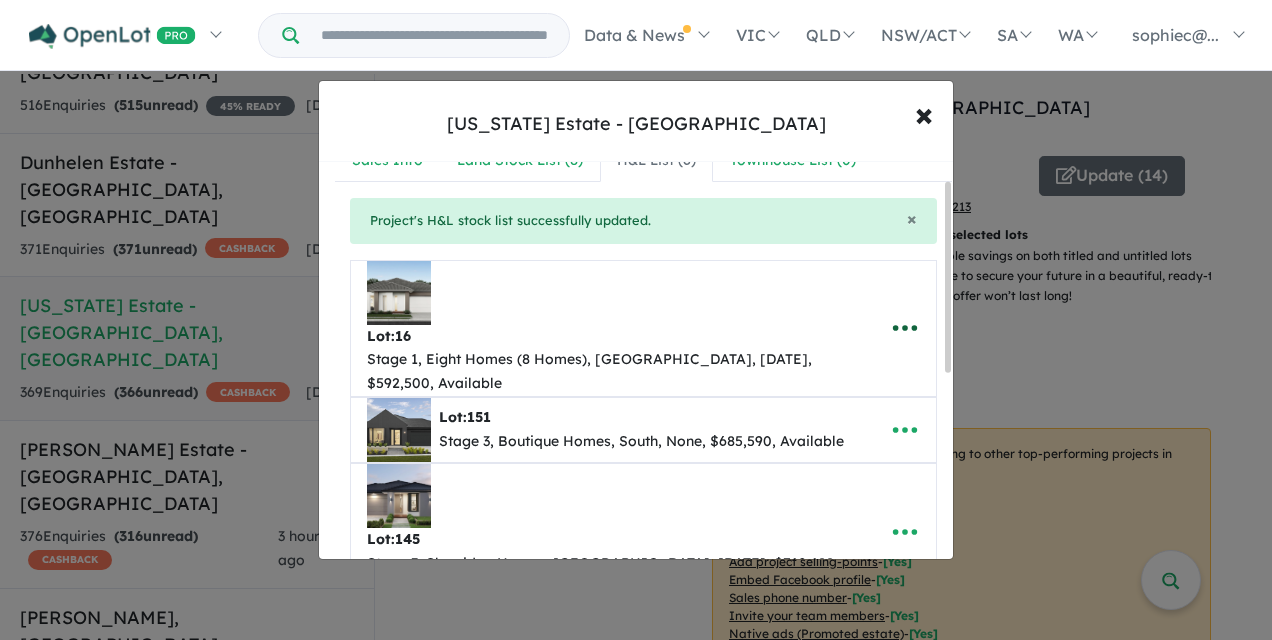 click at bounding box center (905, 328) 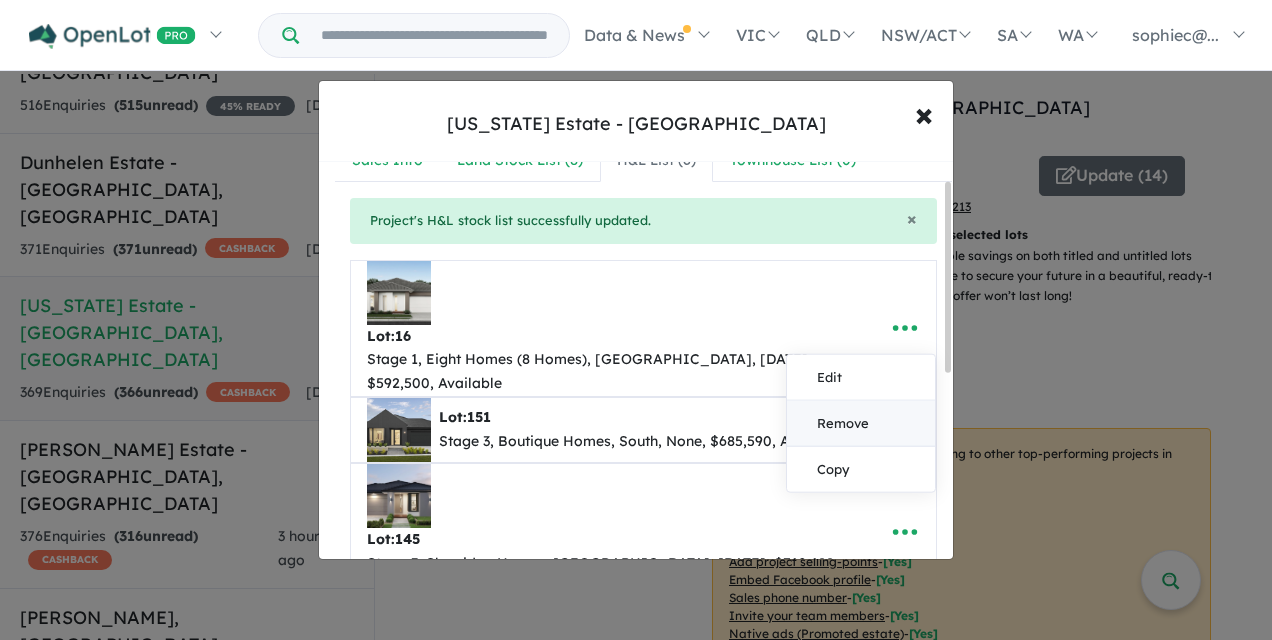 click on "Remove" at bounding box center (861, 424) 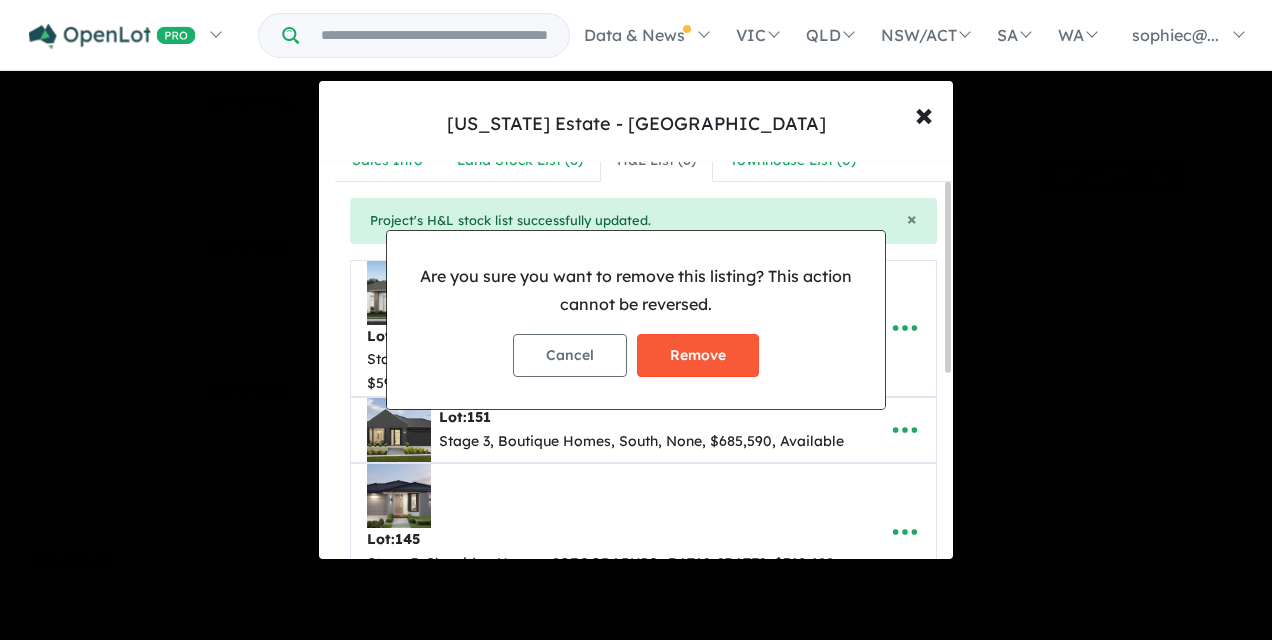 click on "Remove" at bounding box center [698, 355] 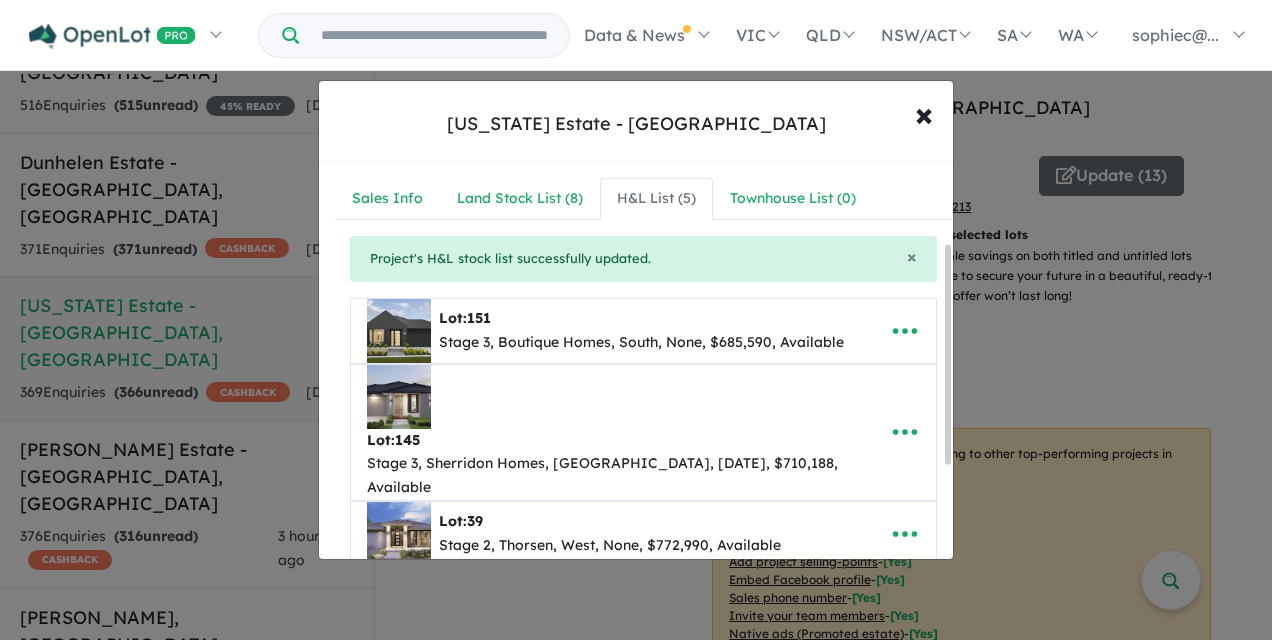 scroll, scrollTop: 322, scrollLeft: 0, axis: vertical 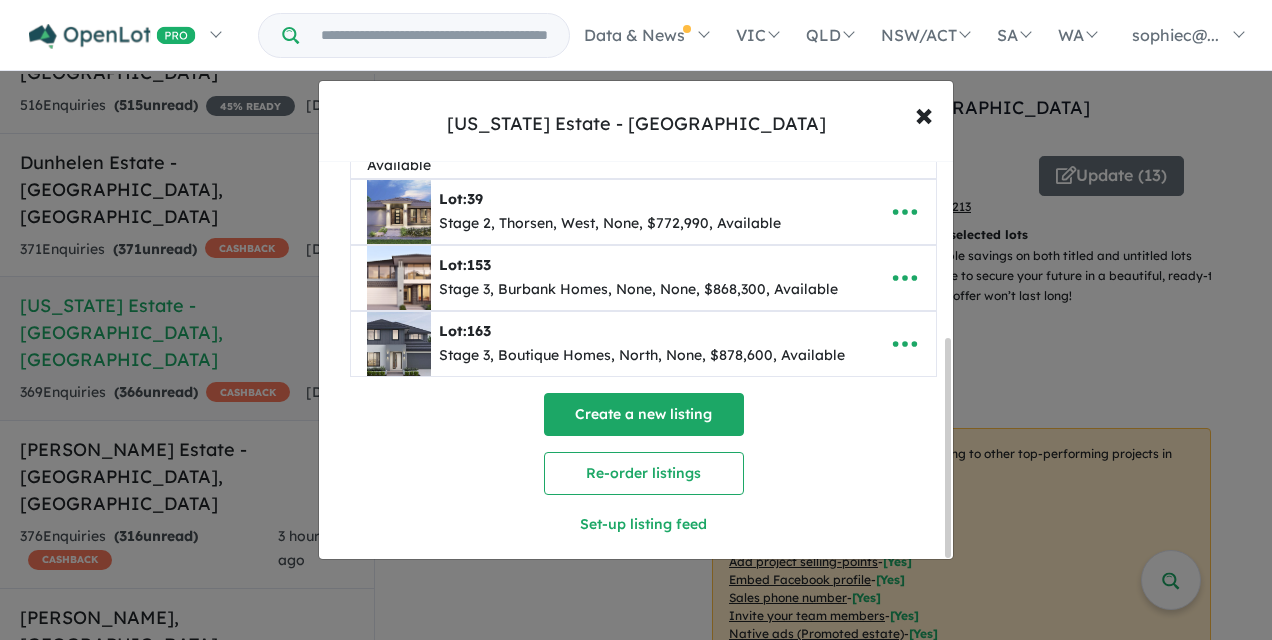 click on "Create a new listing" at bounding box center [644, 414] 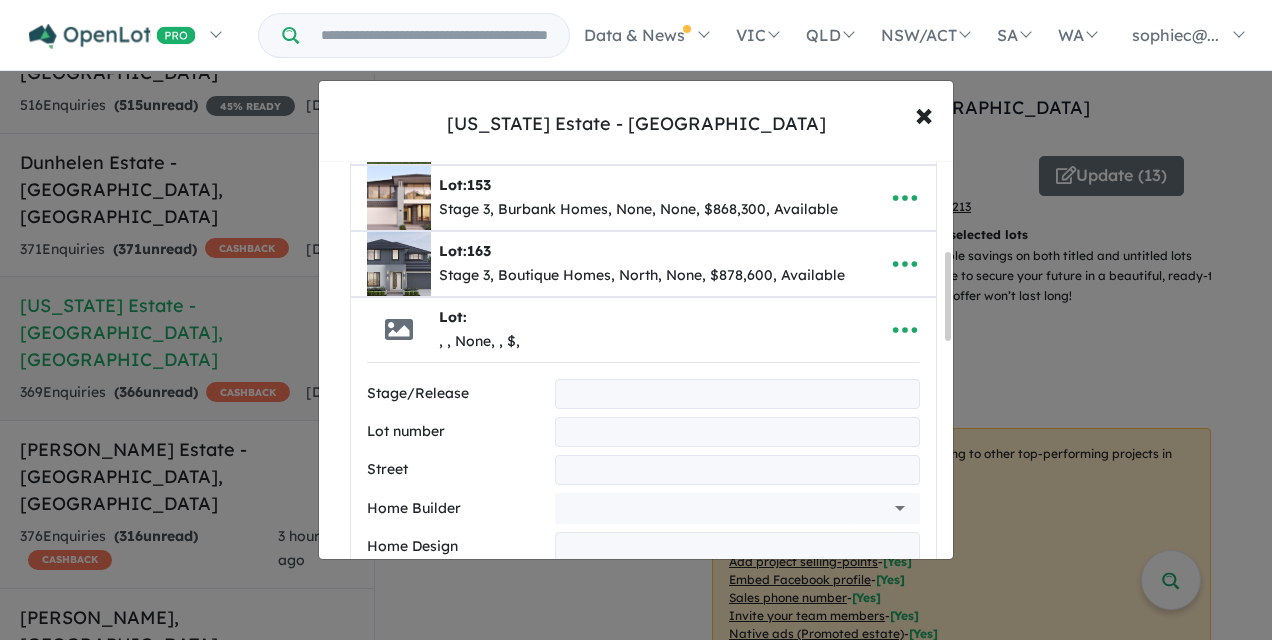 click at bounding box center [737, 394] 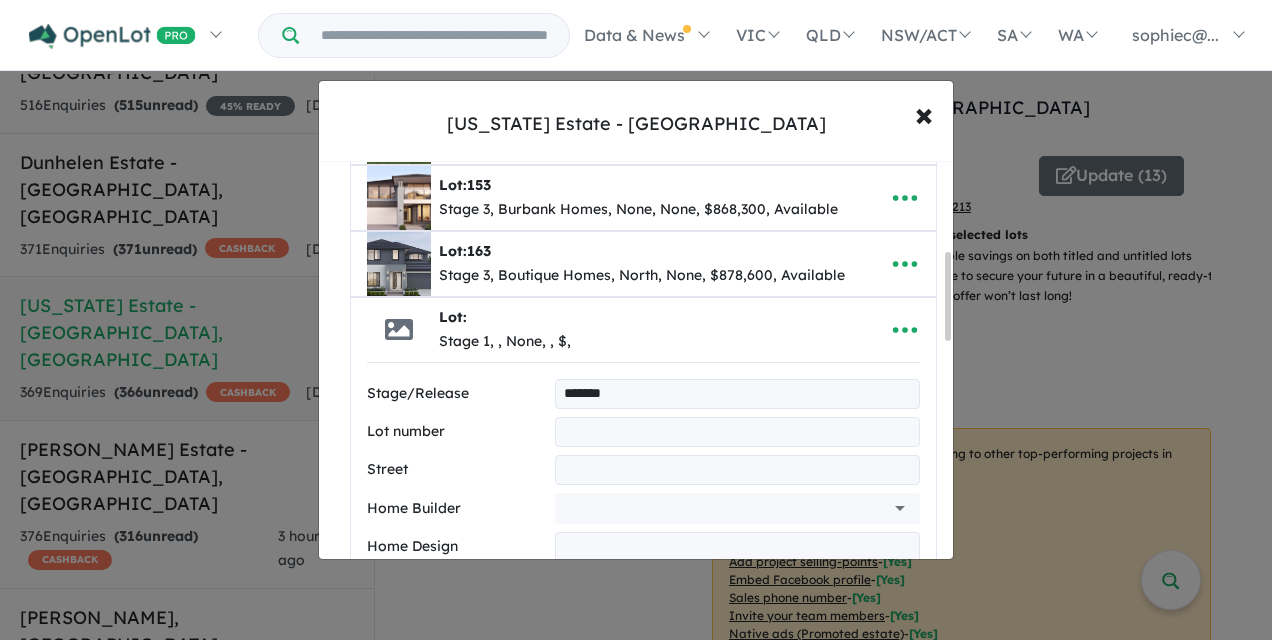 click at bounding box center [737, 432] 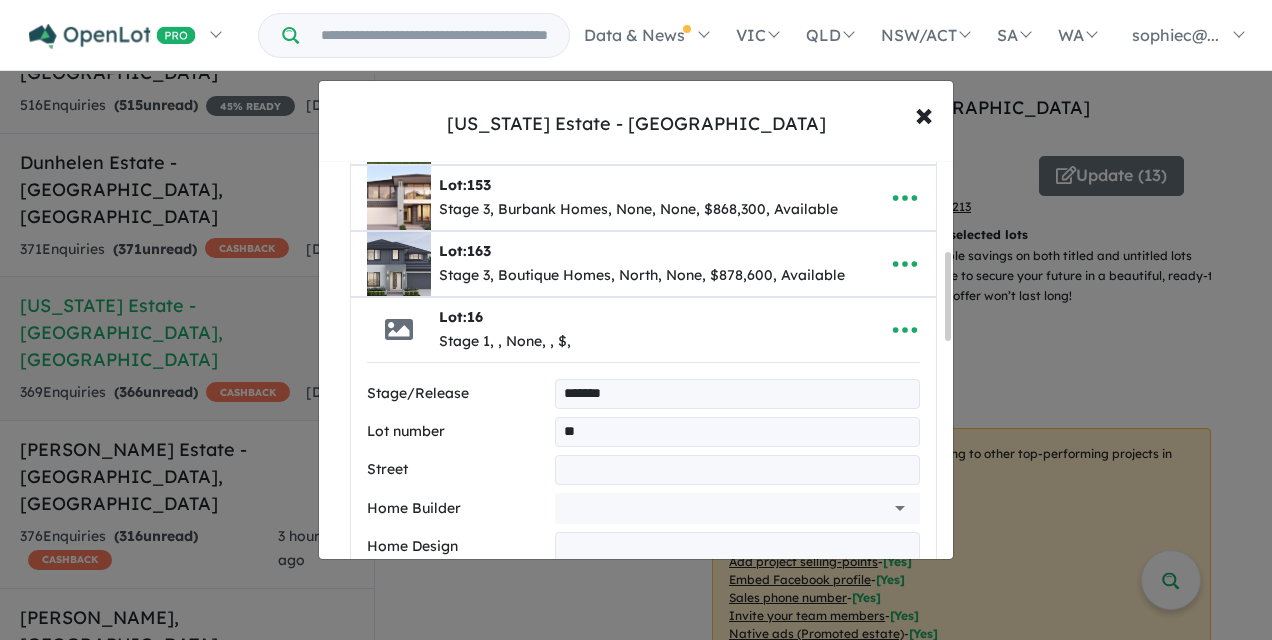 type on "**" 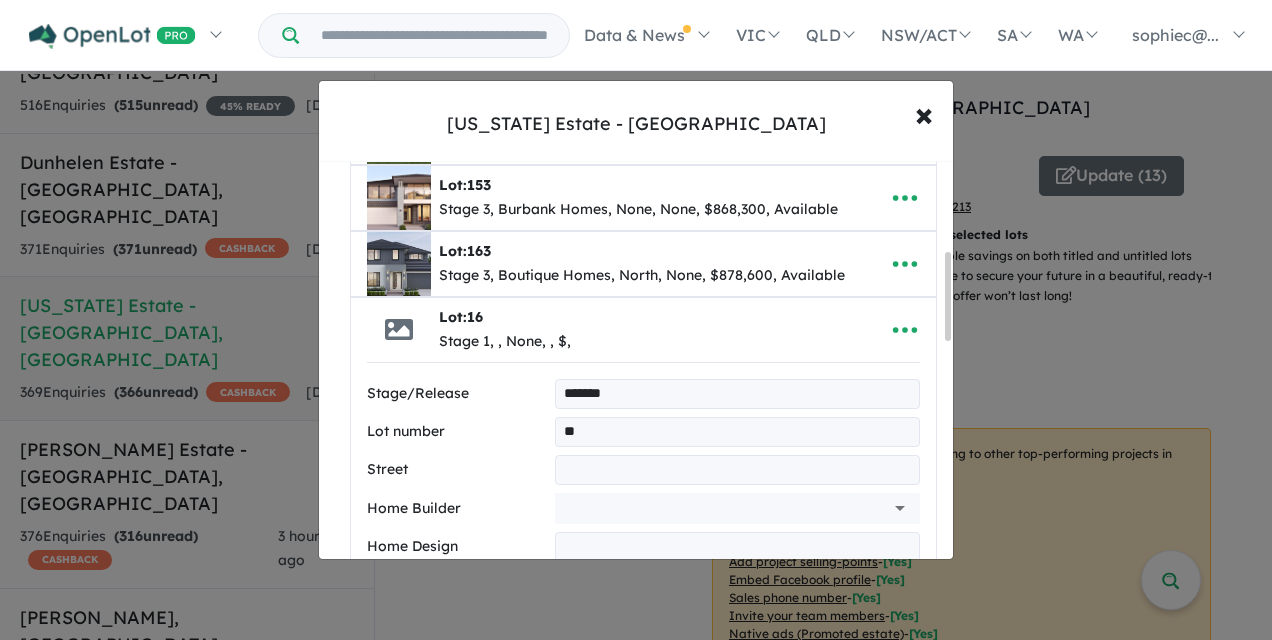 click at bounding box center (737, 470) 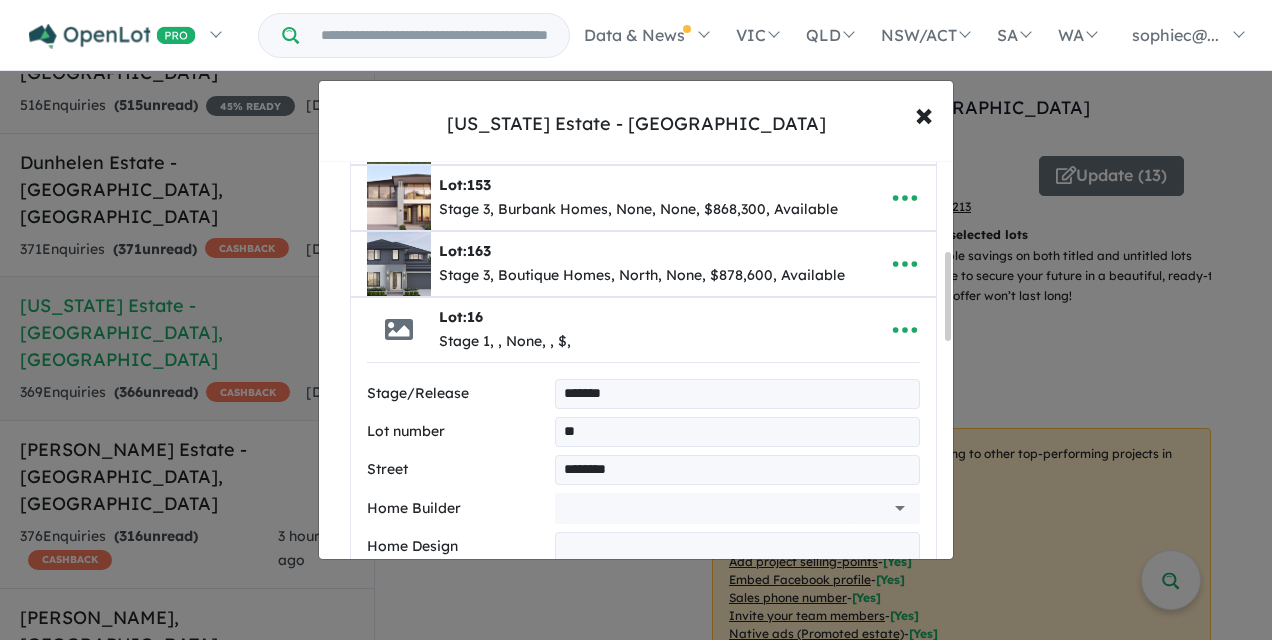 type on "**********" 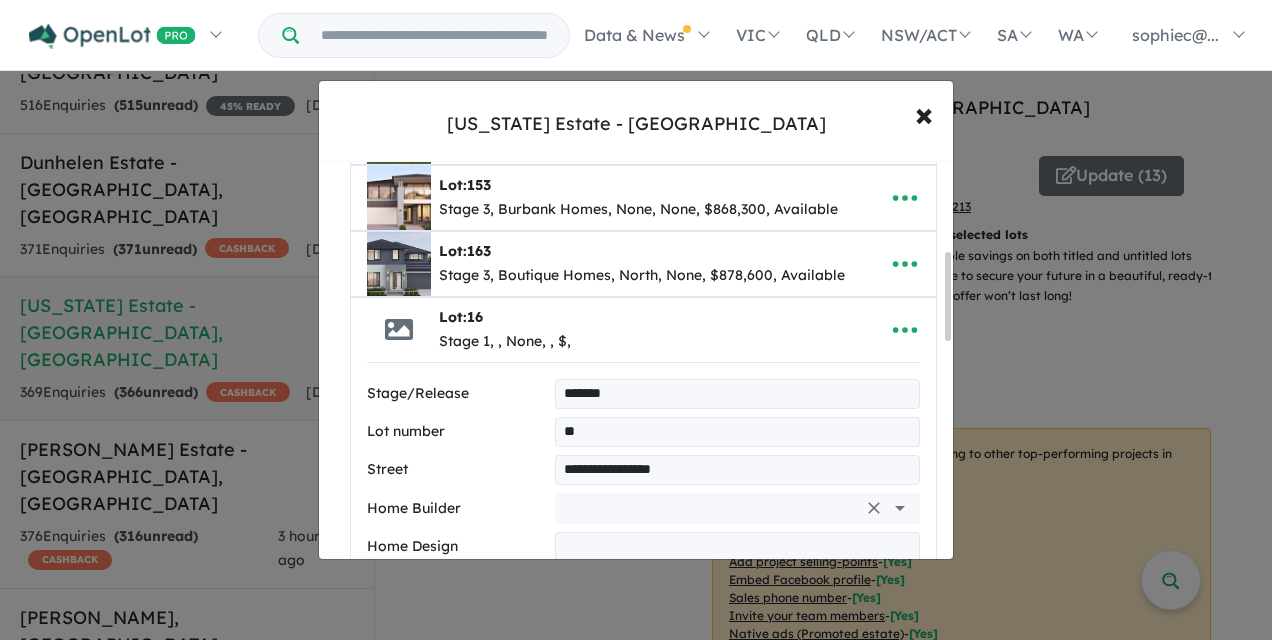 click at bounding box center (709, 508) 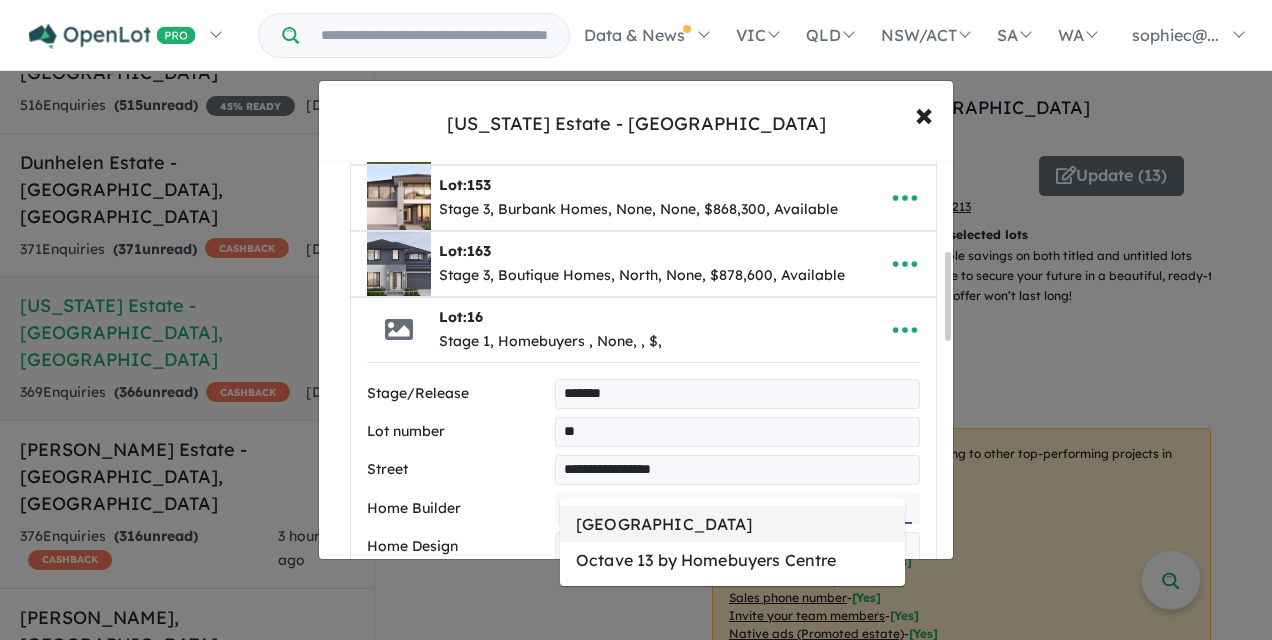 click on "[GEOGRAPHIC_DATA]" at bounding box center (732, 524) 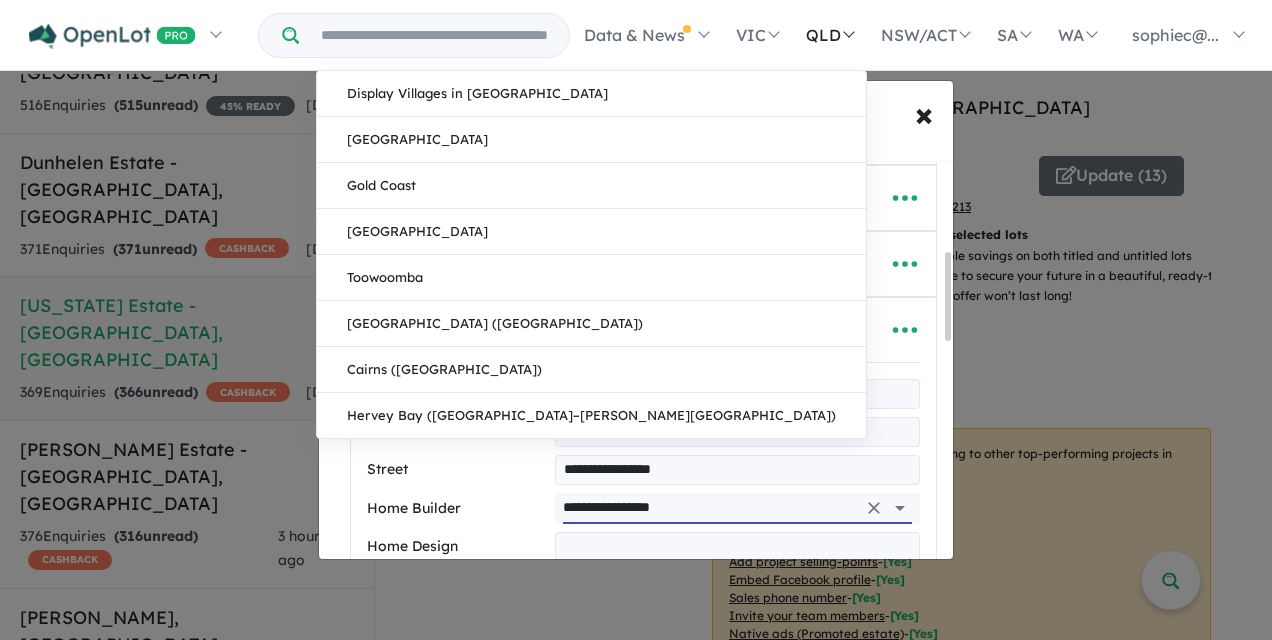 type on "**********" 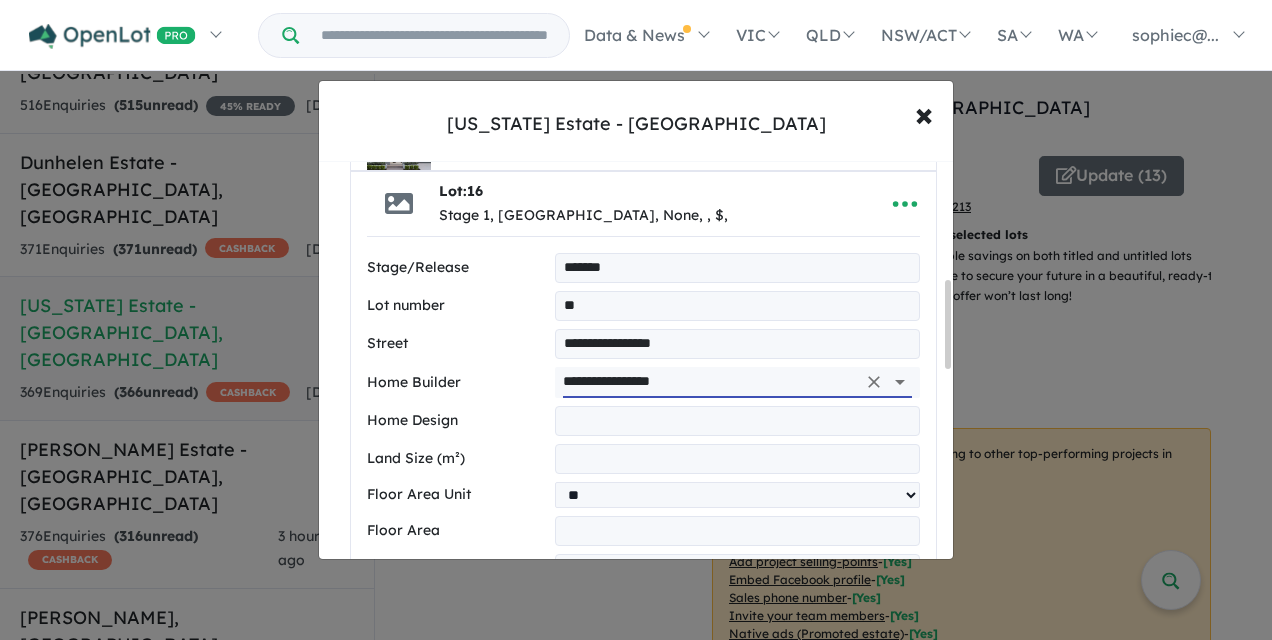 scroll, scrollTop: 530, scrollLeft: 0, axis: vertical 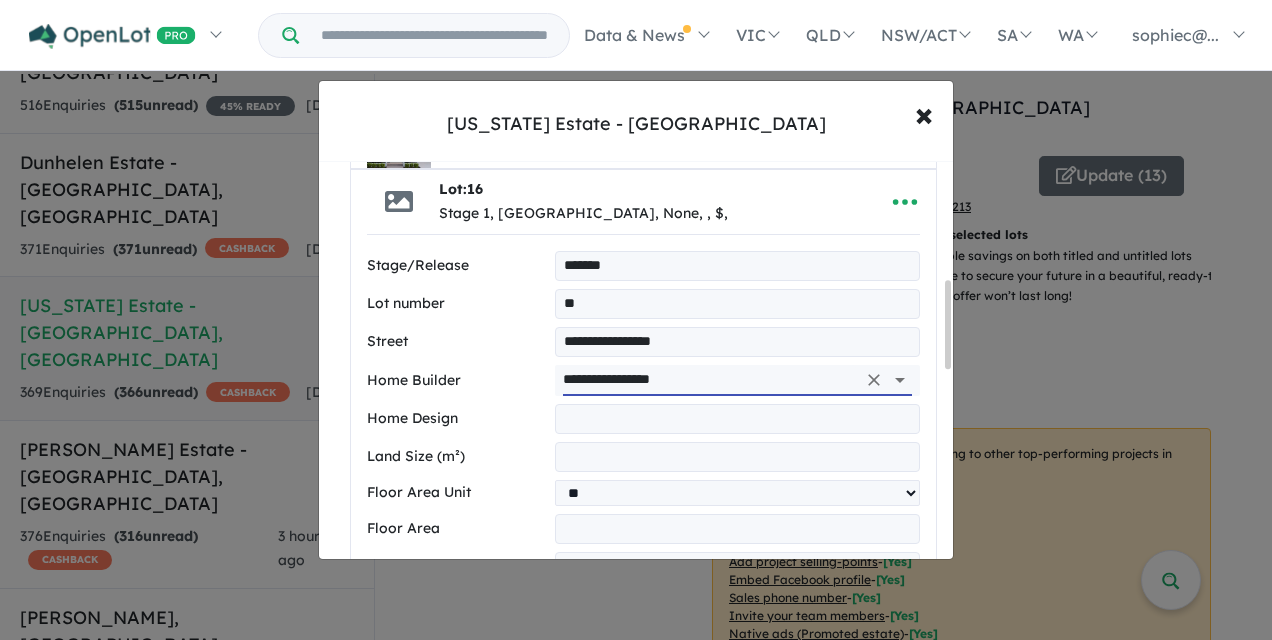click at bounding box center [737, 419] 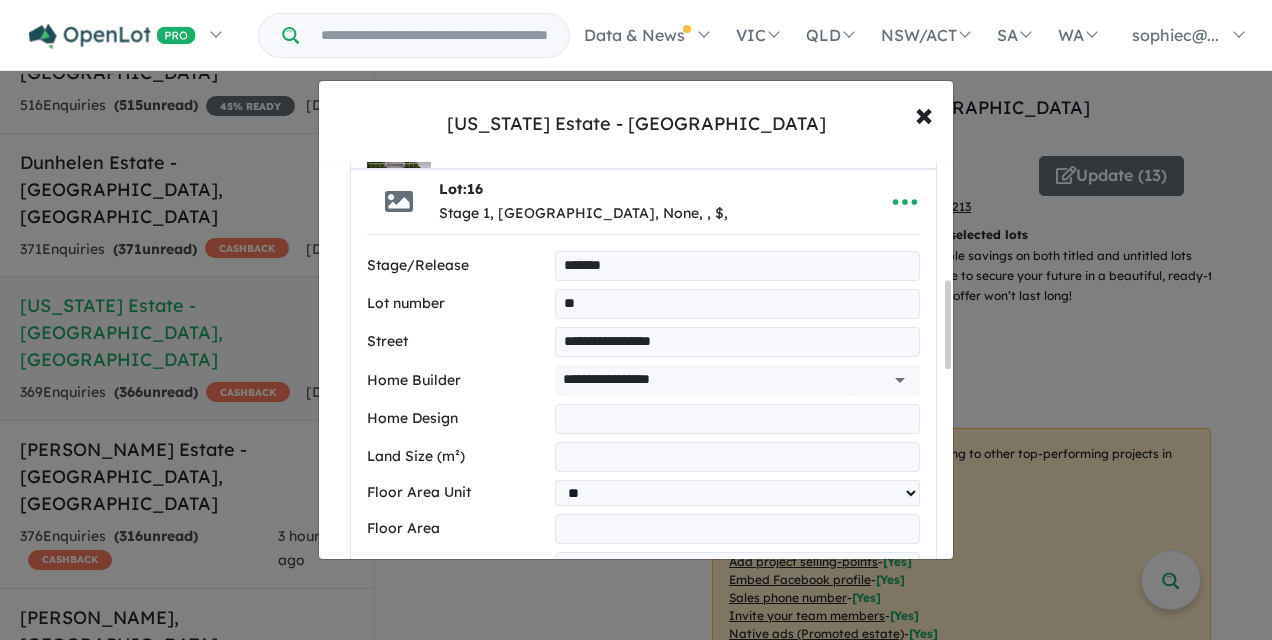 paste on "**********" 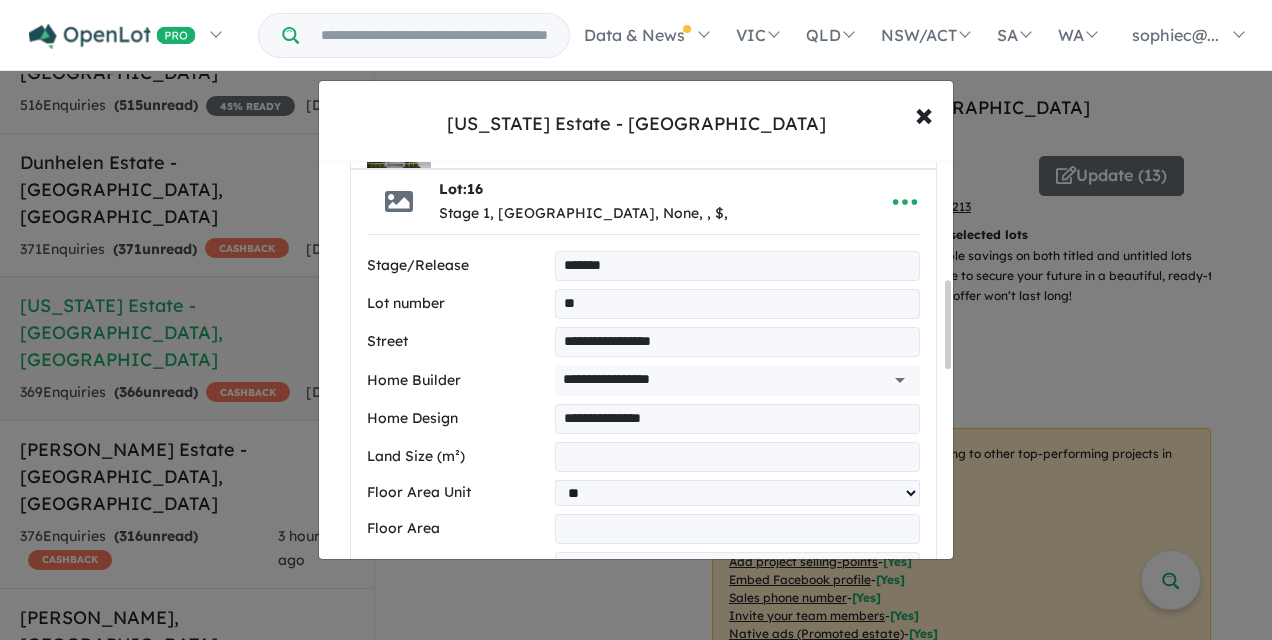 type on "**********" 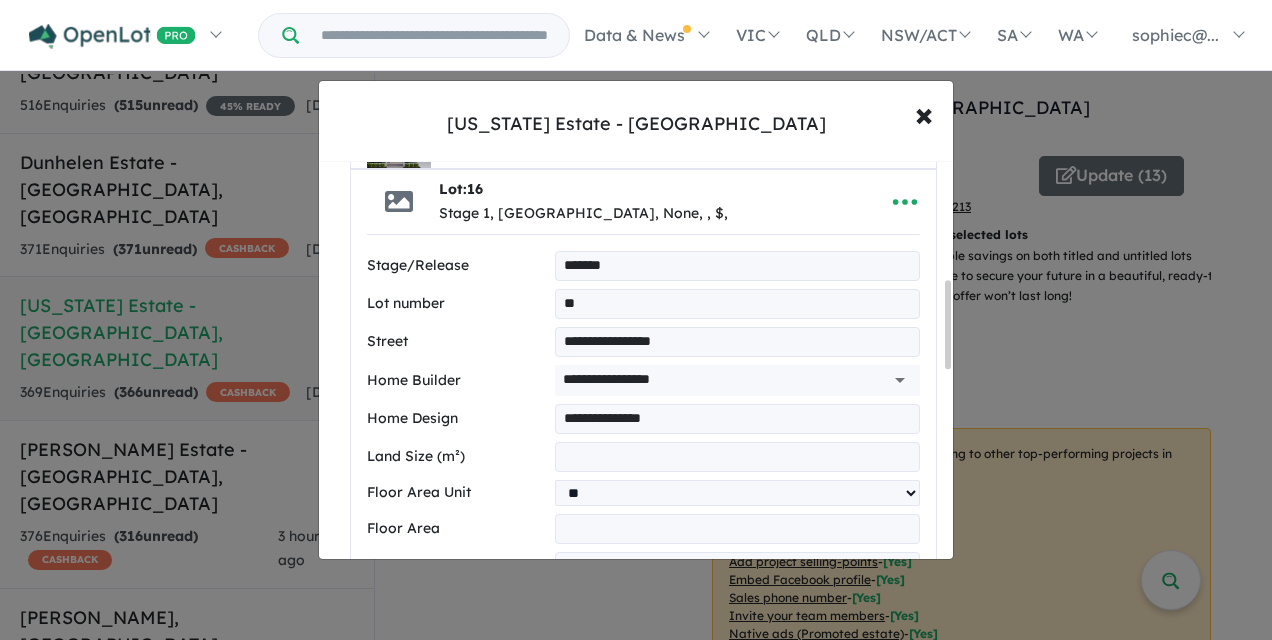 click at bounding box center (737, 457) 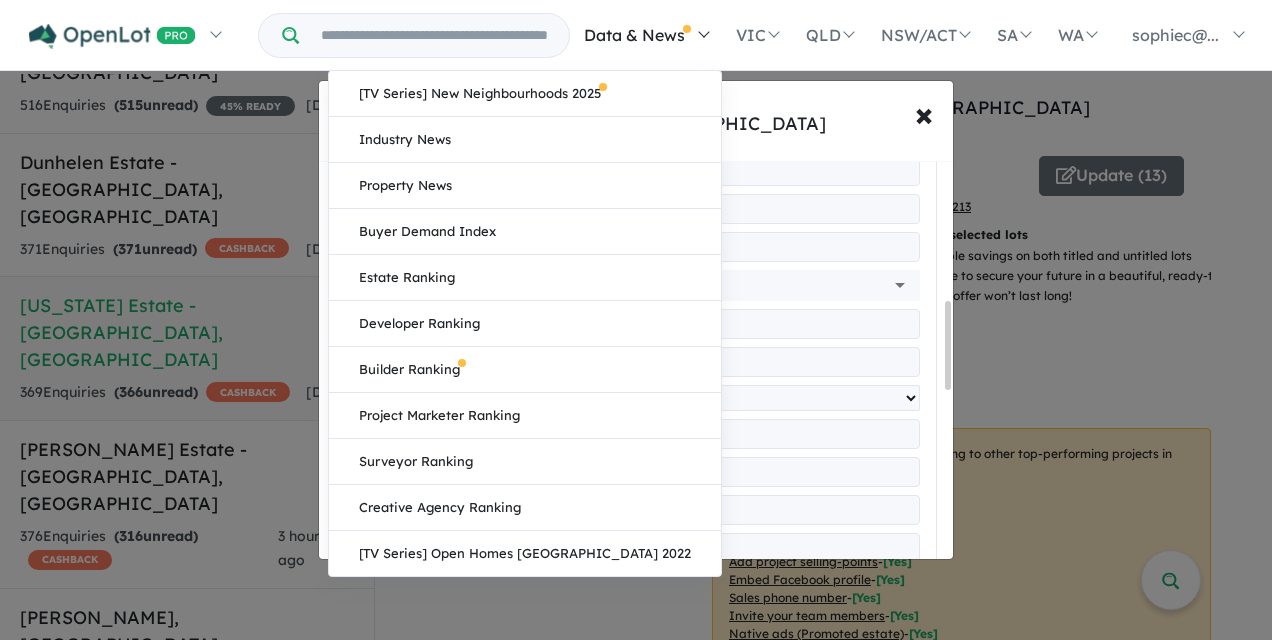 scroll, scrollTop: 626, scrollLeft: 0, axis: vertical 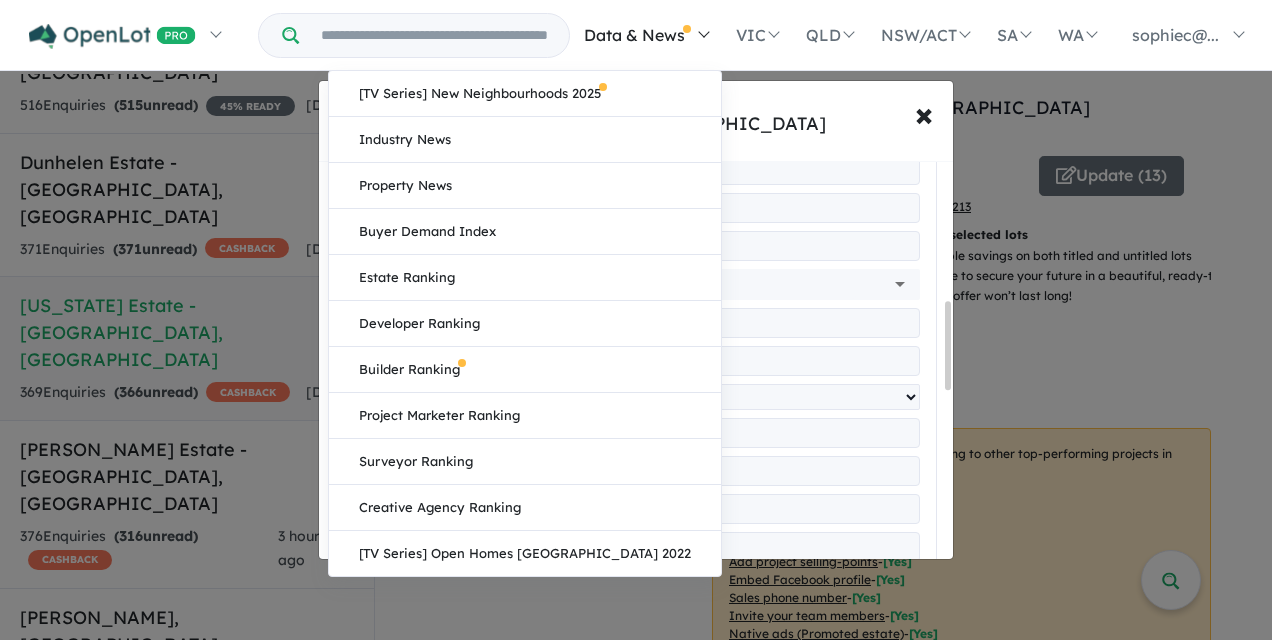 type on "***" 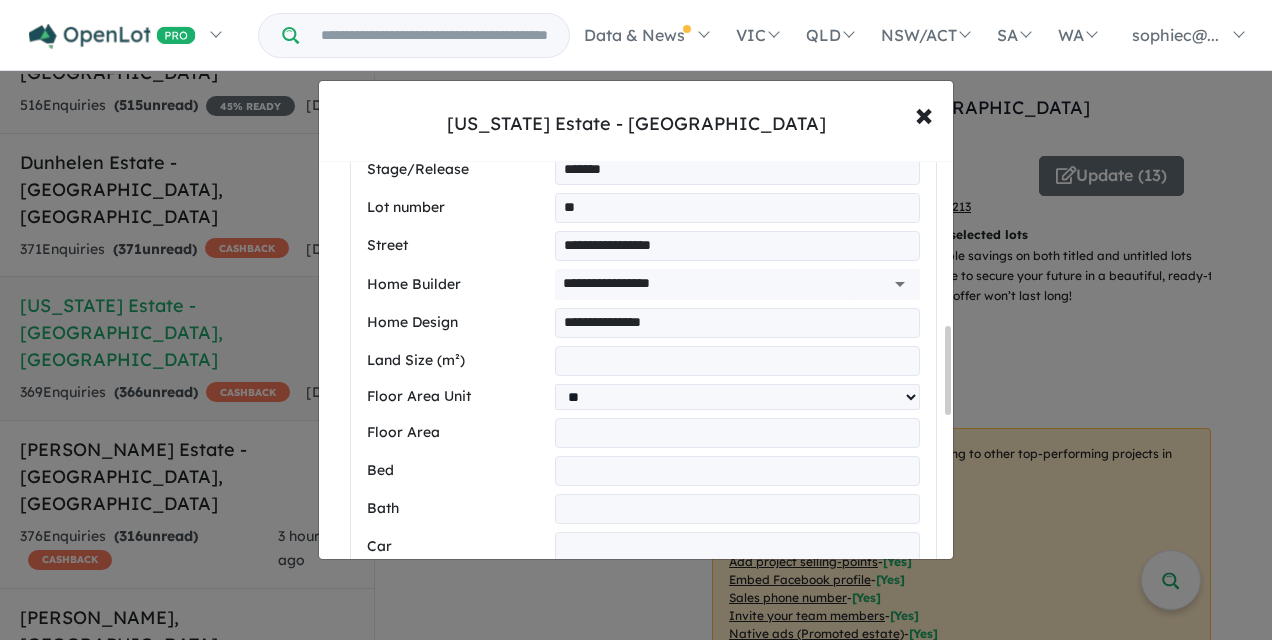scroll, scrollTop: 759, scrollLeft: 0, axis: vertical 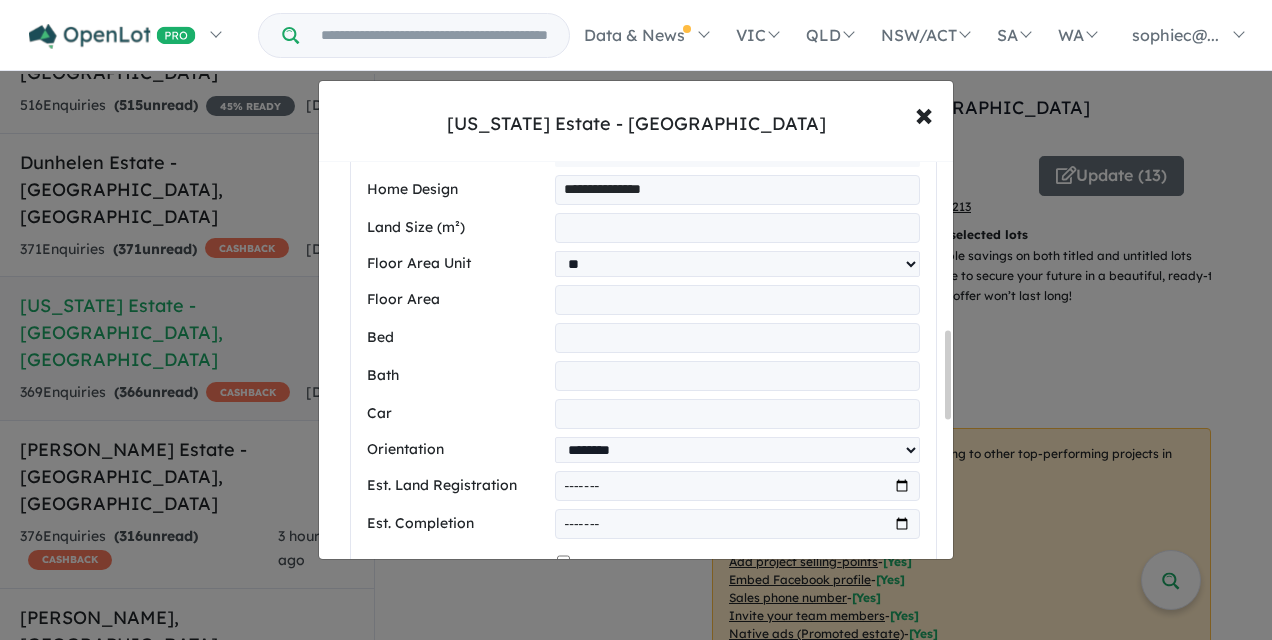 click at bounding box center [737, 338] 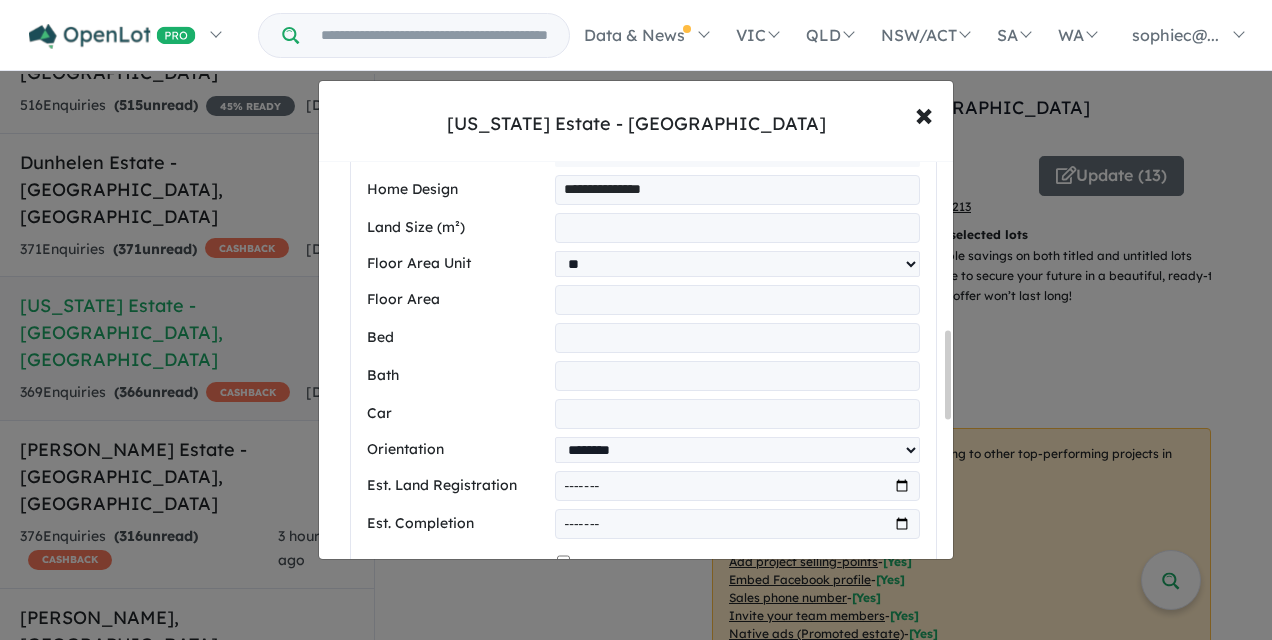 type on "*" 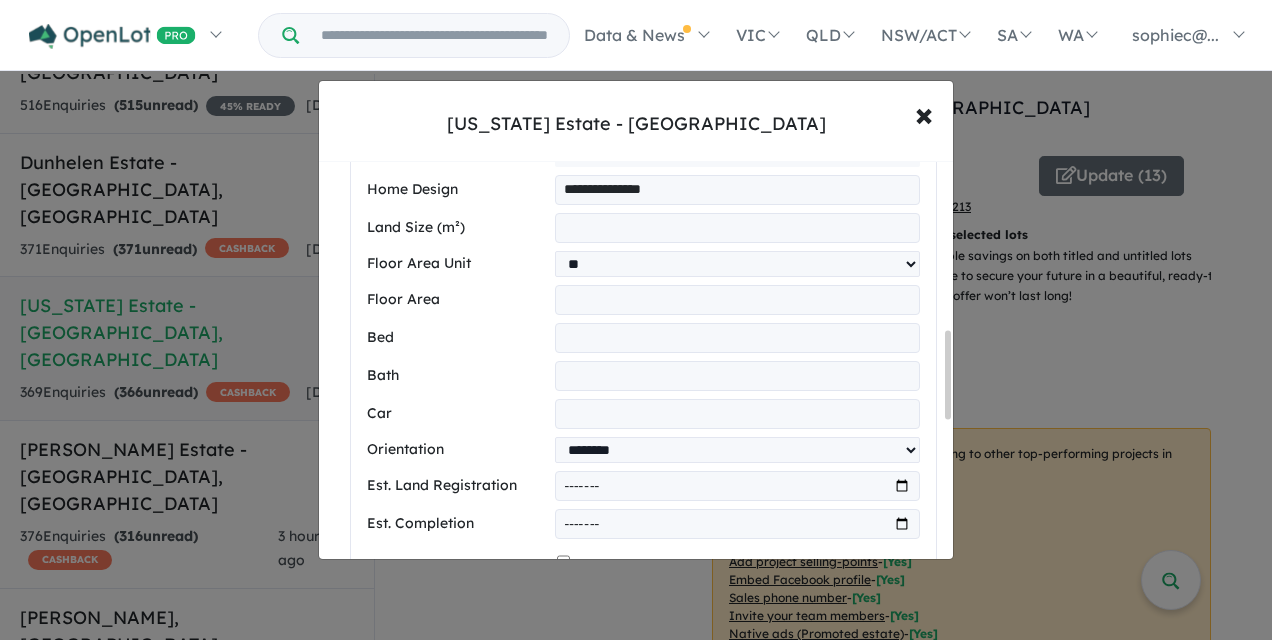 click at bounding box center (737, 376) 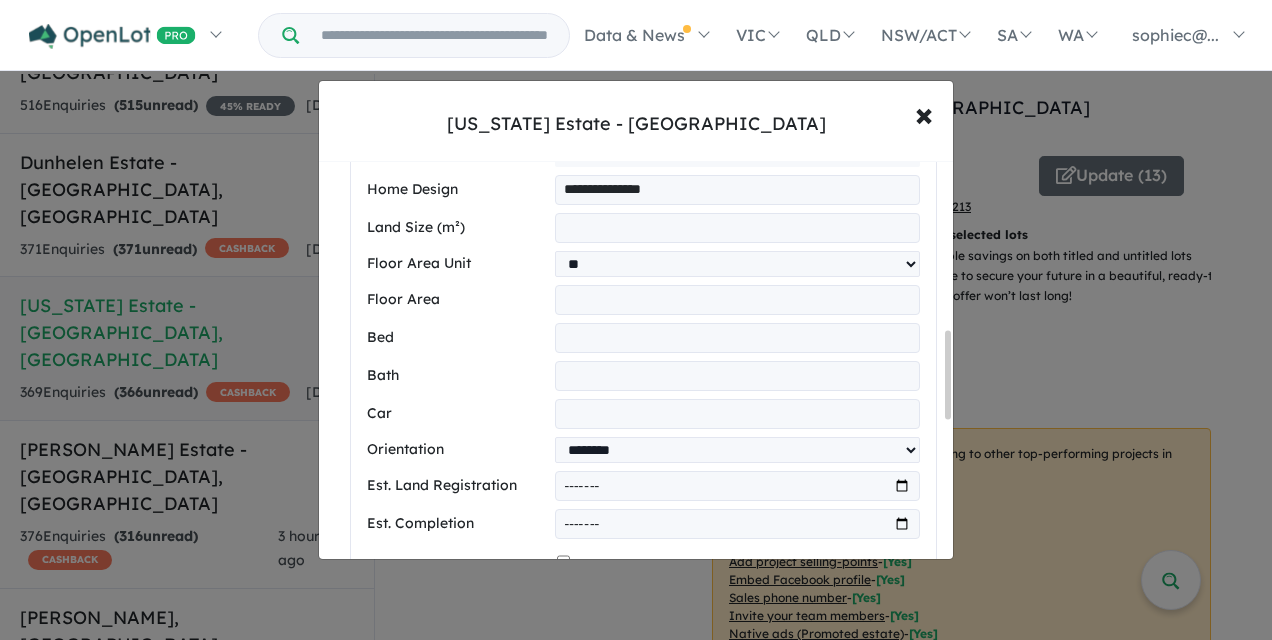 type on "*" 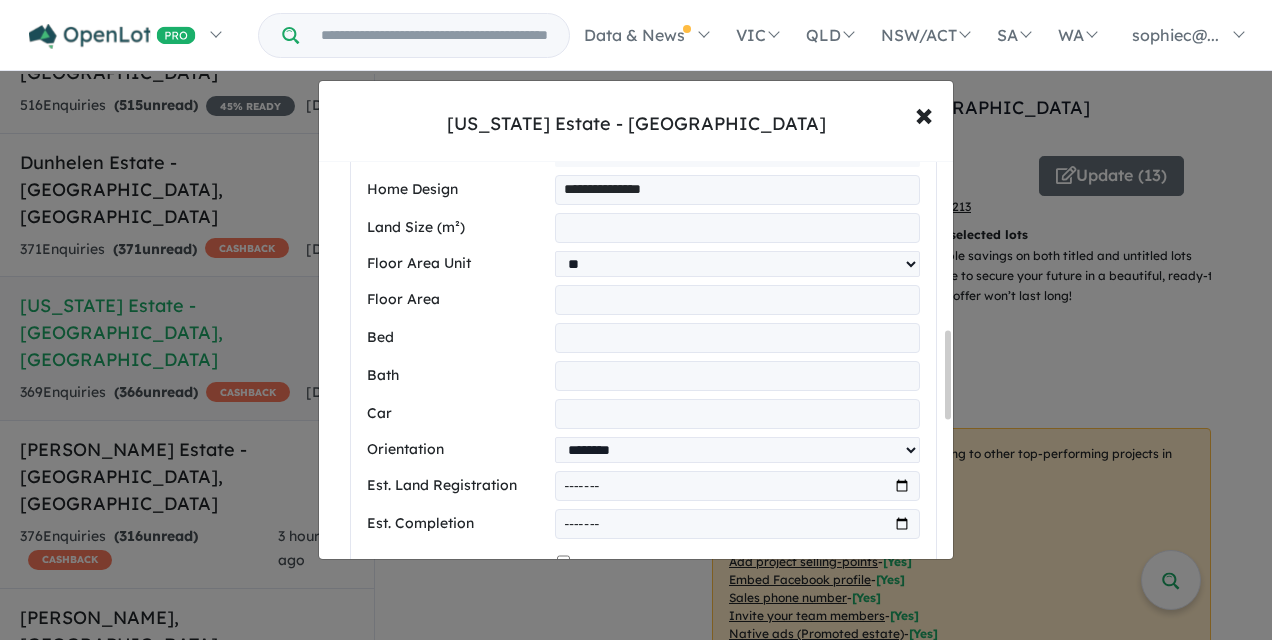 click at bounding box center (737, 414) 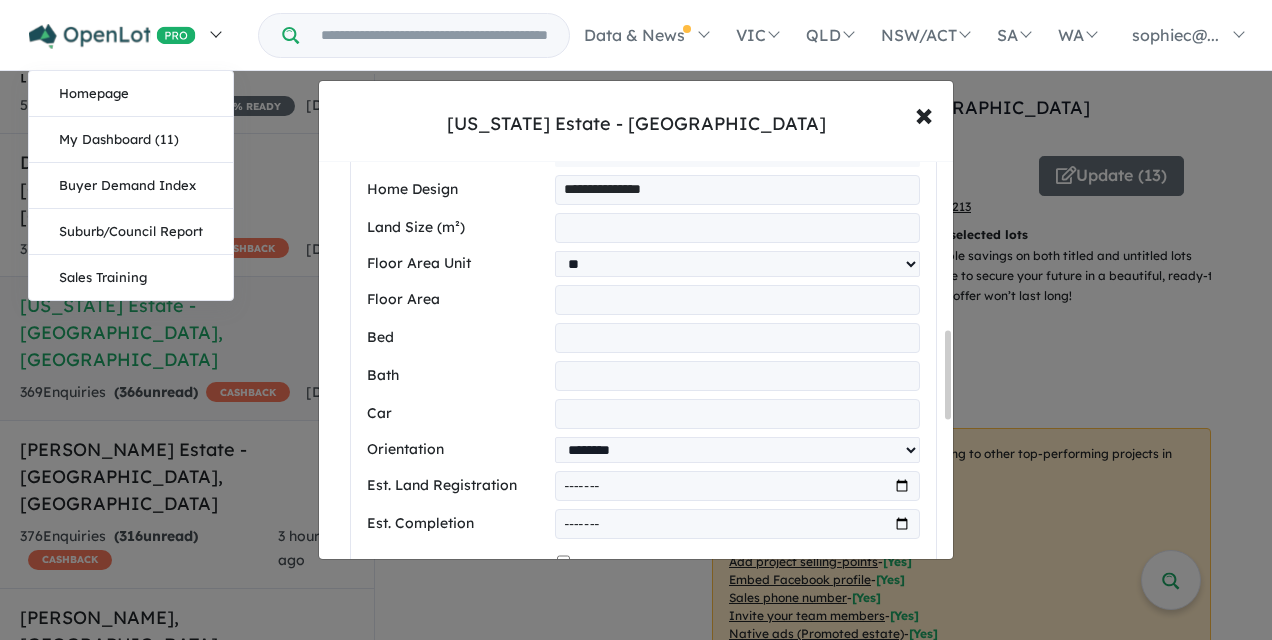 type on "*" 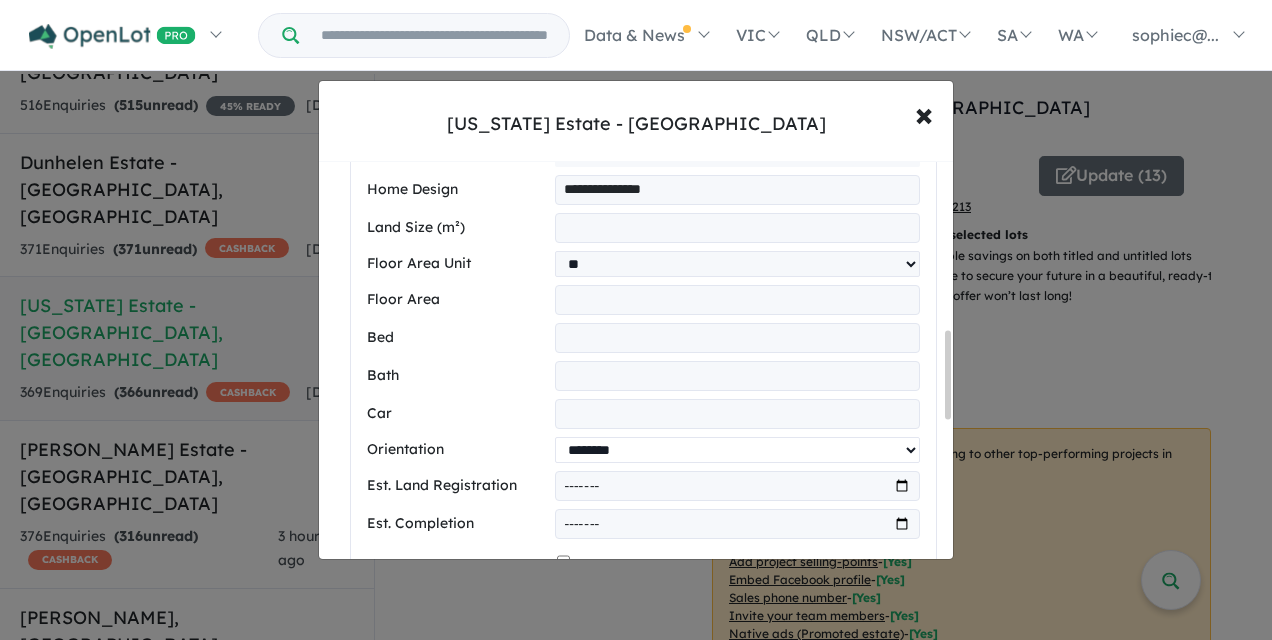click on "**********" at bounding box center (737, 450) 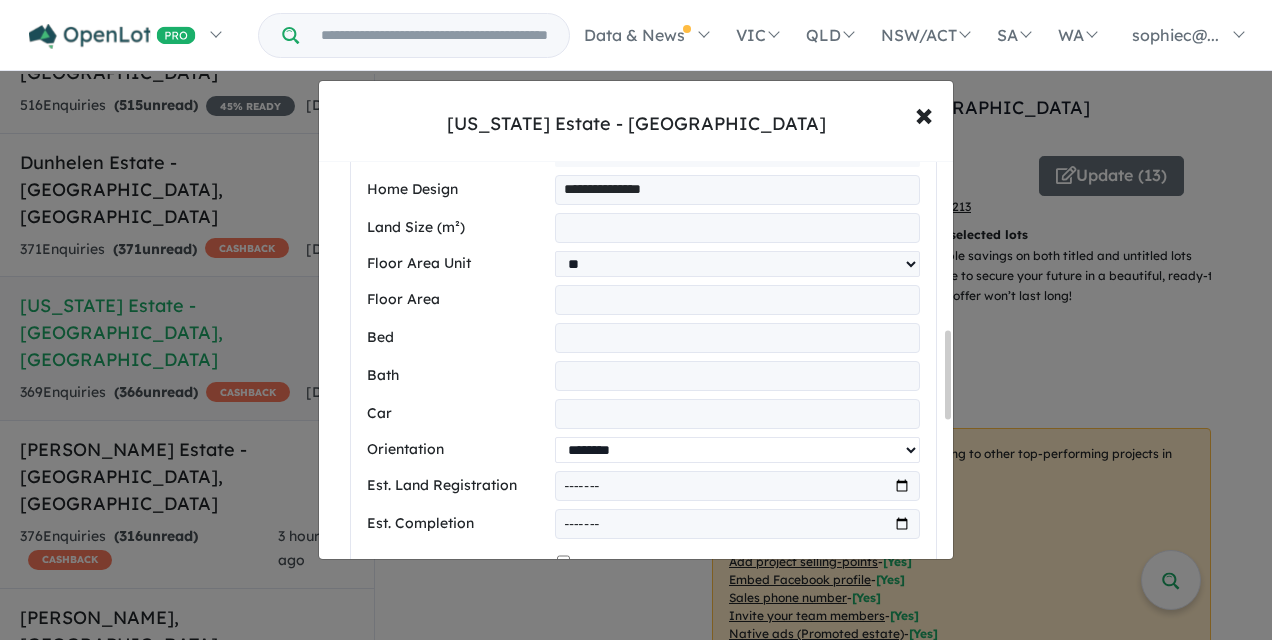 select on "*****" 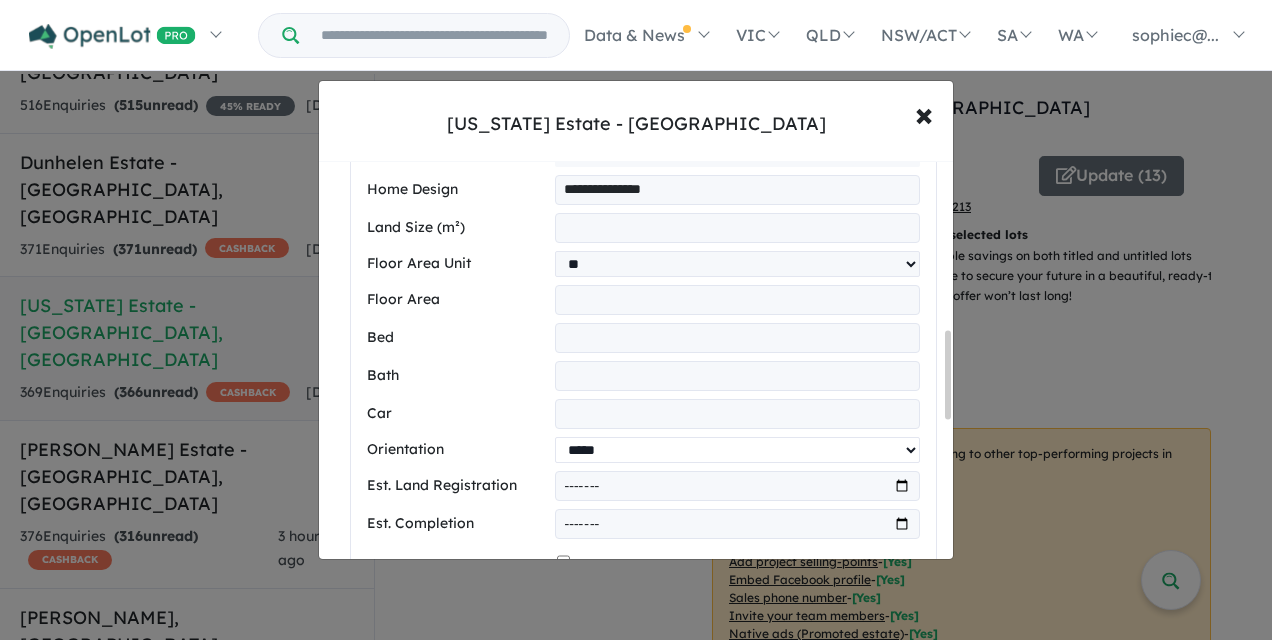 click on "**********" at bounding box center [737, 450] 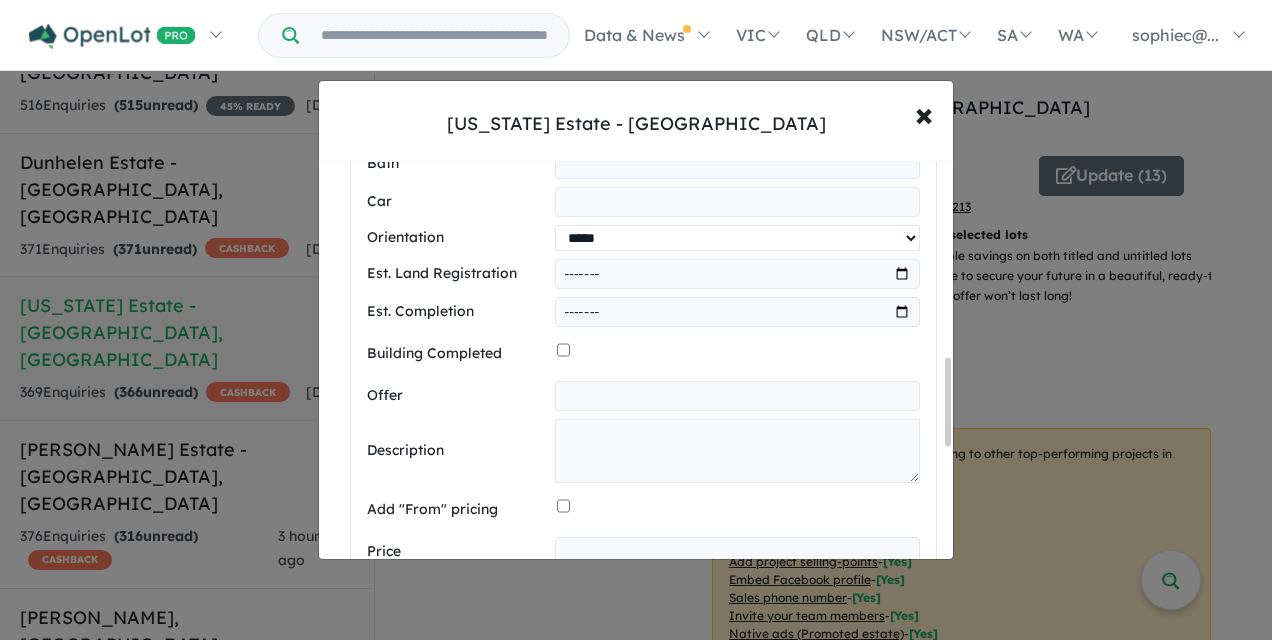scroll, scrollTop: 973, scrollLeft: 0, axis: vertical 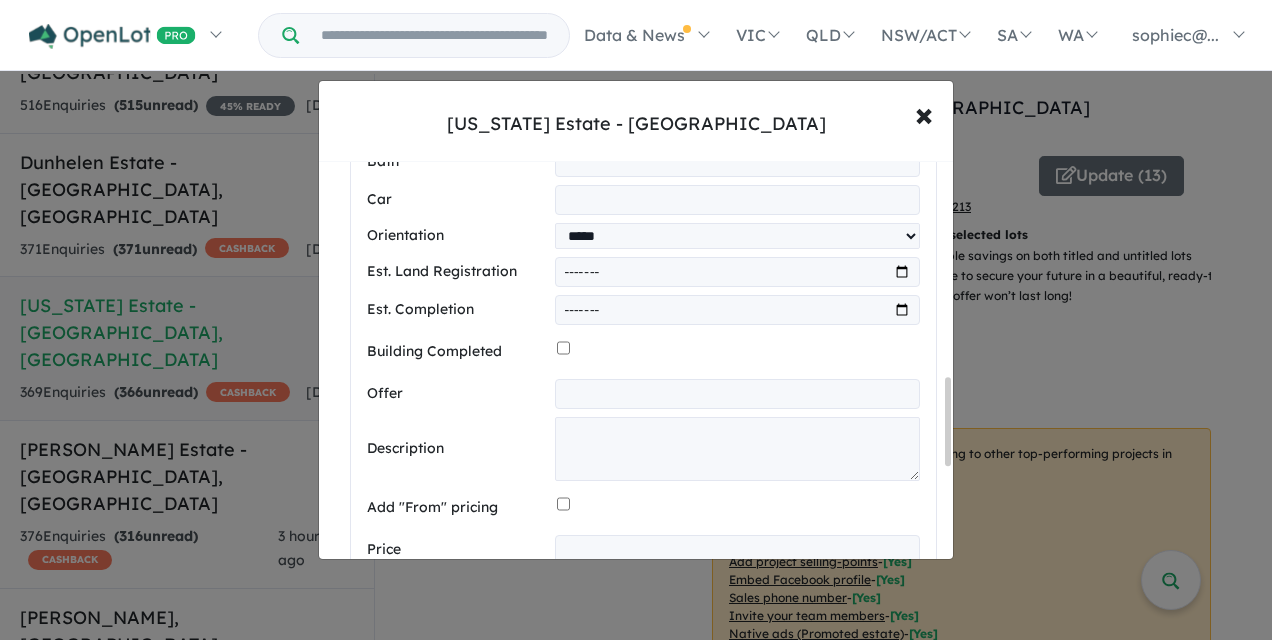 click at bounding box center [737, 272] 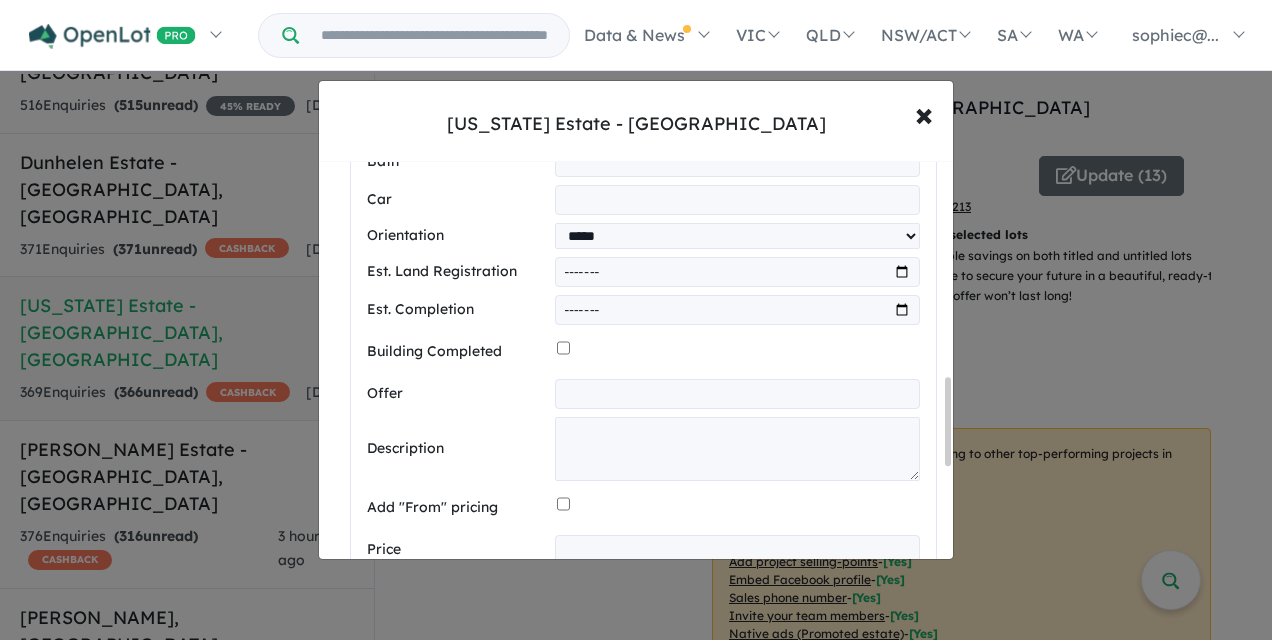 type on "*******" 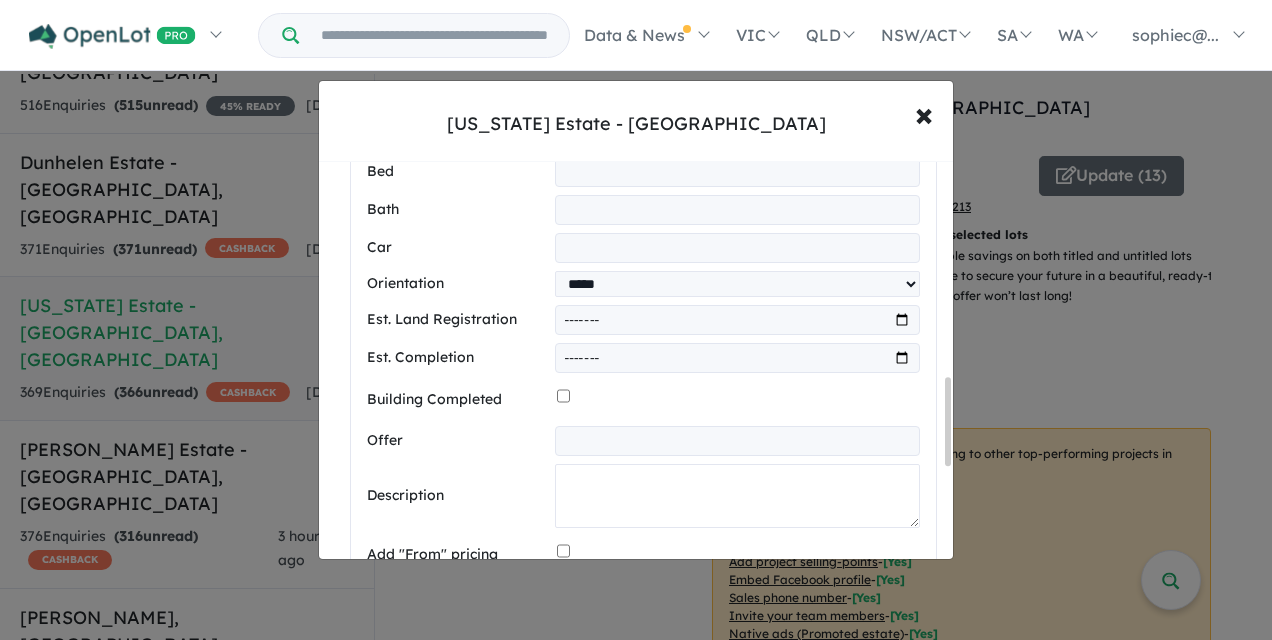 click at bounding box center [737, 496] 